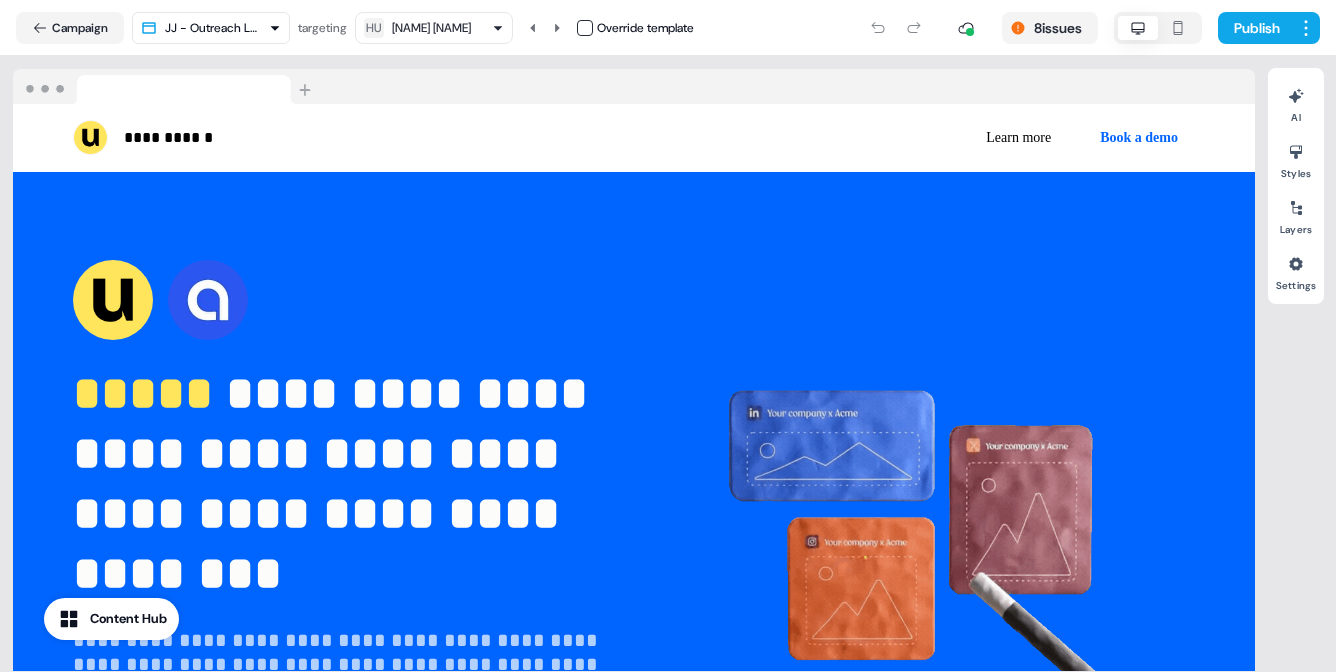 scroll, scrollTop: 0, scrollLeft: 0, axis: both 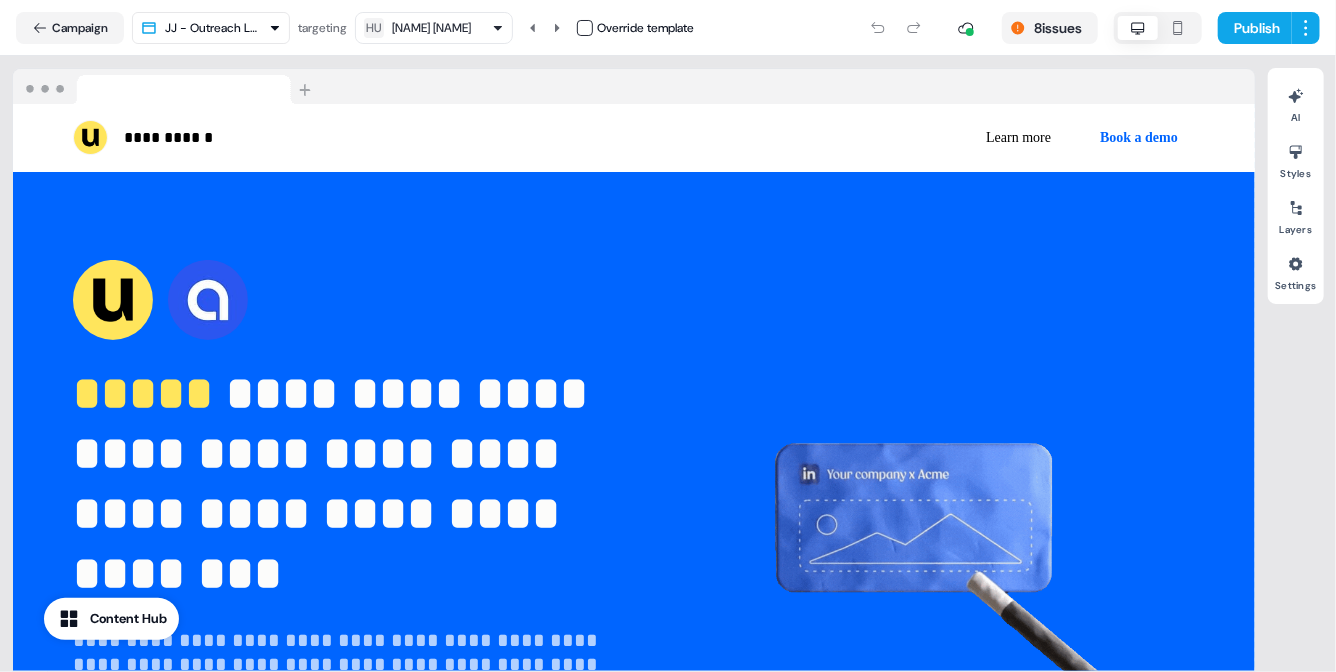 click on "[NAME] [NAME]" at bounding box center (431, 28) 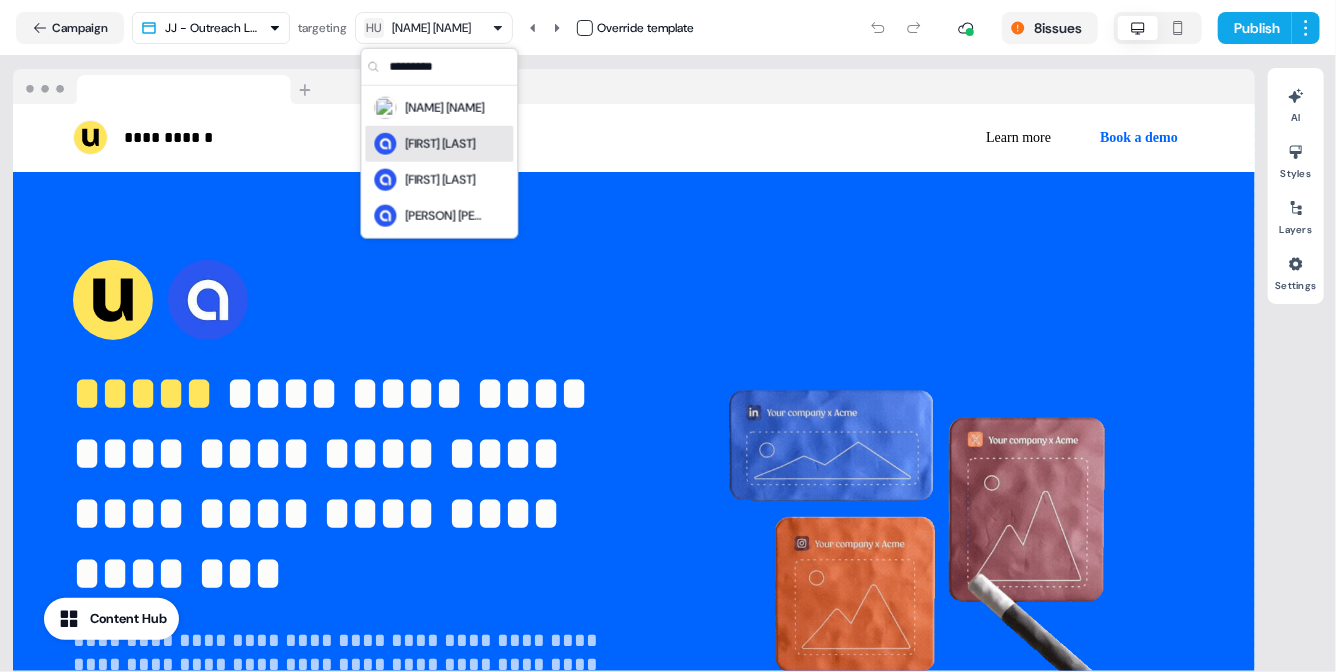 click on "[FIRST] [LAST]" at bounding box center [440, 144] 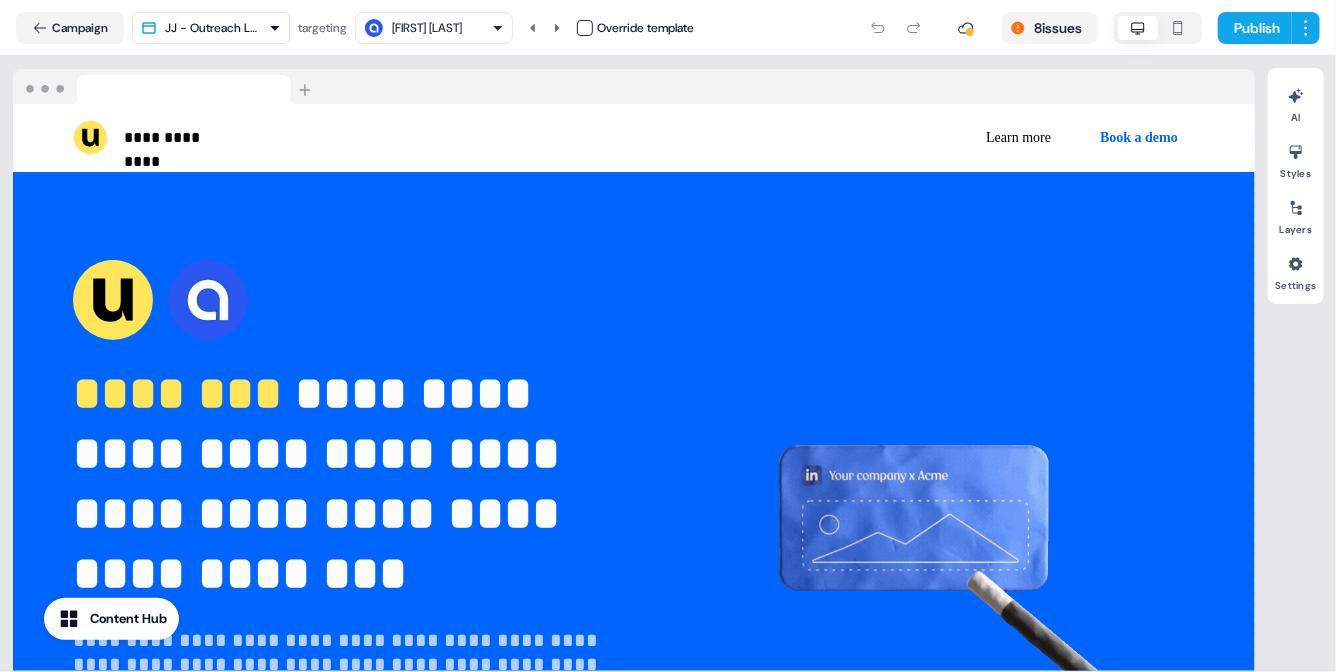 click on "[FIRST] [LAST]" at bounding box center (434, 28) 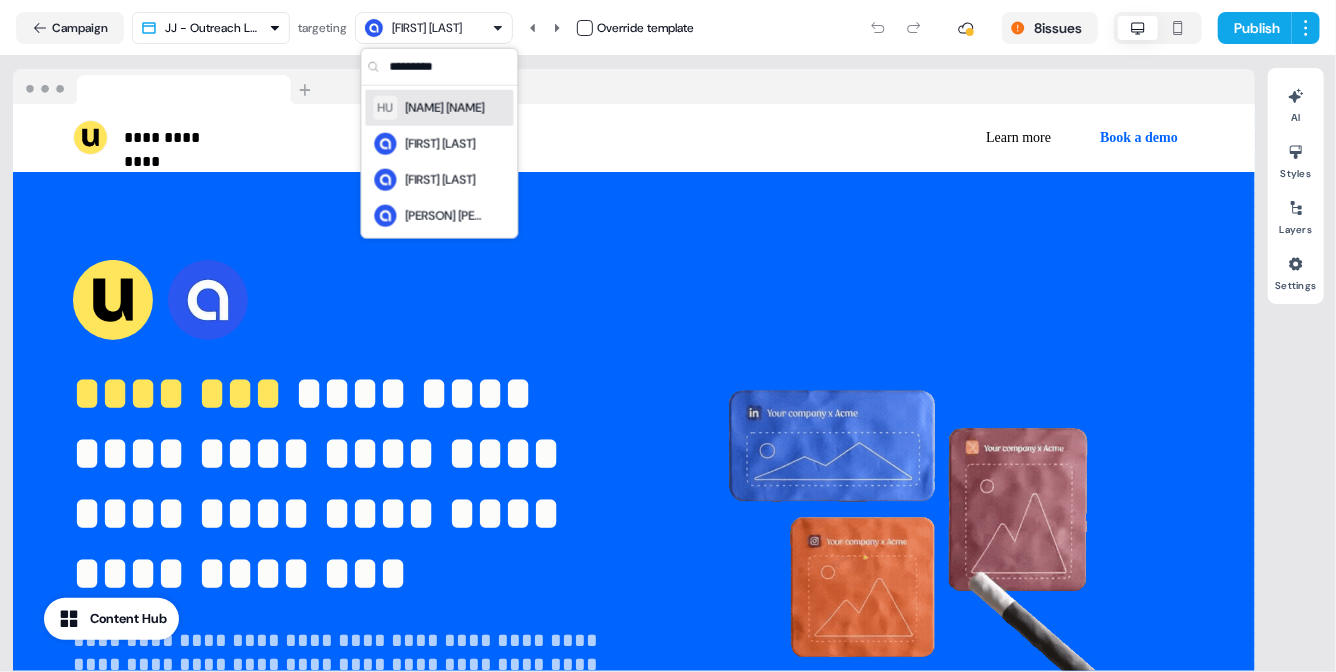 click on "HU [FIRST] [LAST]" at bounding box center (428, 108) 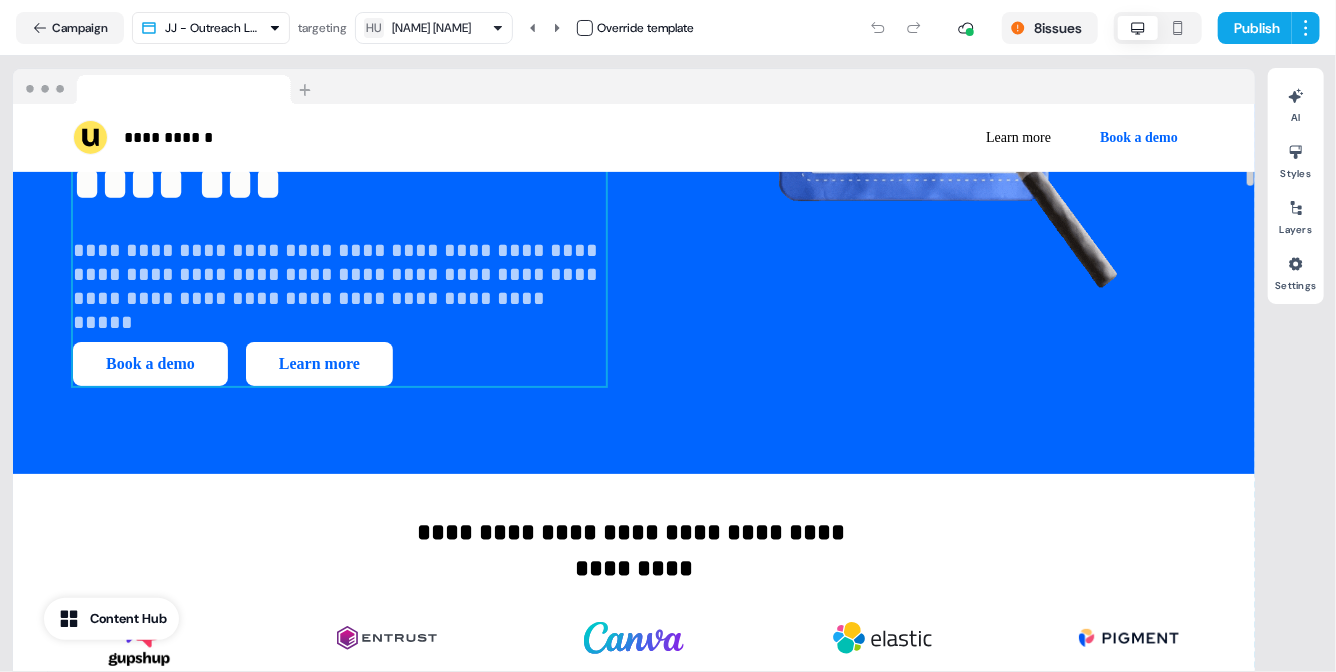 scroll, scrollTop: 512, scrollLeft: 0, axis: vertical 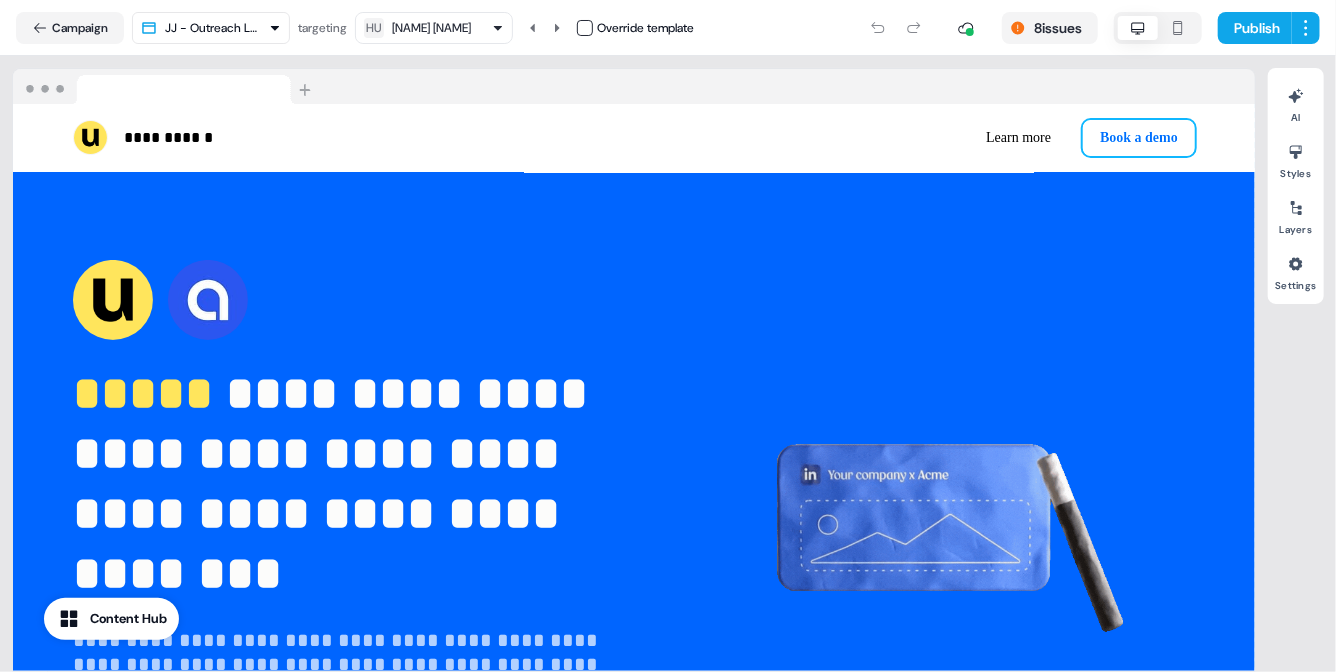 click on "Book a demo" at bounding box center [1139, 138] 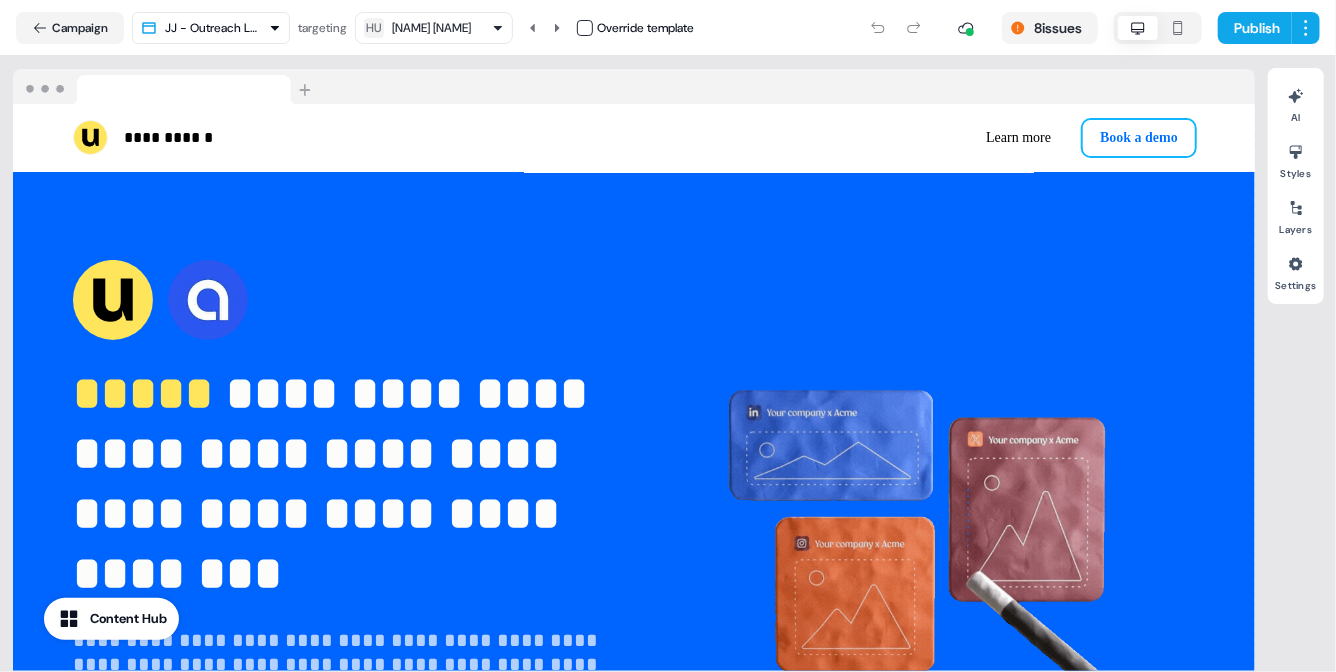 click on "Book a demo" at bounding box center (1139, 138) 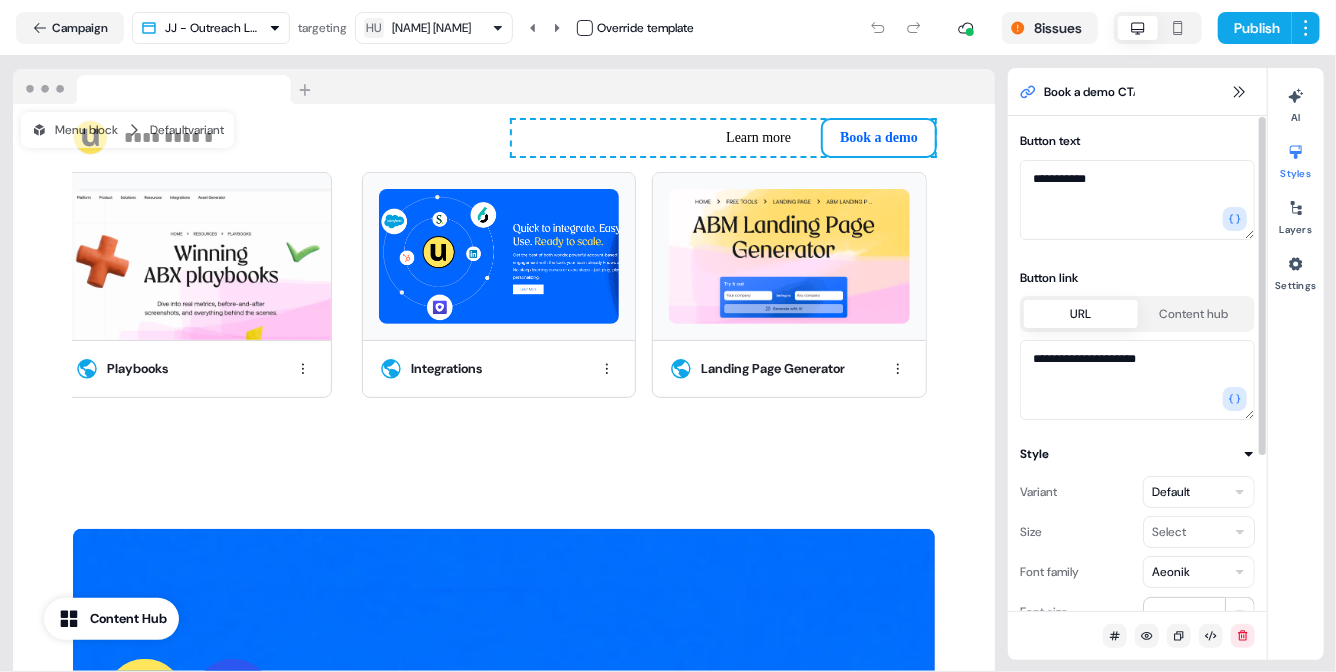 scroll, scrollTop: 4330, scrollLeft: 0, axis: vertical 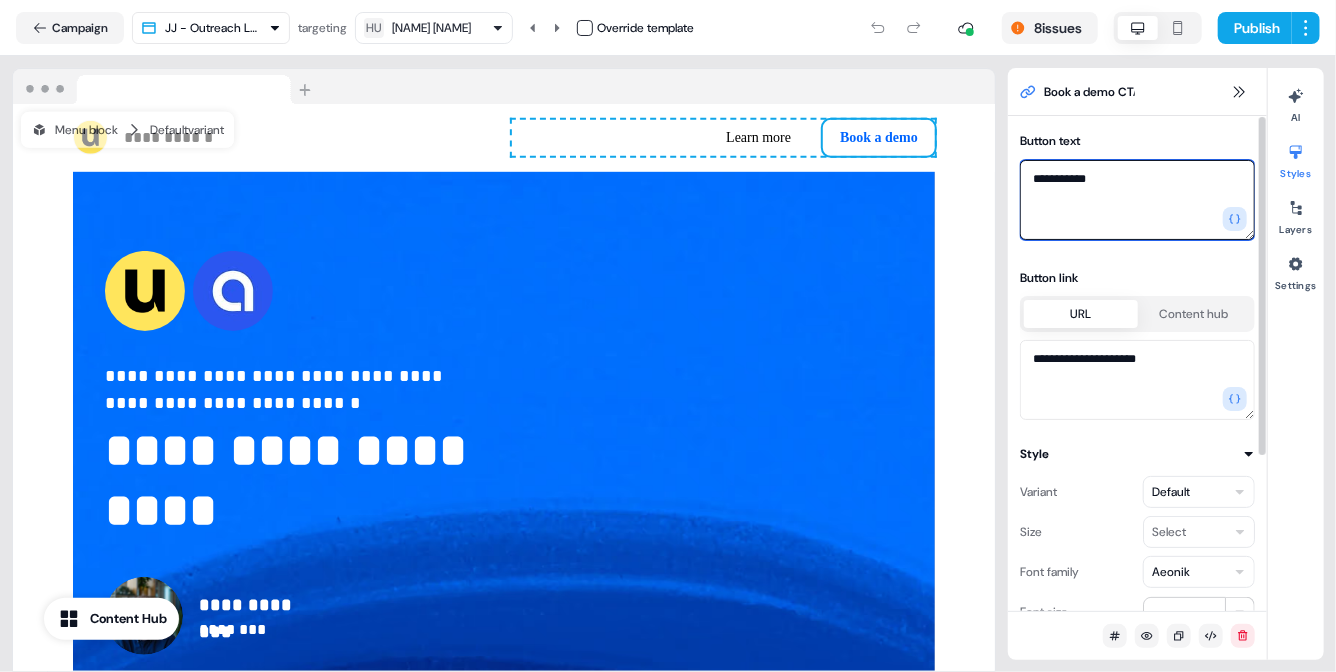 drag, startPoint x: 1120, startPoint y: 174, endPoint x: 1034, endPoint y: 177, distance: 86.05231 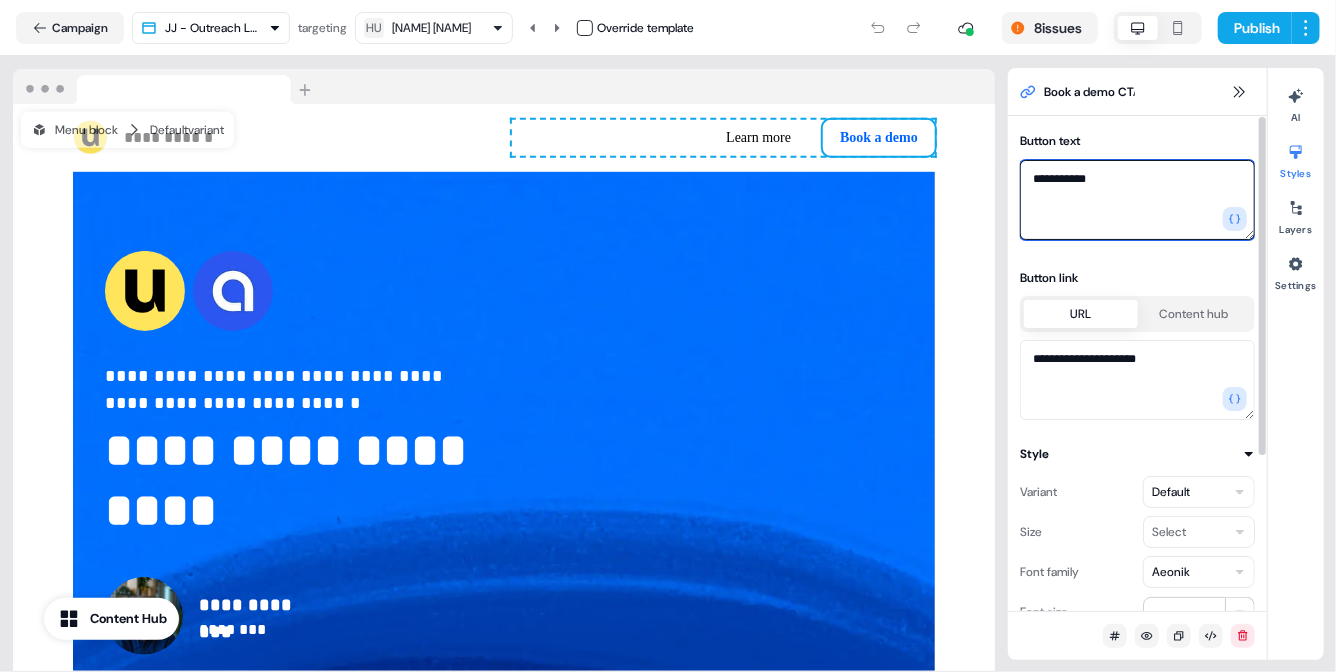 click on "**********" at bounding box center [1137, 200] 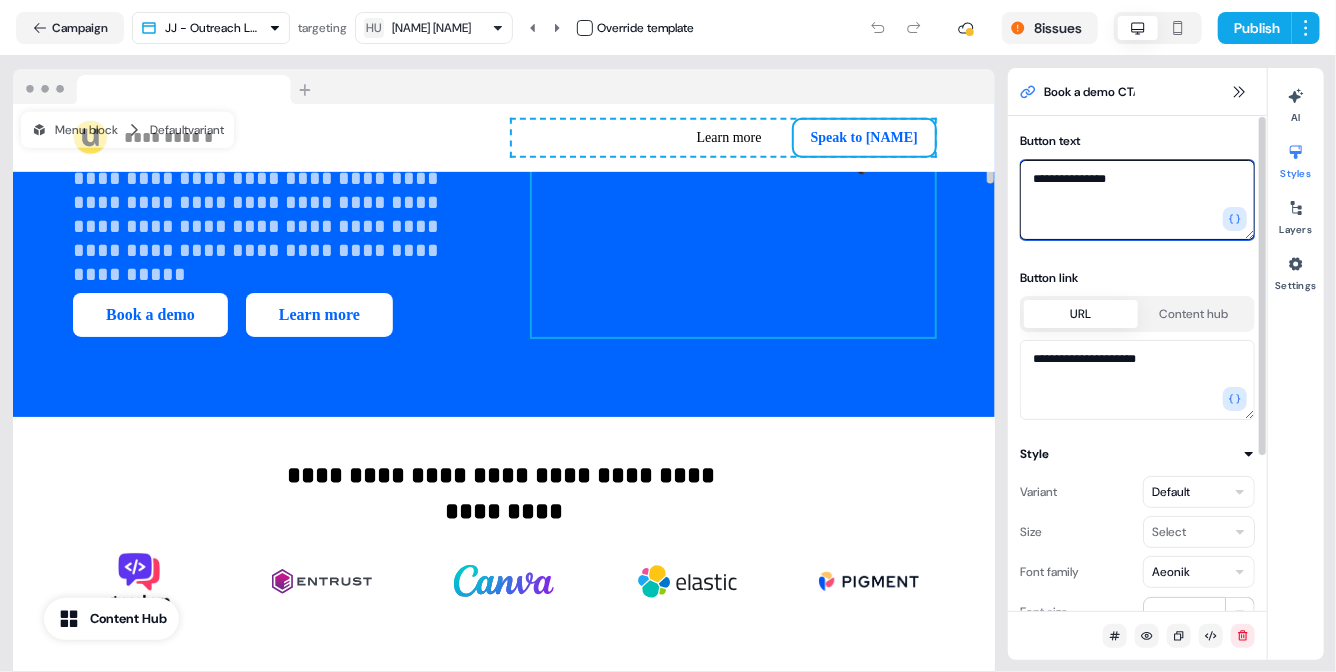 scroll, scrollTop: 0, scrollLeft: 0, axis: both 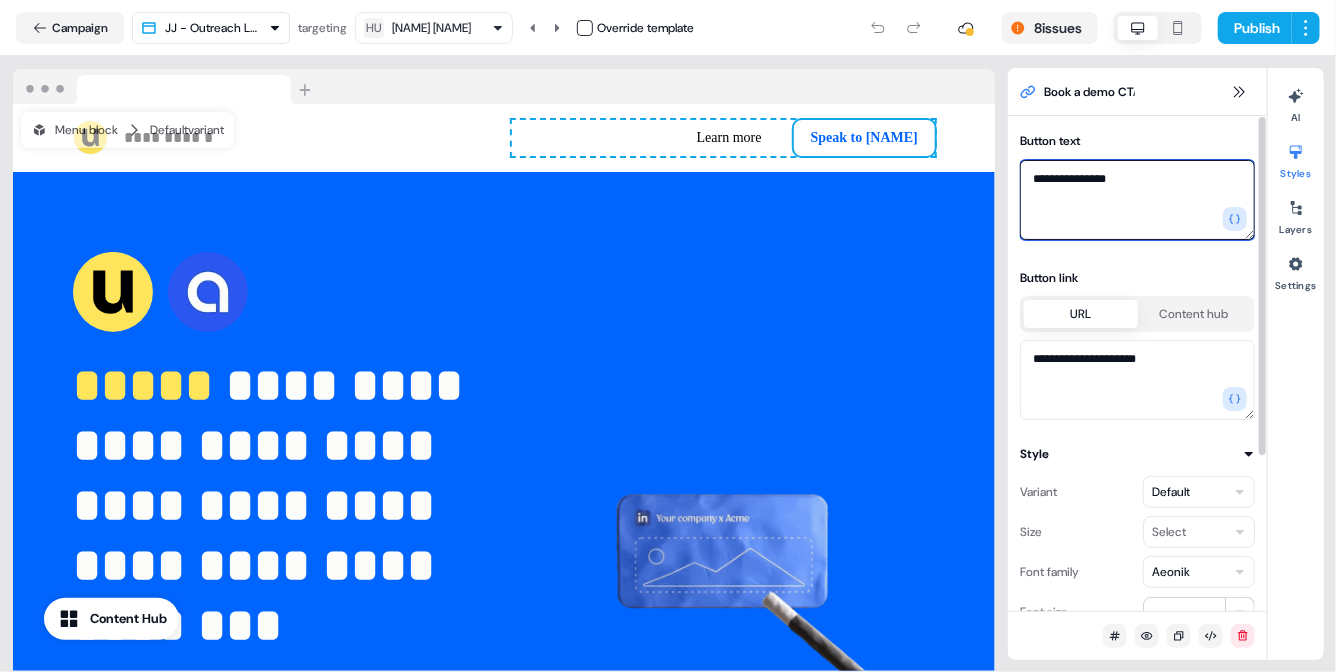 type on "**********" 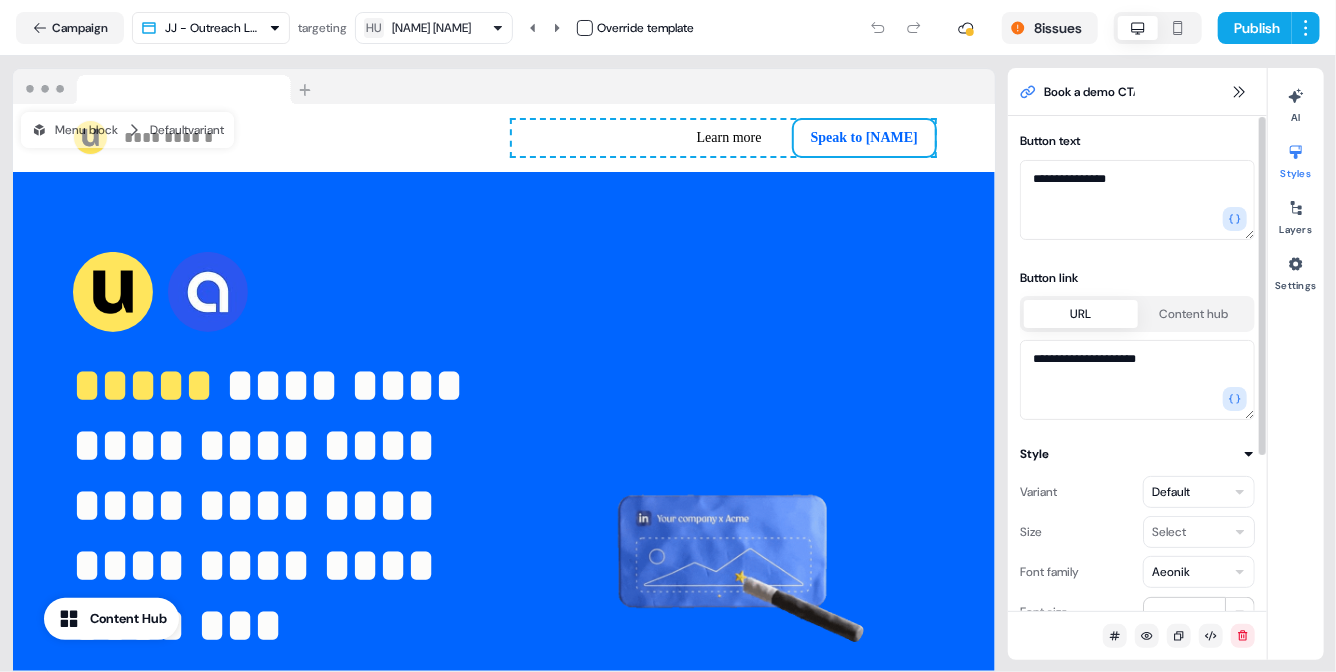 click on "Book a demo CTA" at bounding box center (1137, 92) 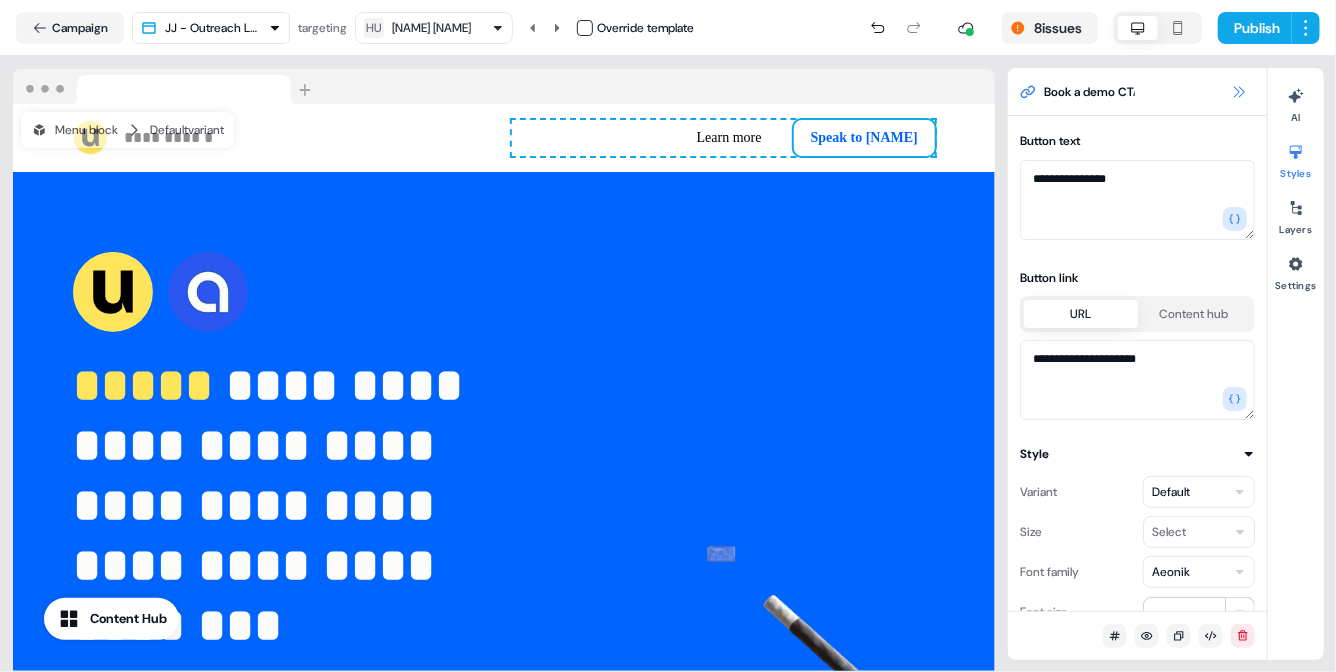 click 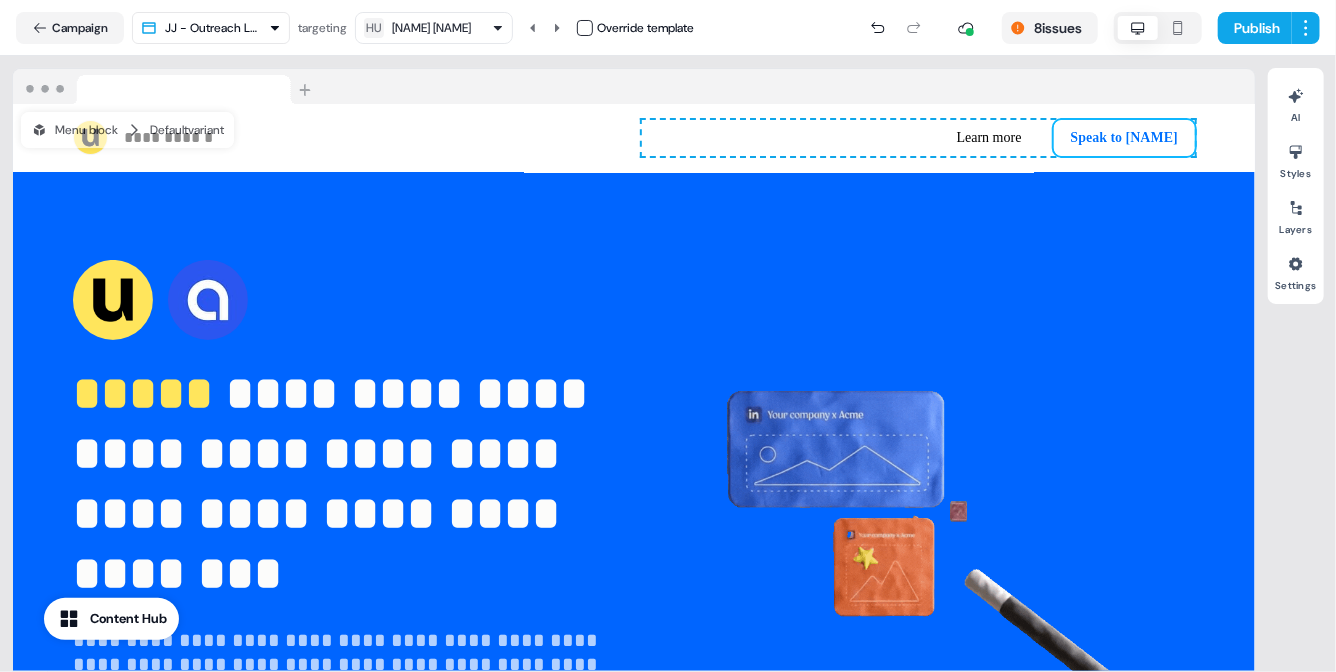 click on "Speak to [NAME]" at bounding box center [1124, 138] 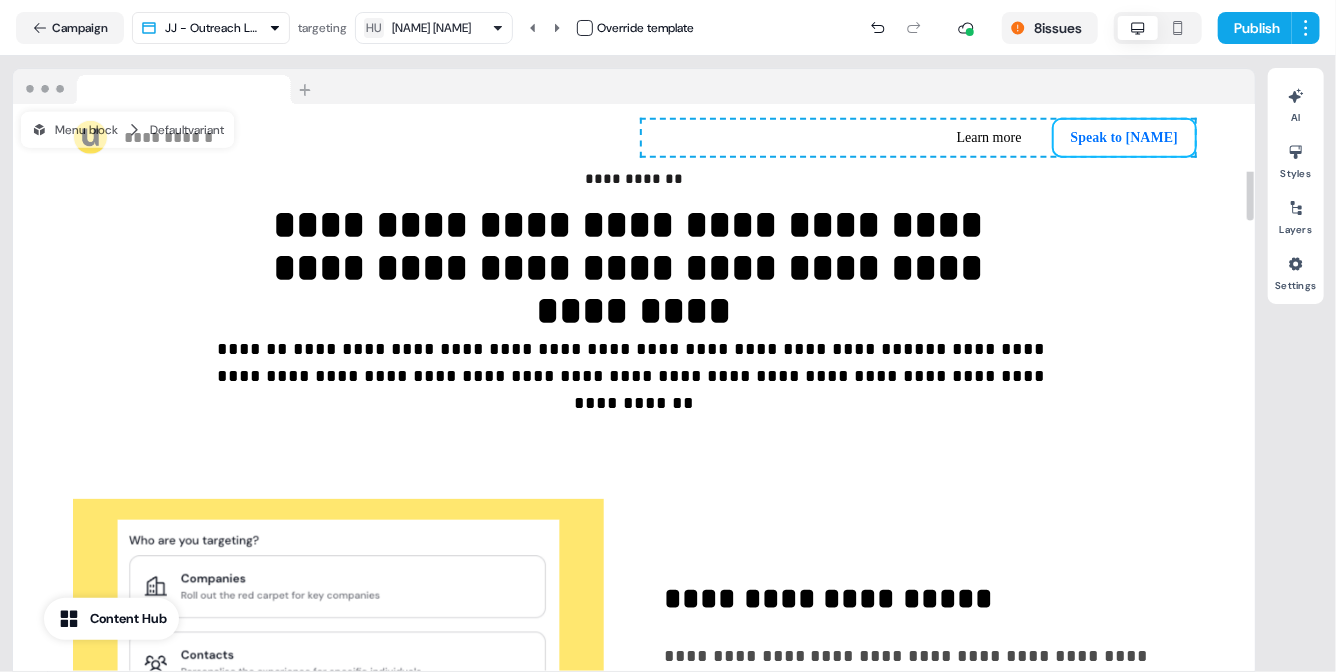 click on "Speak to [NAME]" at bounding box center [1124, 138] 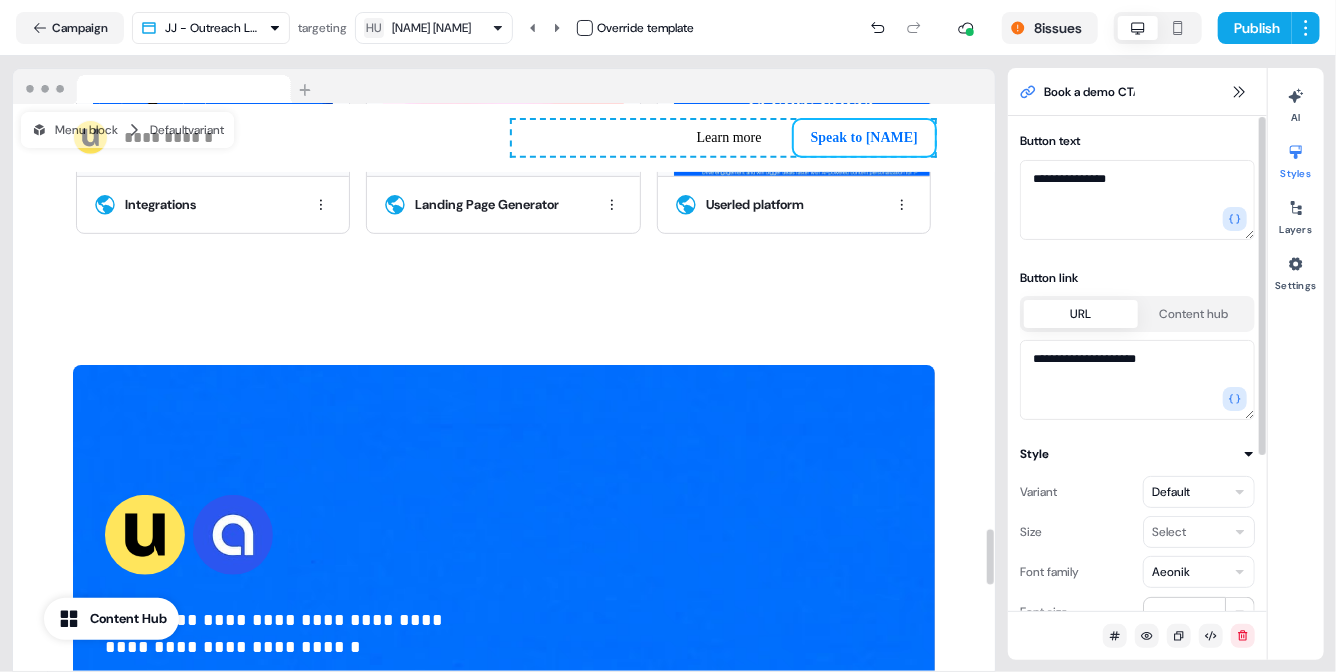 scroll, scrollTop: 4330, scrollLeft: 0, axis: vertical 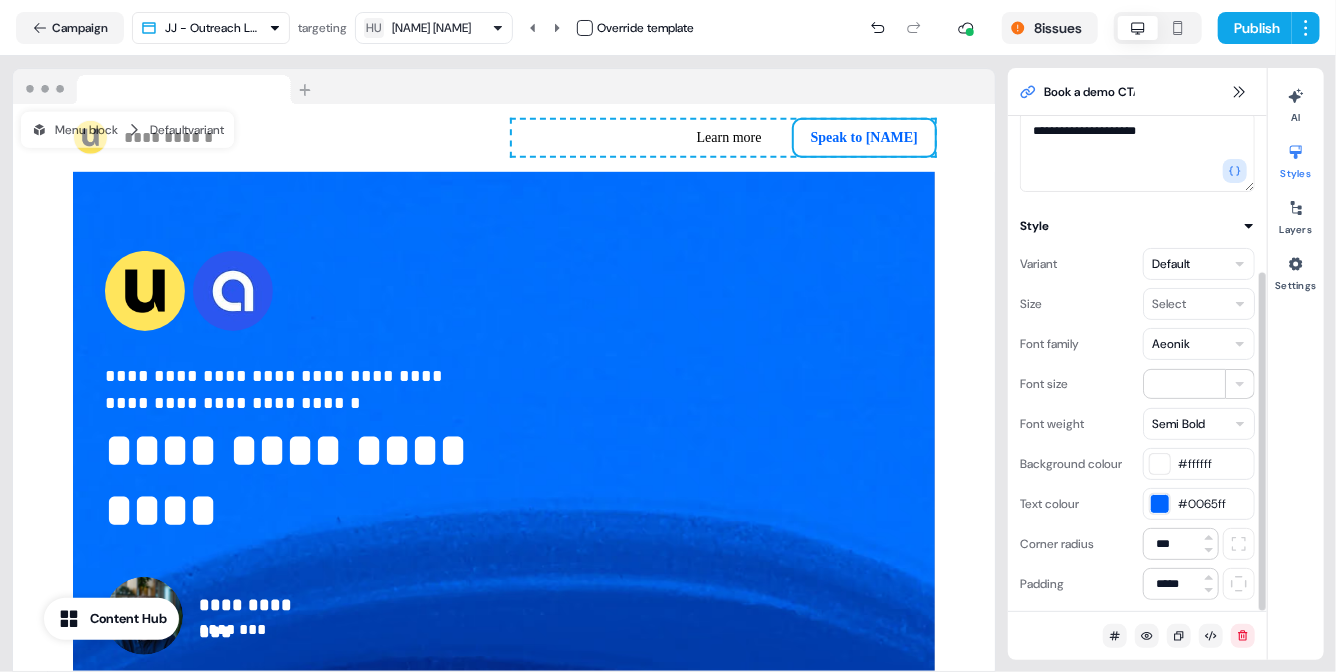 click at bounding box center (1160, 464) 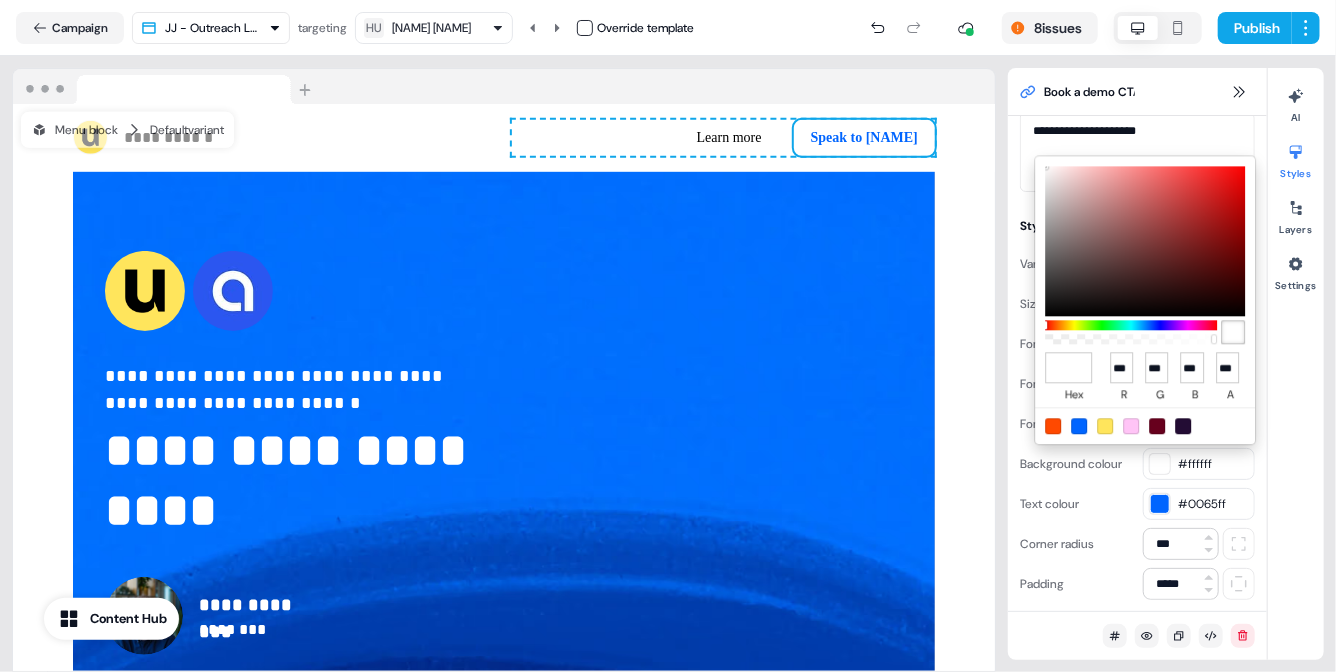 type on "*******" 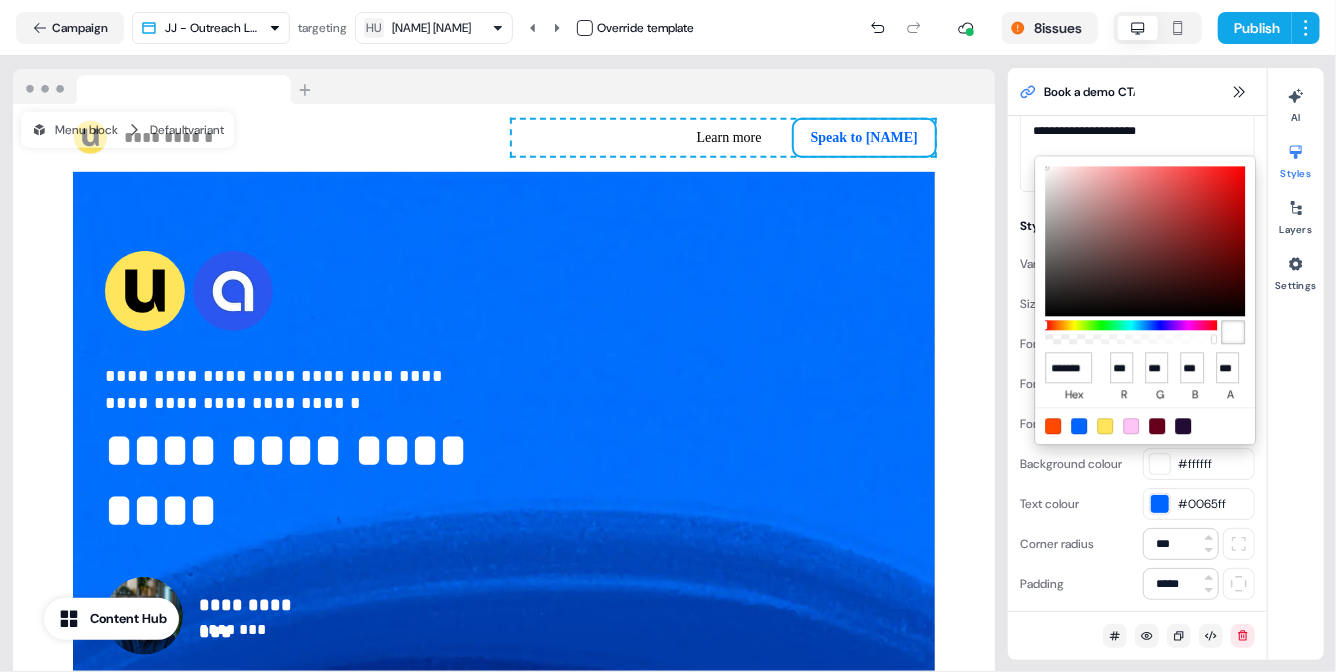 type on "**" 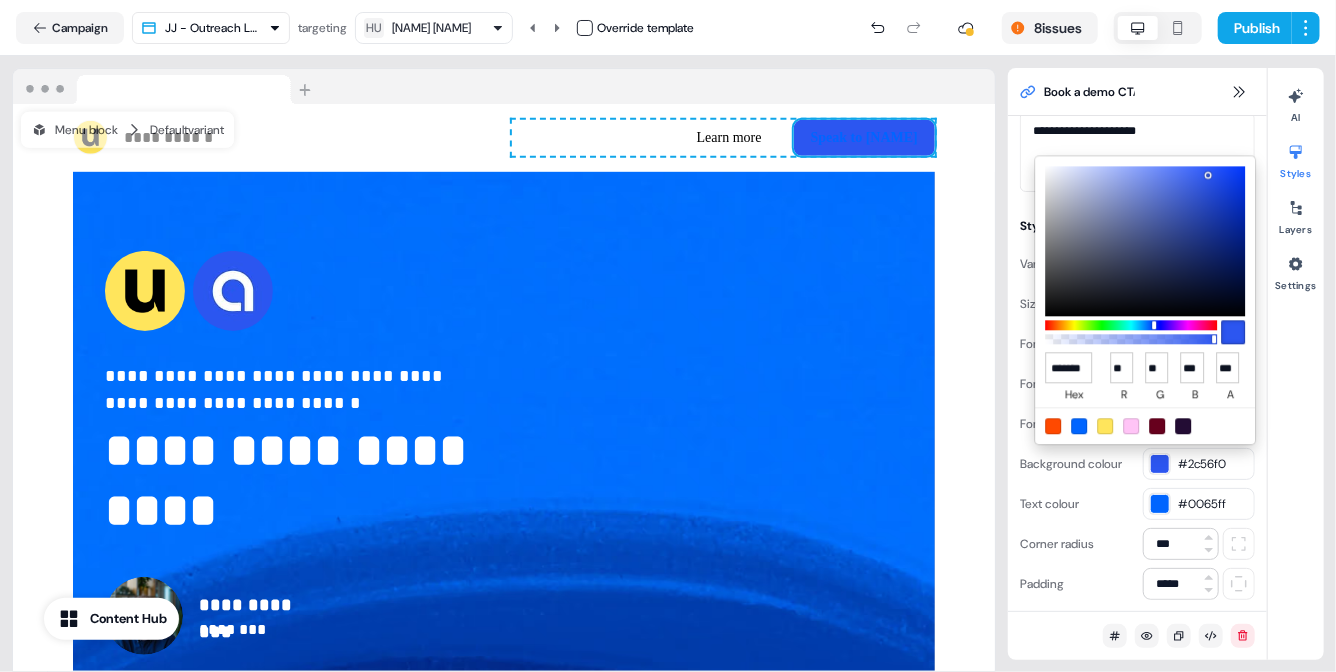 scroll, scrollTop: 0, scrollLeft: 10, axis: horizontal 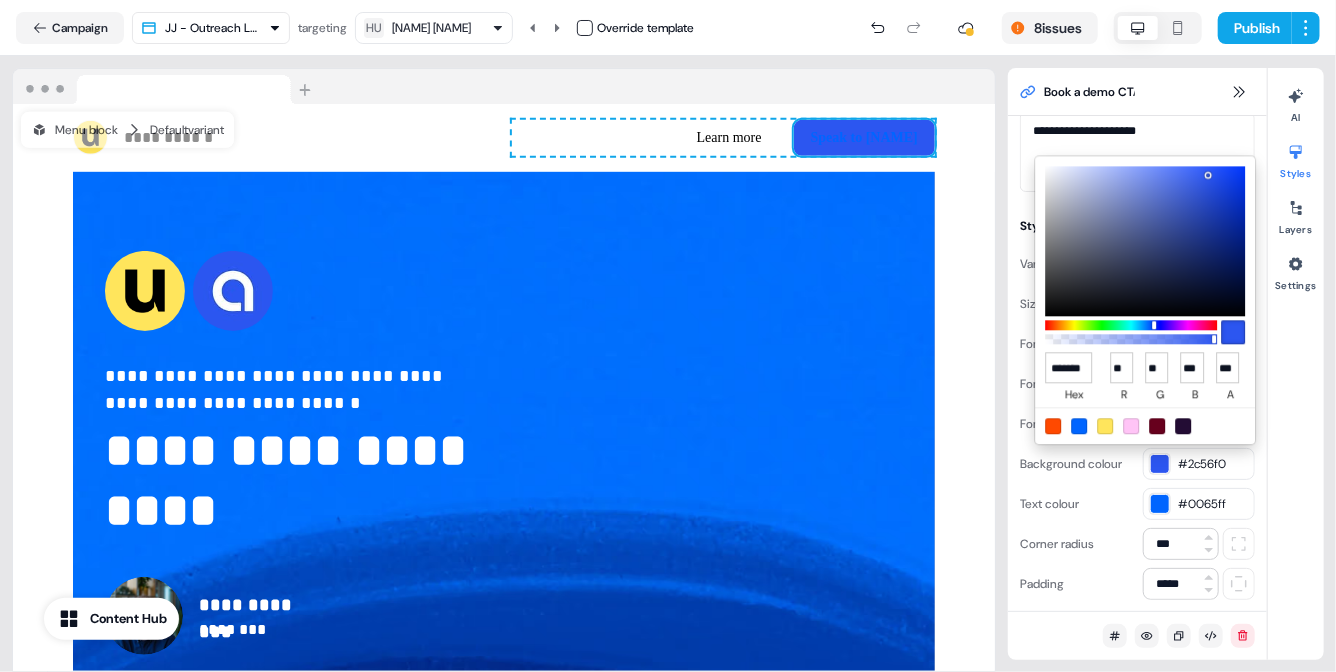 type on "******" 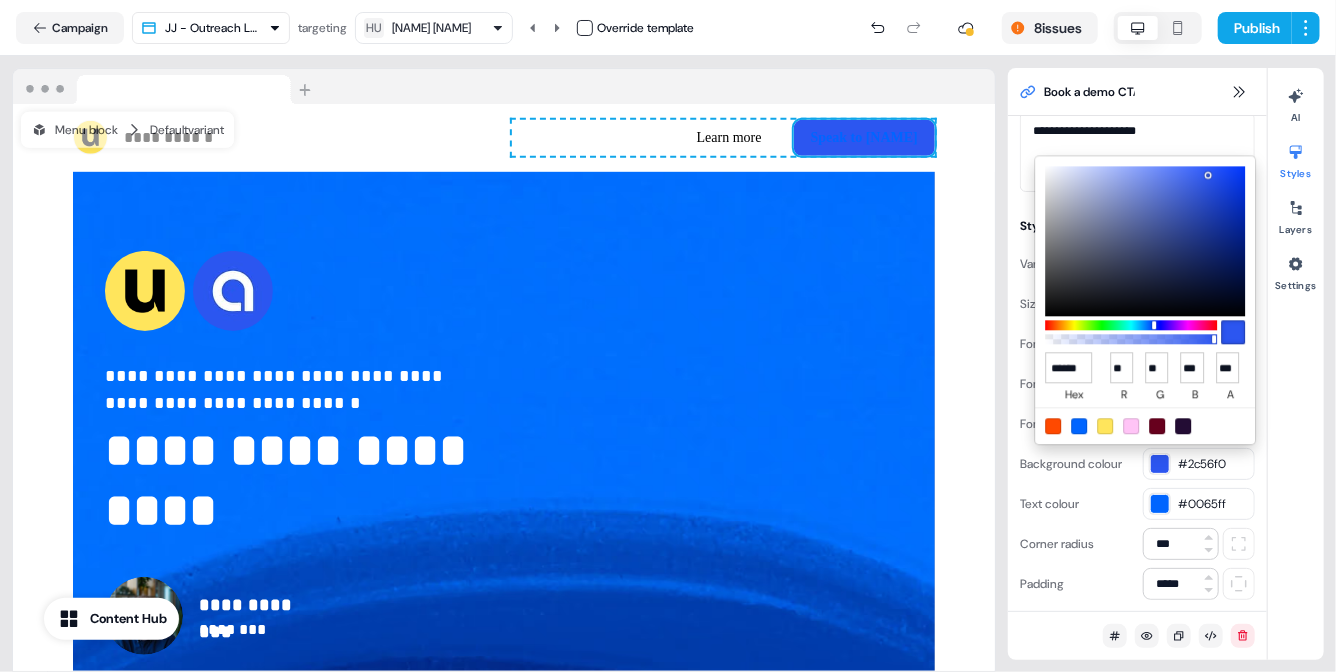 click on "**********" at bounding box center (668, 336) 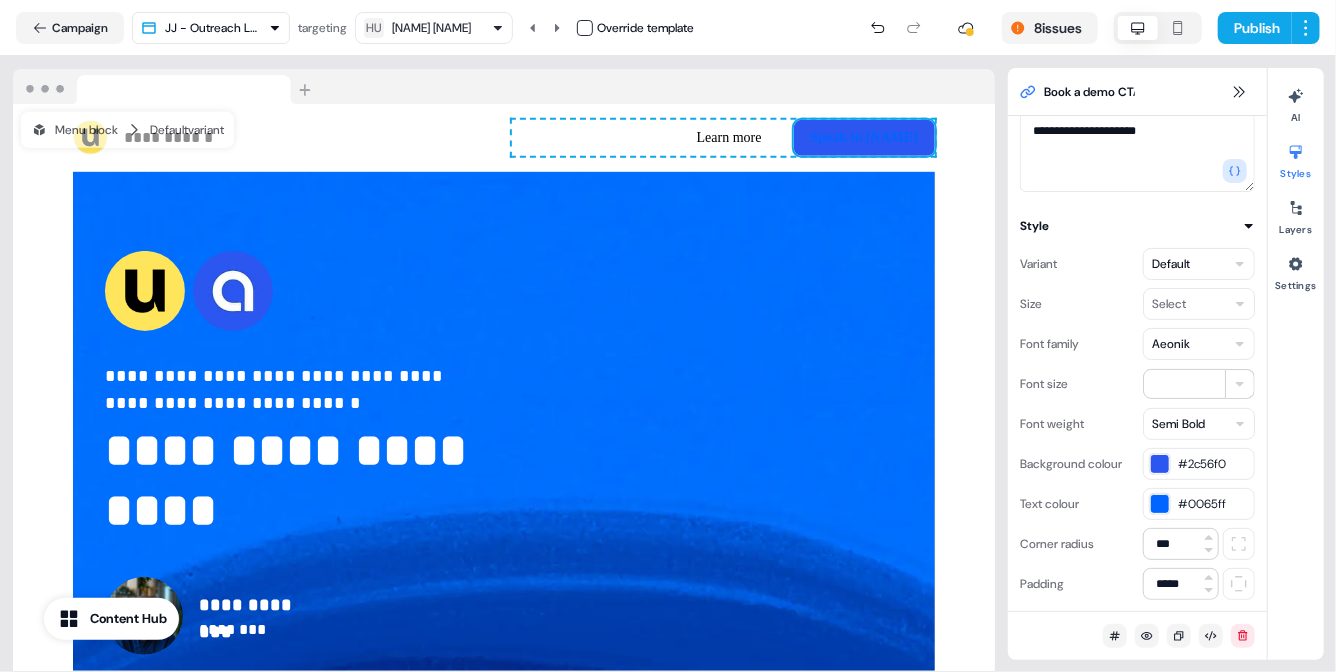 click at bounding box center [1160, 504] 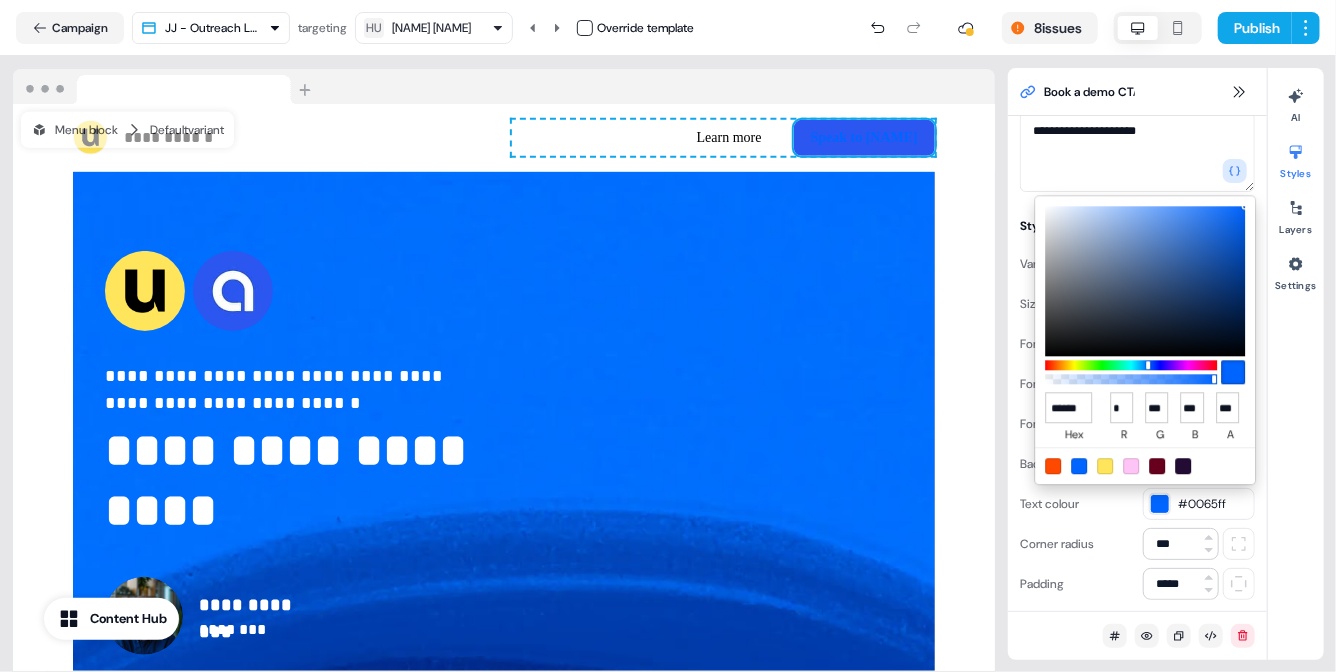 type on "*" 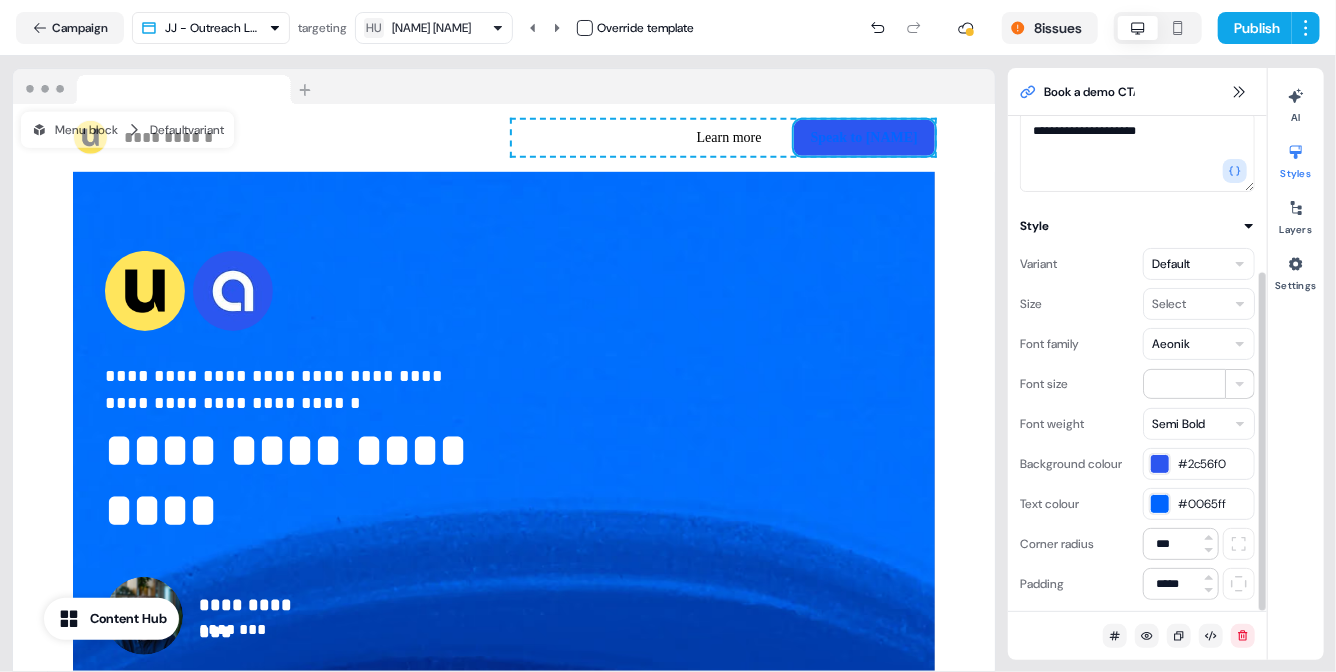 click on "#0065ff" at bounding box center [1199, 504] 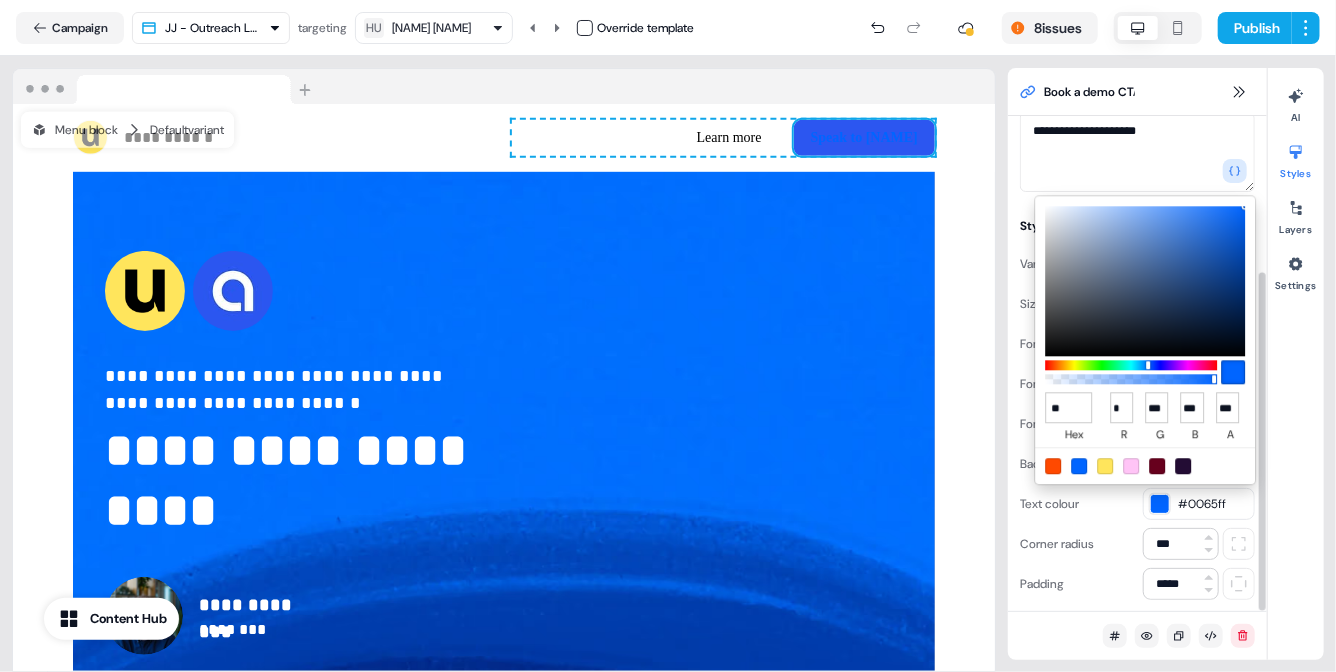 type on "***" 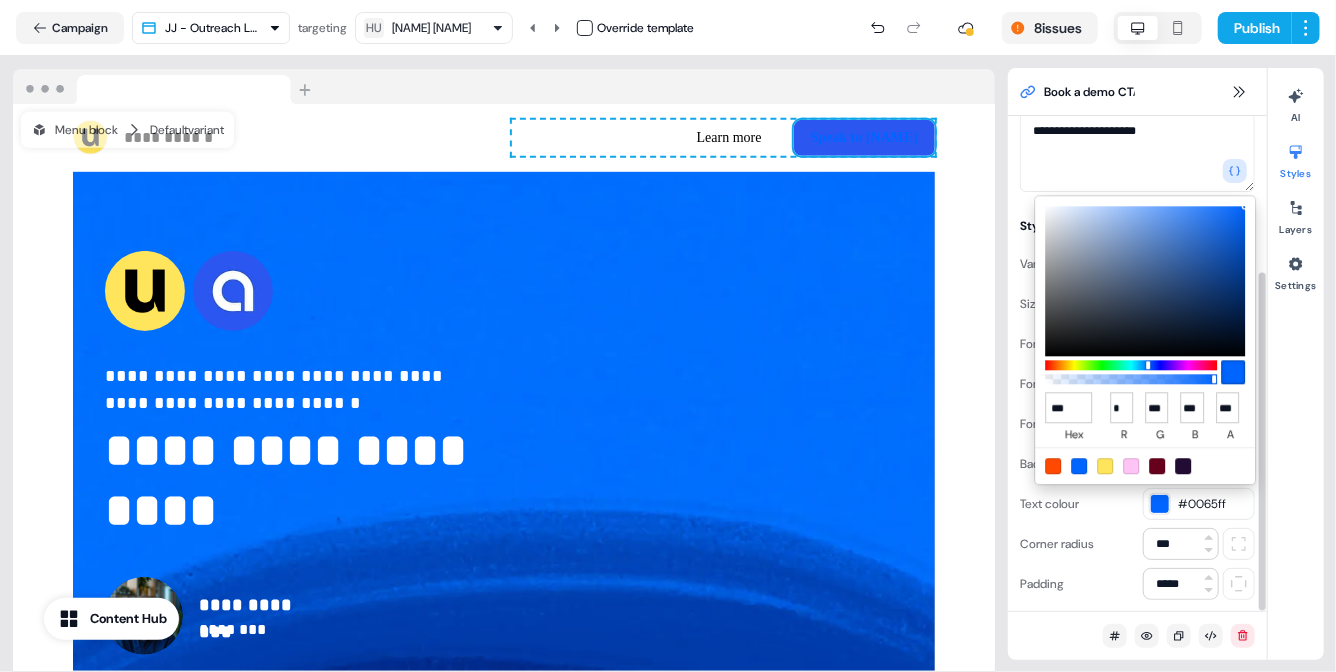 type on "***" 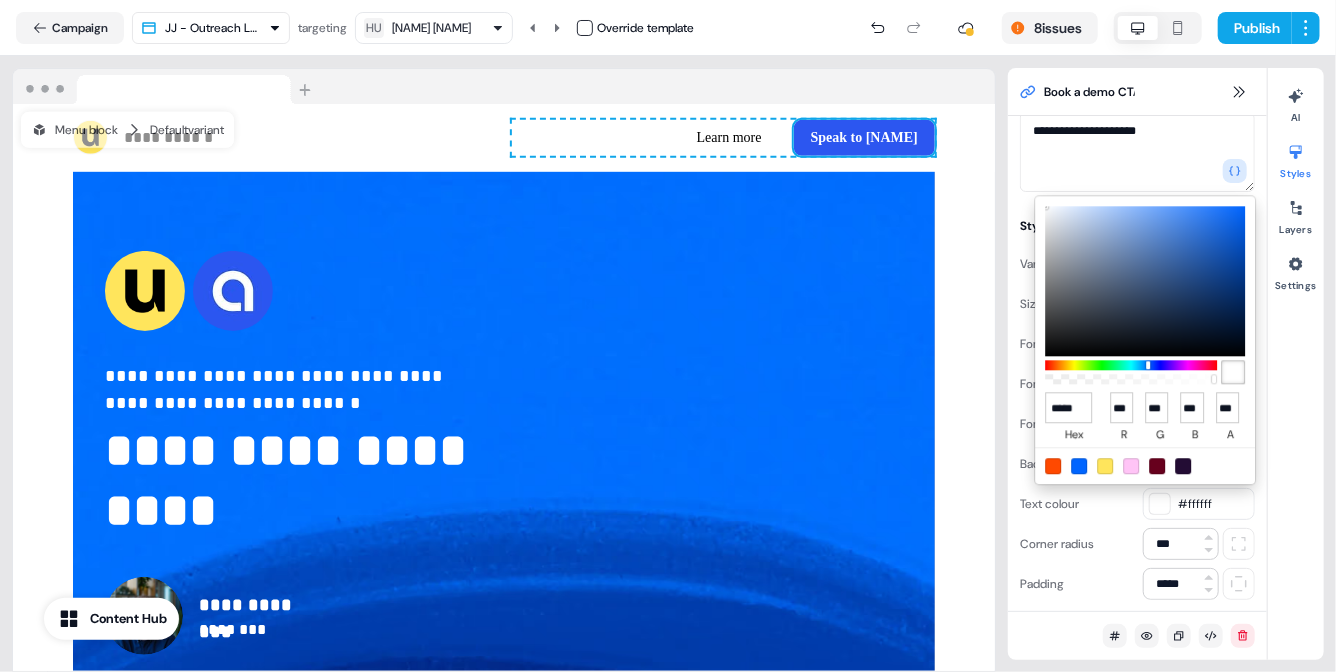 type on "******" 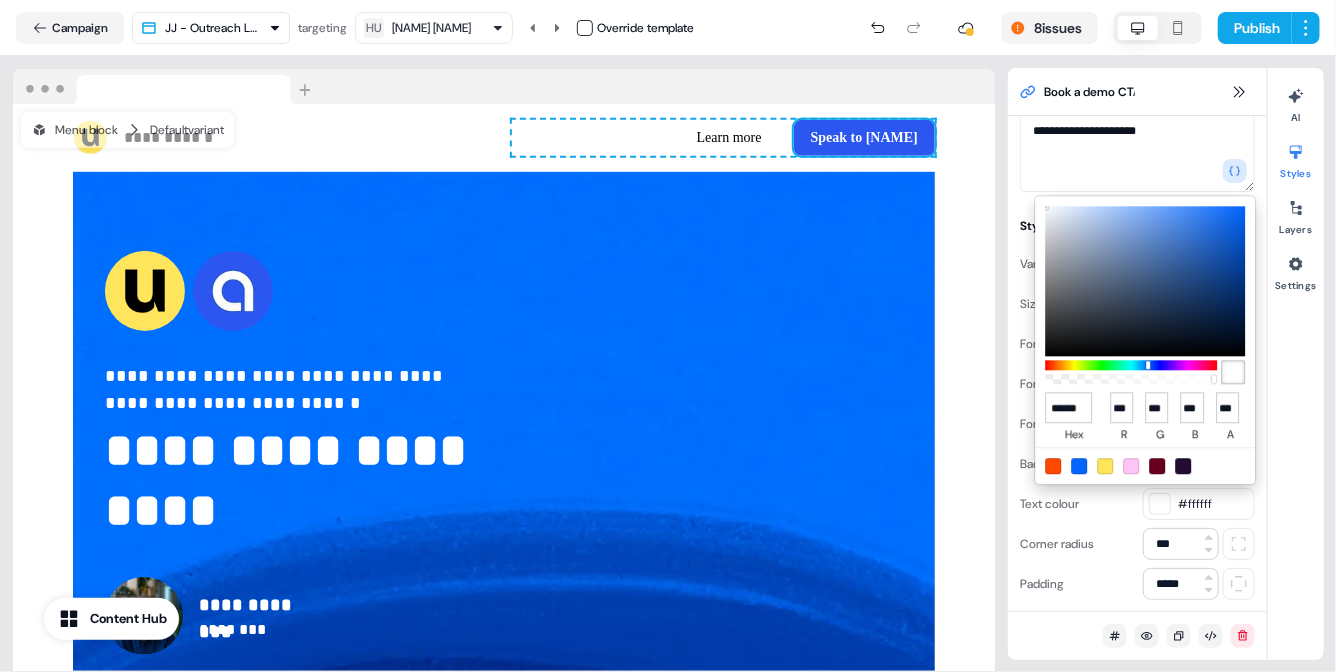 click on "**********" at bounding box center [668, 336] 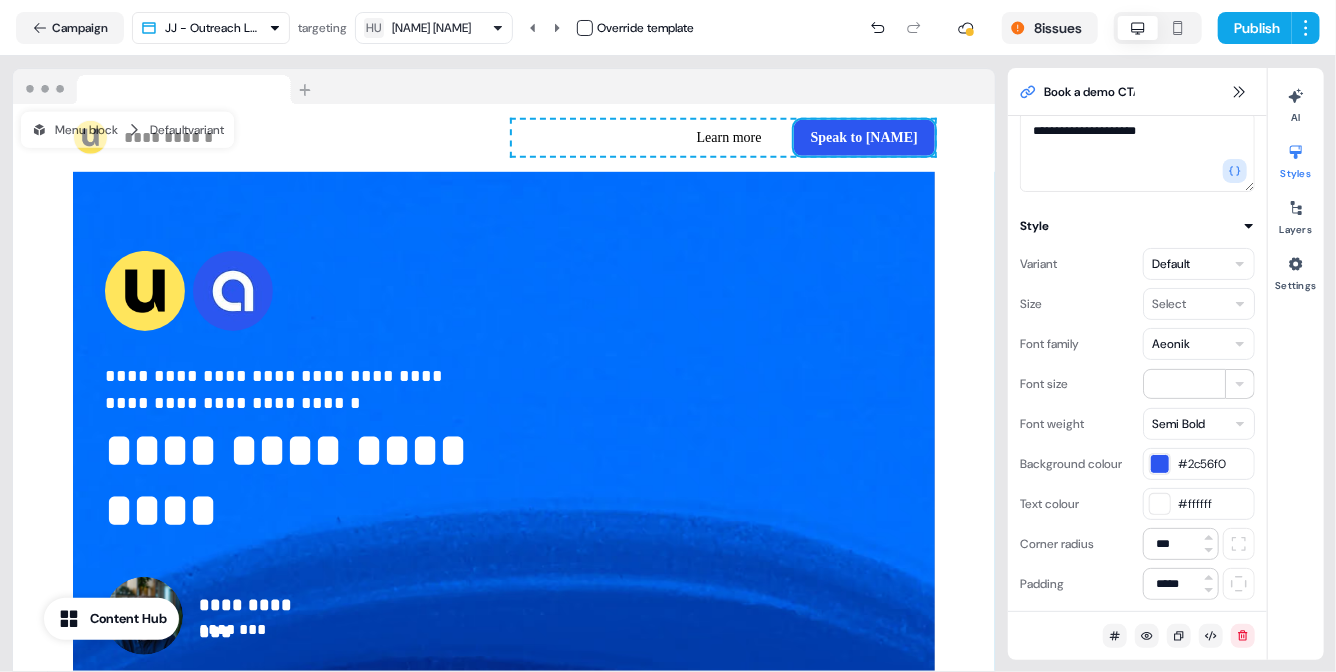 click on "**********" at bounding box center (504, 453) 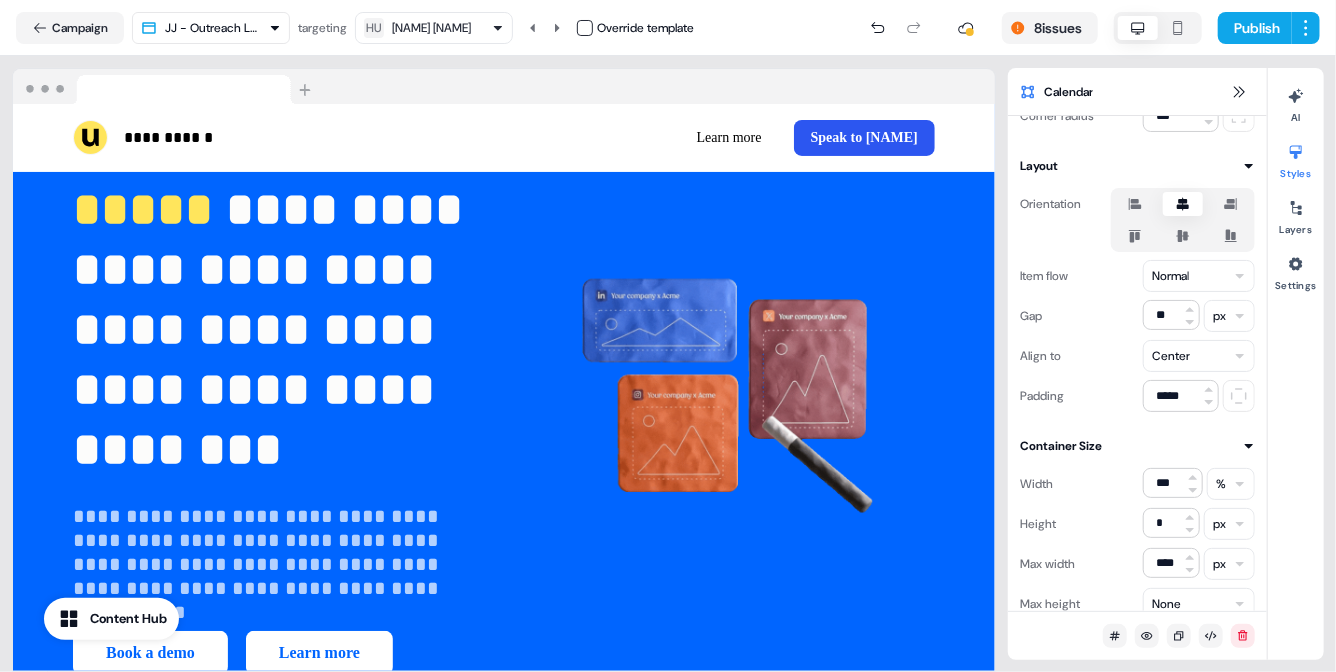 scroll, scrollTop: 0, scrollLeft: 0, axis: both 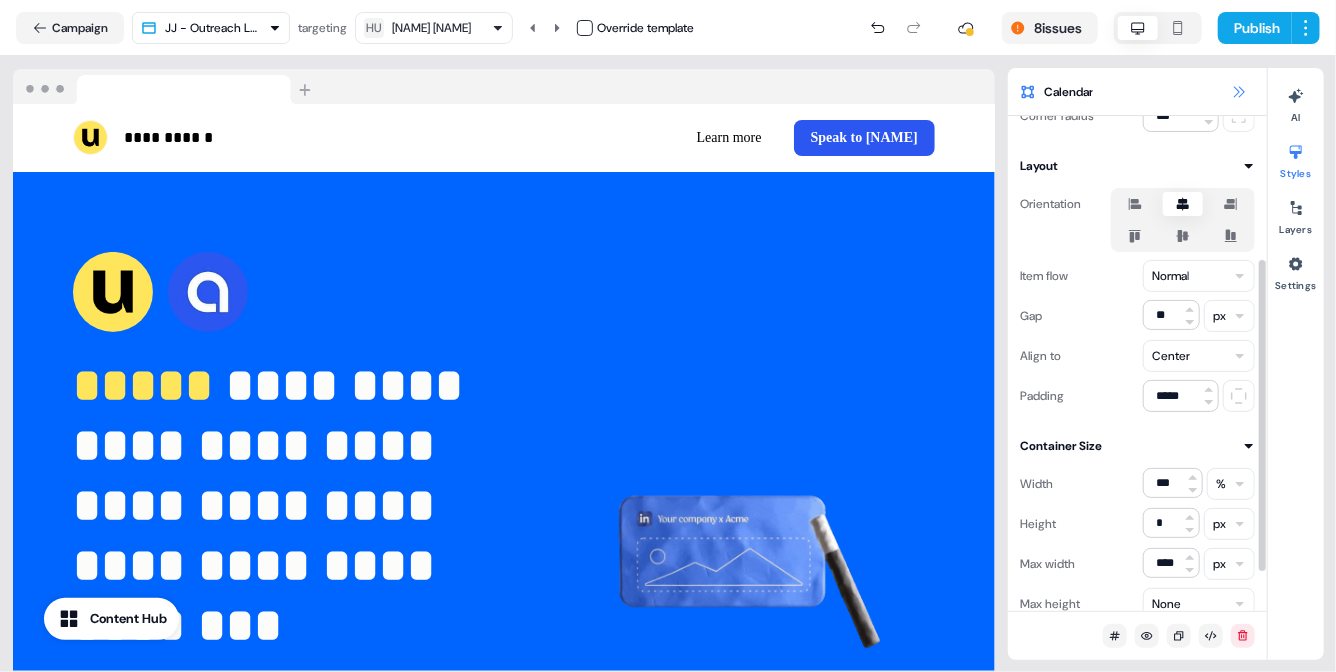 click 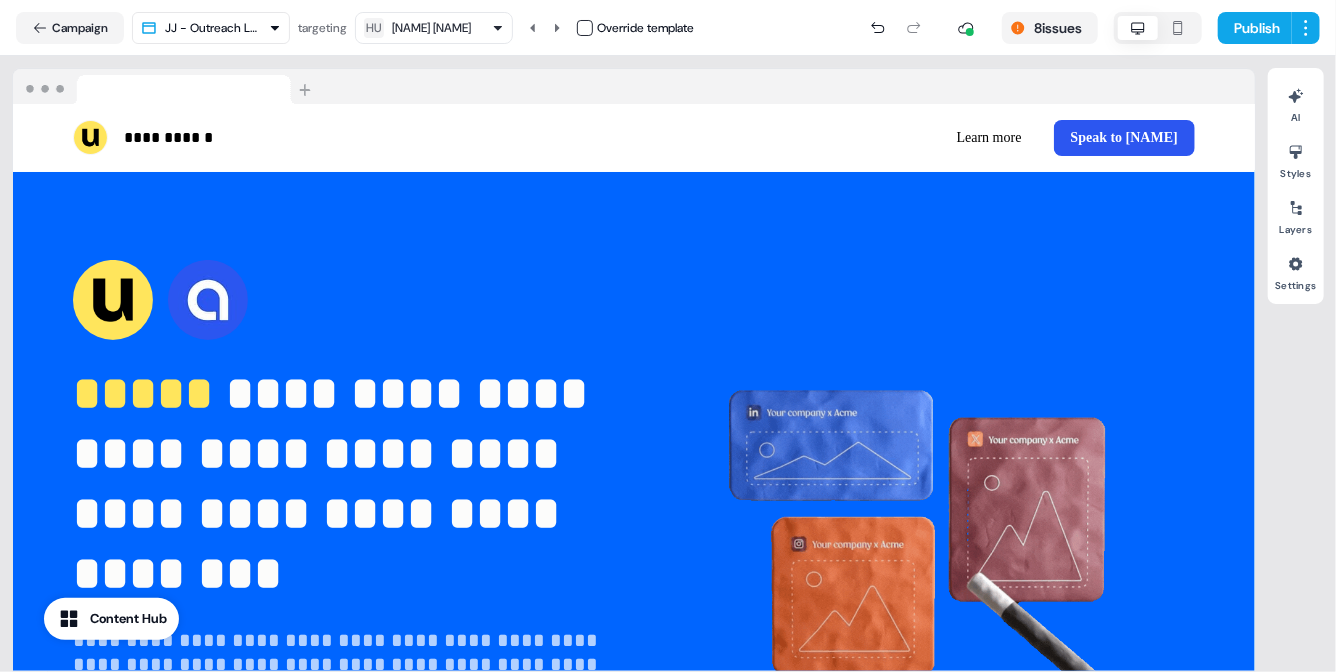 click on "**********" at bounding box center (634, 518) 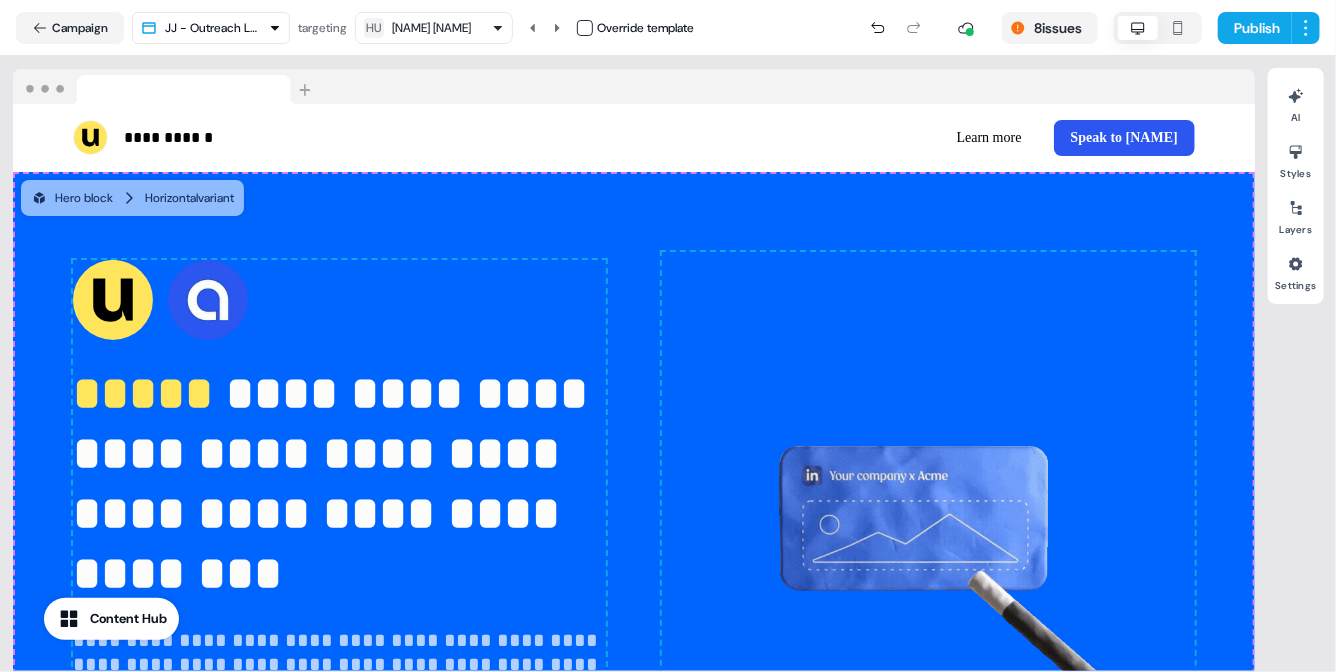 click on "**********" at bounding box center [634, 518] 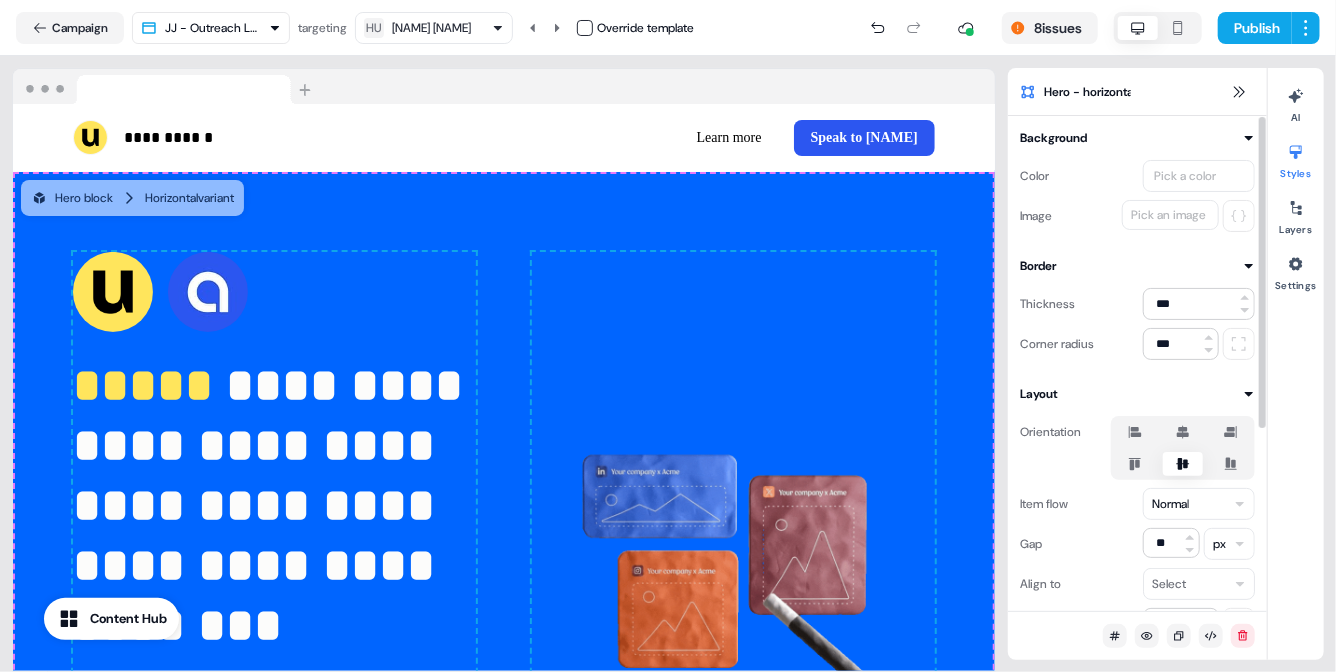 click on "Pick a color" at bounding box center [1199, 176] 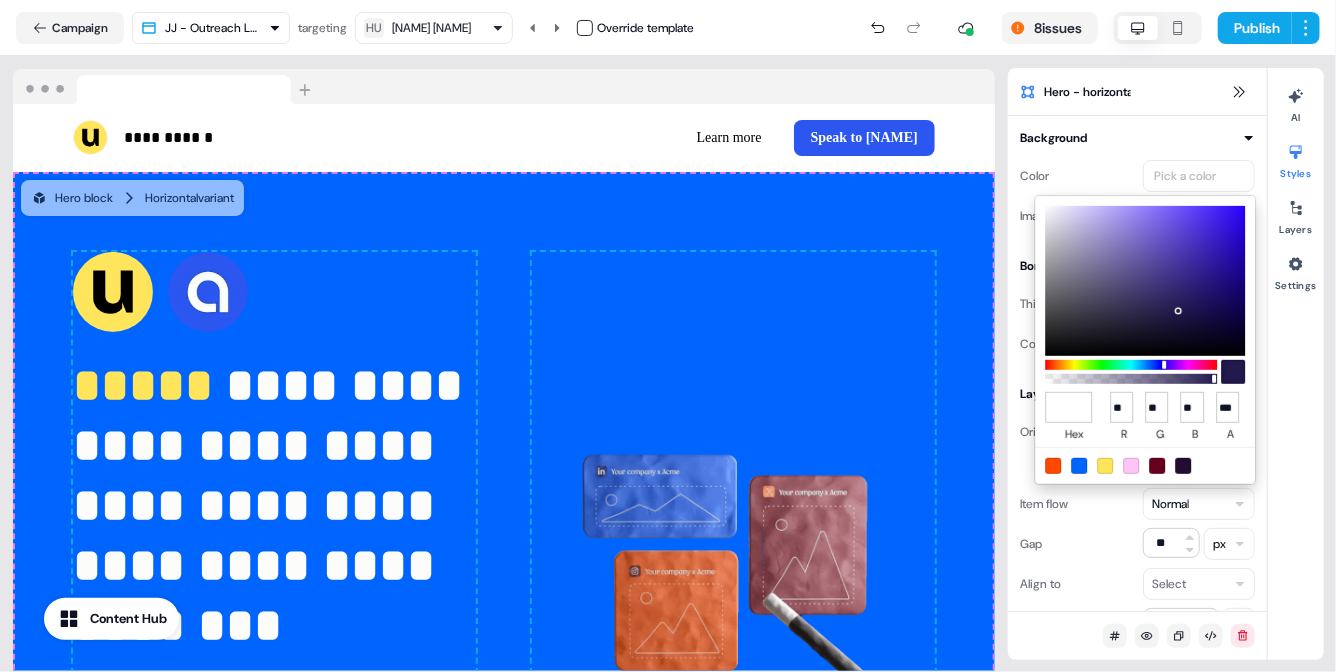 type on "*******" 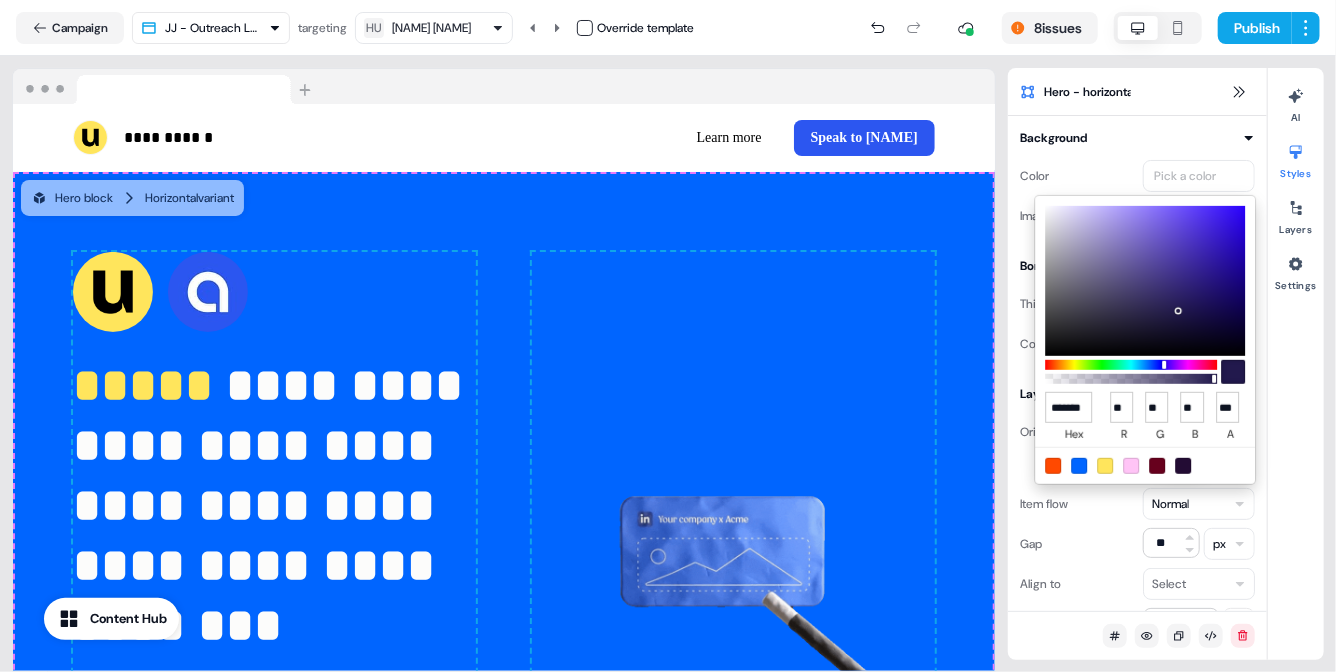 scroll, scrollTop: 0, scrollLeft: 4, axis: horizontal 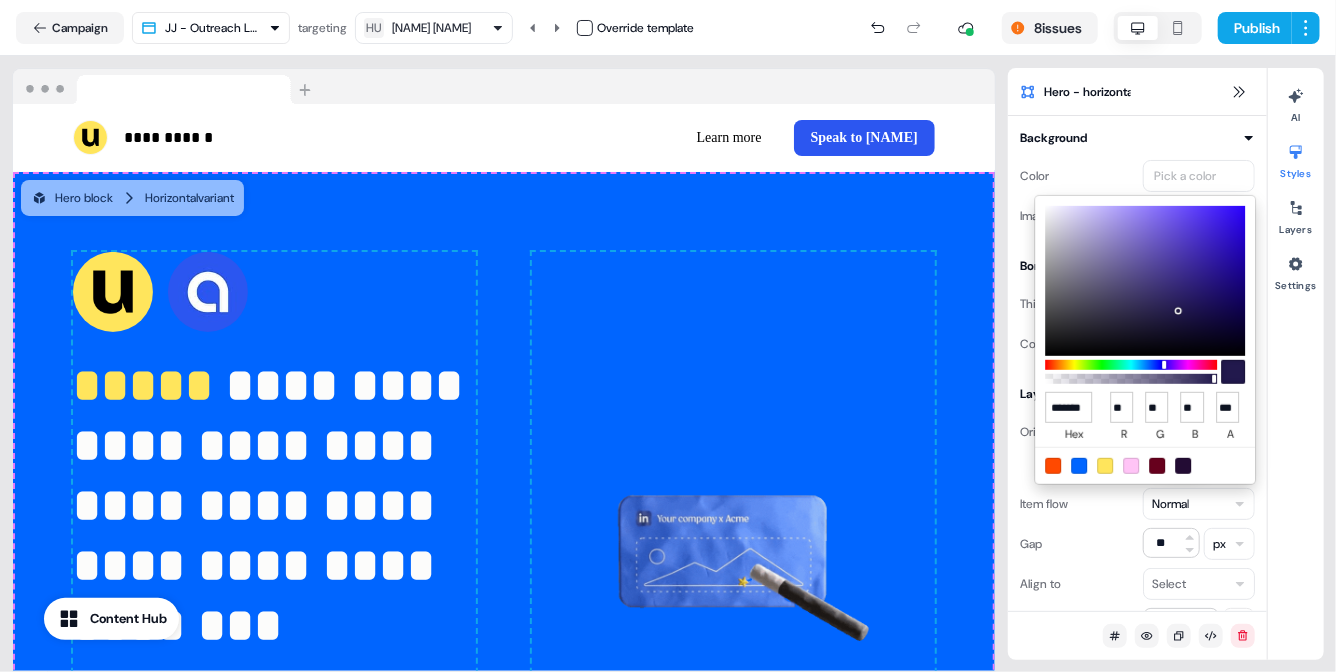 type on "***" 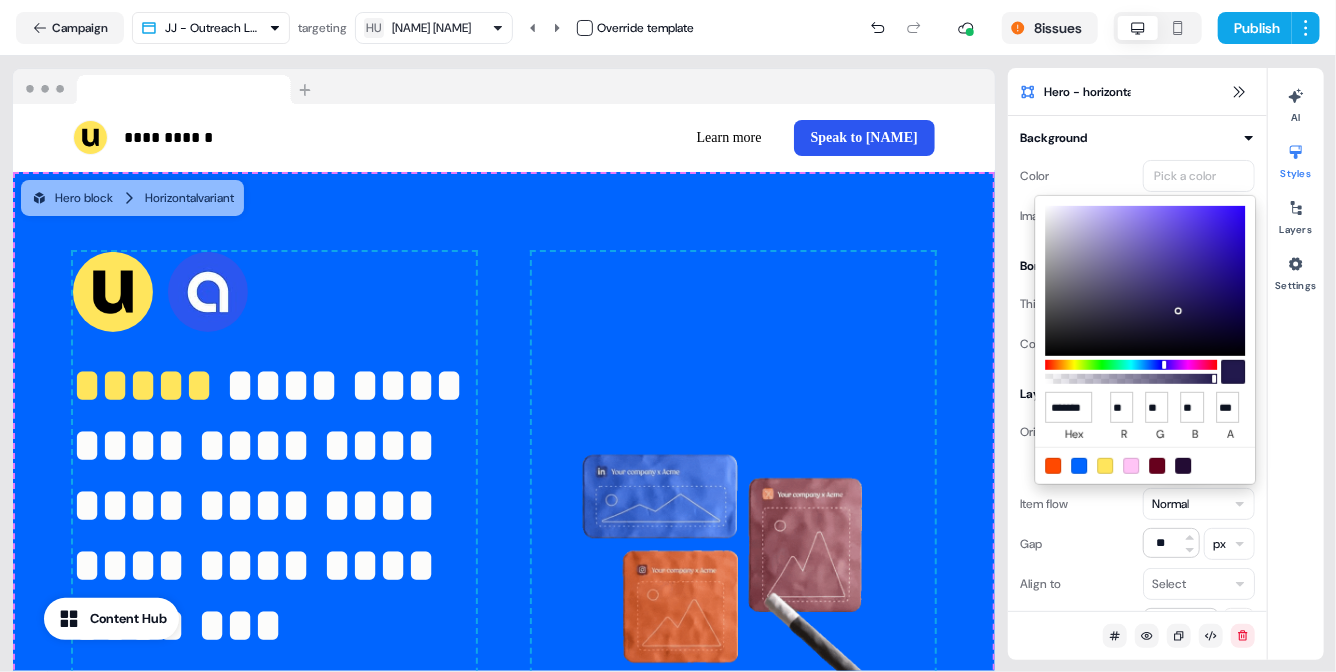 type on "***" 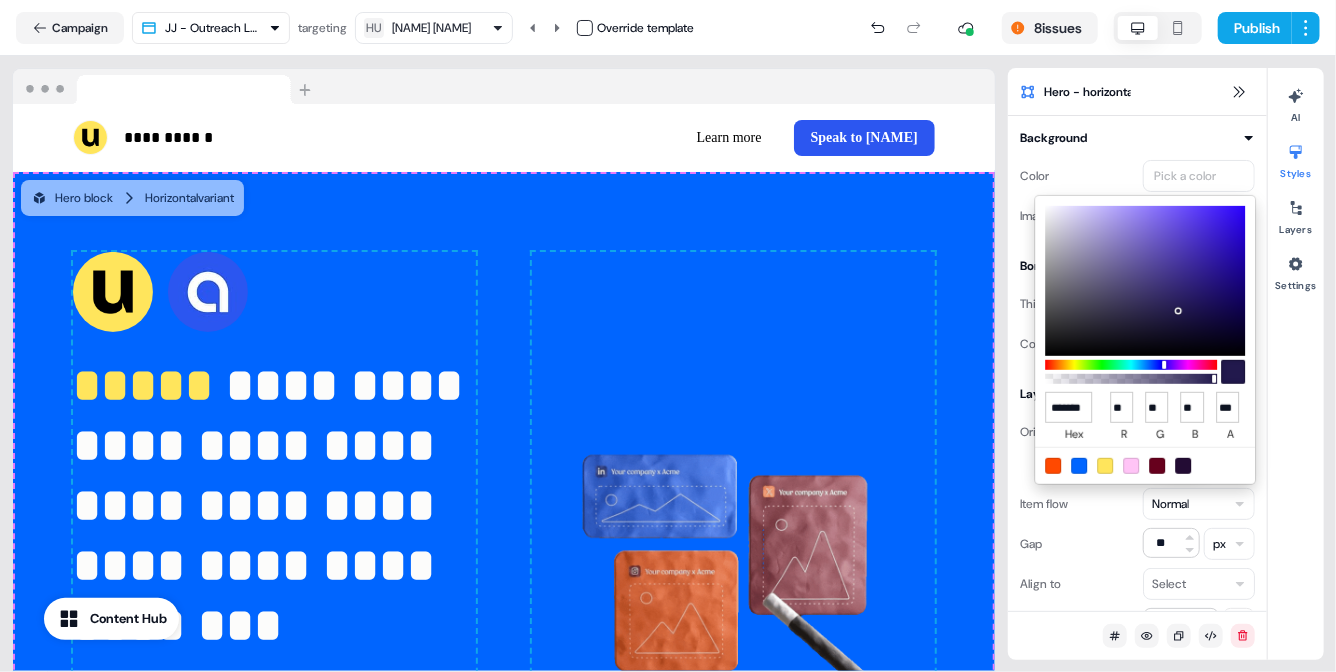 type on "***" 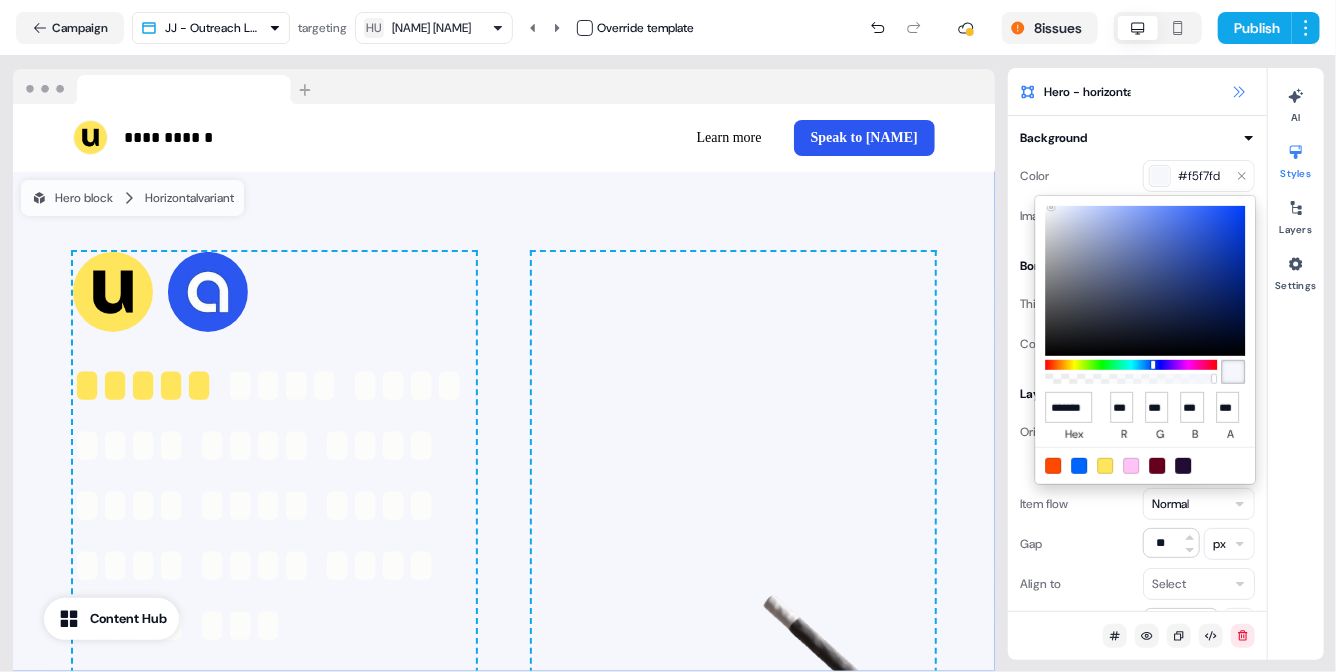click 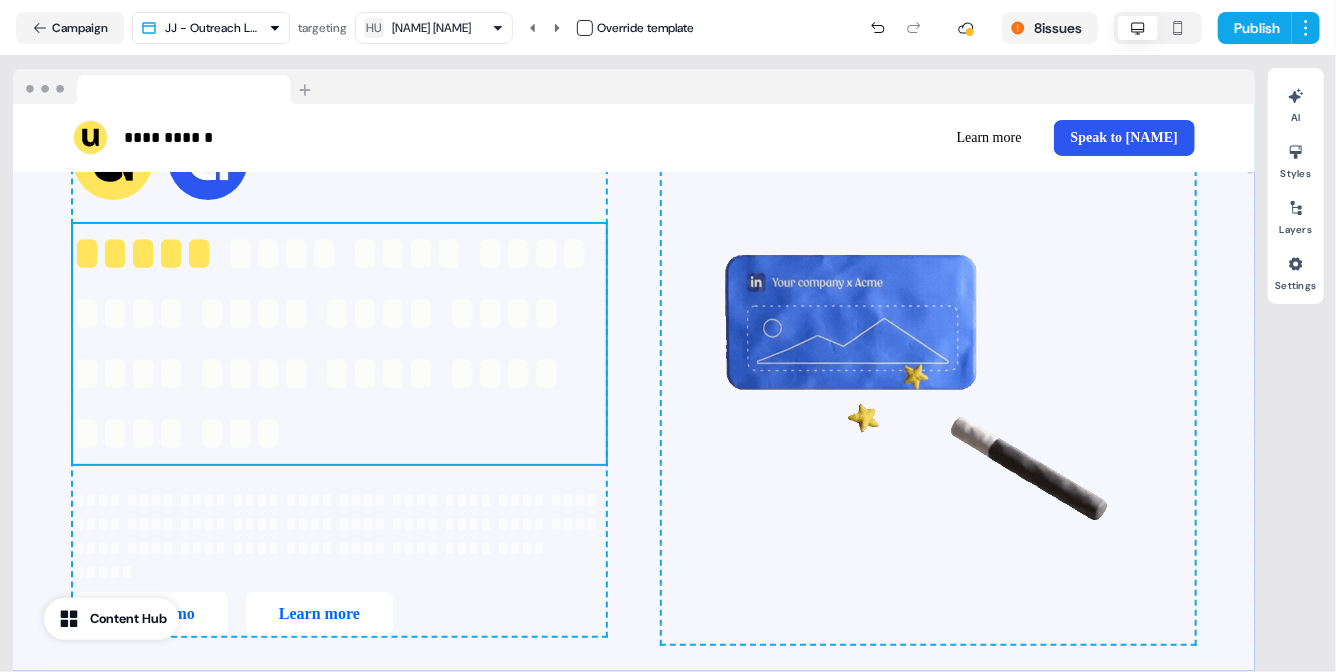 click on "**********" at bounding box center (337, 343) 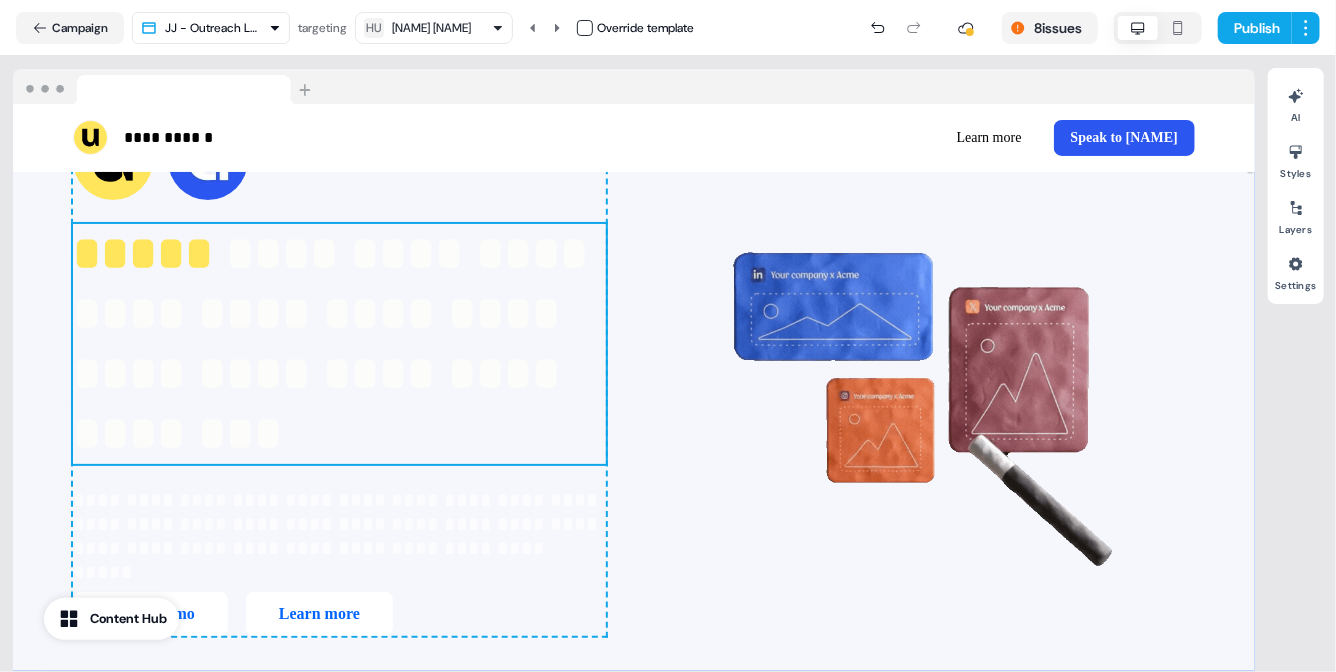 click on "**********" at bounding box center [337, 343] 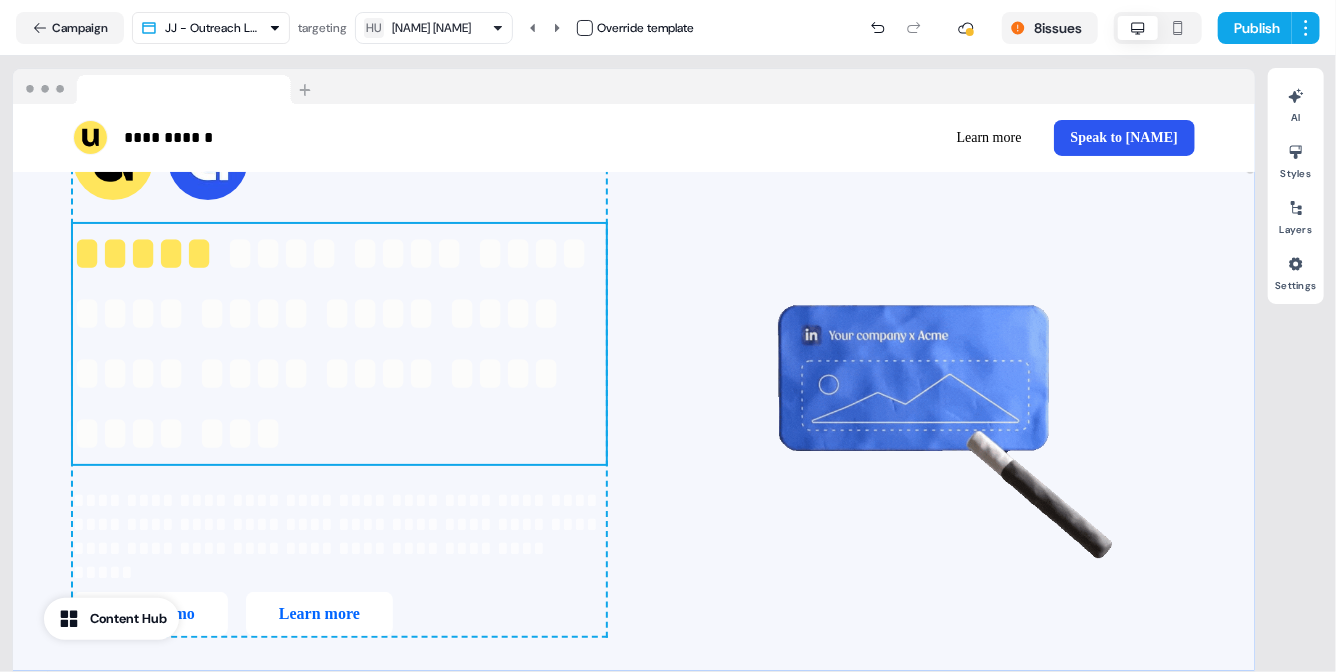 scroll, scrollTop: 132, scrollLeft: 0, axis: vertical 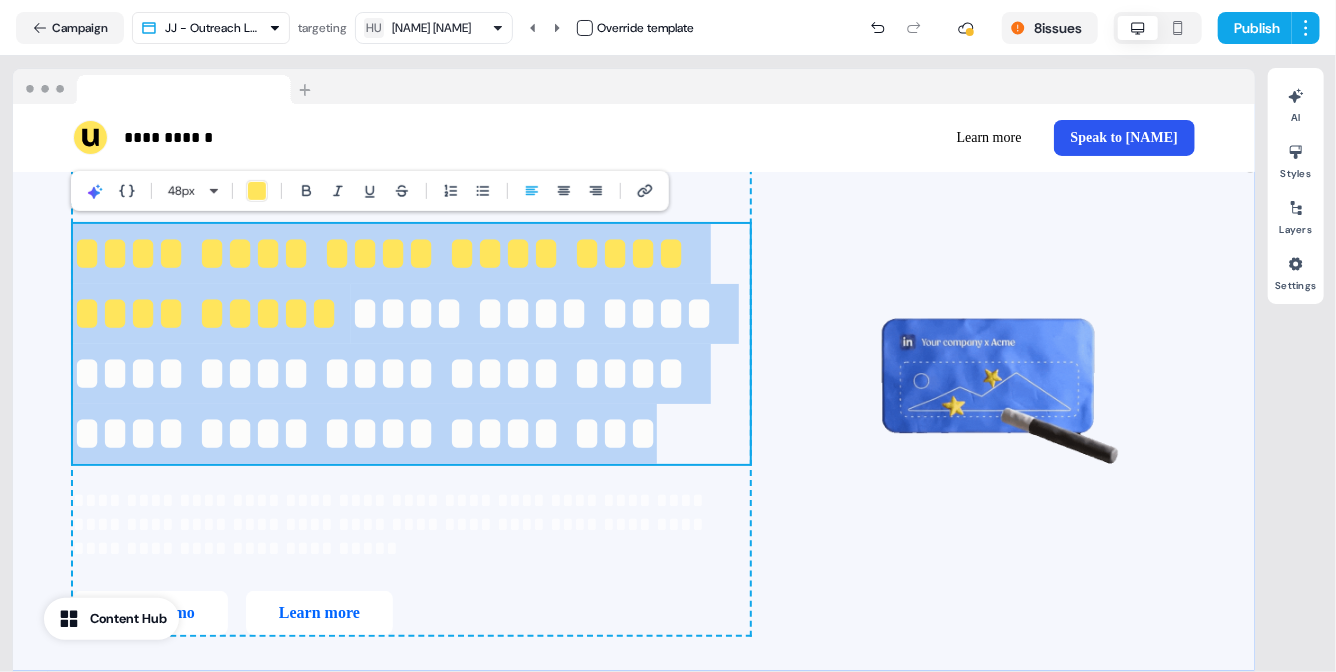click on "**********" at bounding box center [411, 344] 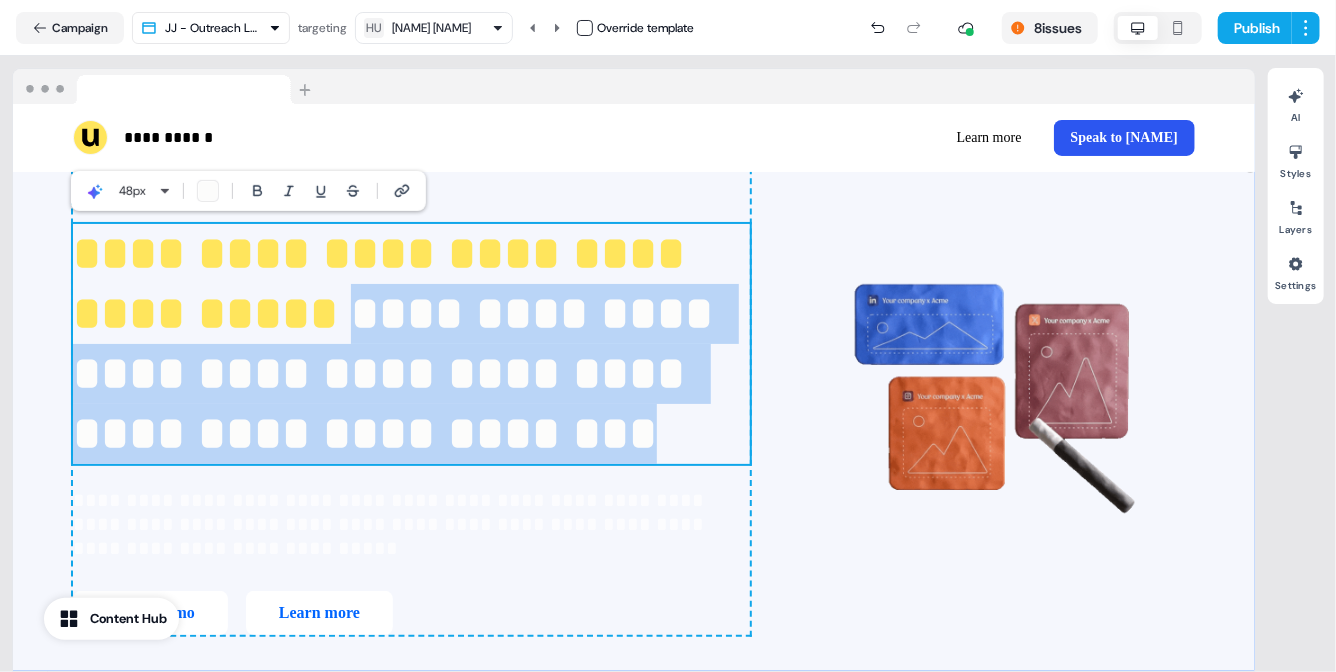 drag, startPoint x: 380, startPoint y: 495, endPoint x: 76, endPoint y: 383, distance: 323.9753 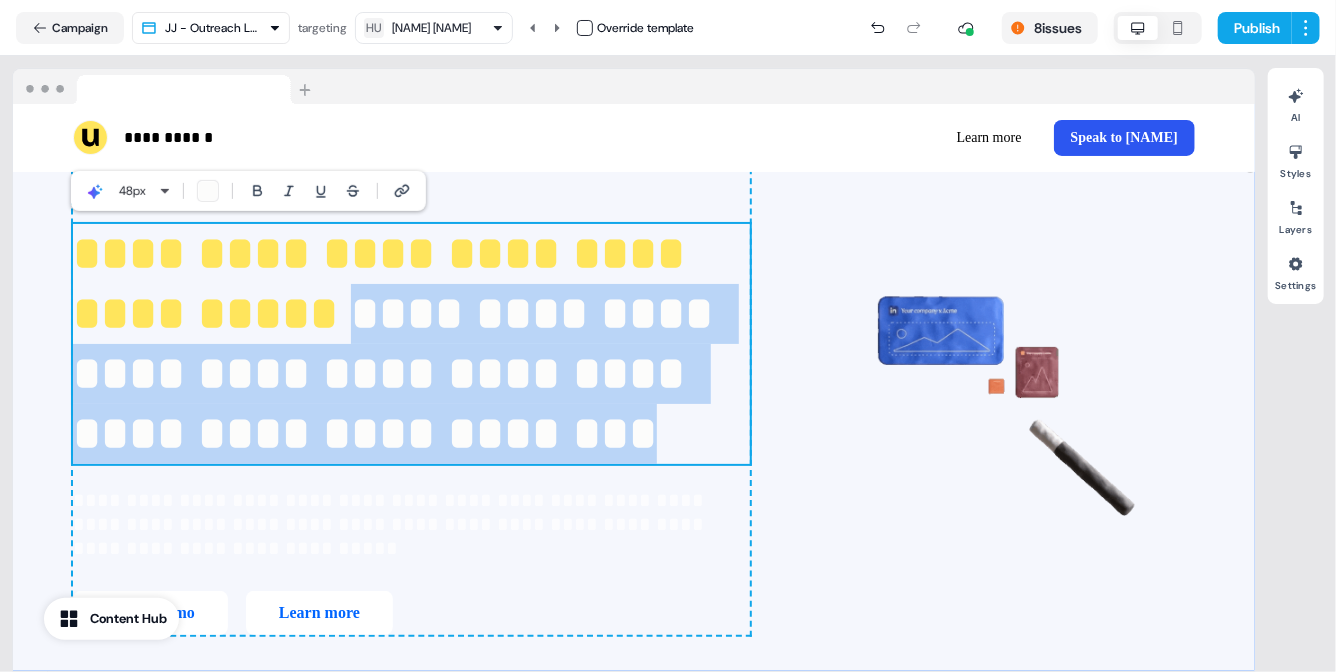 click on "**********" at bounding box center (411, 344) 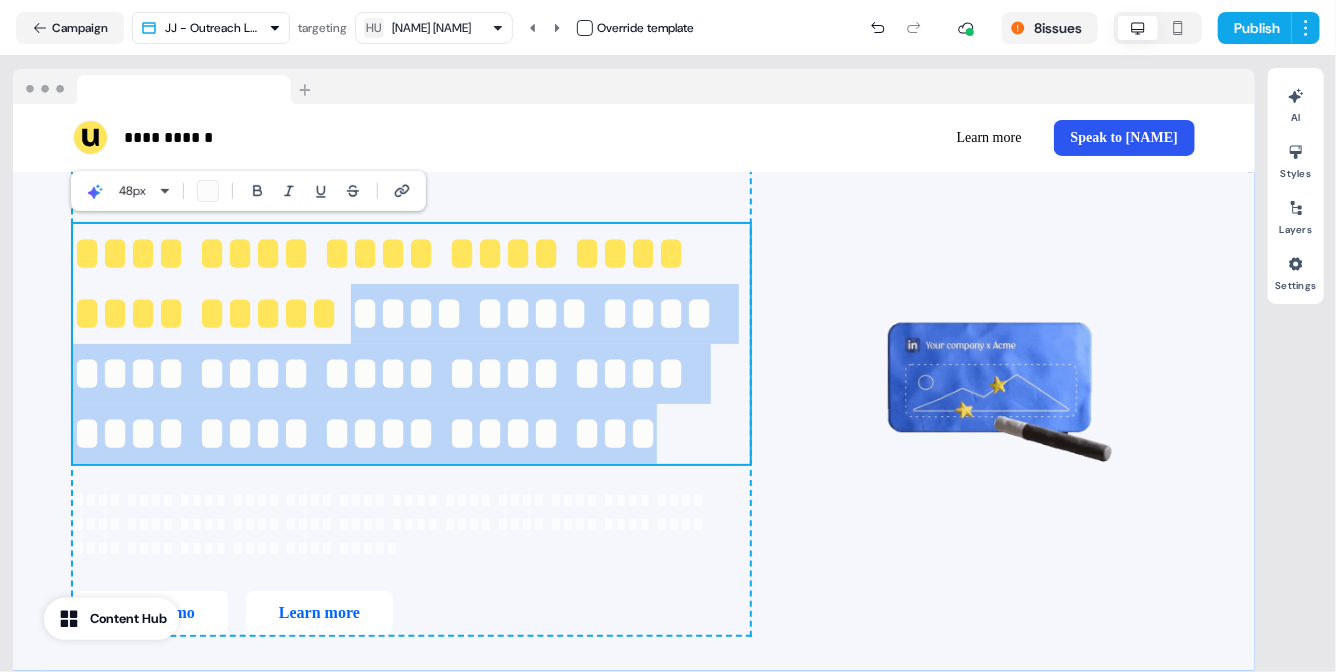 click at bounding box center [208, 191] 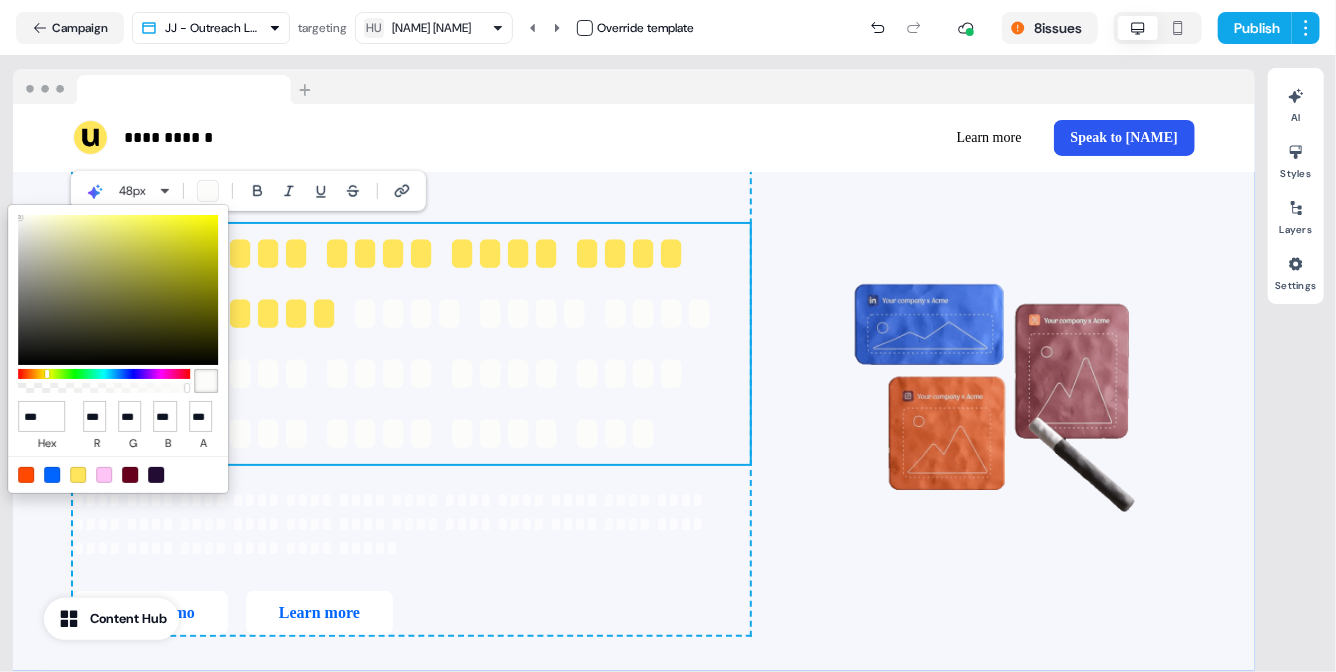 type on "******" 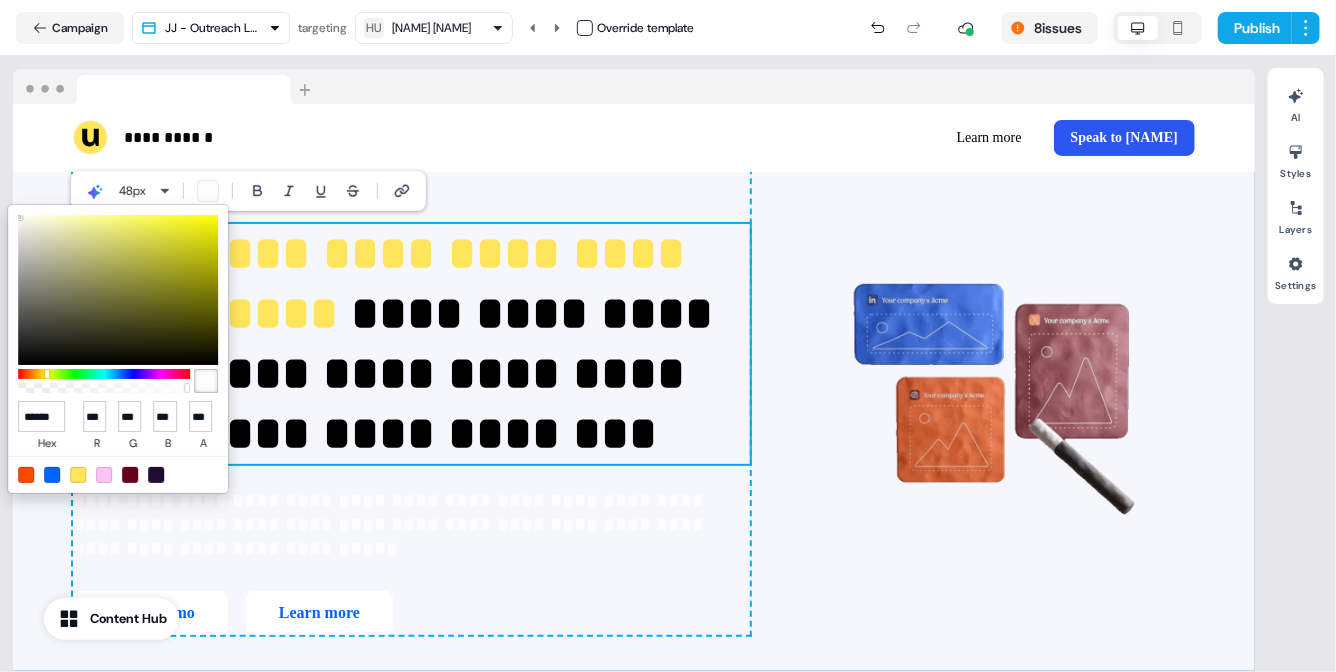 type on "*" 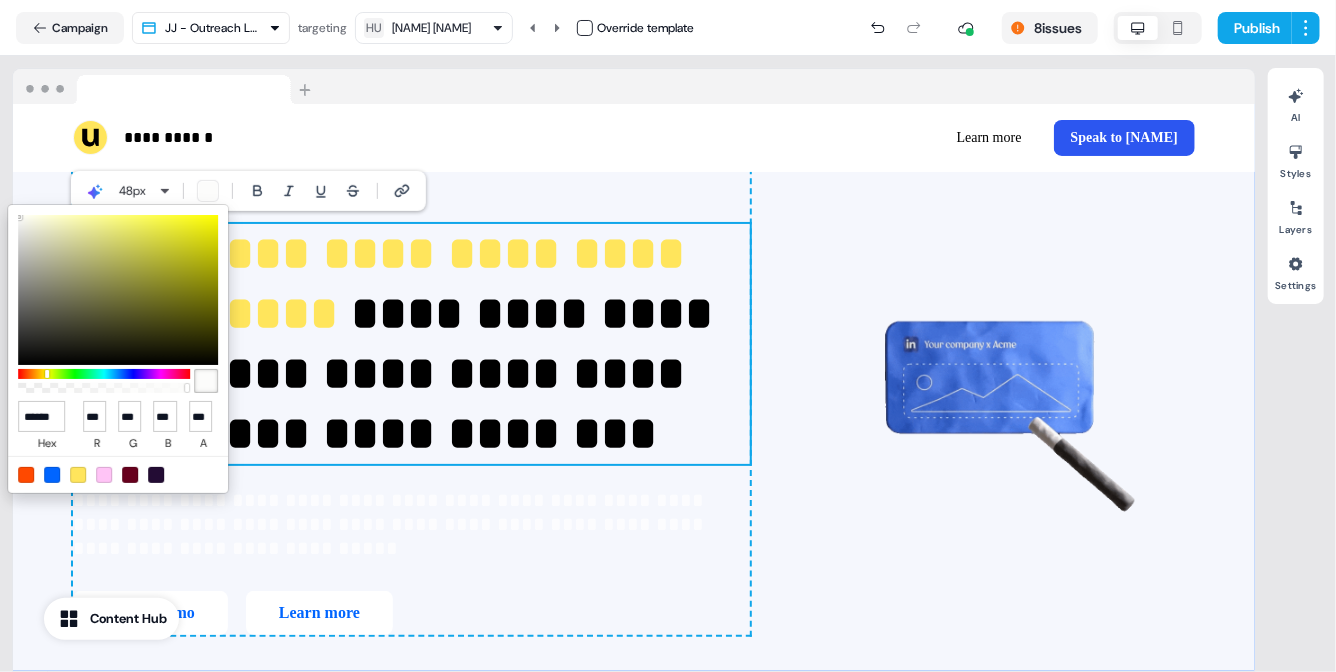 type on "*" 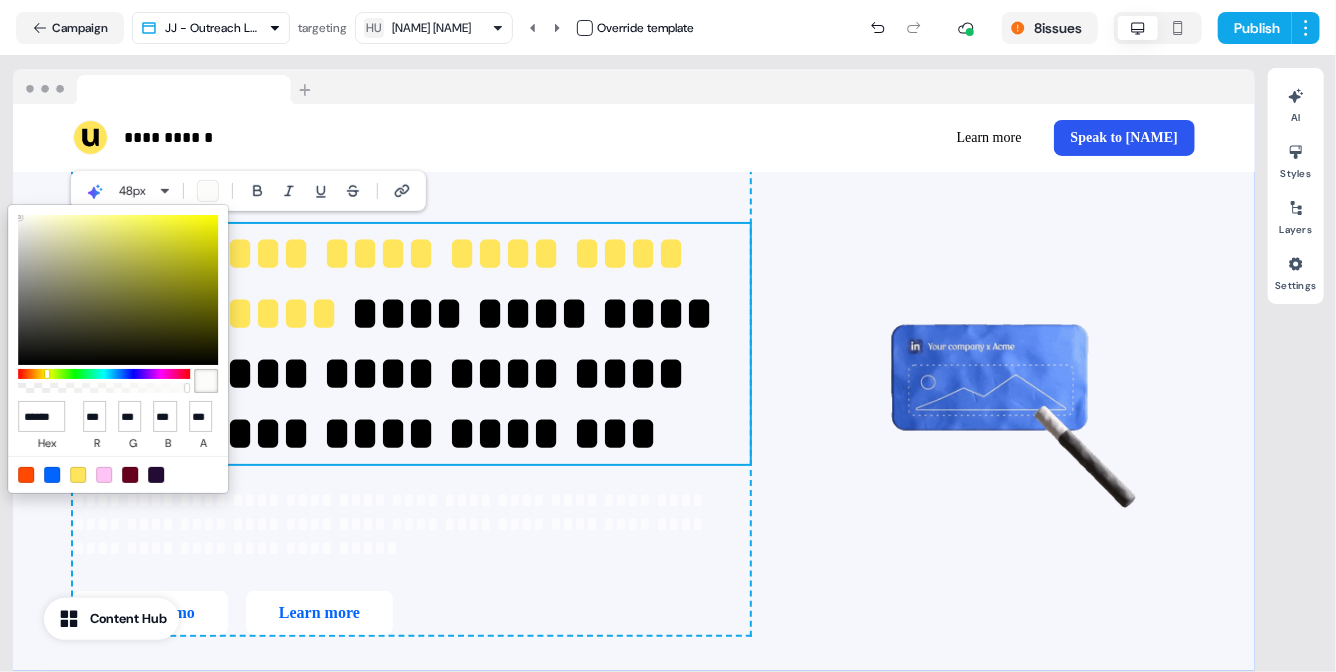 type on "*" 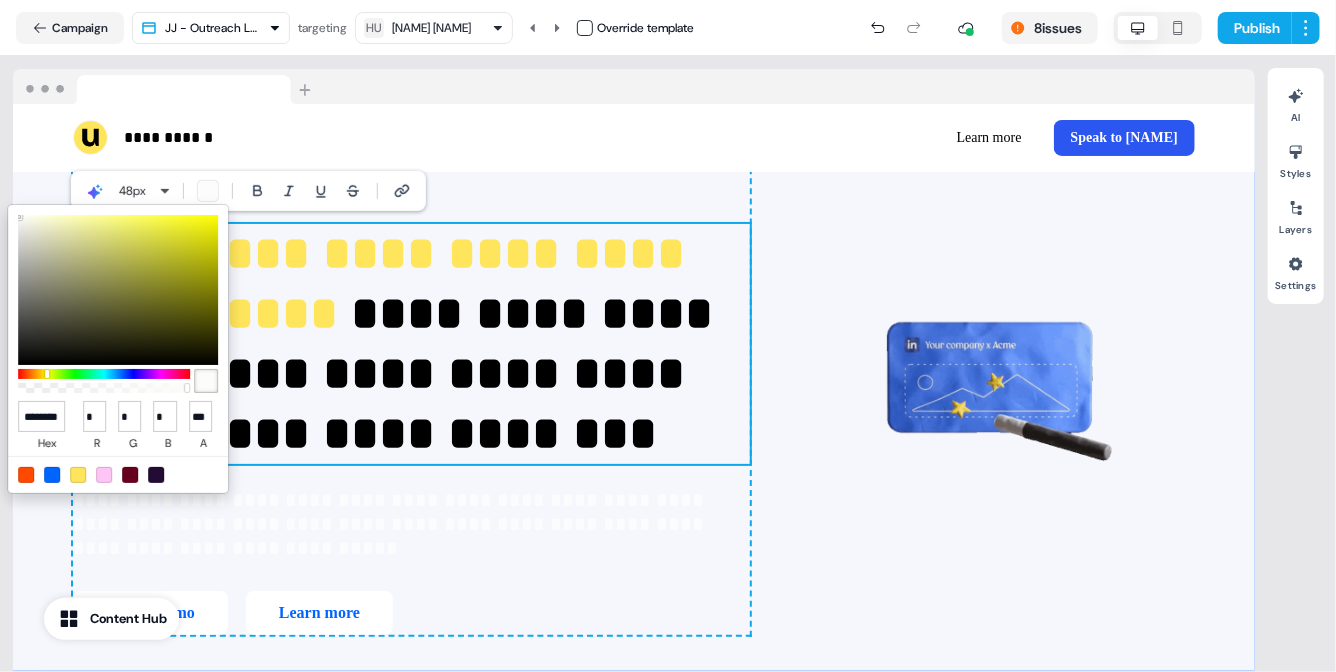 scroll, scrollTop: 0, scrollLeft: 19, axis: horizontal 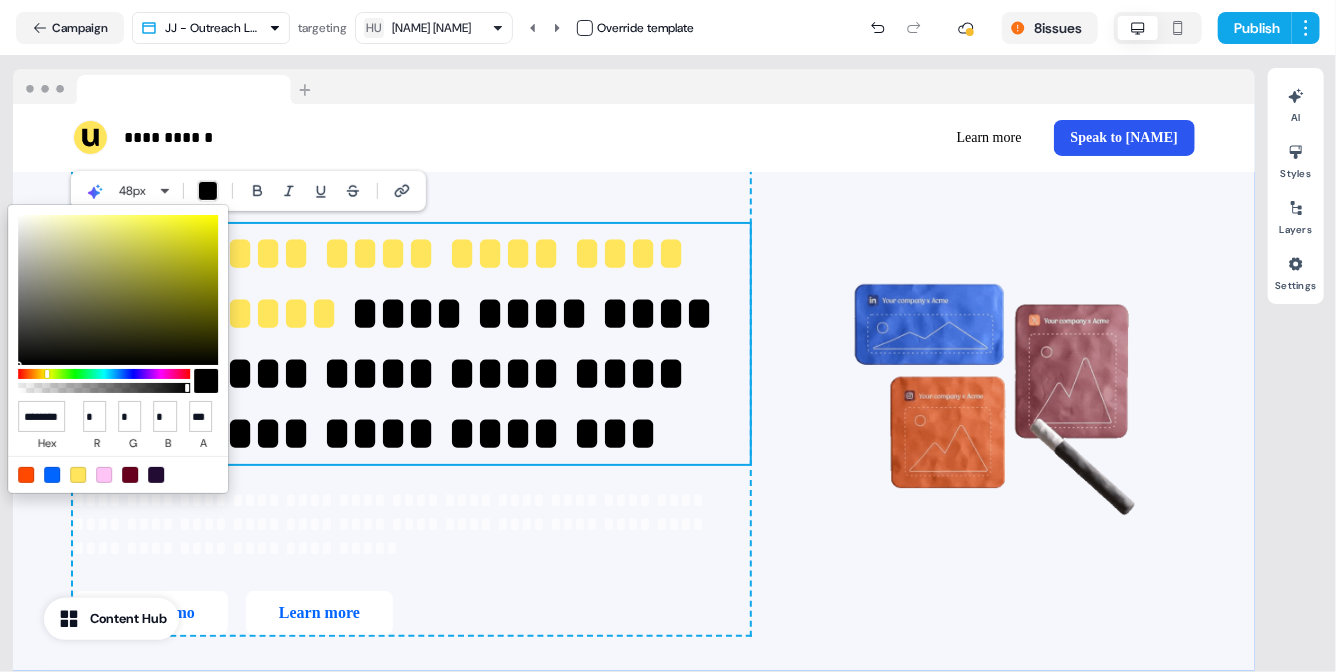 type on "******" 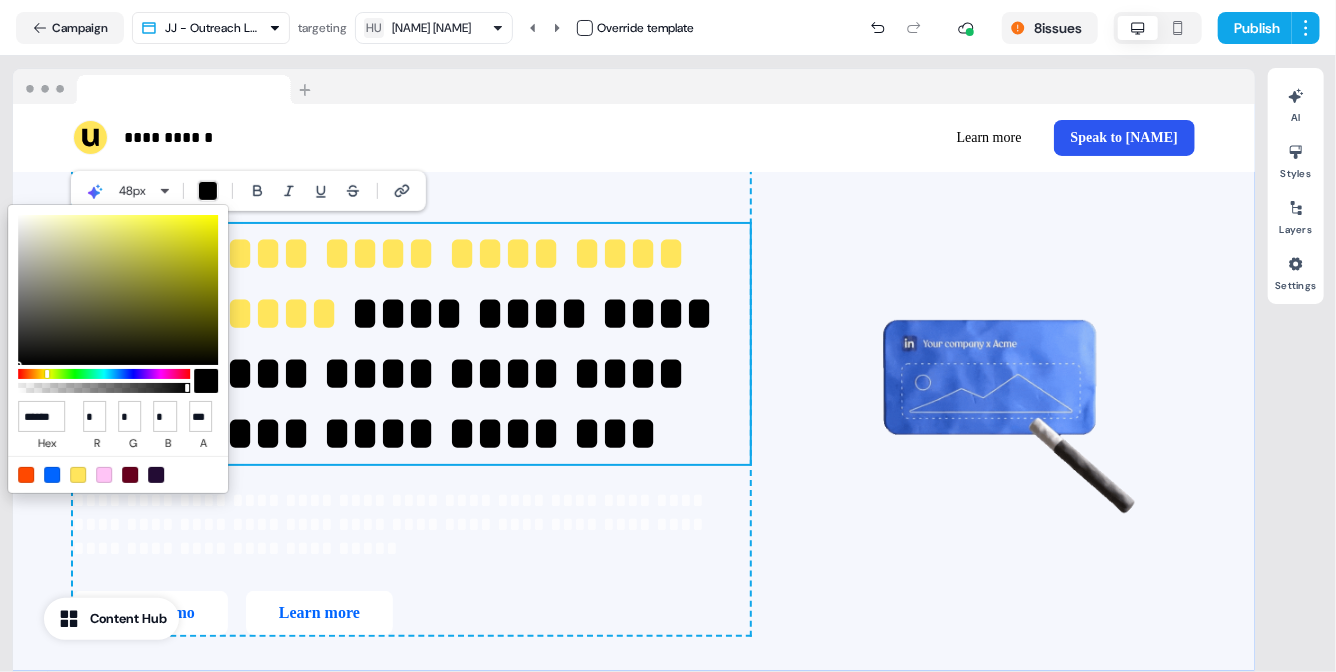 scroll, scrollTop: 0, scrollLeft: 0, axis: both 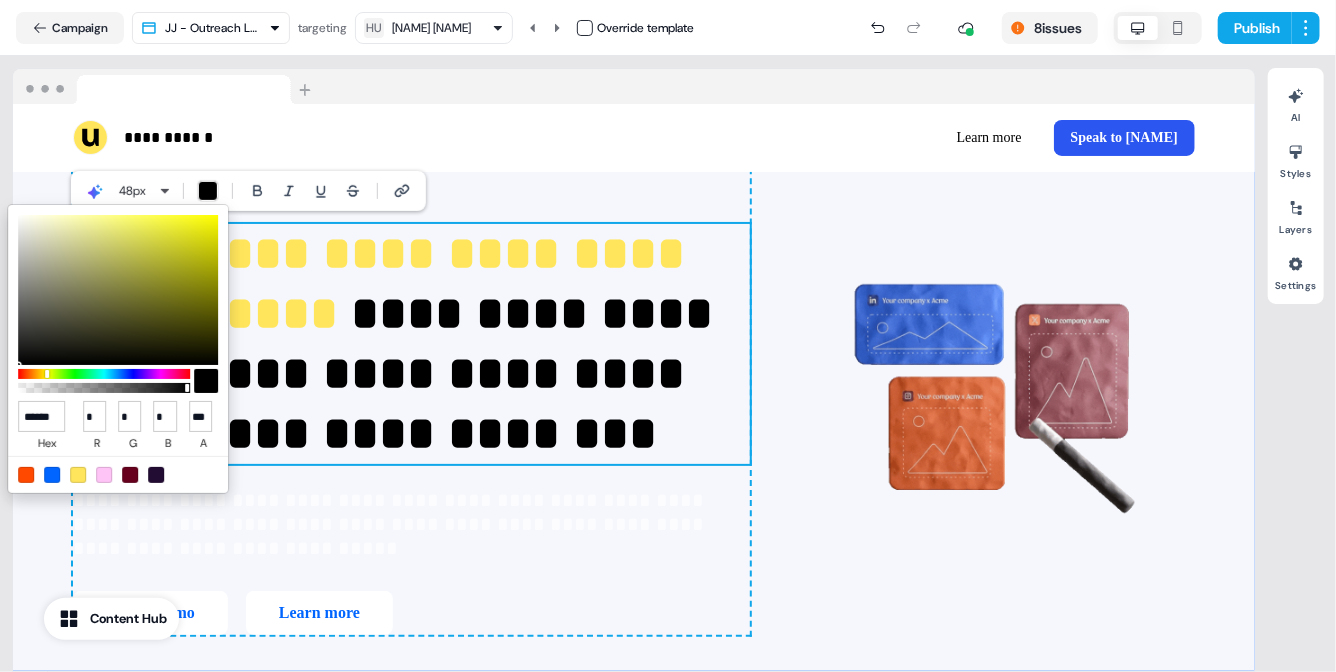 click on "**********" at bounding box center (668, 336) 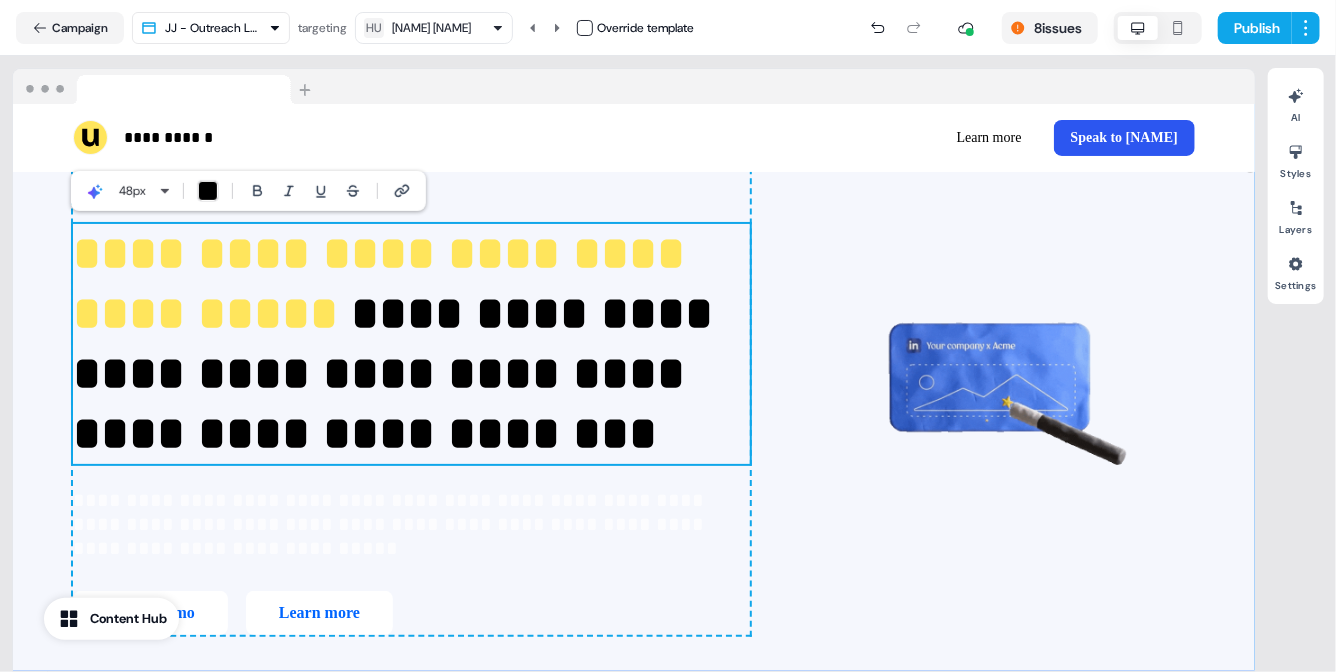 click on "**********" at bounding box center [634, 378] 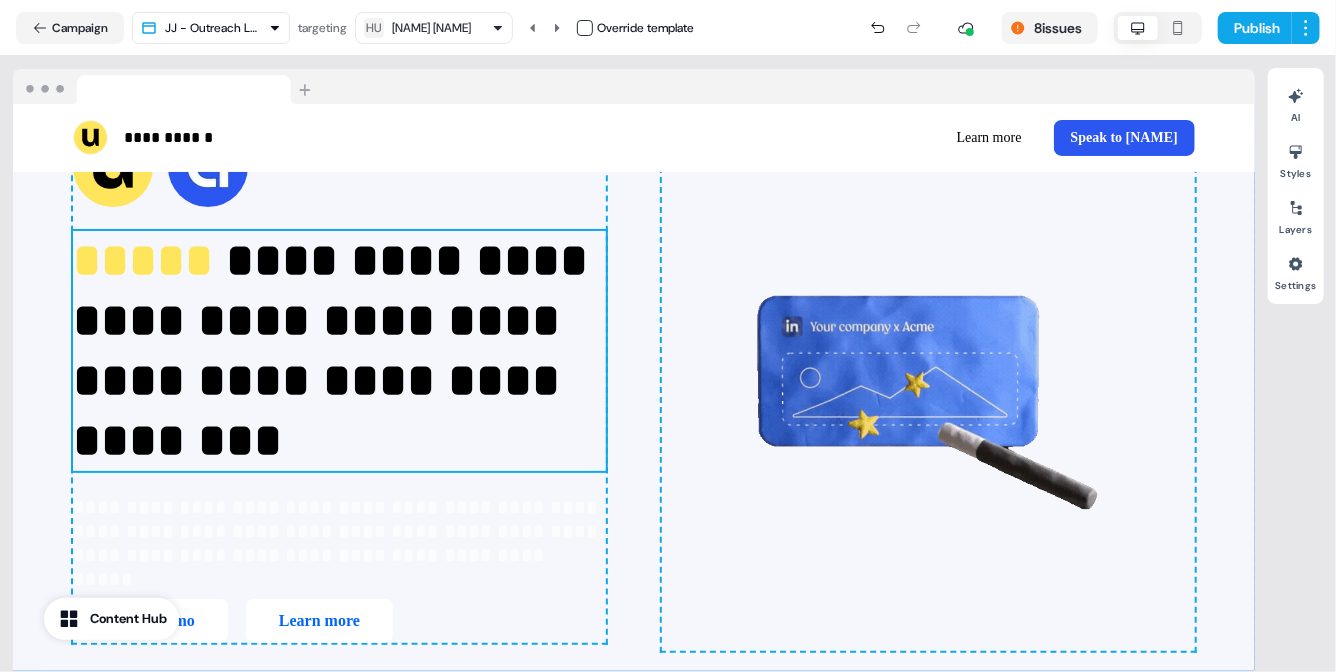 scroll, scrollTop: 69, scrollLeft: 0, axis: vertical 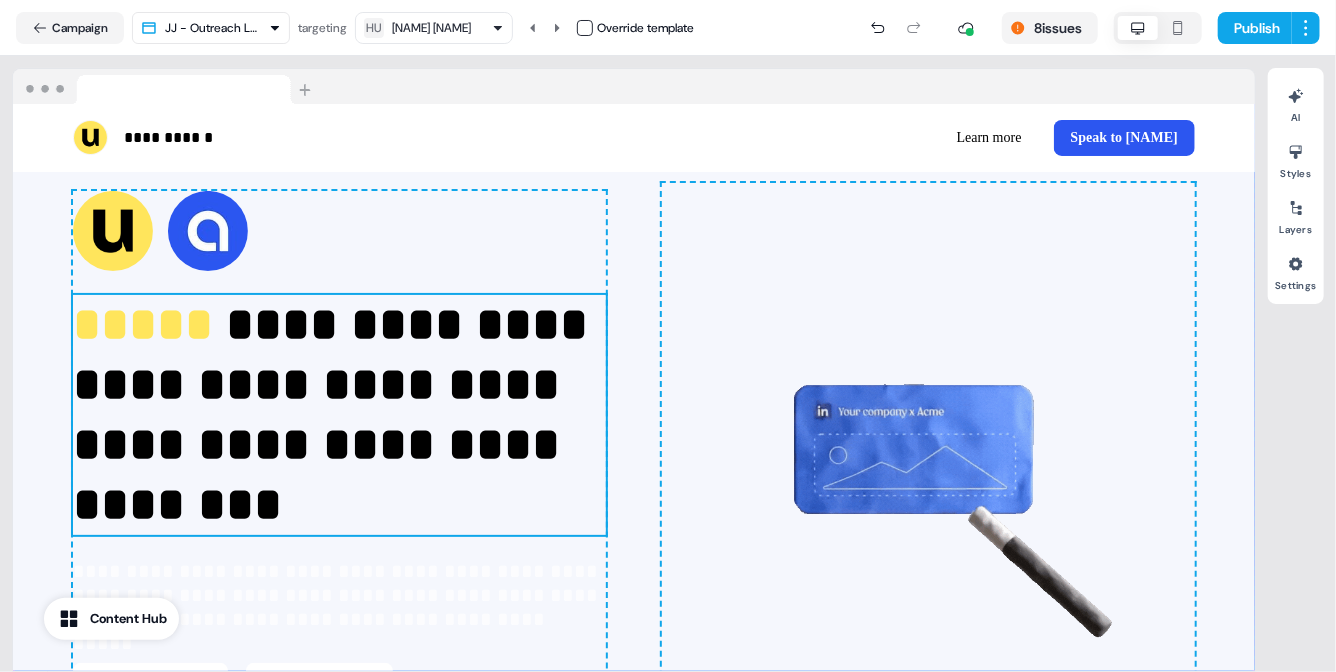click on "*****" at bounding box center [149, 324] 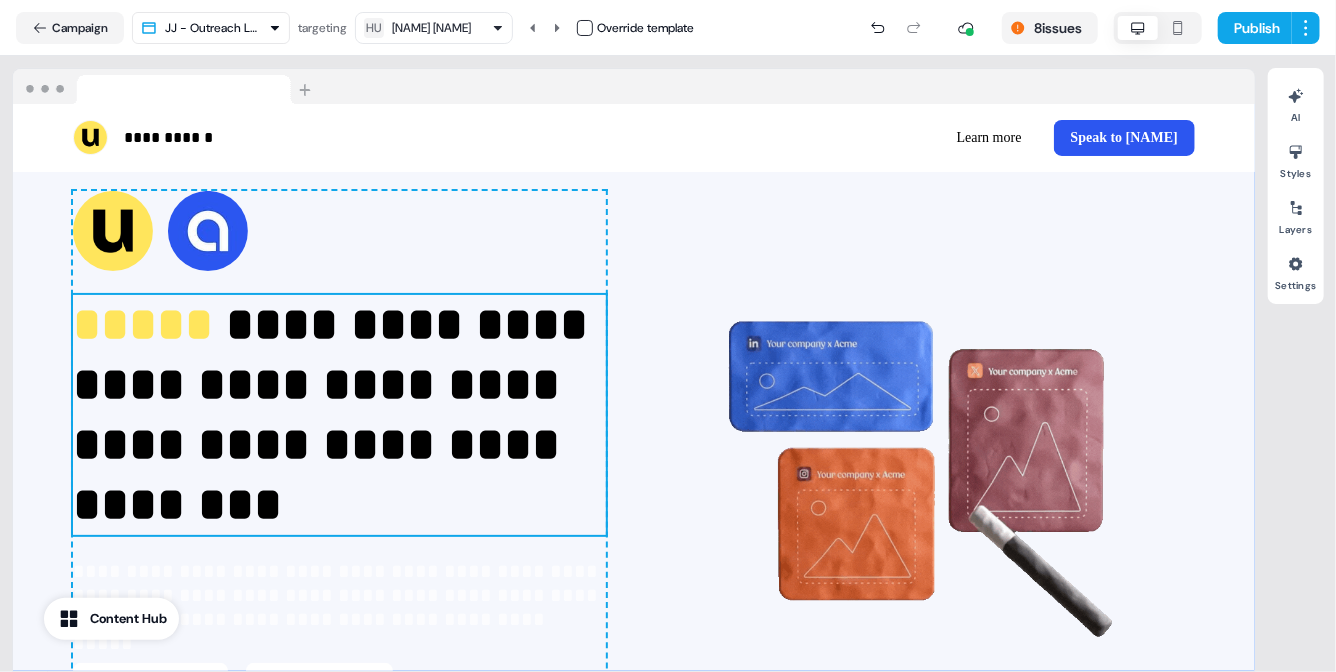 click on "**********" at bounding box center [337, 414] 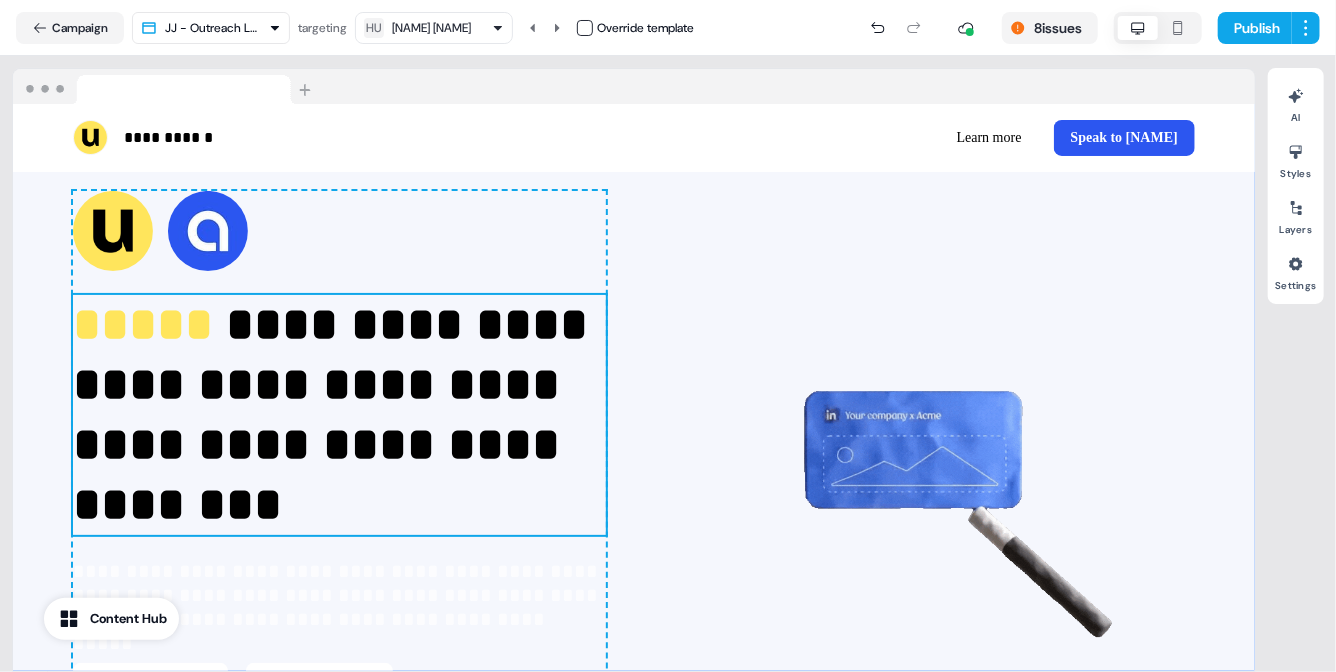 click on "**********" at bounding box center (337, 414) 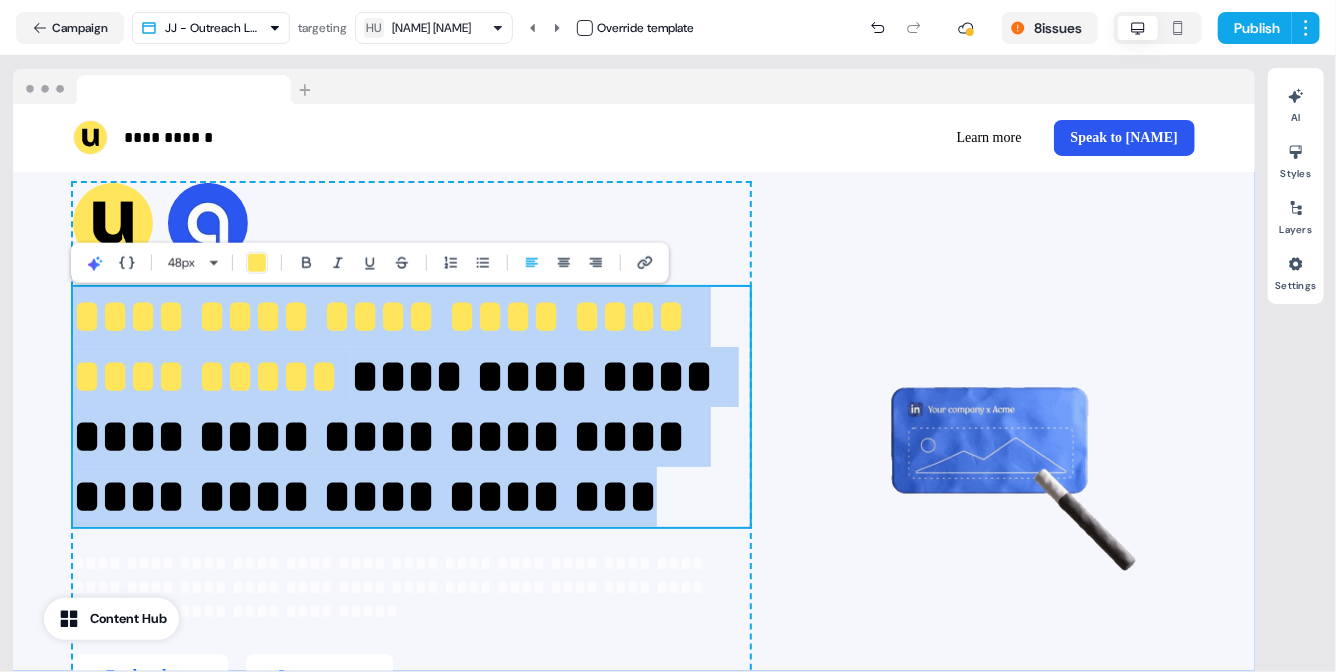 scroll, scrollTop: 60, scrollLeft: 0, axis: vertical 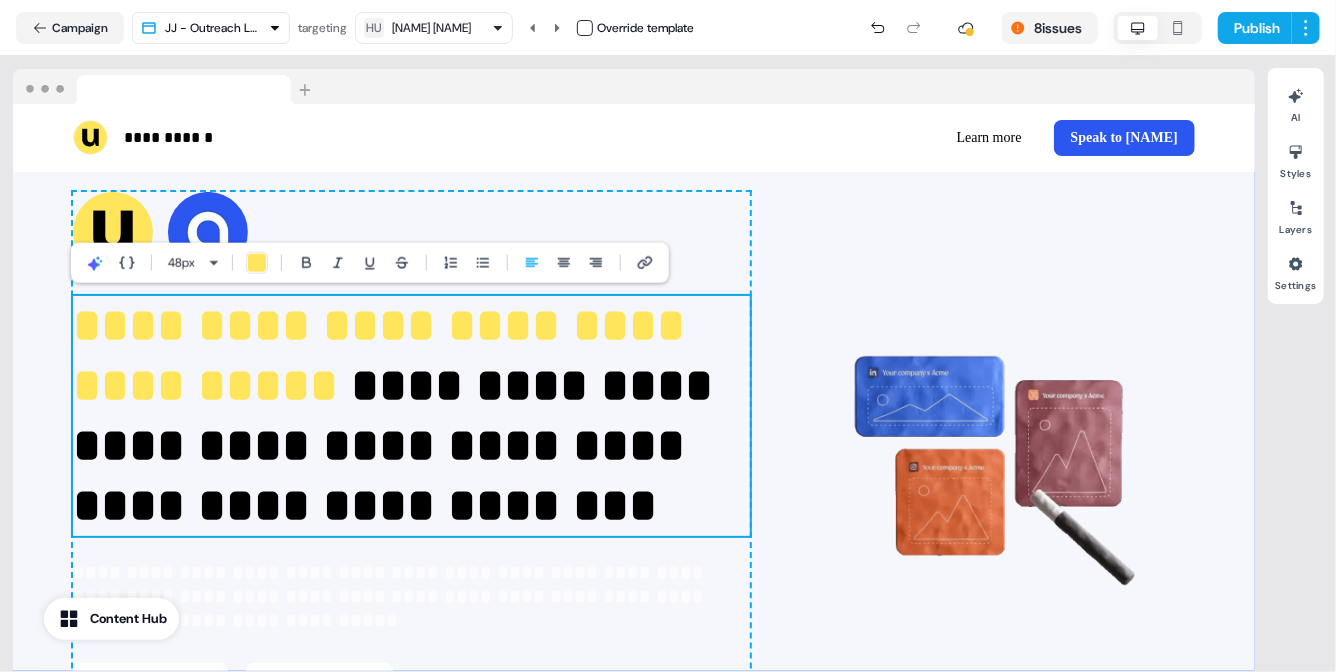 click on "**********" at bounding box center [385, 355] 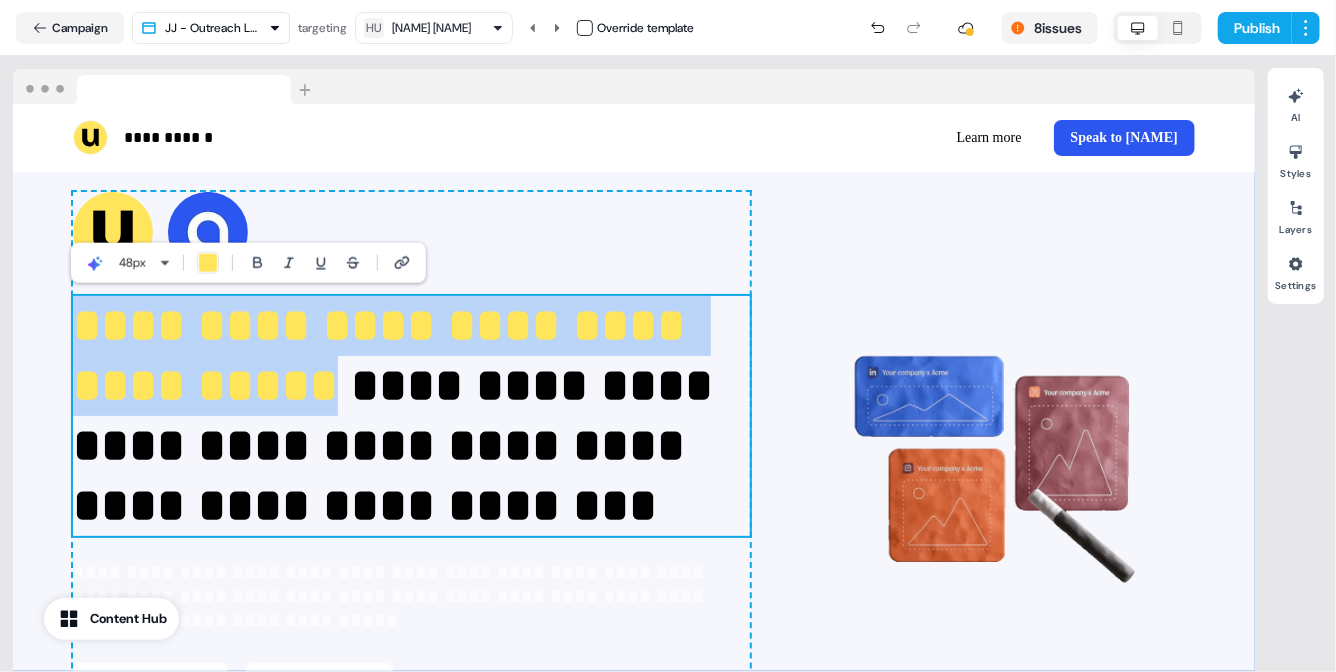 drag, startPoint x: 737, startPoint y: 394, endPoint x: 79, endPoint y: 326, distance: 661.50433 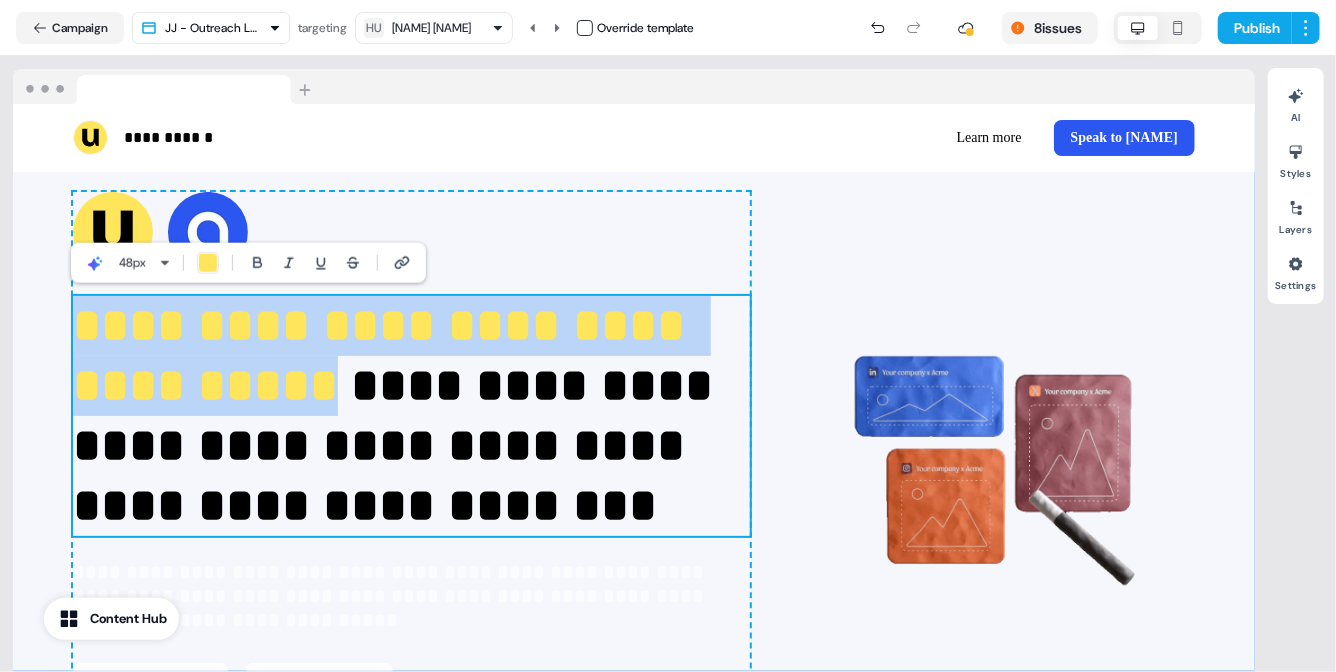 click on "**********" at bounding box center [385, 355] 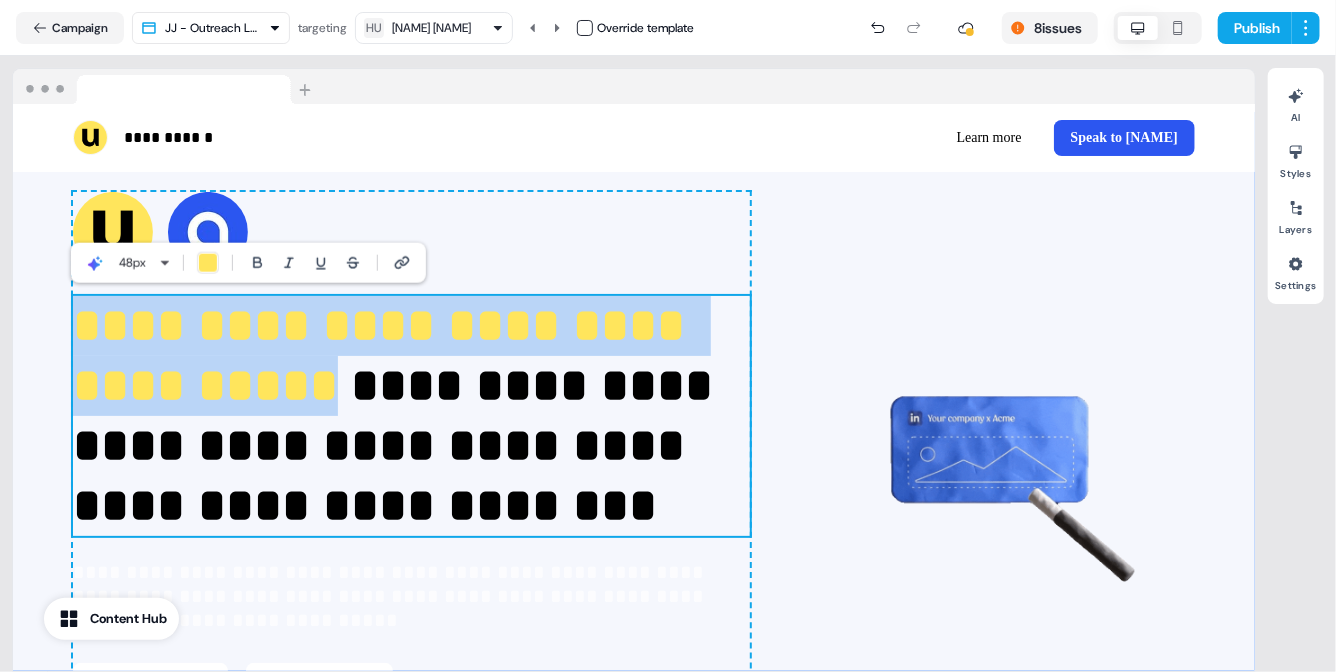click at bounding box center [208, 263] 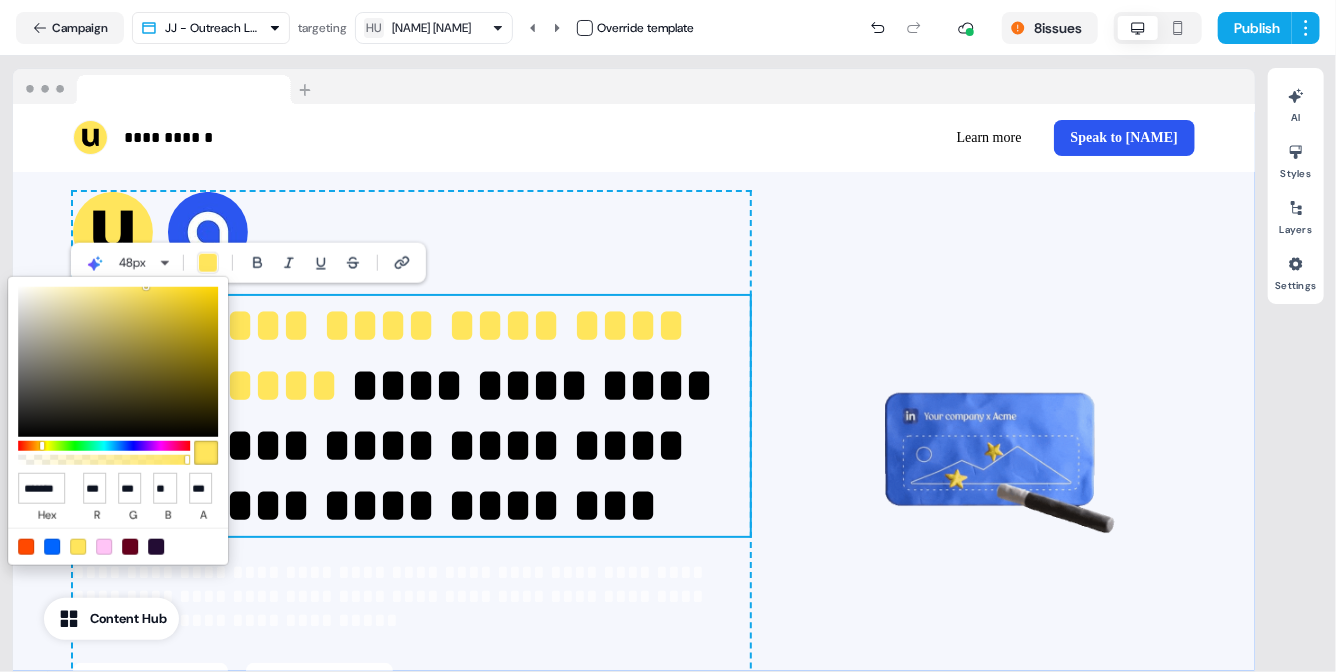 type on "******" 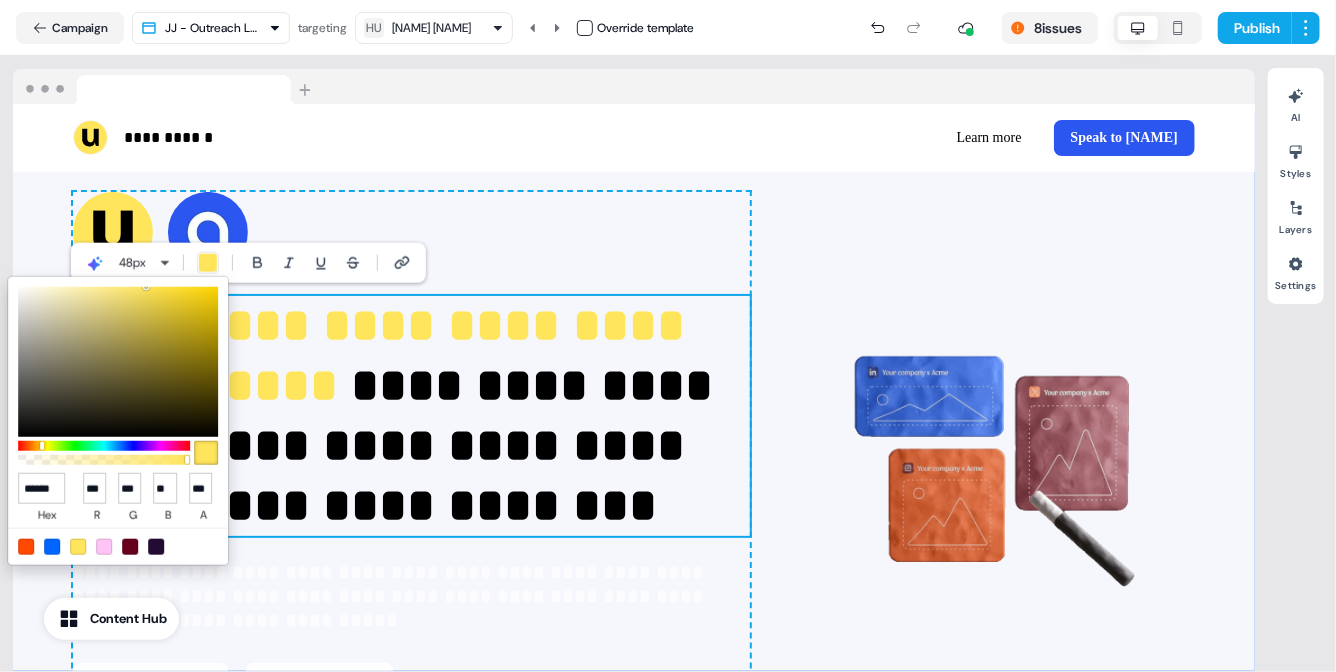 type on "**" 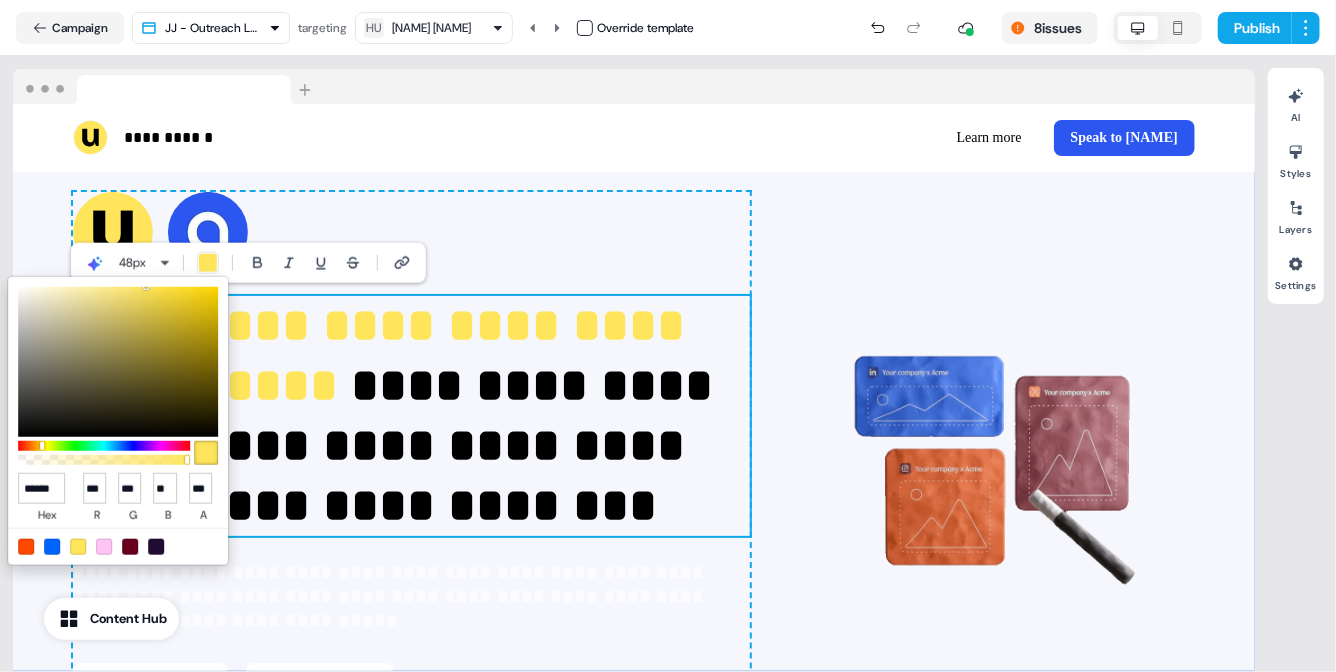 type on "**" 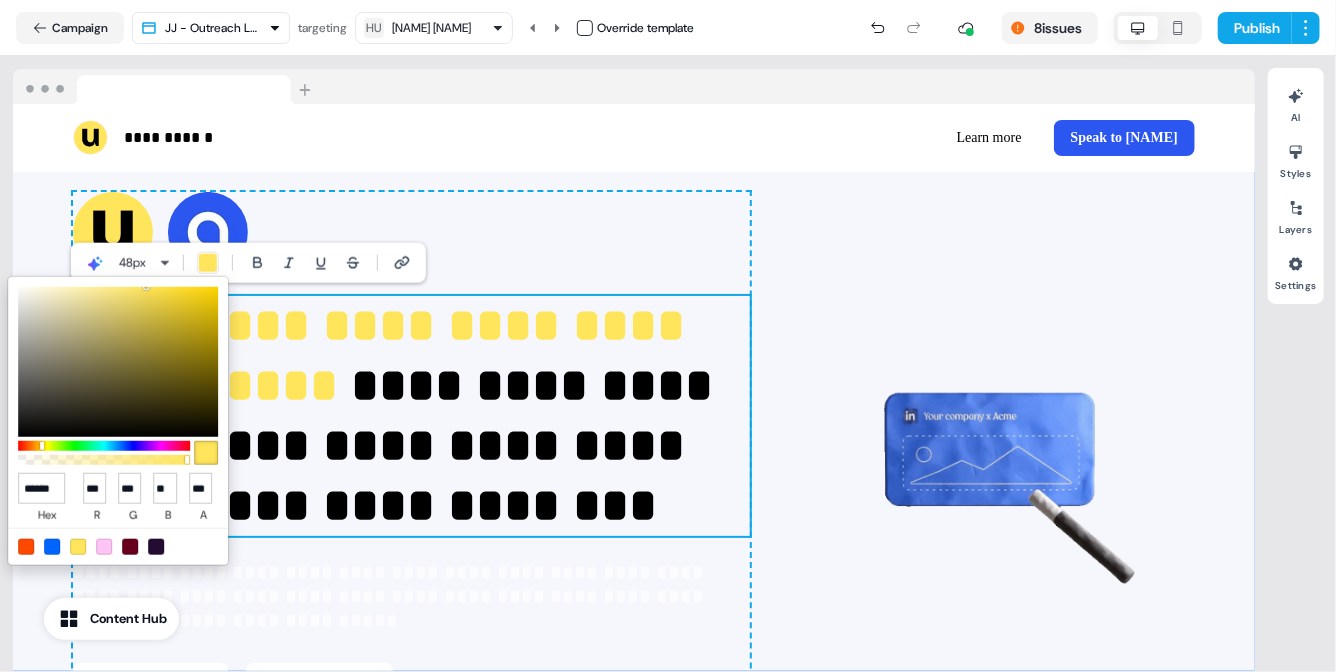 type on "***" 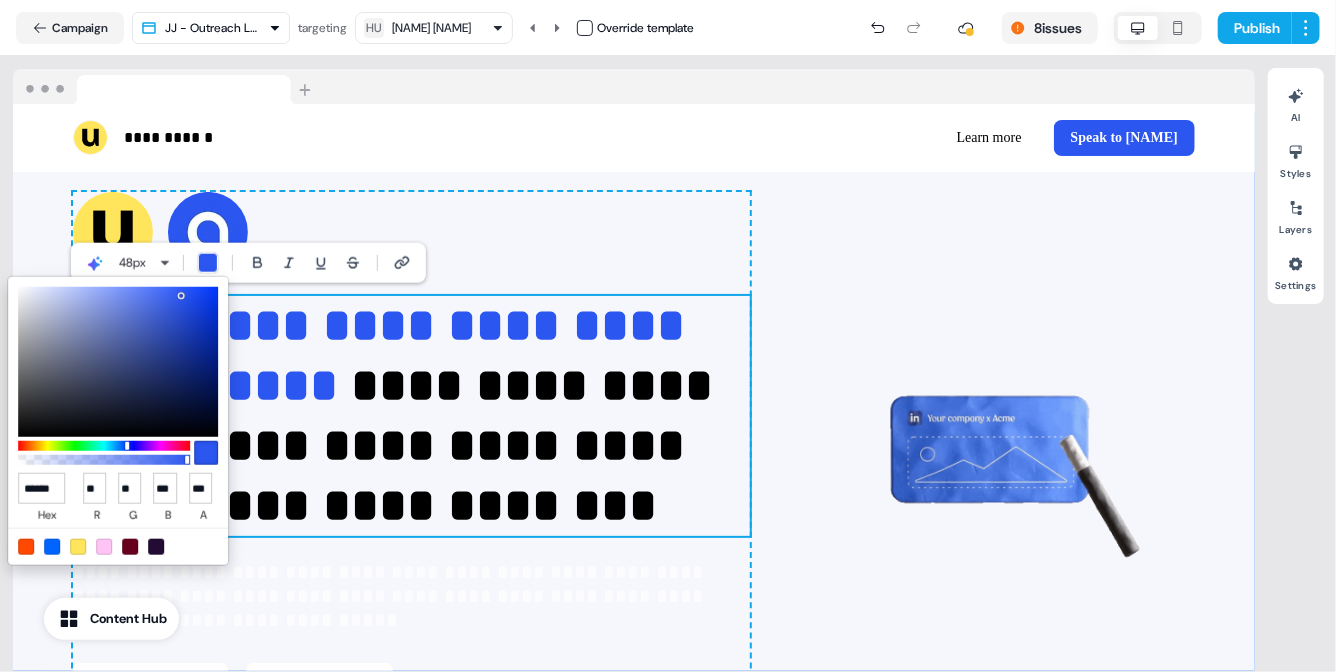 scroll, scrollTop: 0, scrollLeft: 0, axis: both 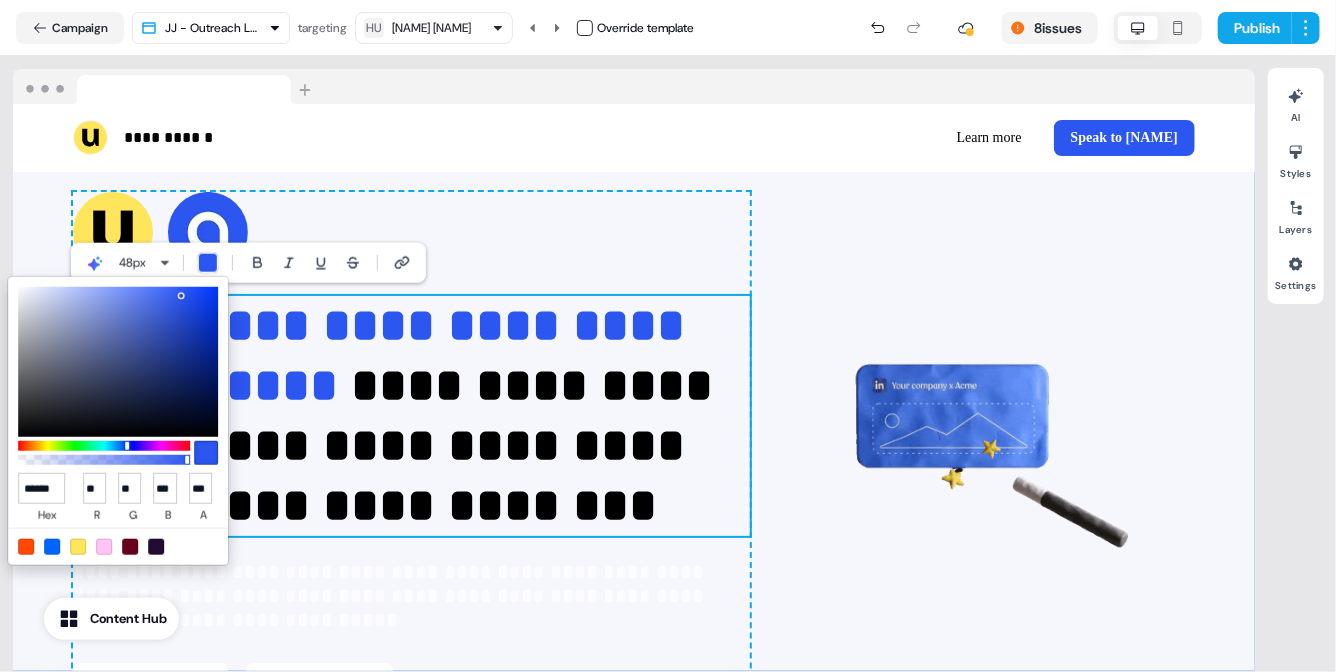 type on "******" 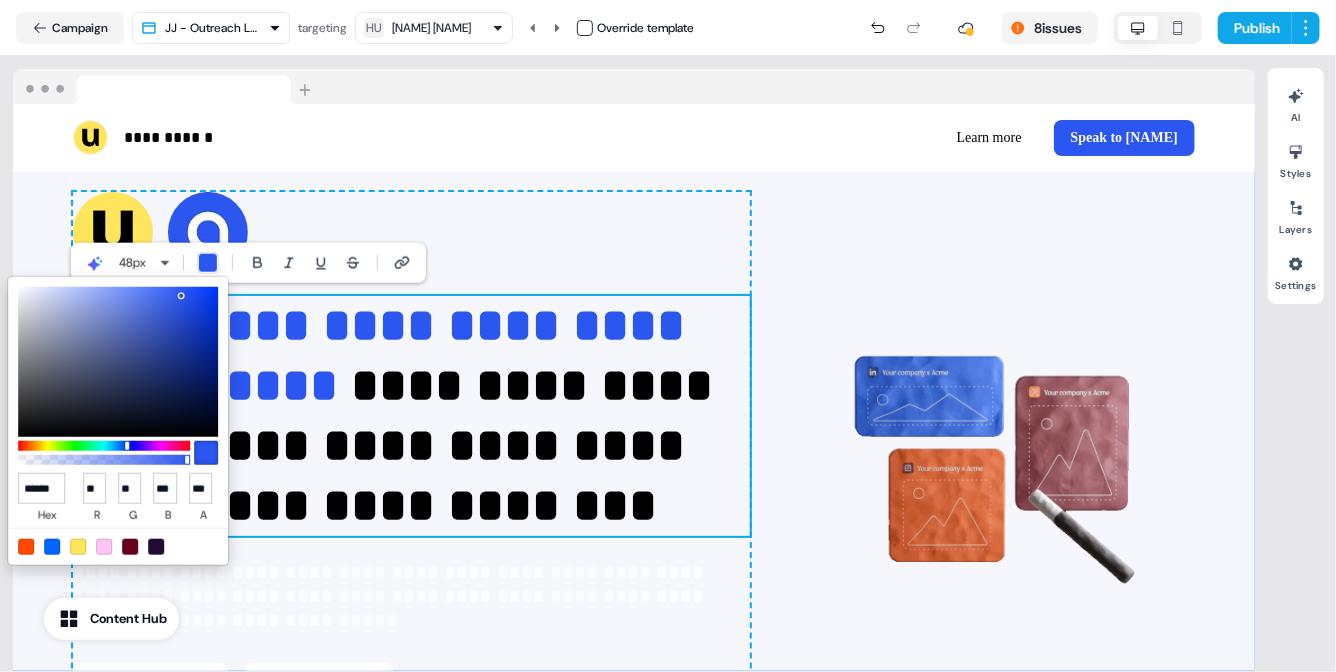 click on "**********" at bounding box center (668, 336) 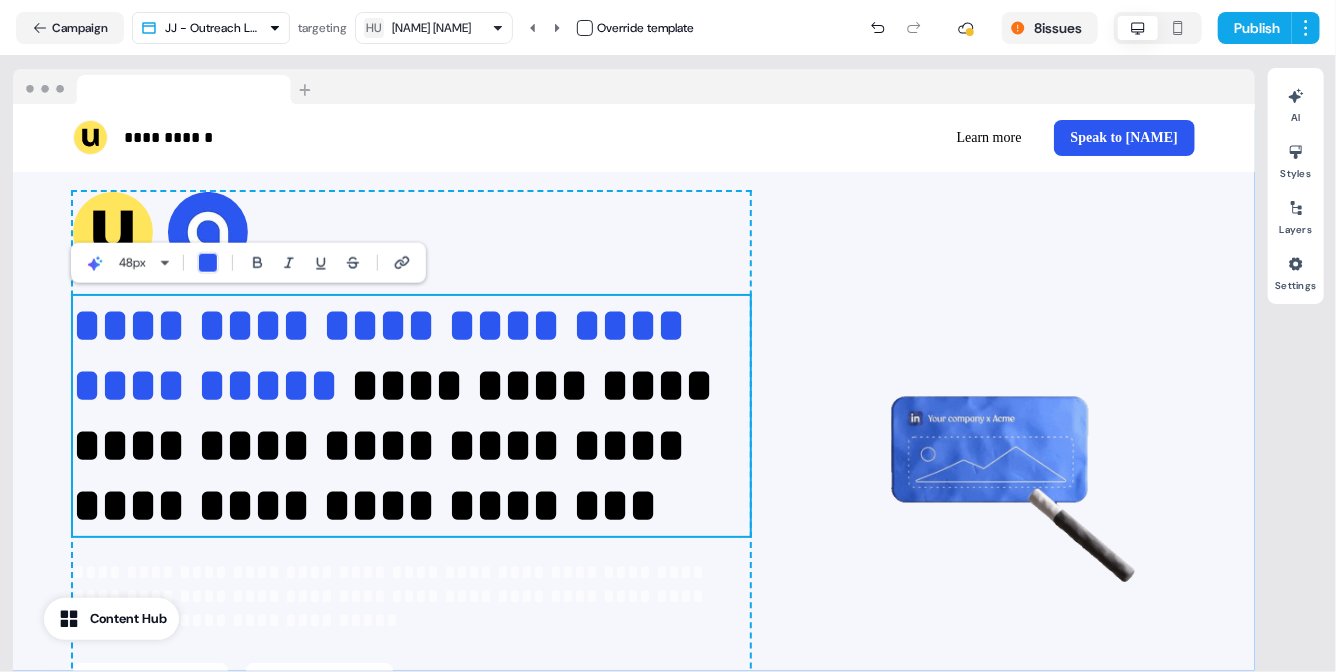 click on "**********" at bounding box center [634, 450] 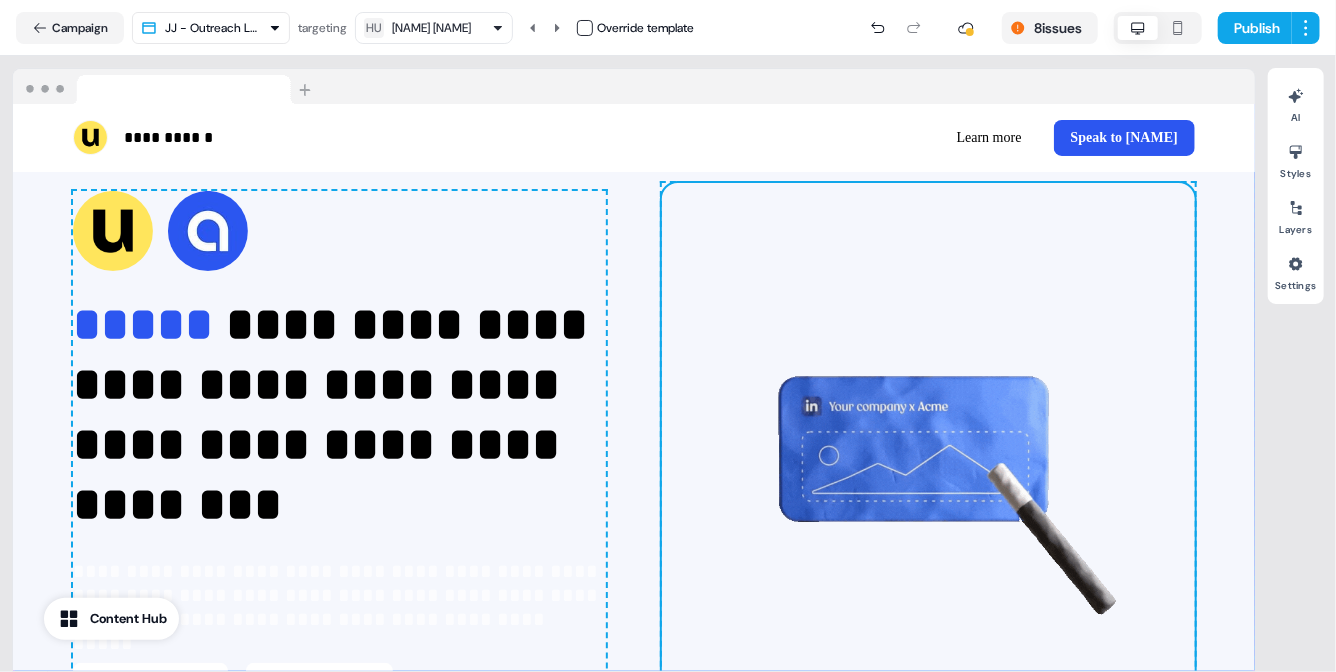 scroll, scrollTop: 157, scrollLeft: 0, axis: vertical 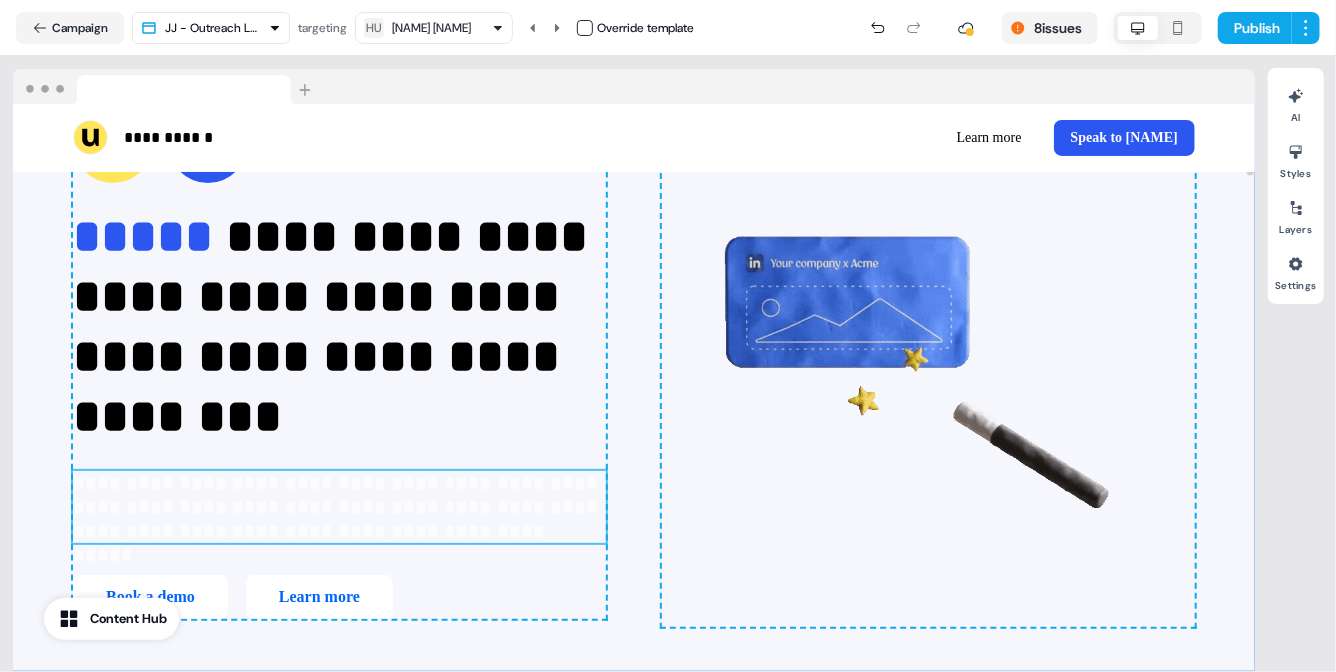click on "**********" at bounding box center [339, 507] 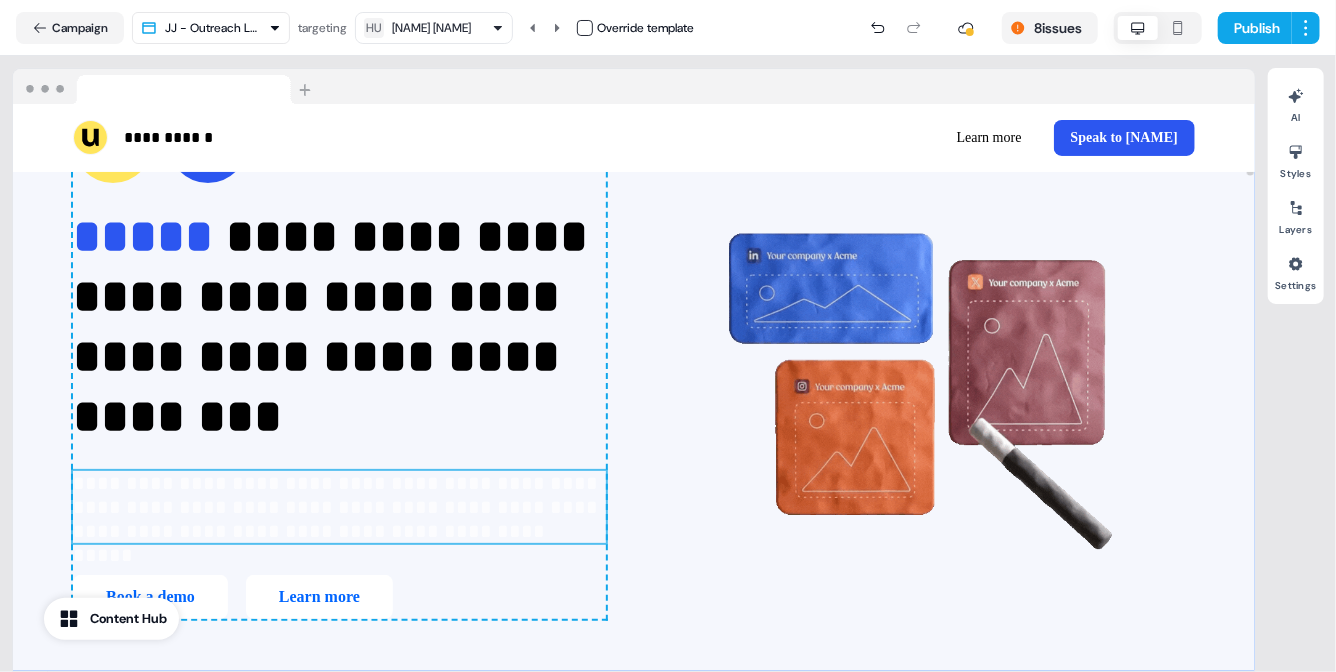 click on "**********" at bounding box center [339, 507] 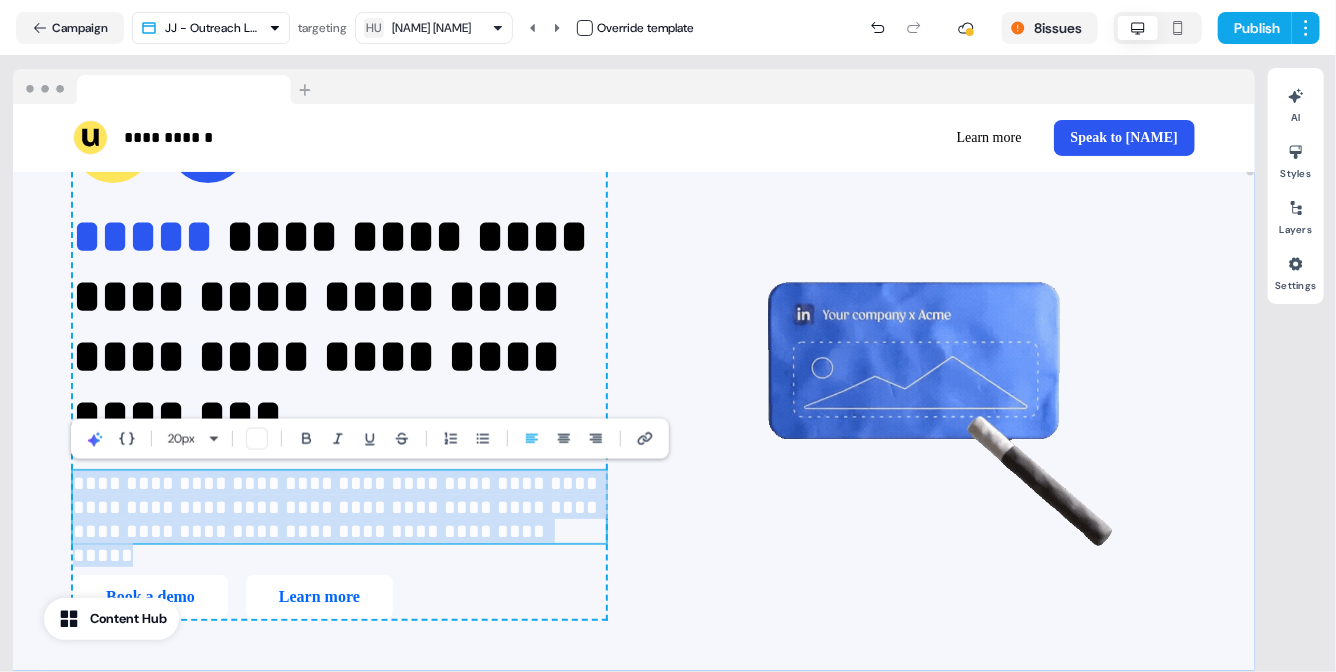 click at bounding box center (257, 439) 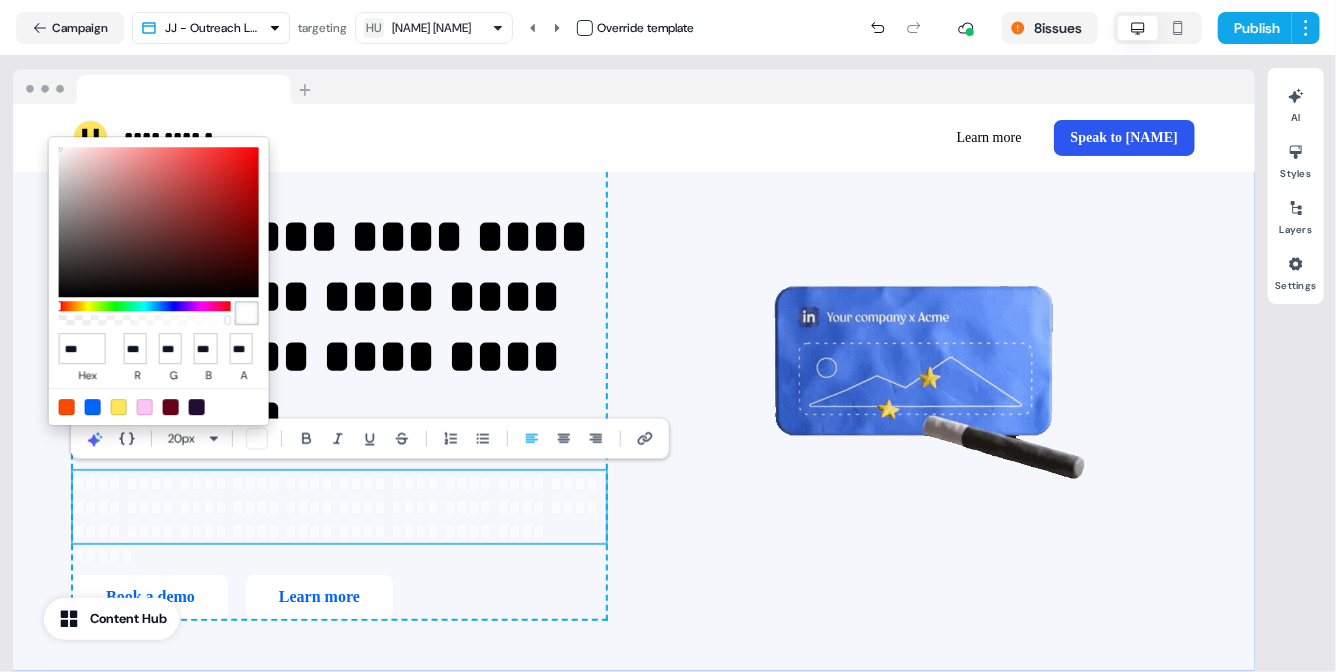 type on "******" 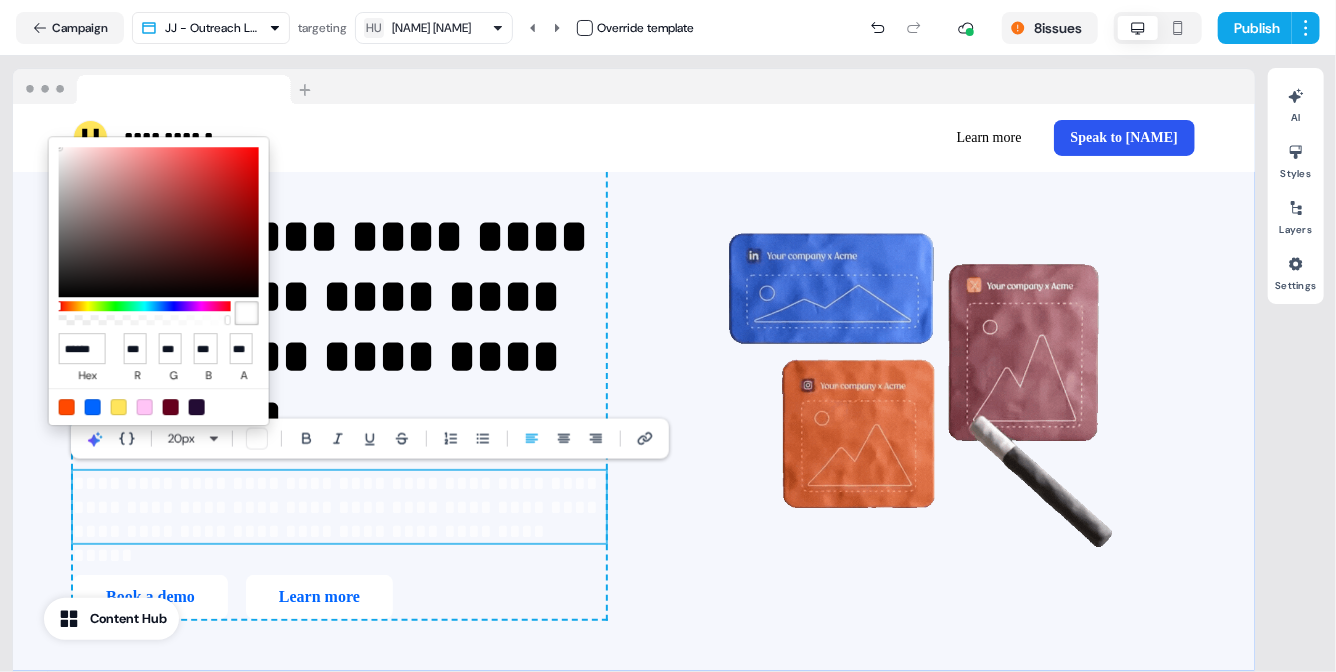 type on "*" 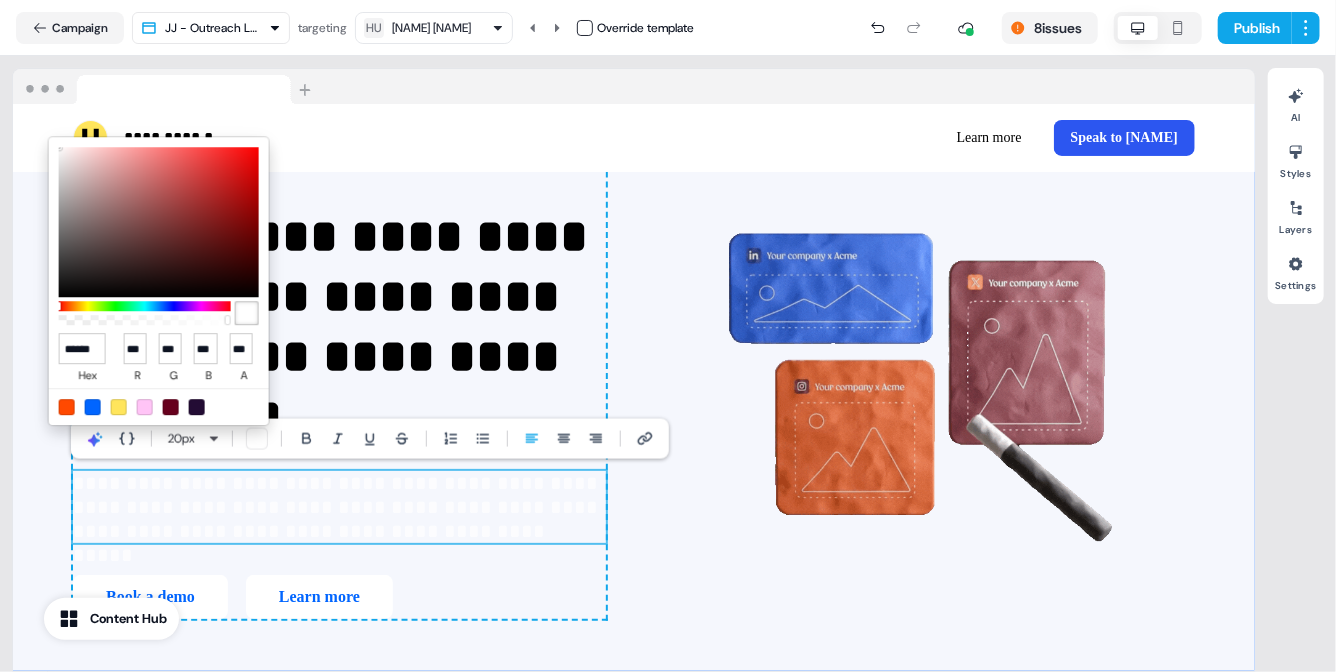 type on "*" 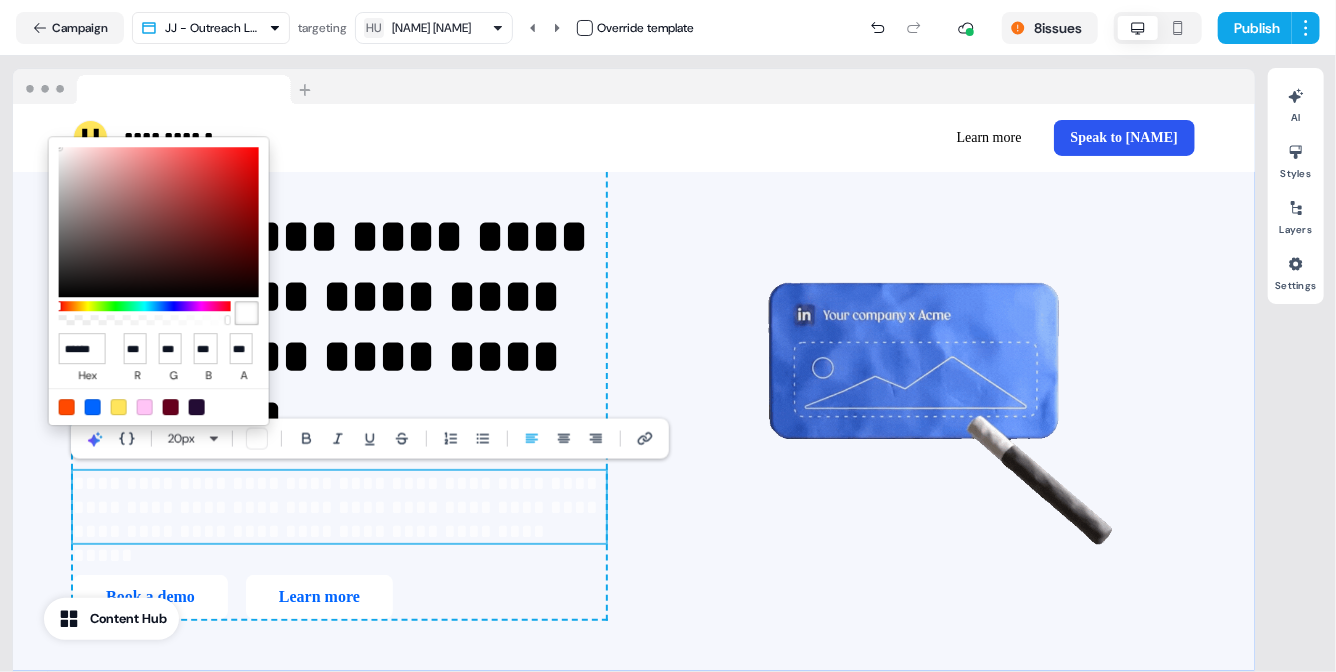 type on "*" 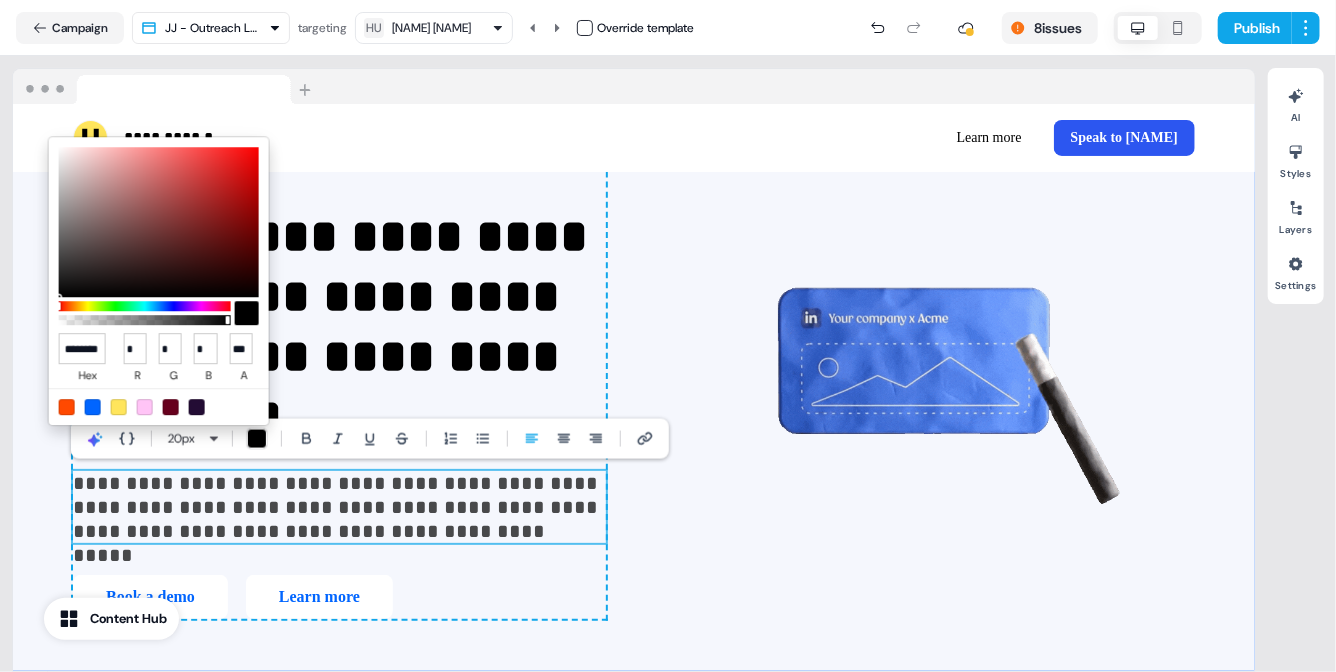 scroll, scrollTop: 0, scrollLeft: 15, axis: horizontal 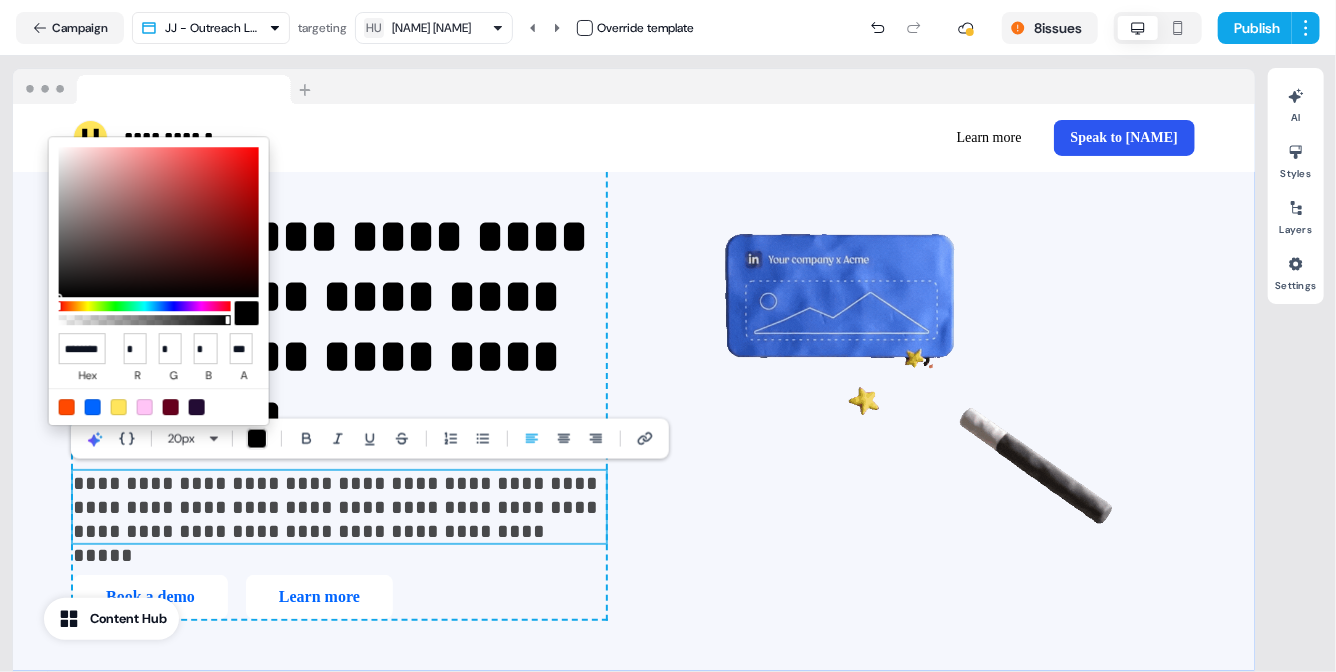 type on "******" 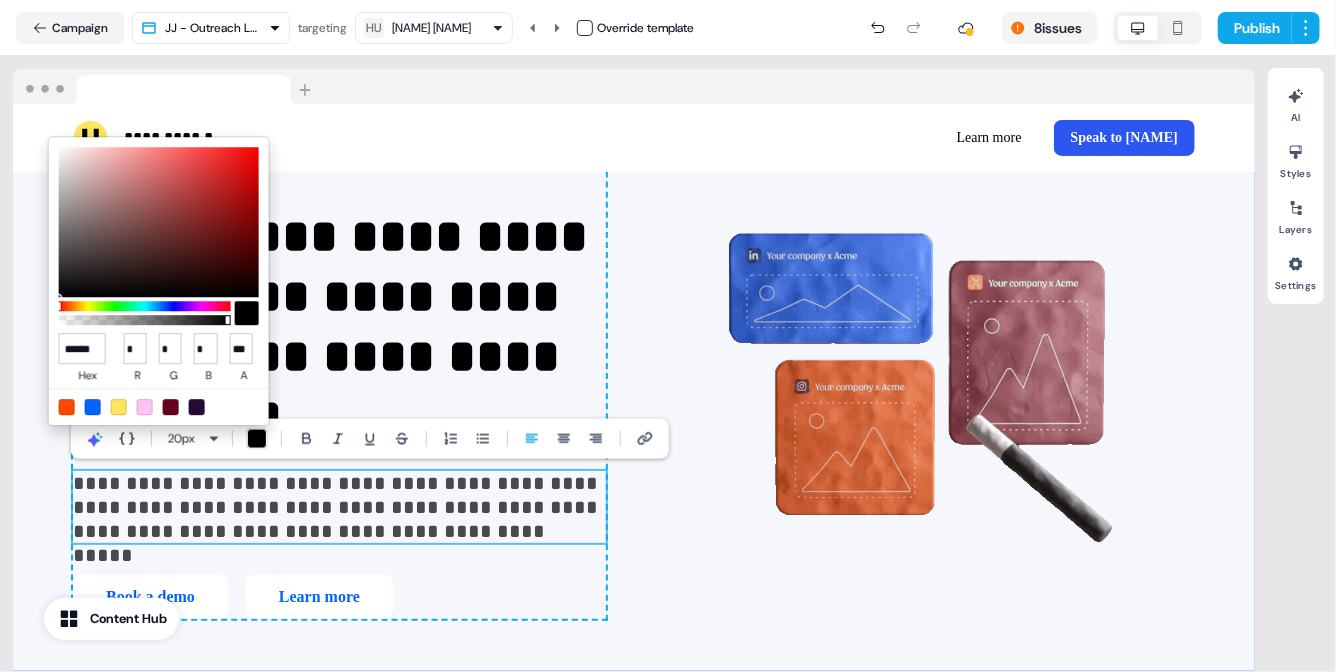 click on "**********" at bounding box center [668, 336] 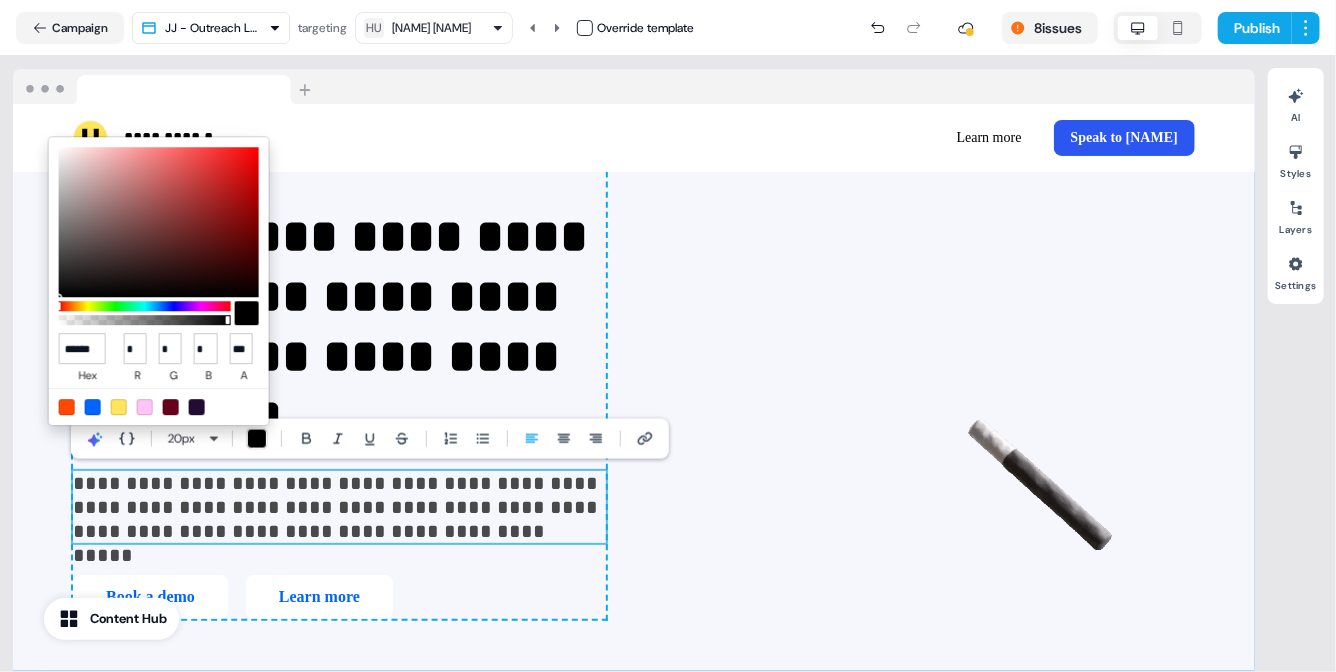 scroll, scrollTop: 0, scrollLeft: 0, axis: both 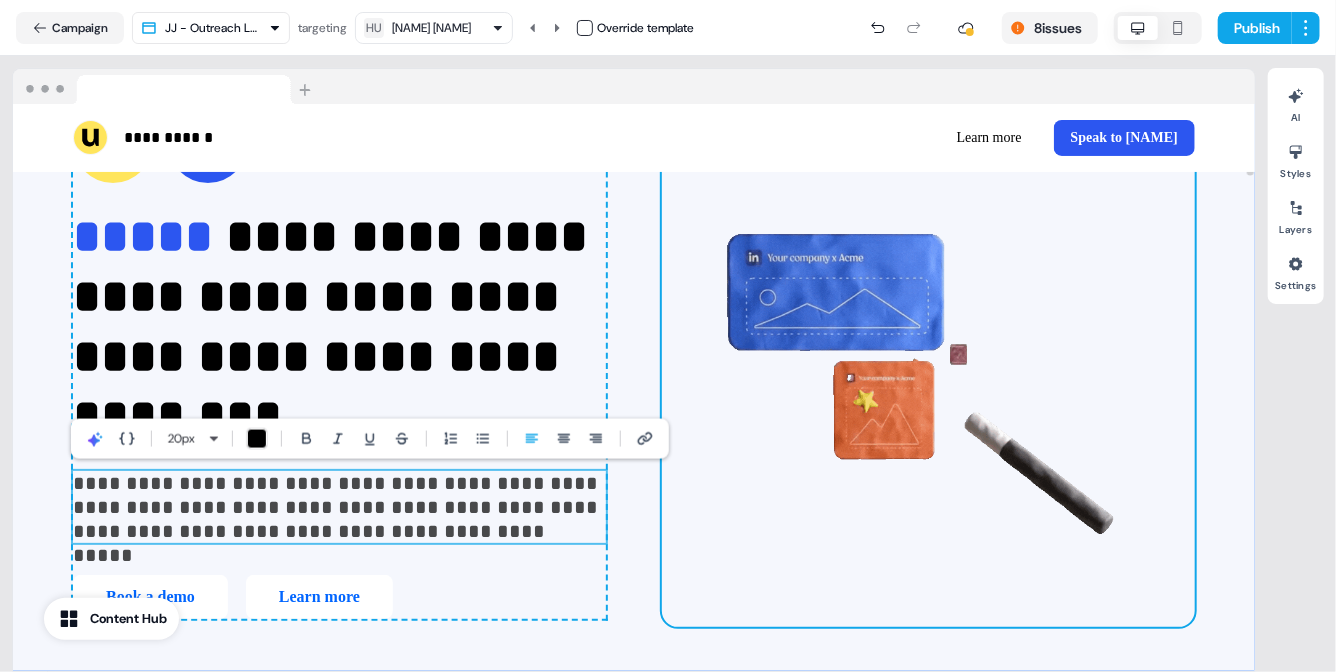 click at bounding box center [928, 361] 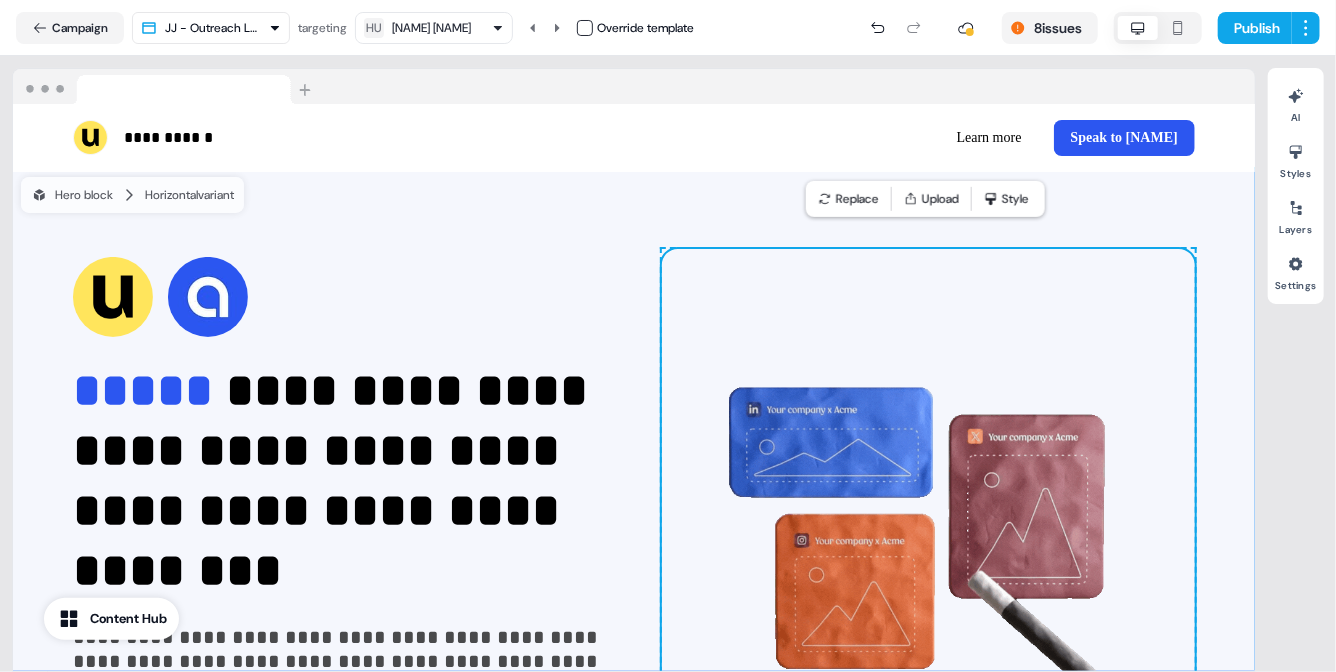 scroll, scrollTop: 0, scrollLeft: 0, axis: both 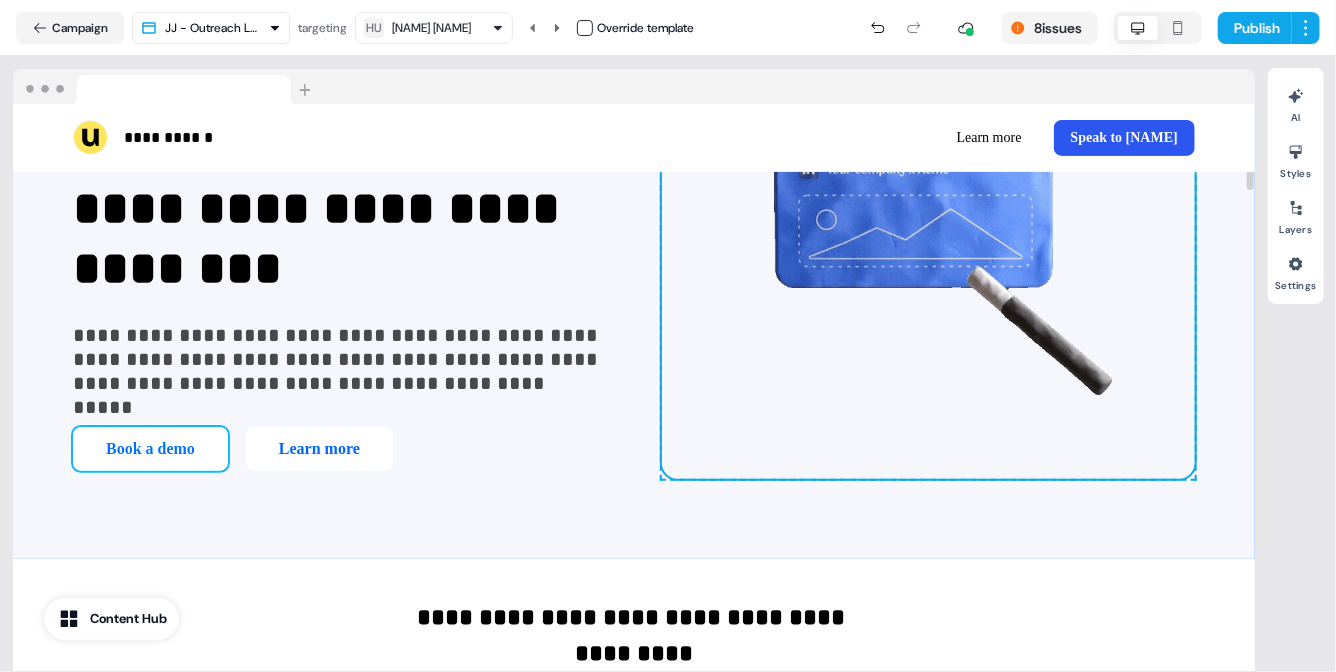 click on "Book a demo" at bounding box center [150, 449] 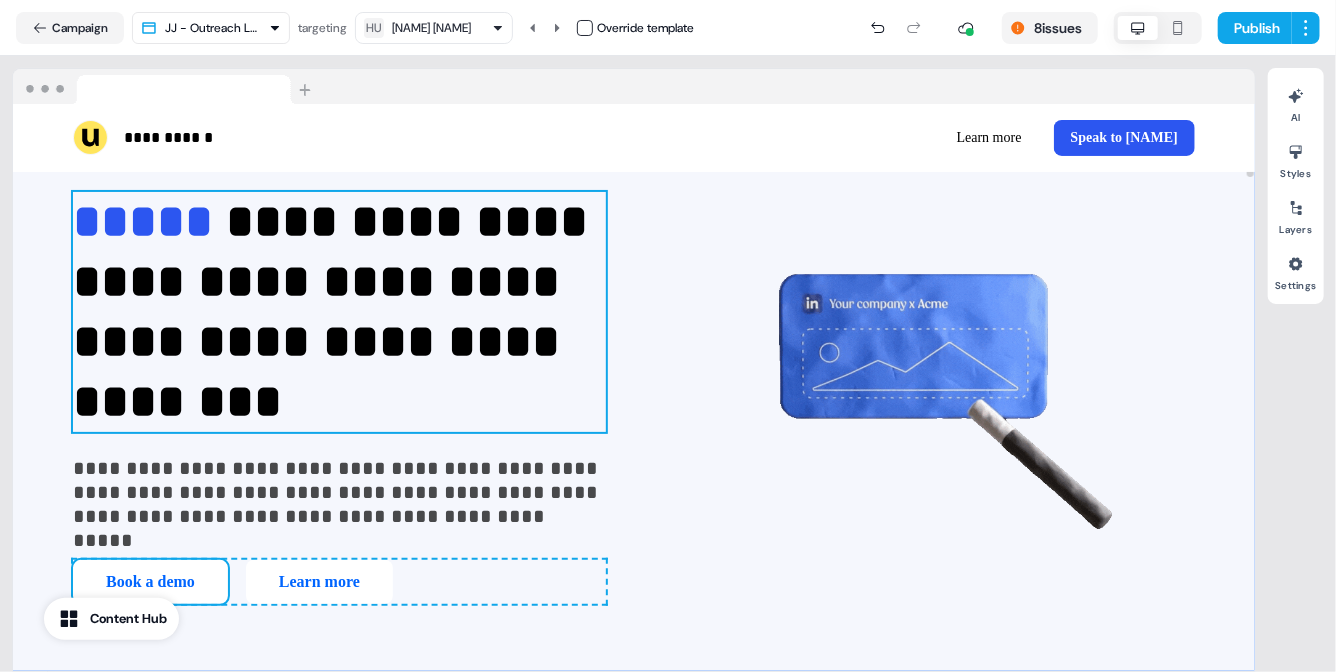 scroll, scrollTop: 260, scrollLeft: 0, axis: vertical 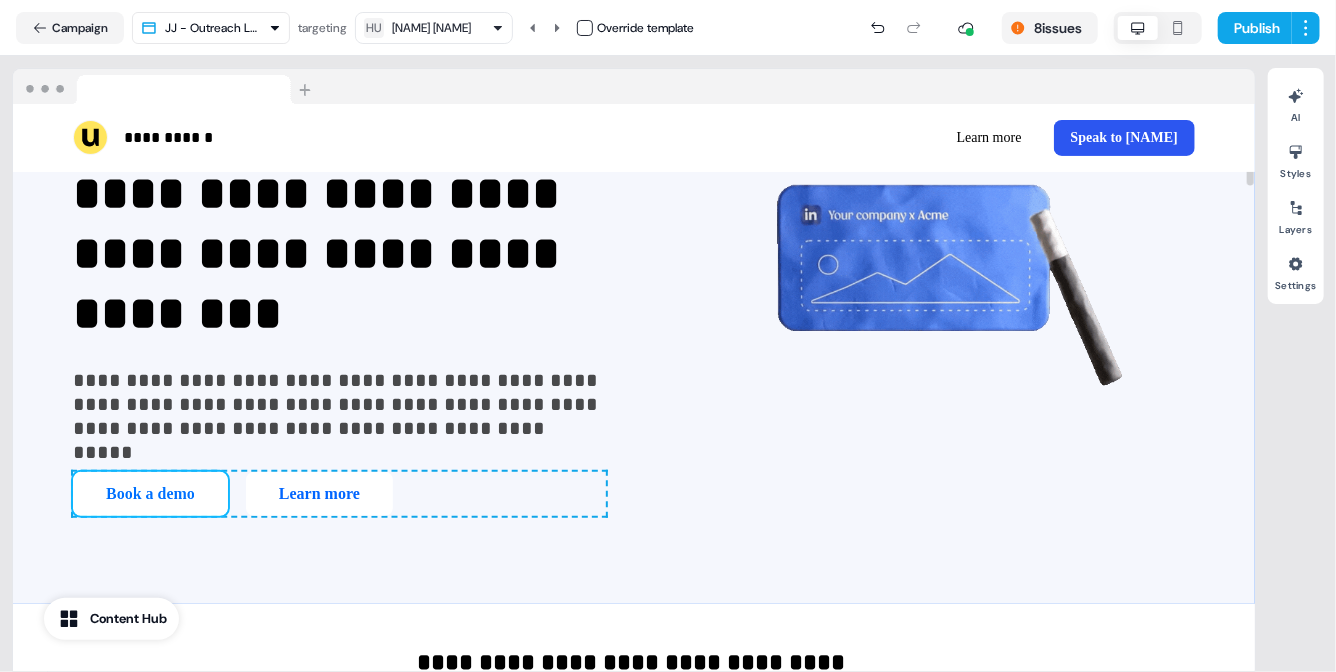 click on "Book a demo" at bounding box center [150, 494] 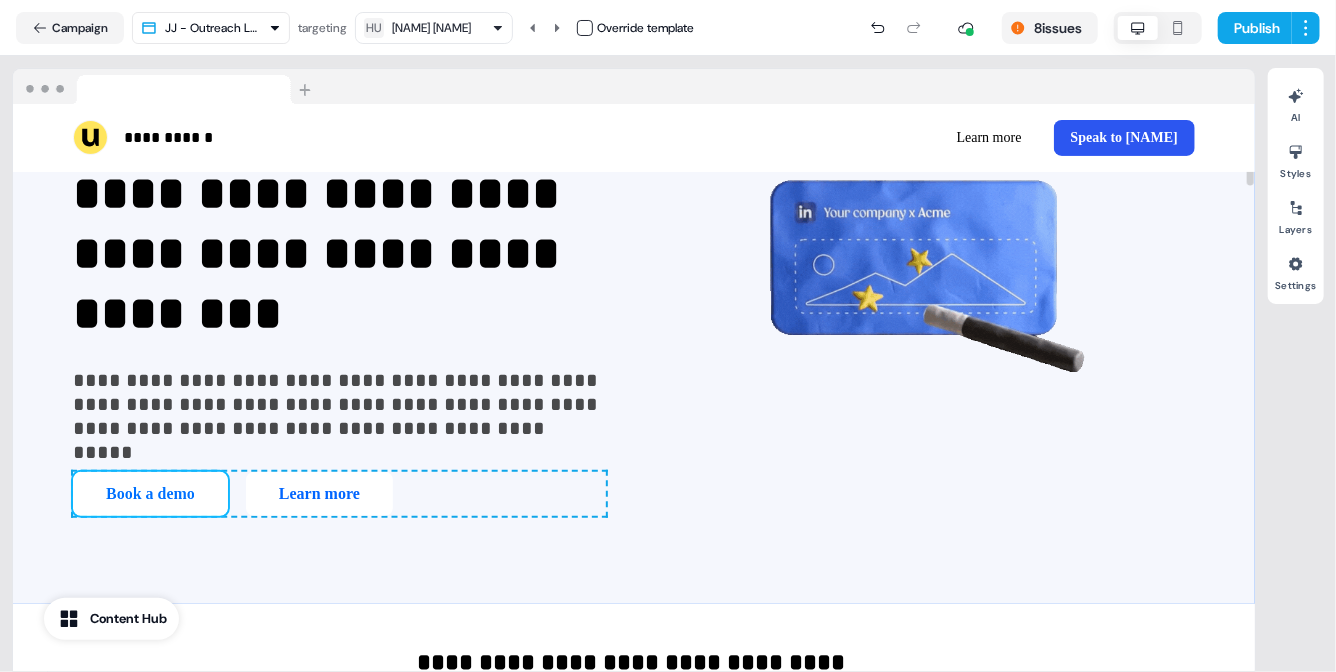 click on "**********" at bounding box center [634, 2714] 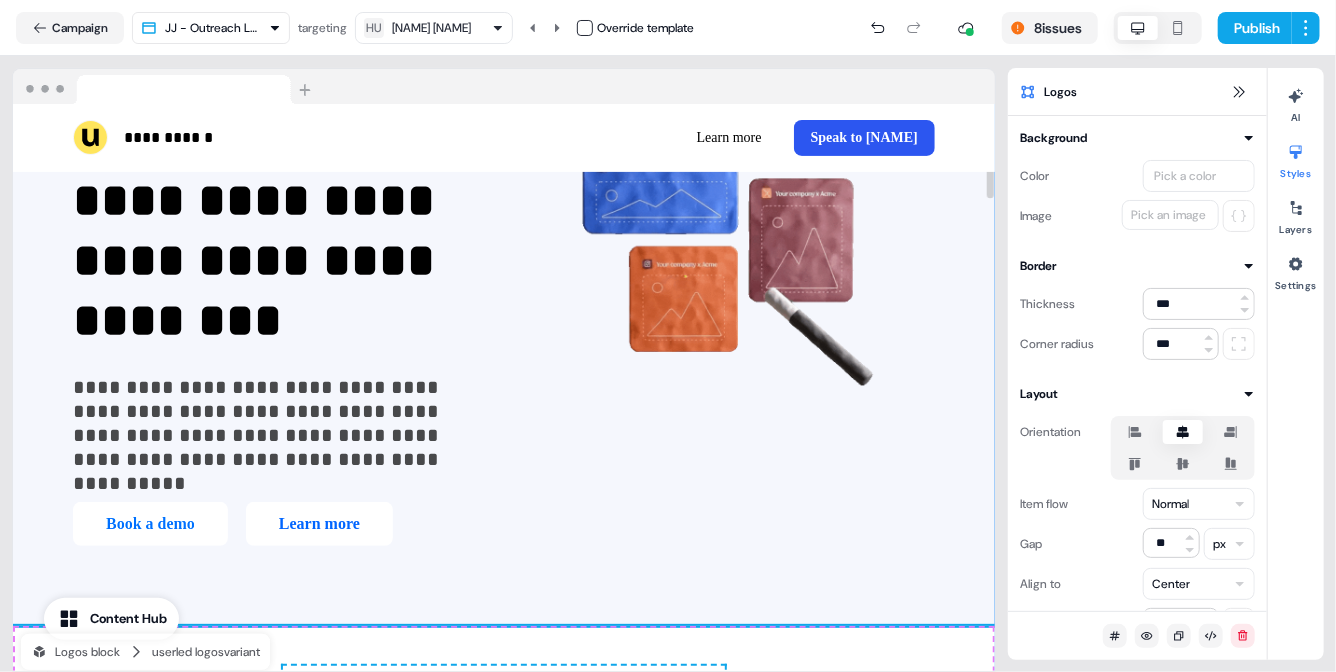 scroll, scrollTop: 390, scrollLeft: 0, axis: vertical 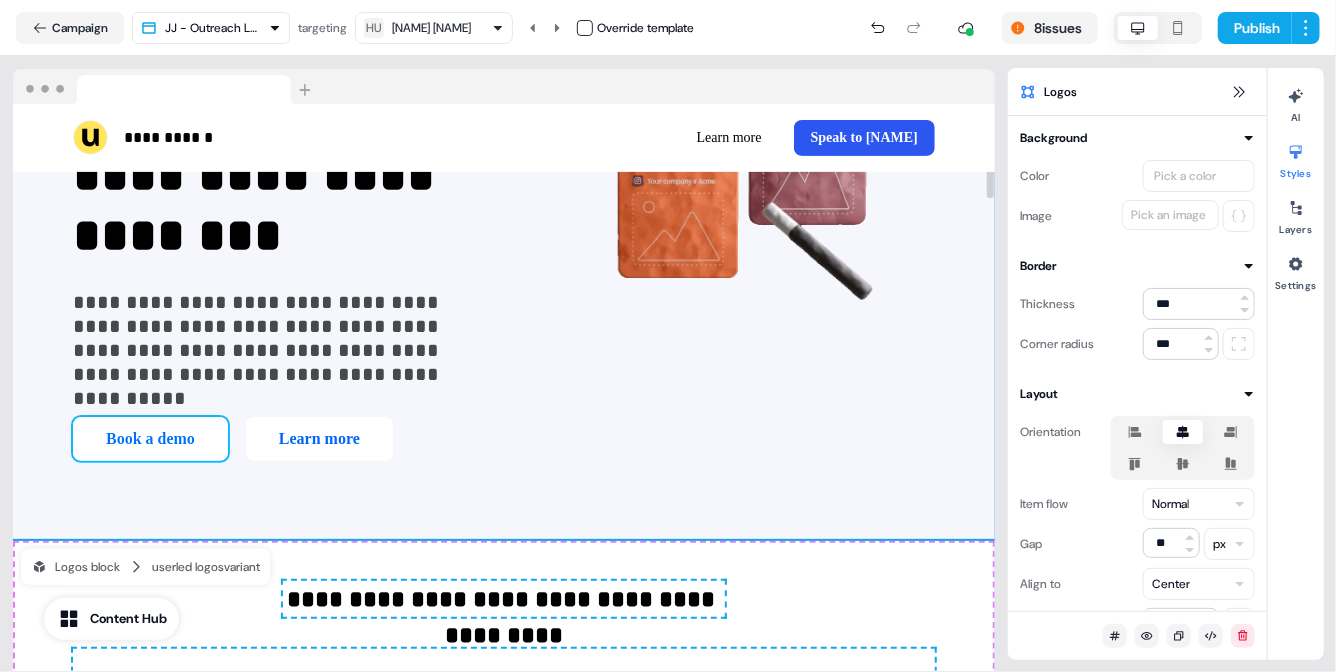 click on "Book a demo" at bounding box center [150, 439] 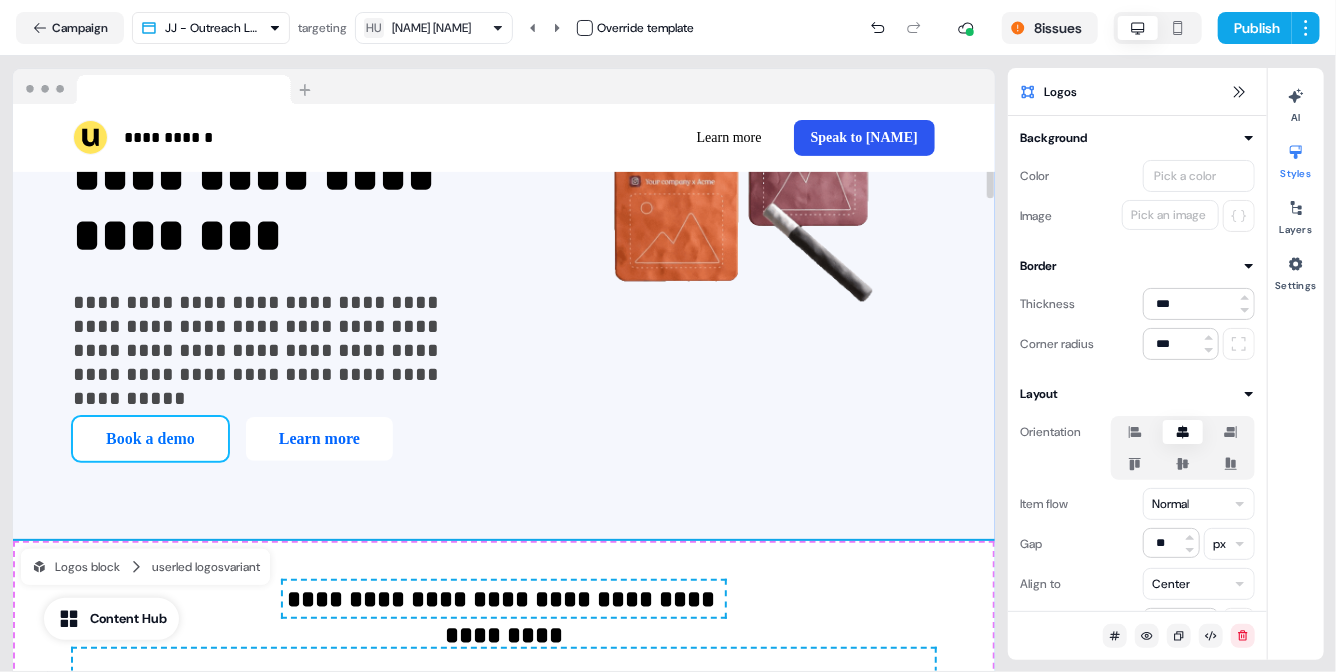 click on "Book a demo" at bounding box center [150, 439] 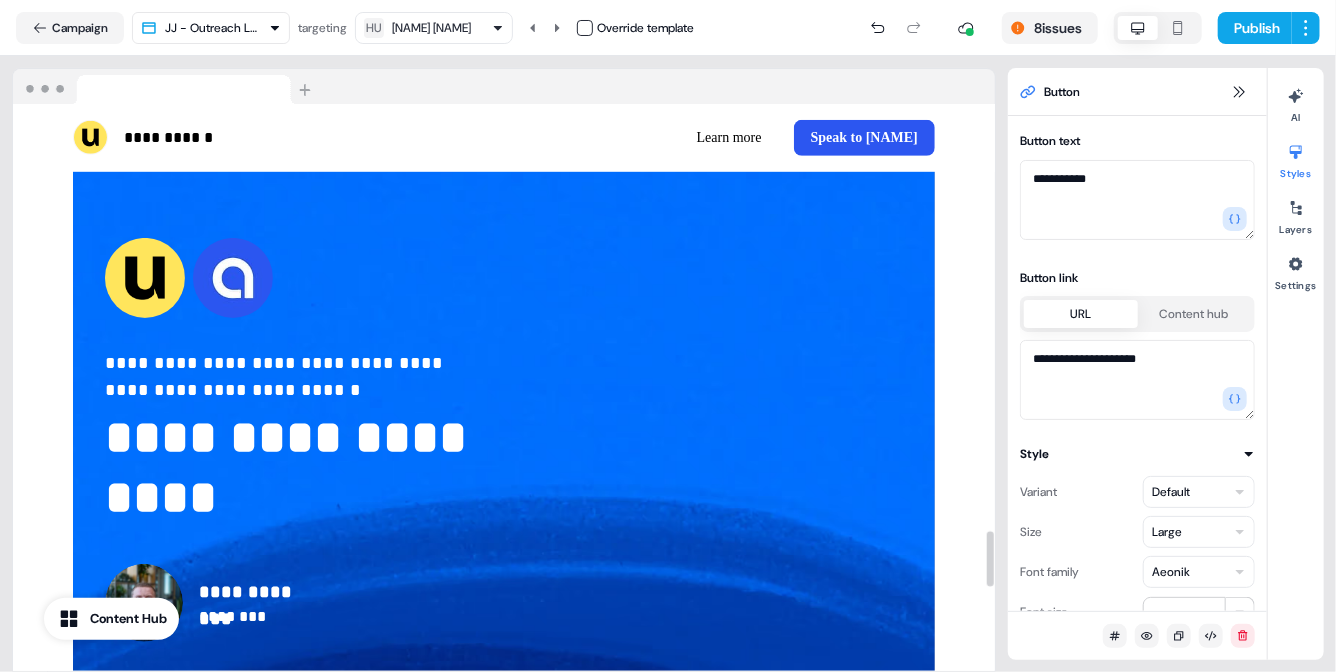 scroll, scrollTop: 4347, scrollLeft: 0, axis: vertical 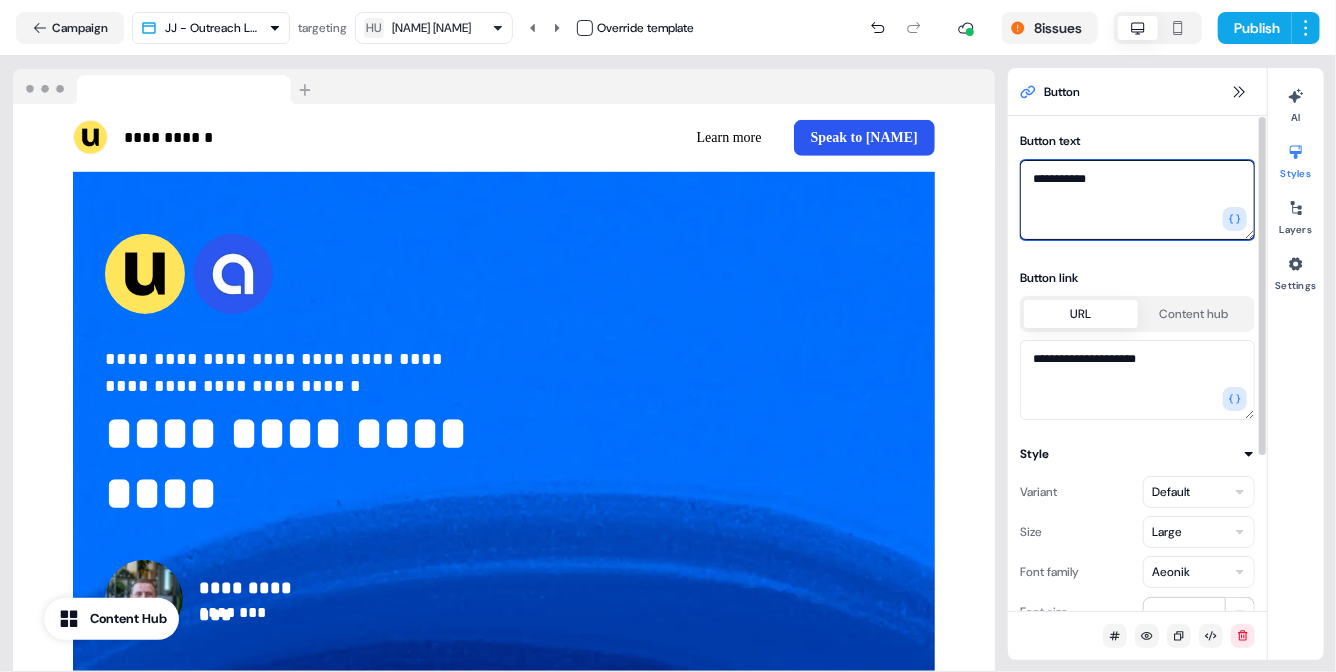 drag, startPoint x: 1123, startPoint y: 182, endPoint x: 1032, endPoint y: 181, distance: 91.00549 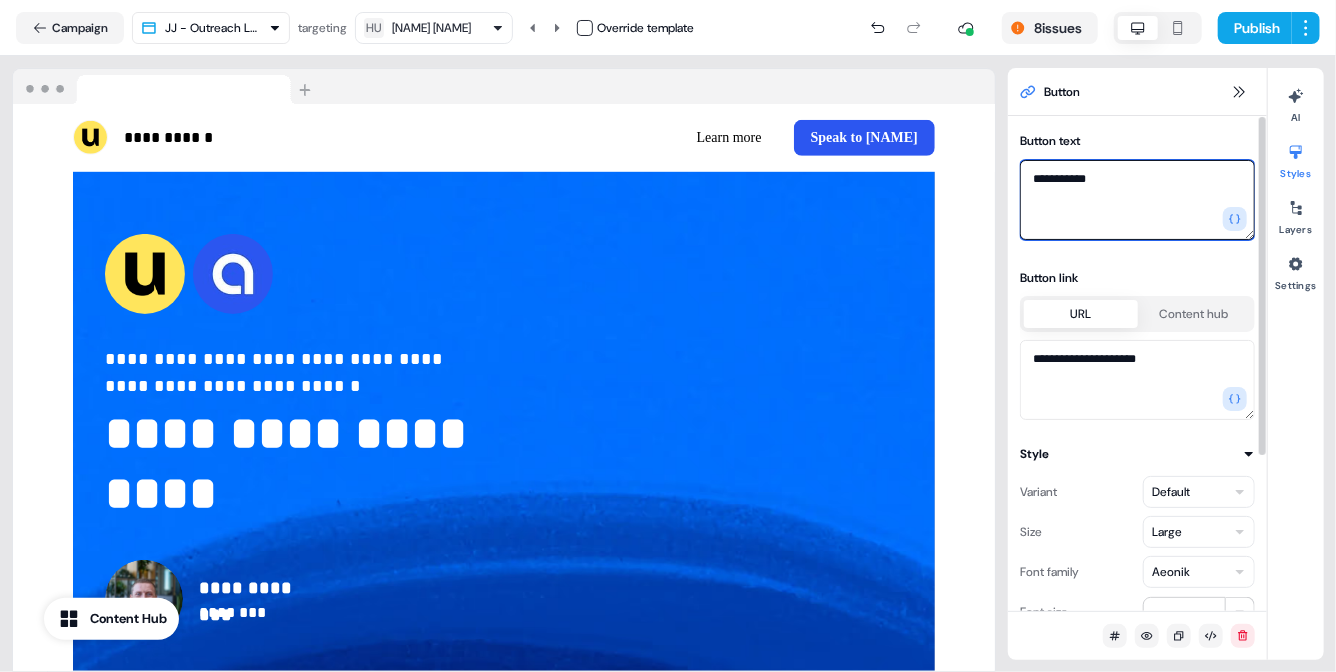 click on "**********" at bounding box center (1137, 200) 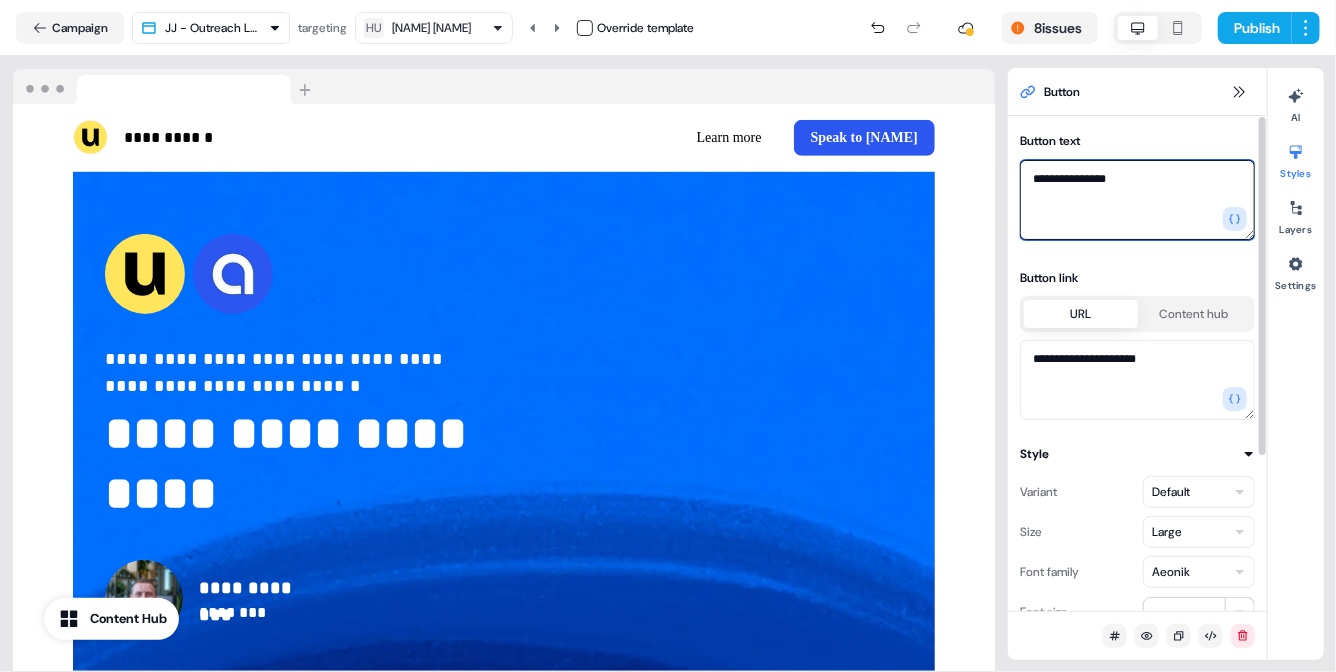 type on "**********" 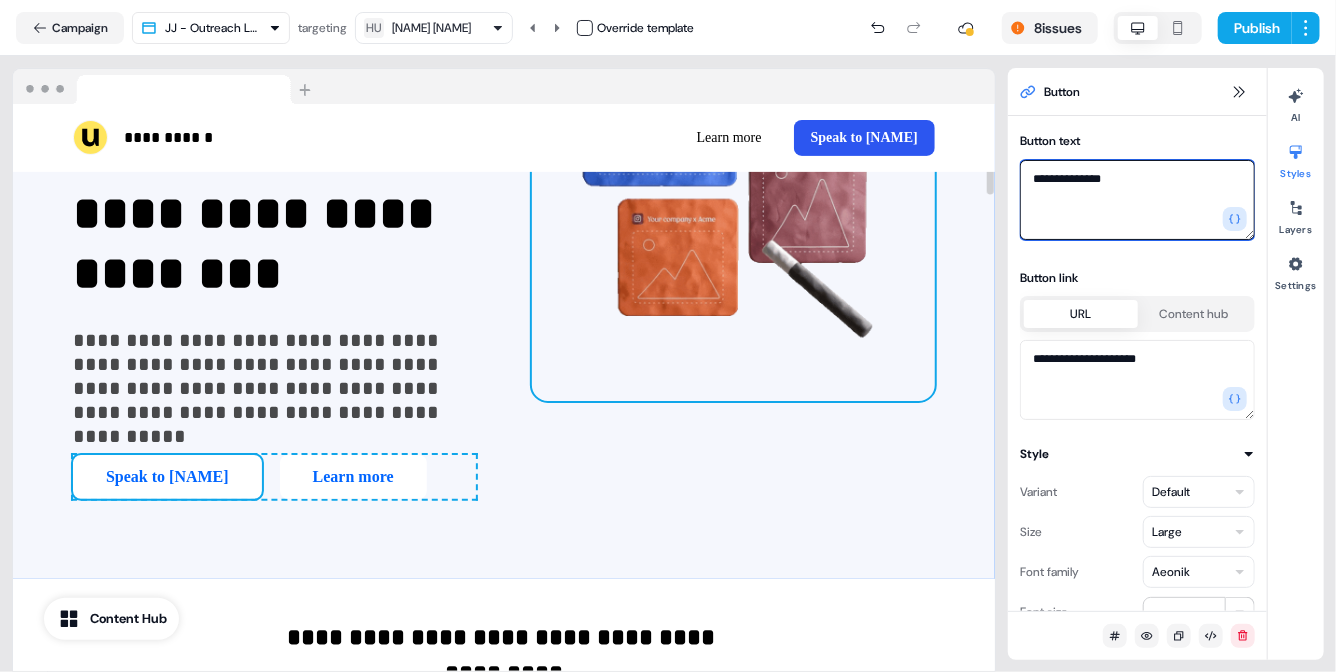 scroll, scrollTop: 353, scrollLeft: 0, axis: vertical 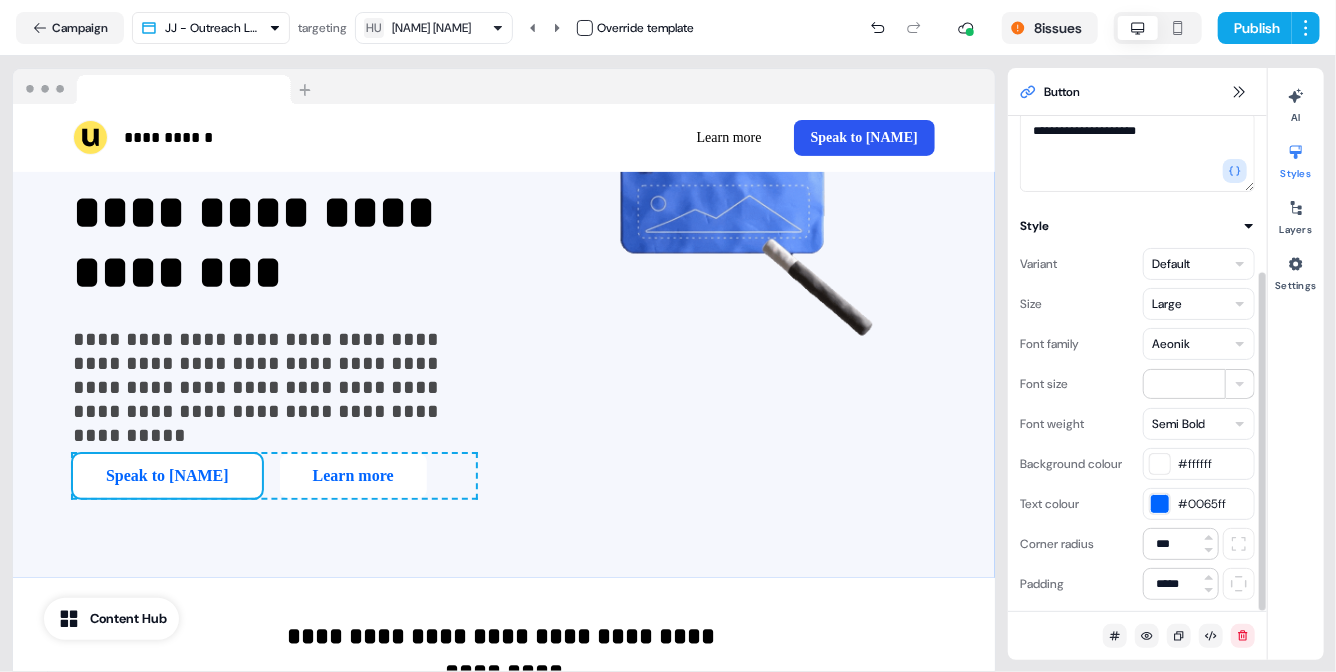 click at bounding box center (1160, 464) 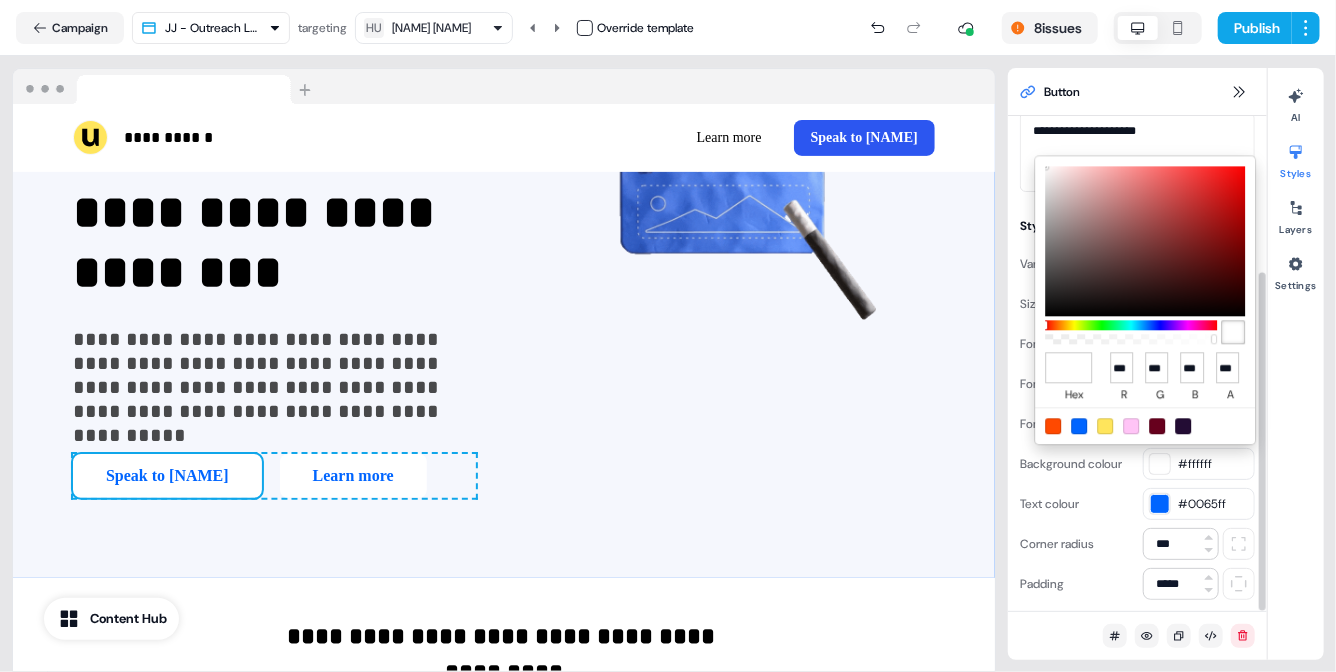 type on "*******" 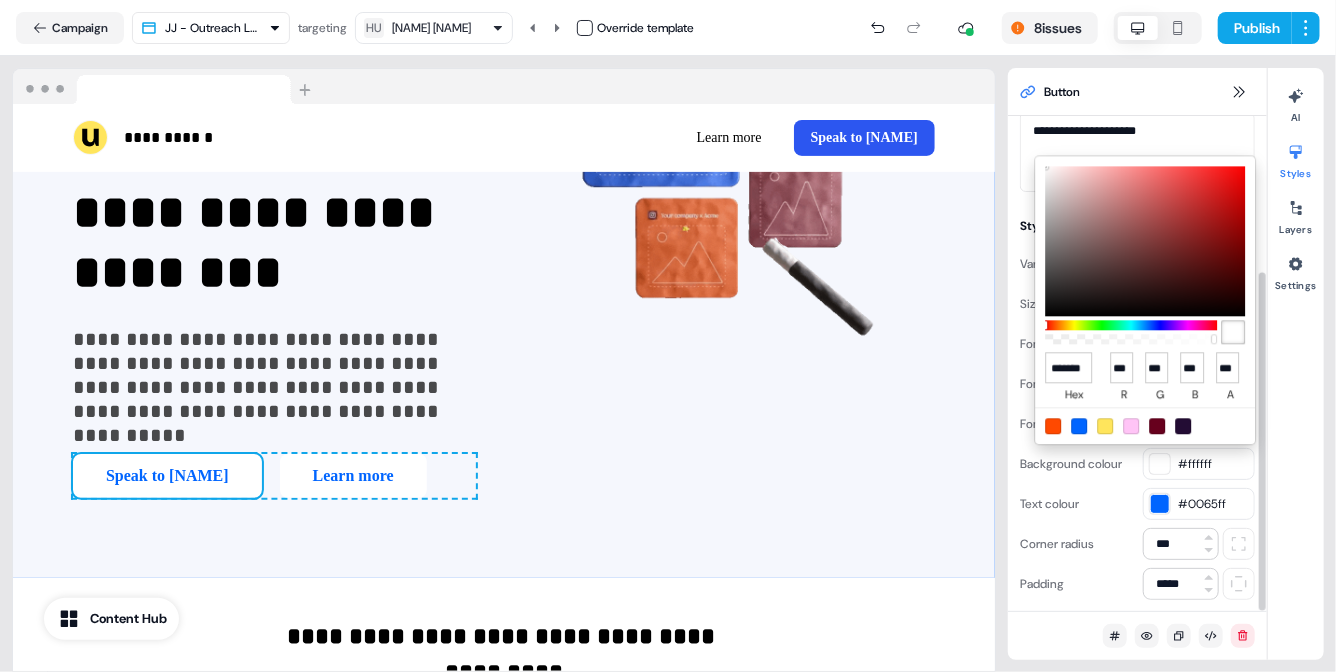 type on "**" 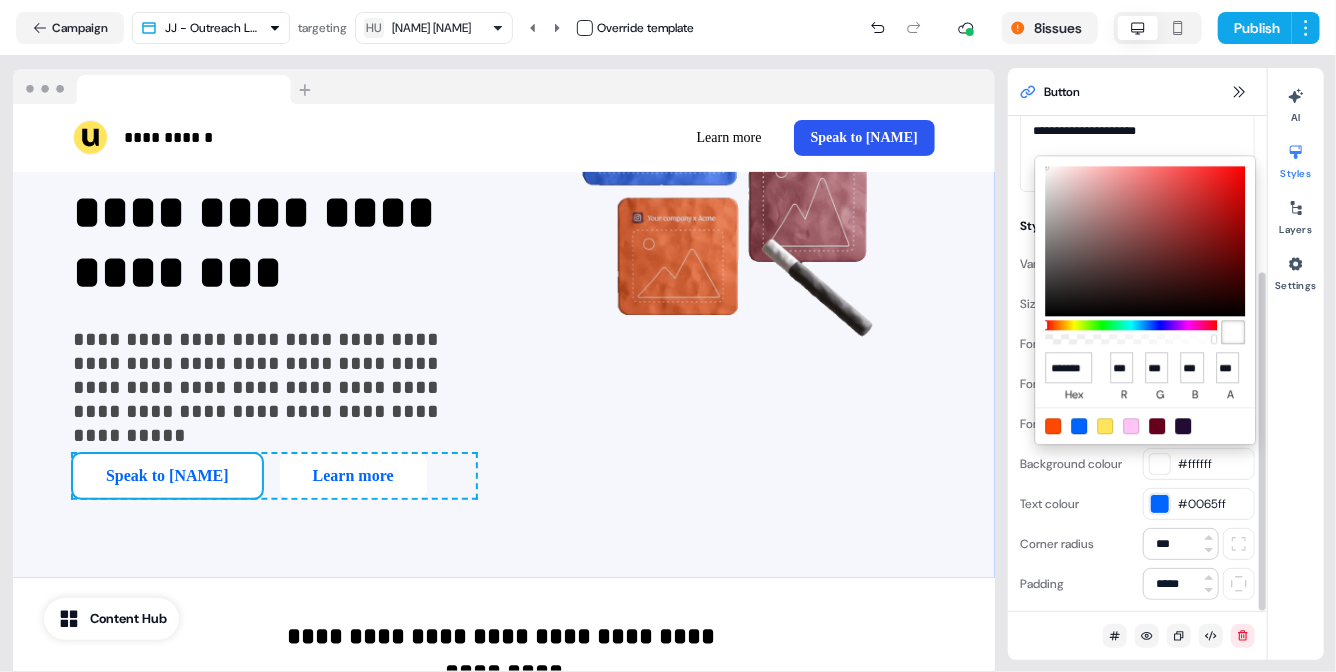 type on "**" 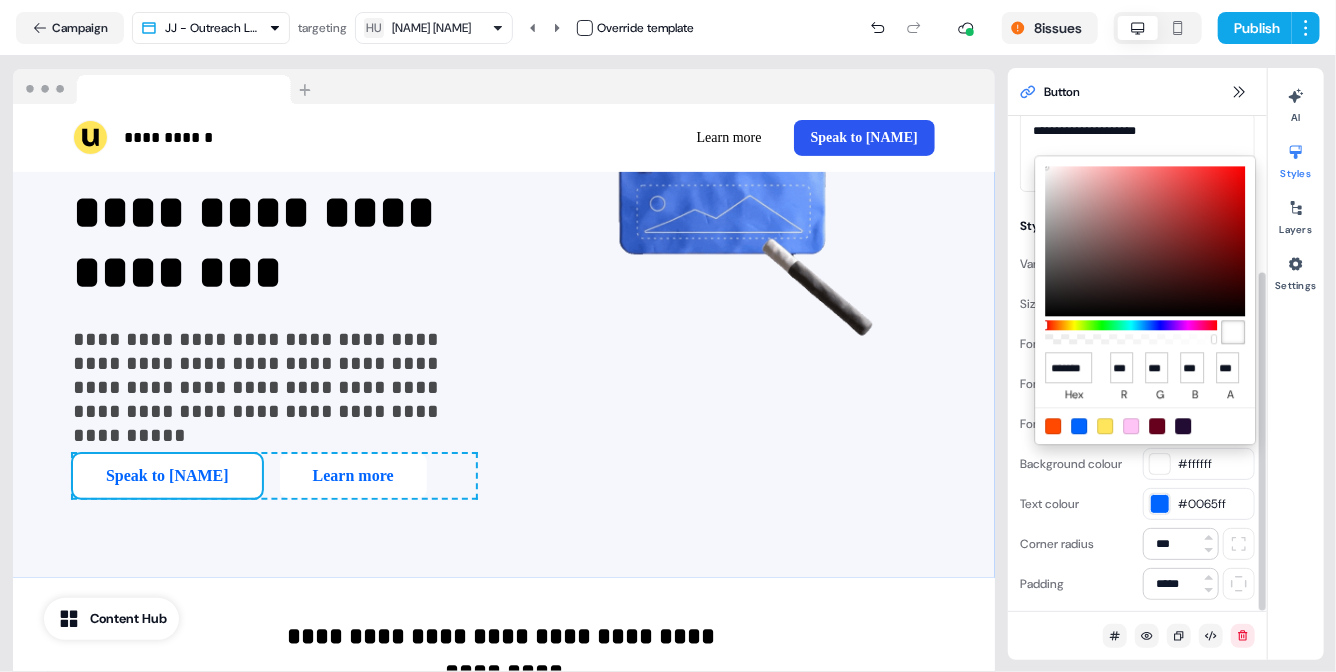 type on "***" 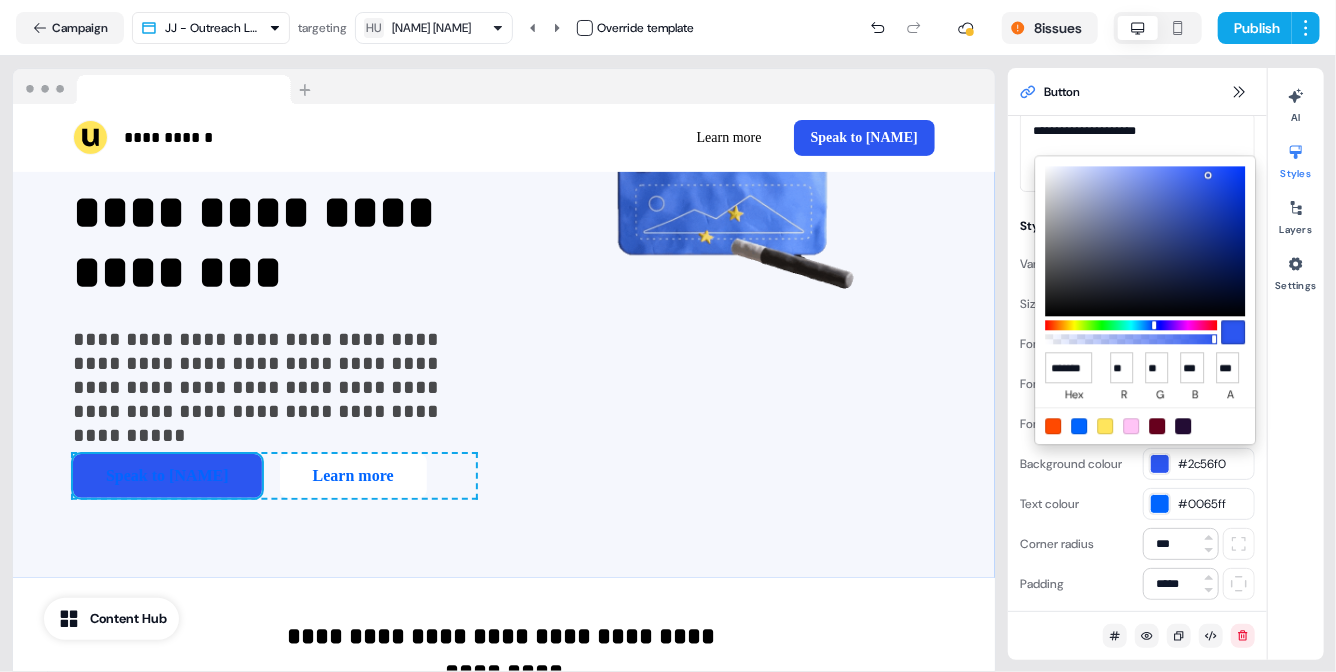 scroll, scrollTop: 0, scrollLeft: 10, axis: horizontal 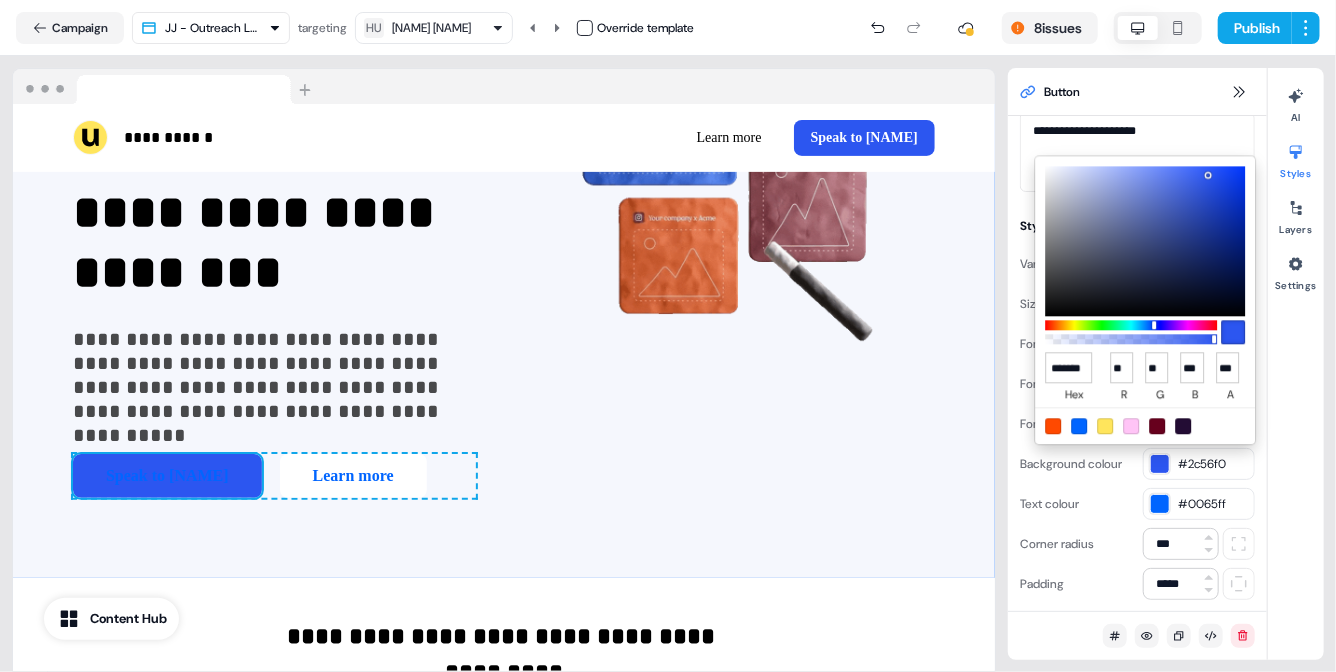 type on "******" 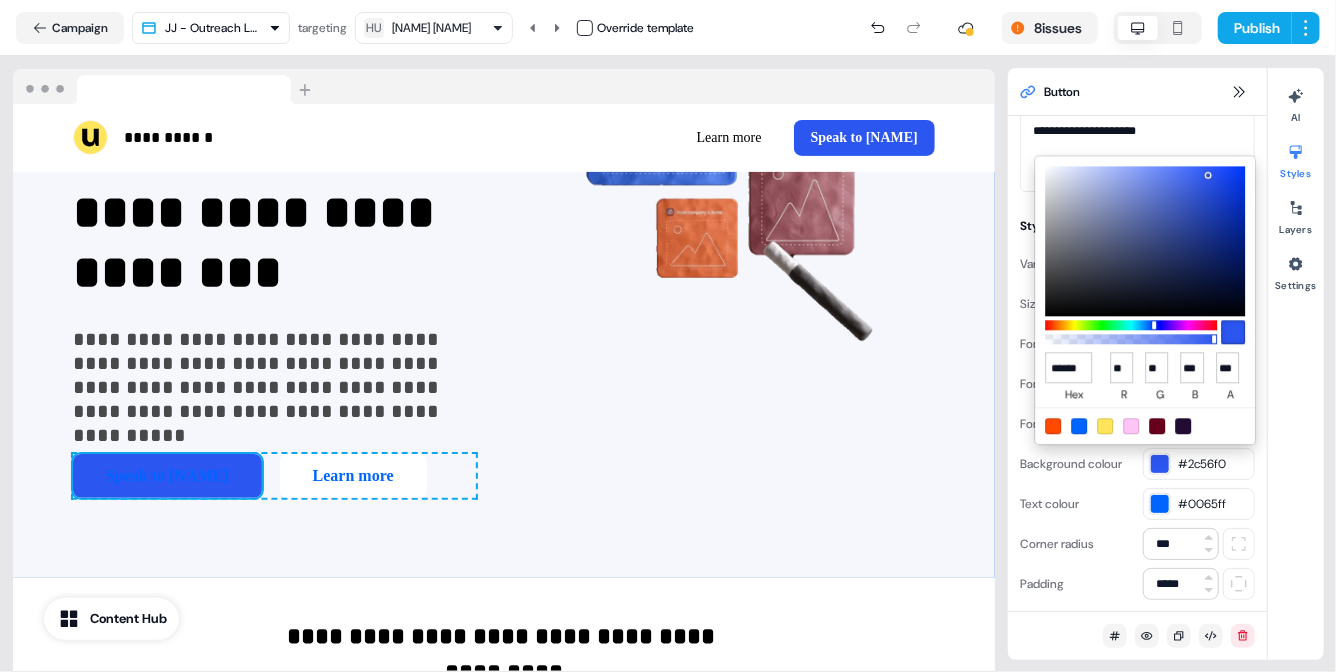 click on "**********" at bounding box center [668, 336] 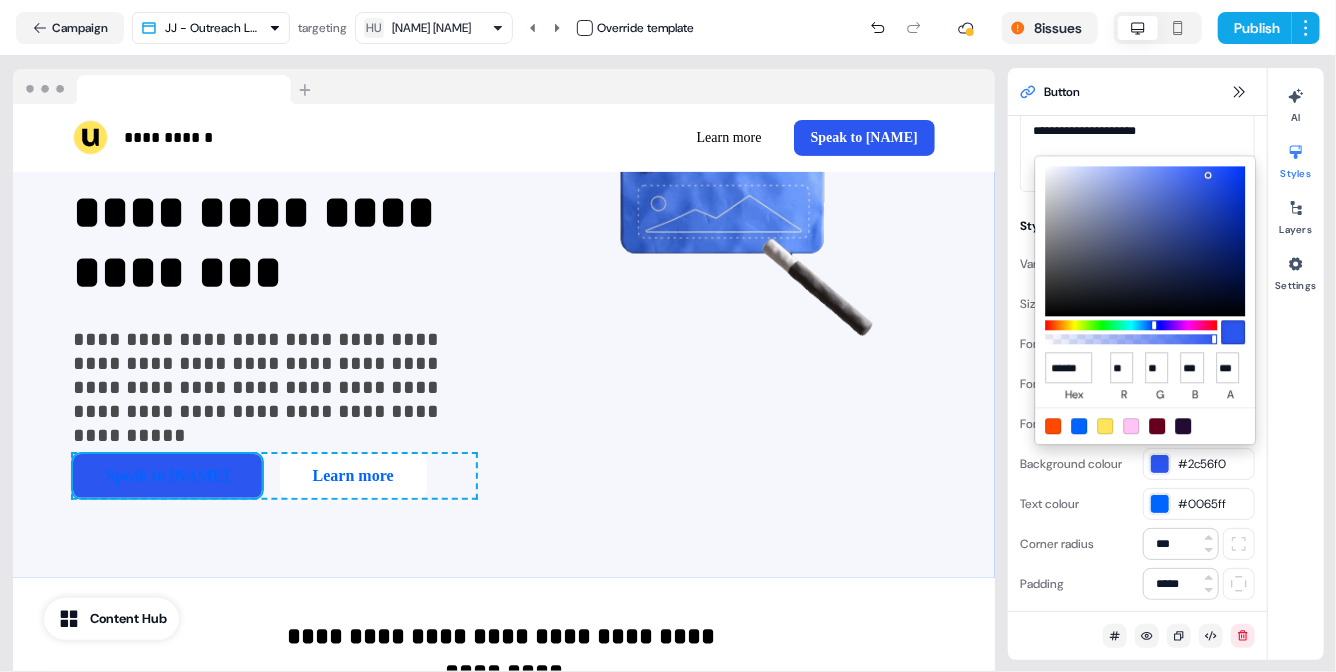 scroll, scrollTop: 0, scrollLeft: 0, axis: both 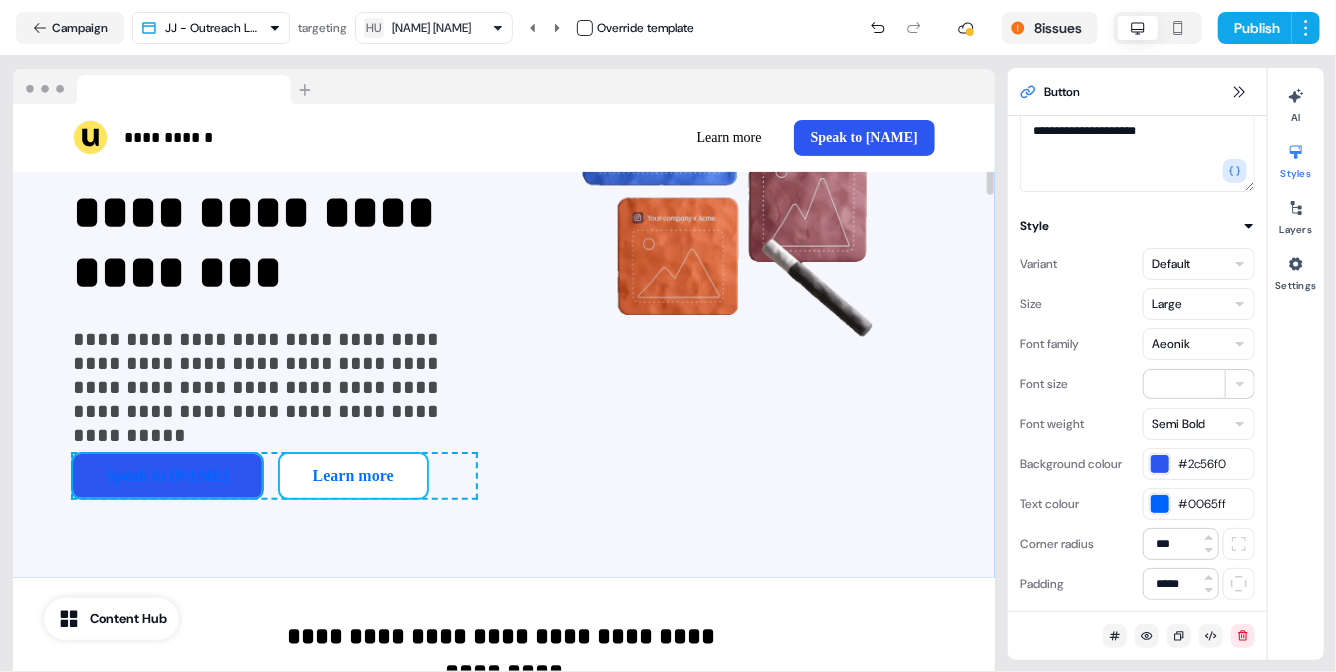 click on "Learn more" at bounding box center [353, 476] 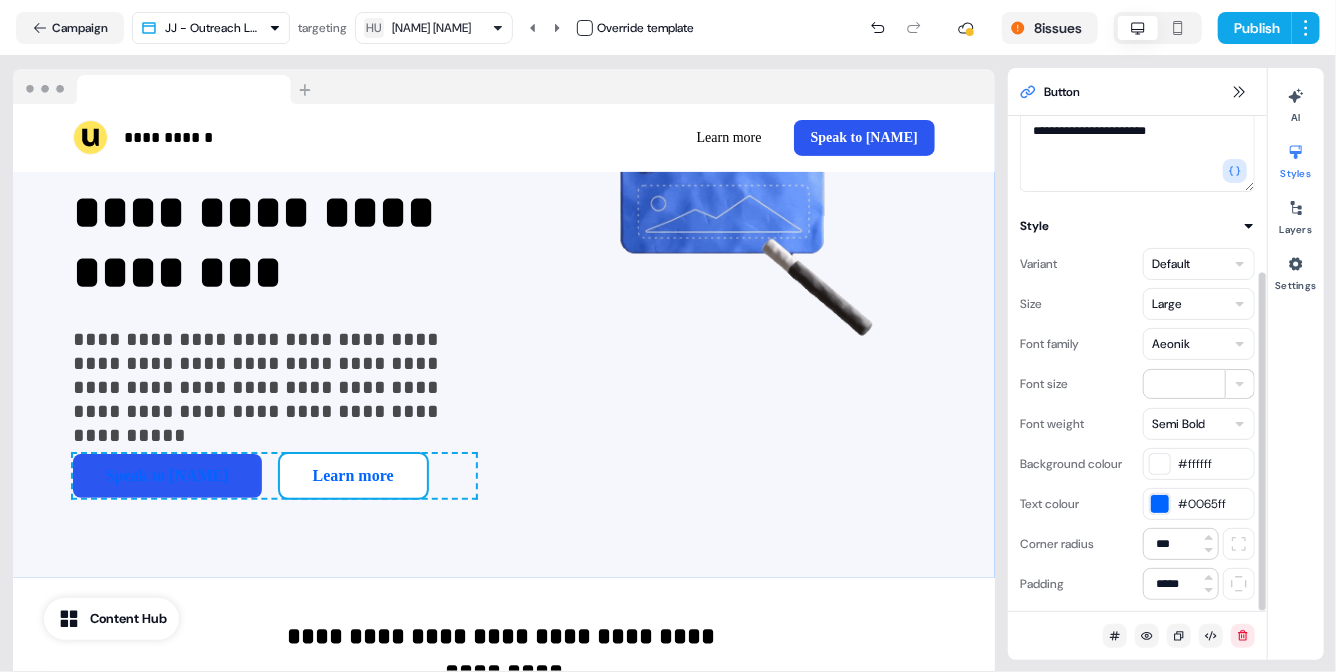 click at bounding box center (1160, 464) 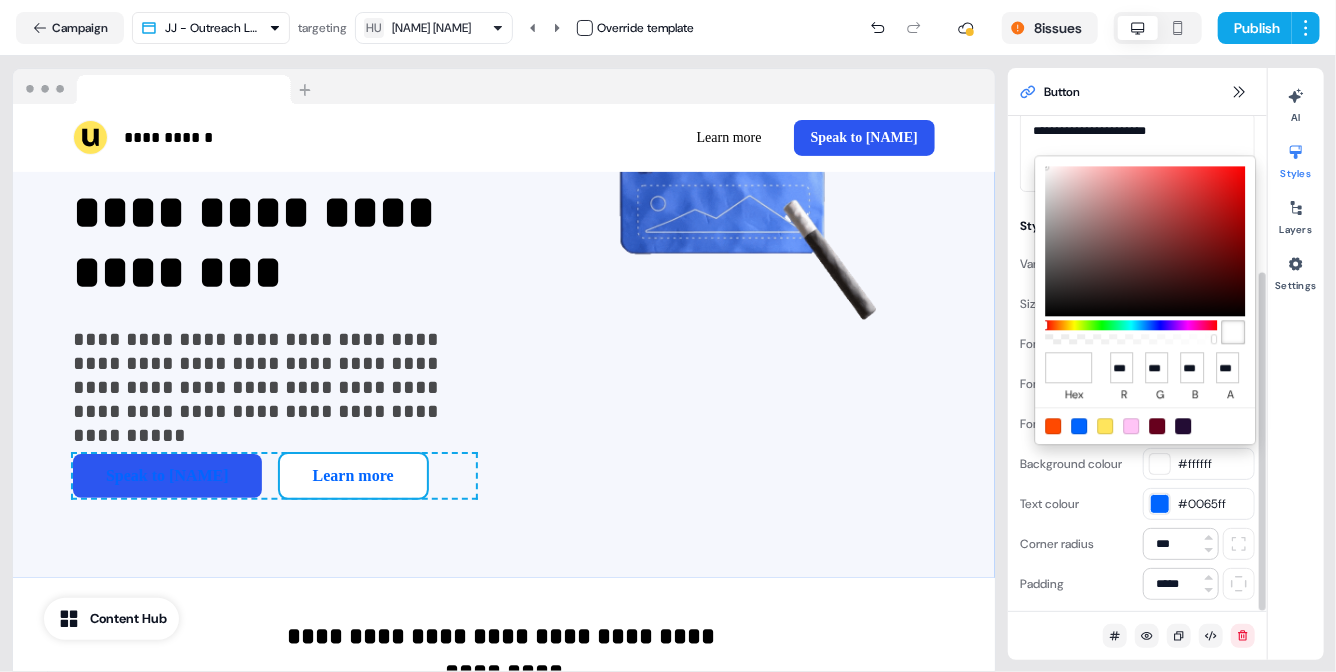 type on "*******" 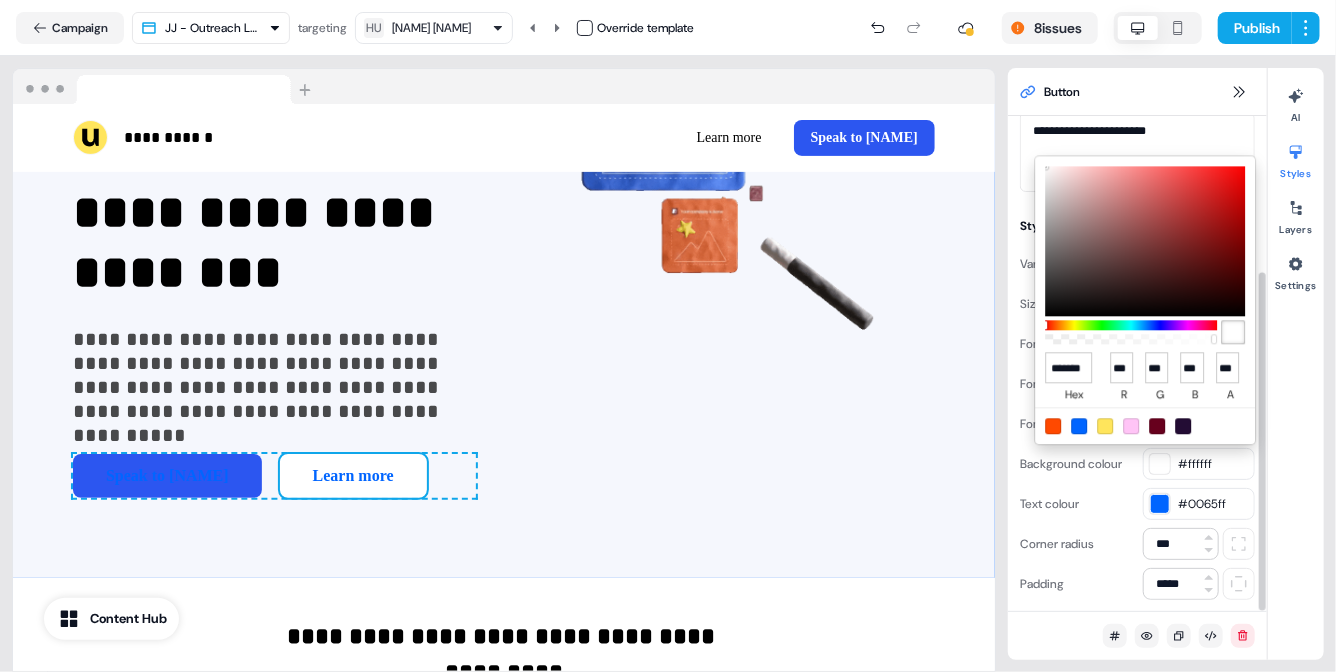 type on "**" 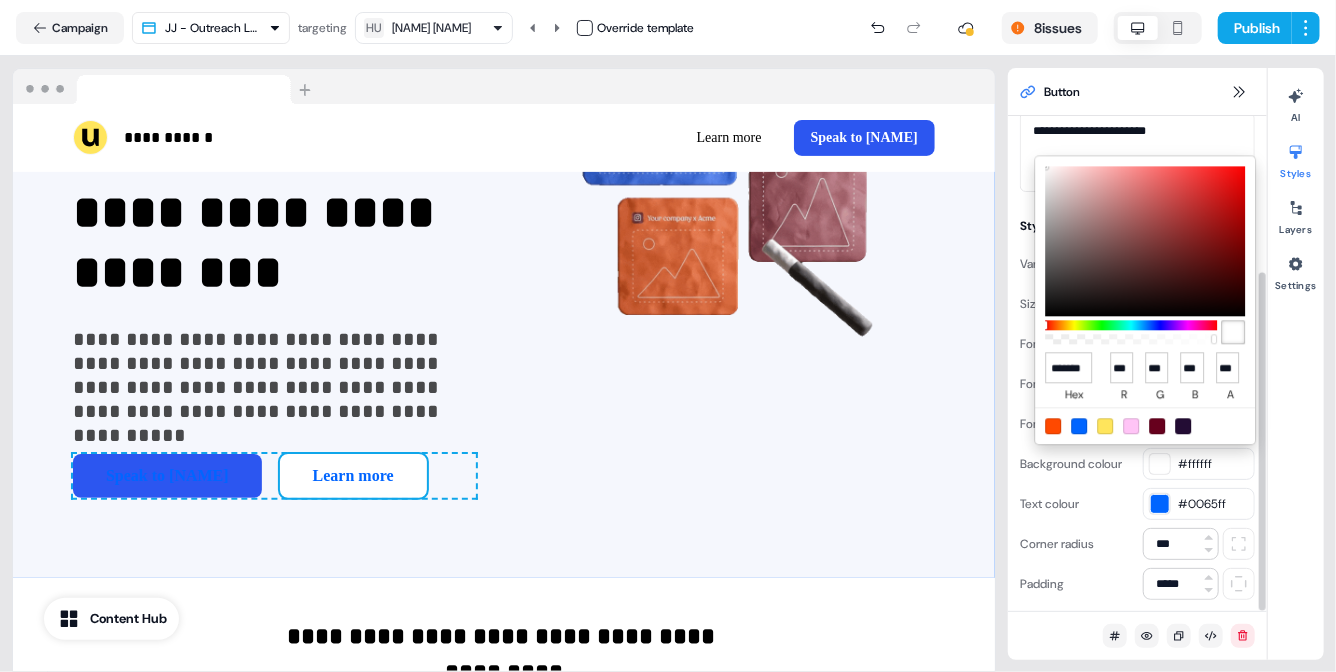 type on "**" 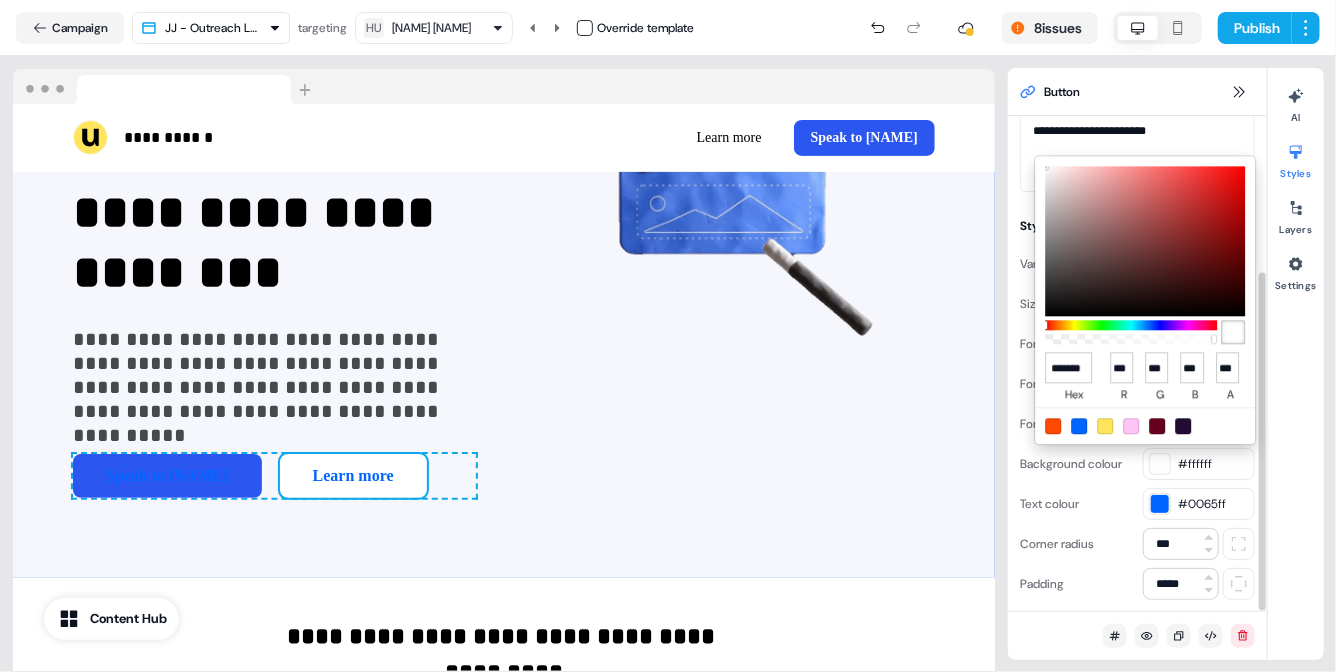 type on "***" 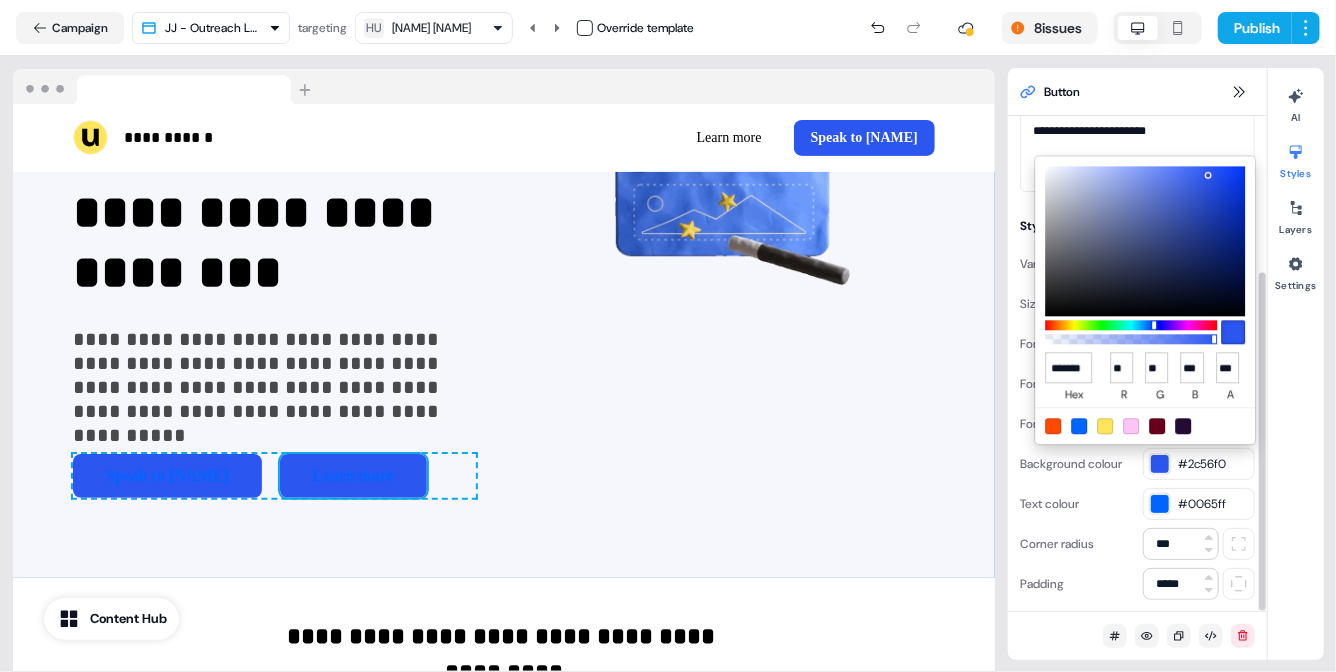 scroll, scrollTop: 0, scrollLeft: 10, axis: horizontal 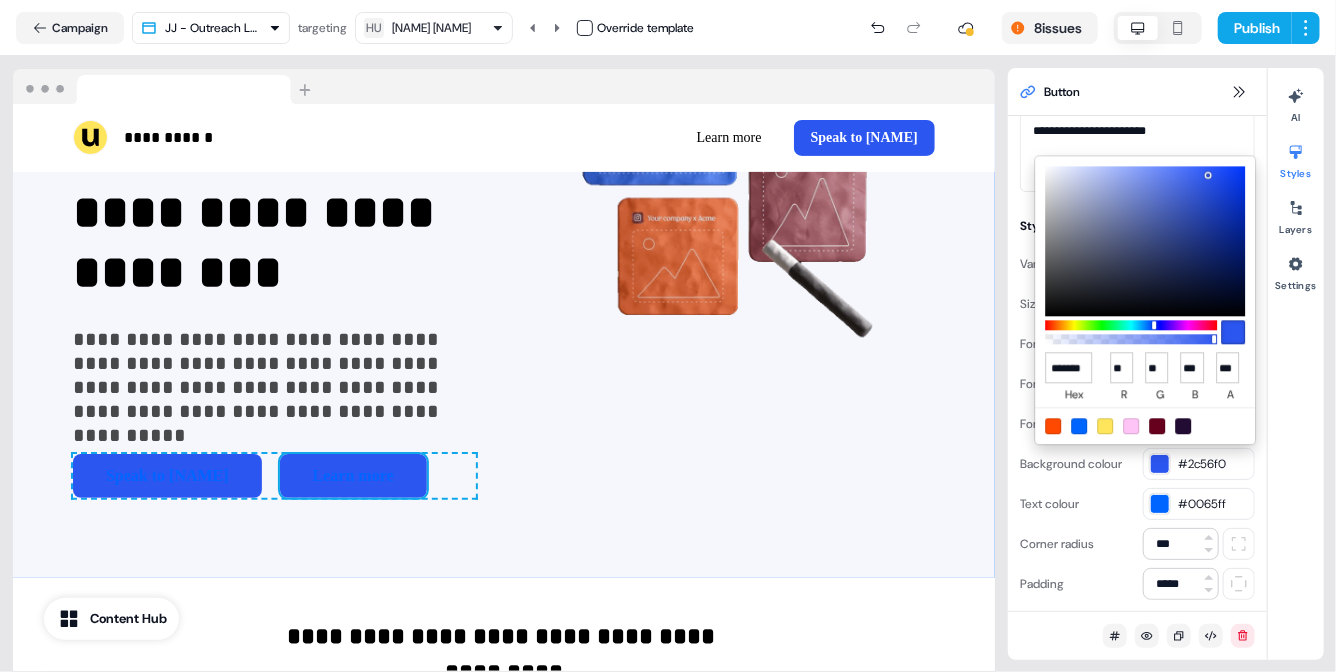 type on "******" 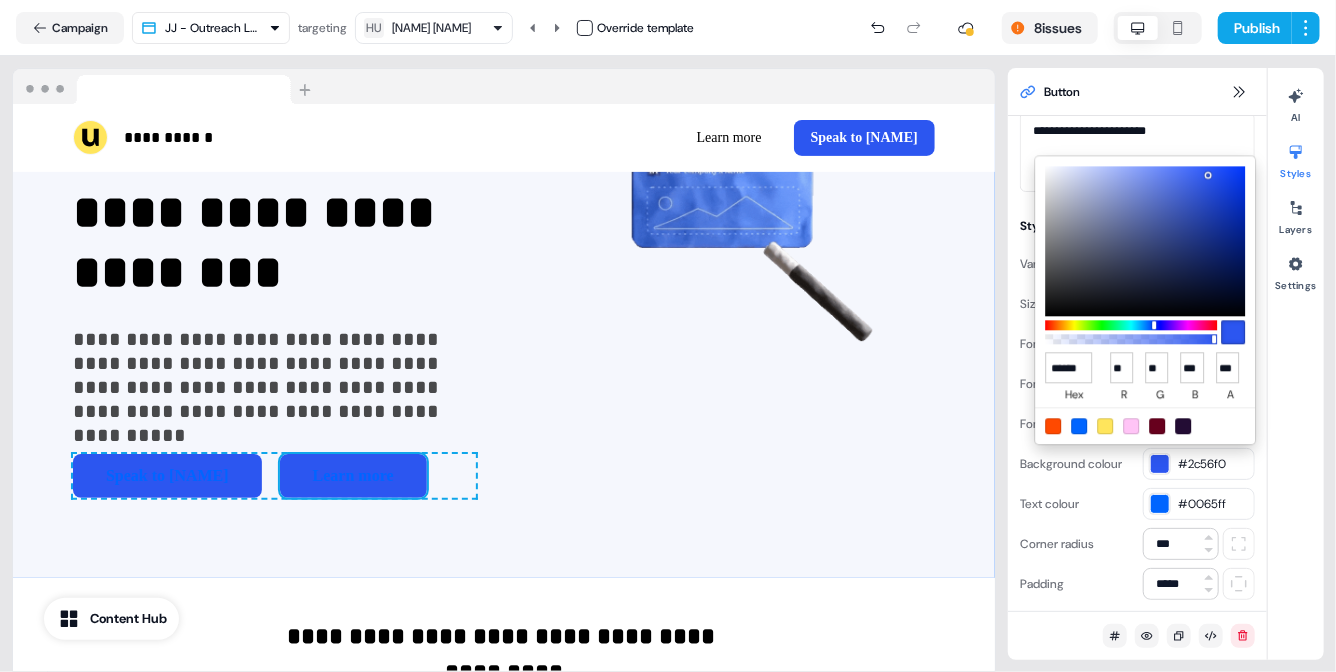 scroll, scrollTop: 0, scrollLeft: 0, axis: both 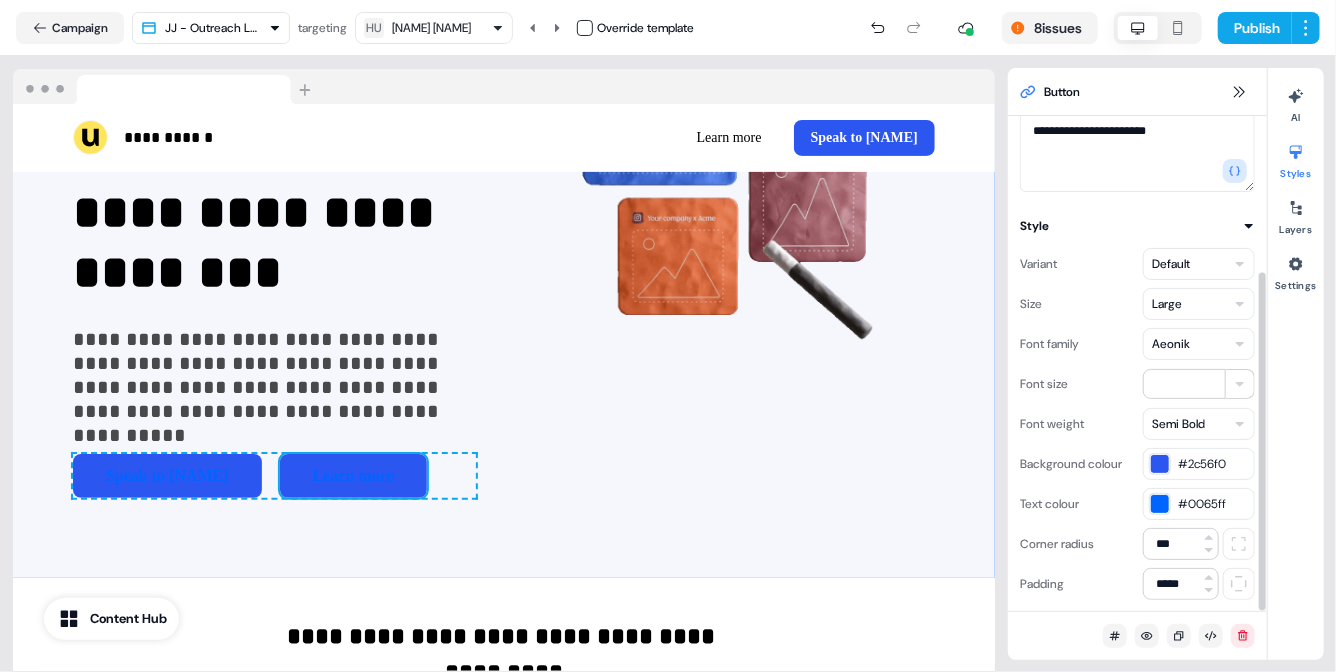 click at bounding box center [1160, 504] 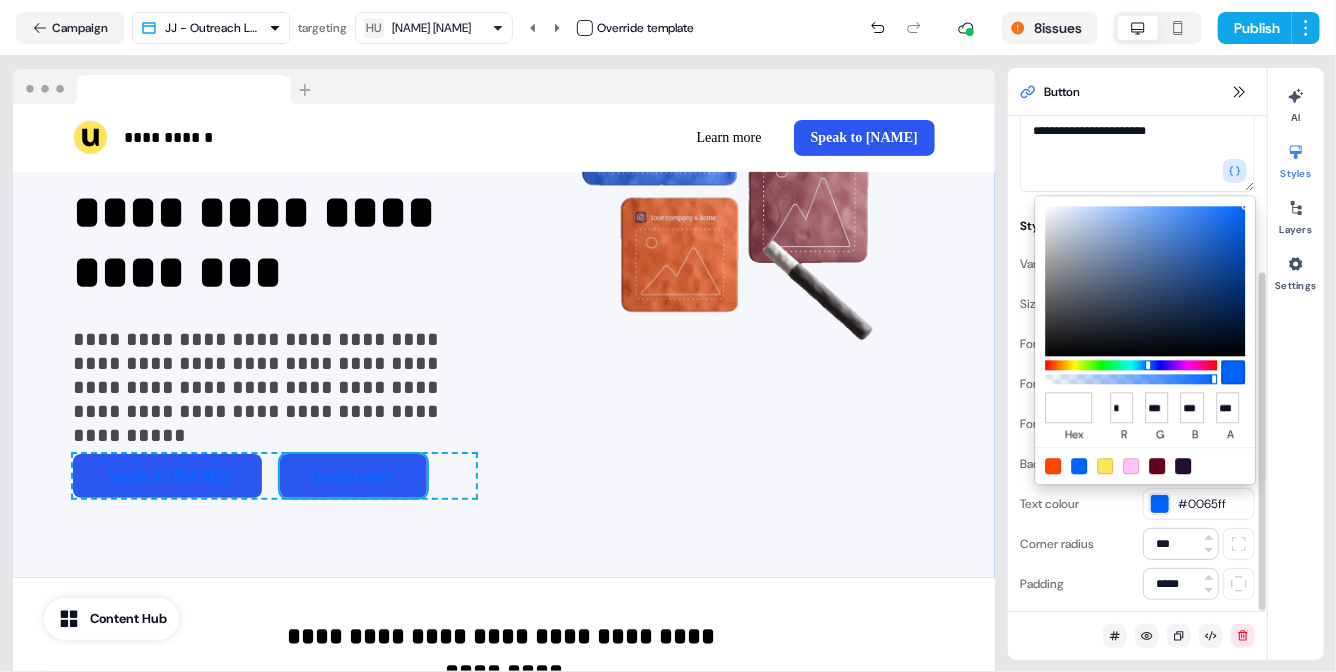 type on "*******" 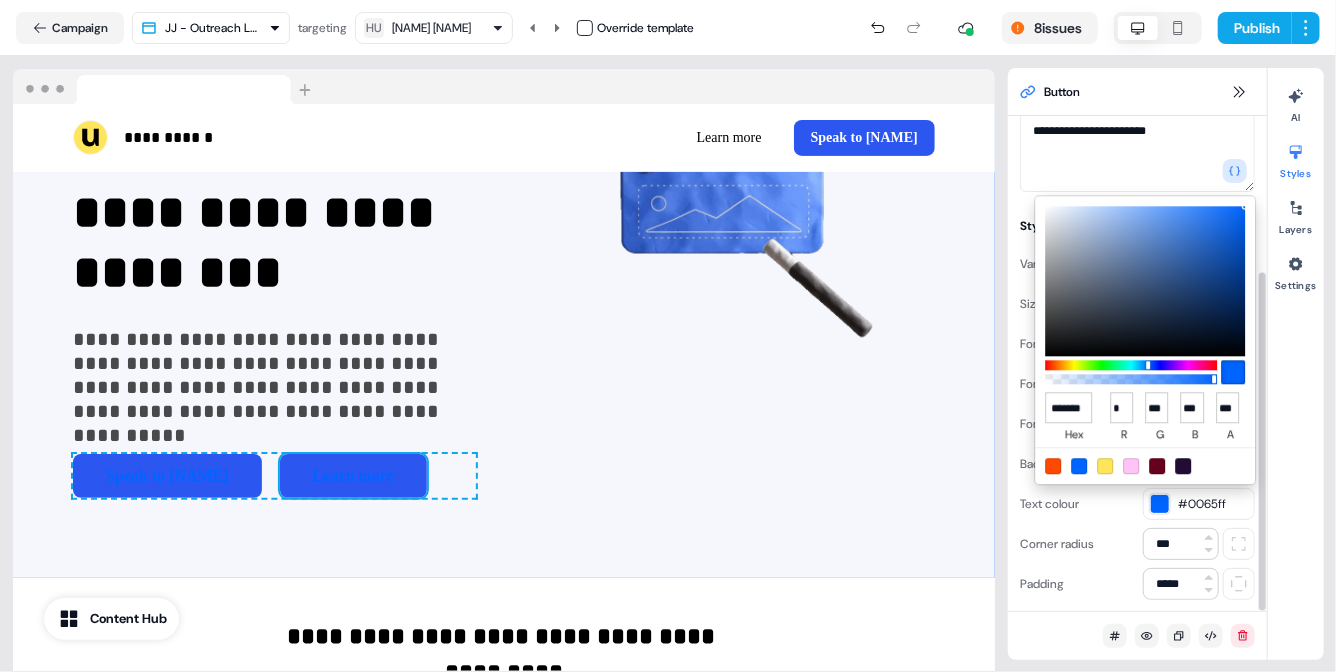 type on "***" 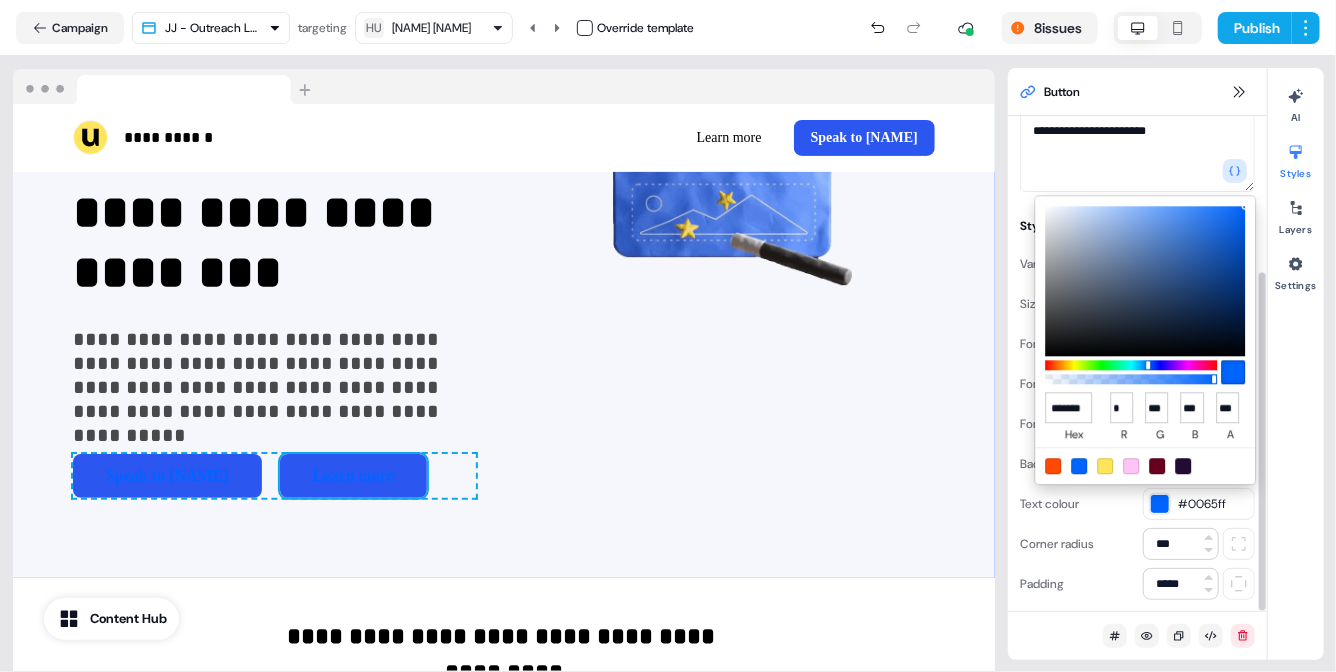 type on "***" 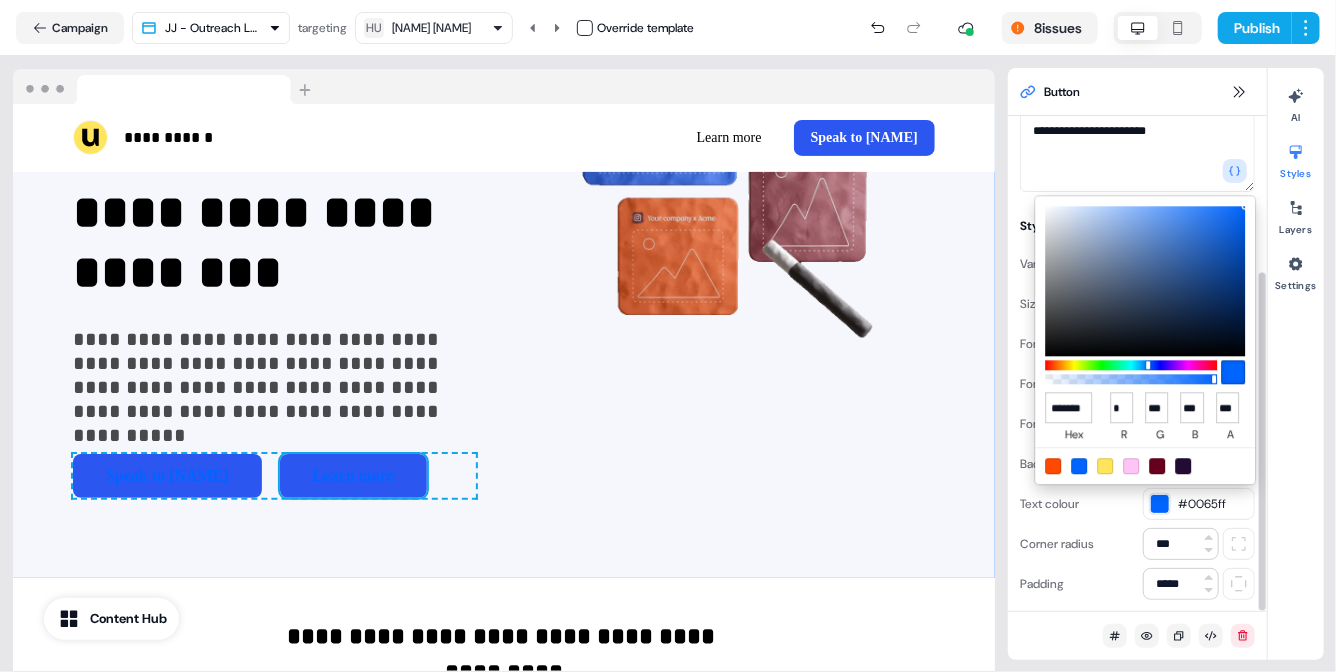 type on "***" 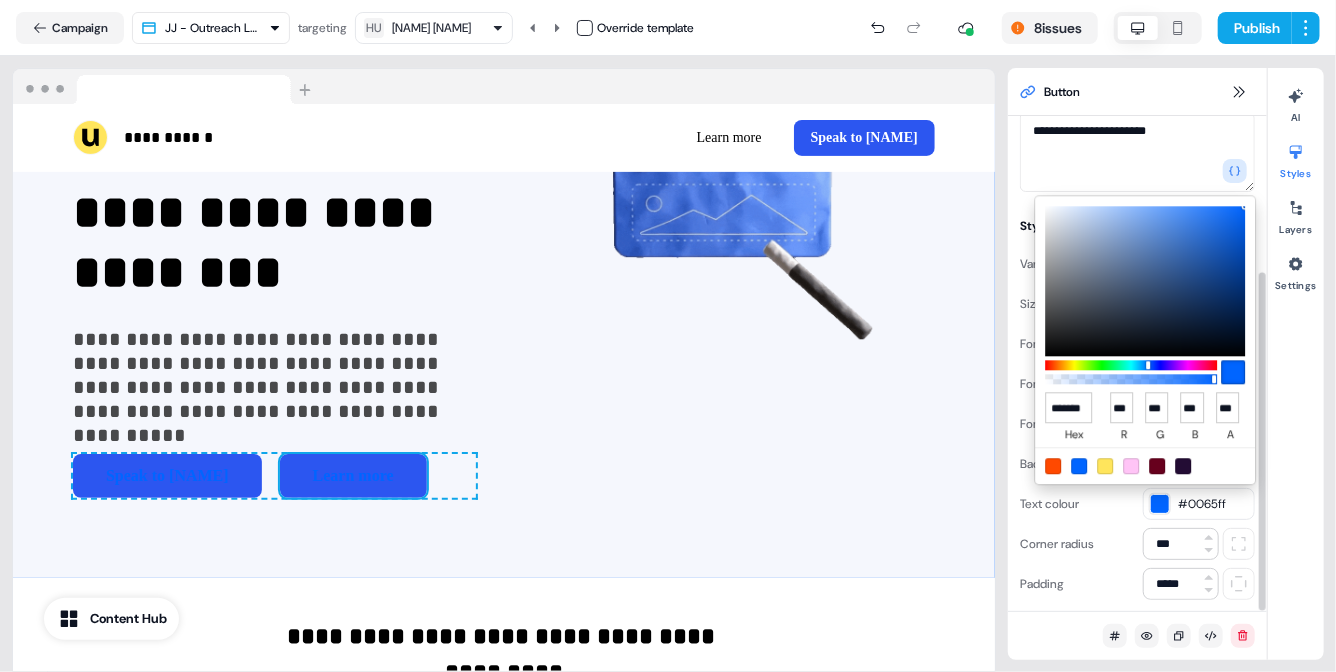 scroll, scrollTop: 0, scrollLeft: 4, axis: horizontal 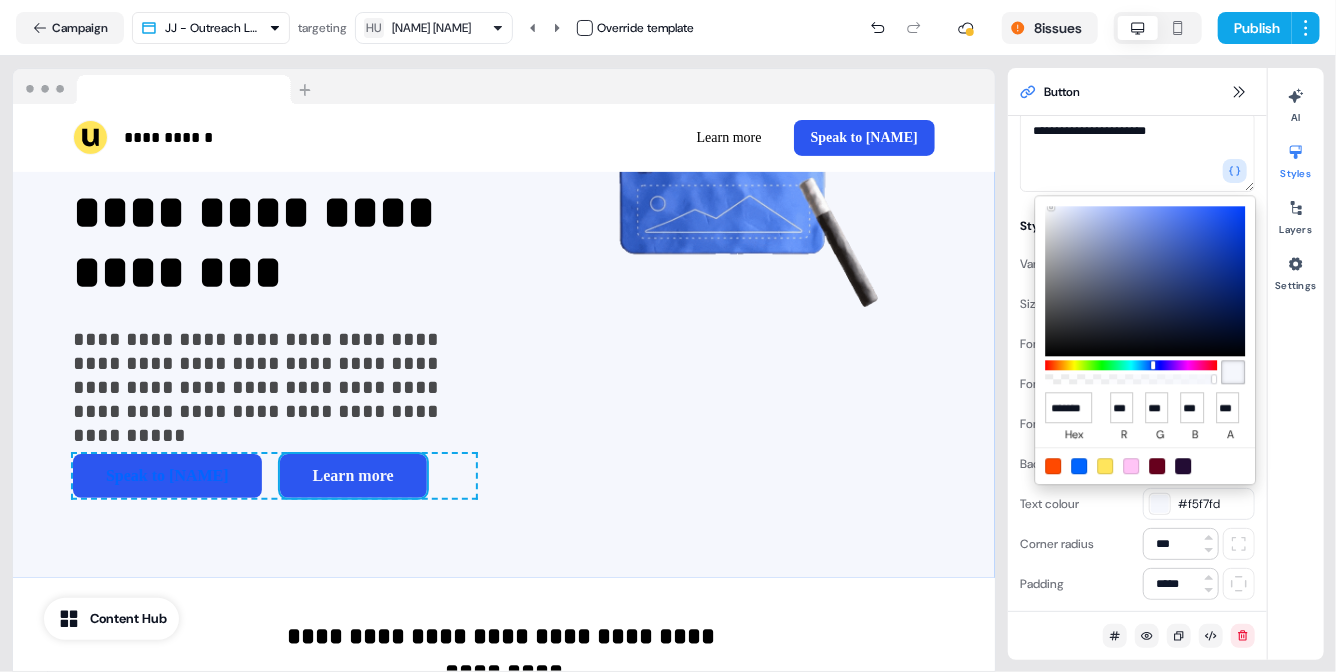 type on "******" 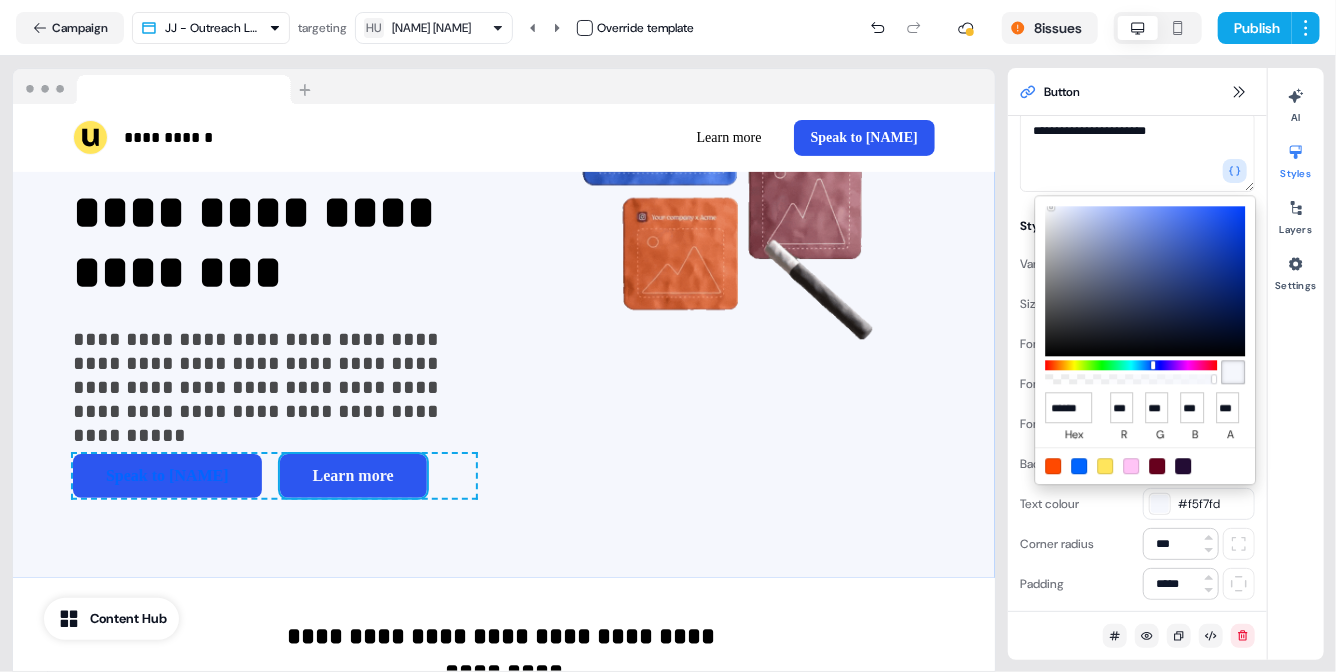 click on "**********" at bounding box center [668, 336] 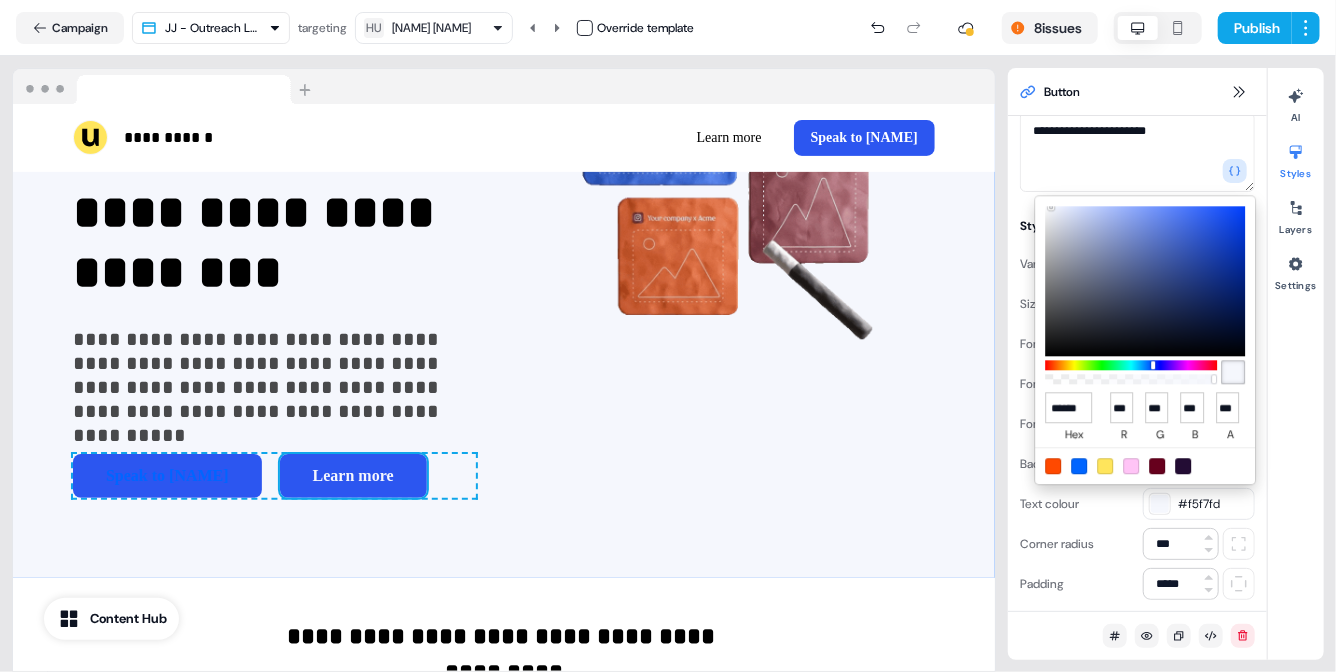 scroll, scrollTop: 0, scrollLeft: 0, axis: both 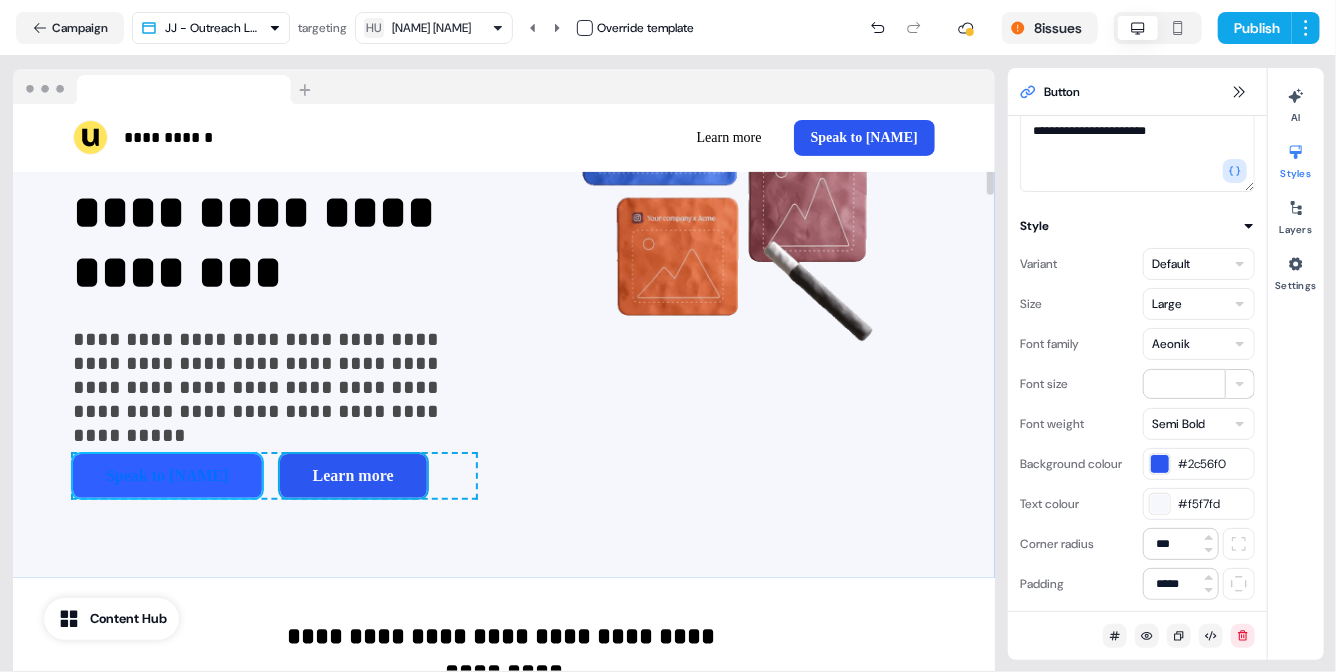click on "Speak to [NAME]" at bounding box center (167, 476) 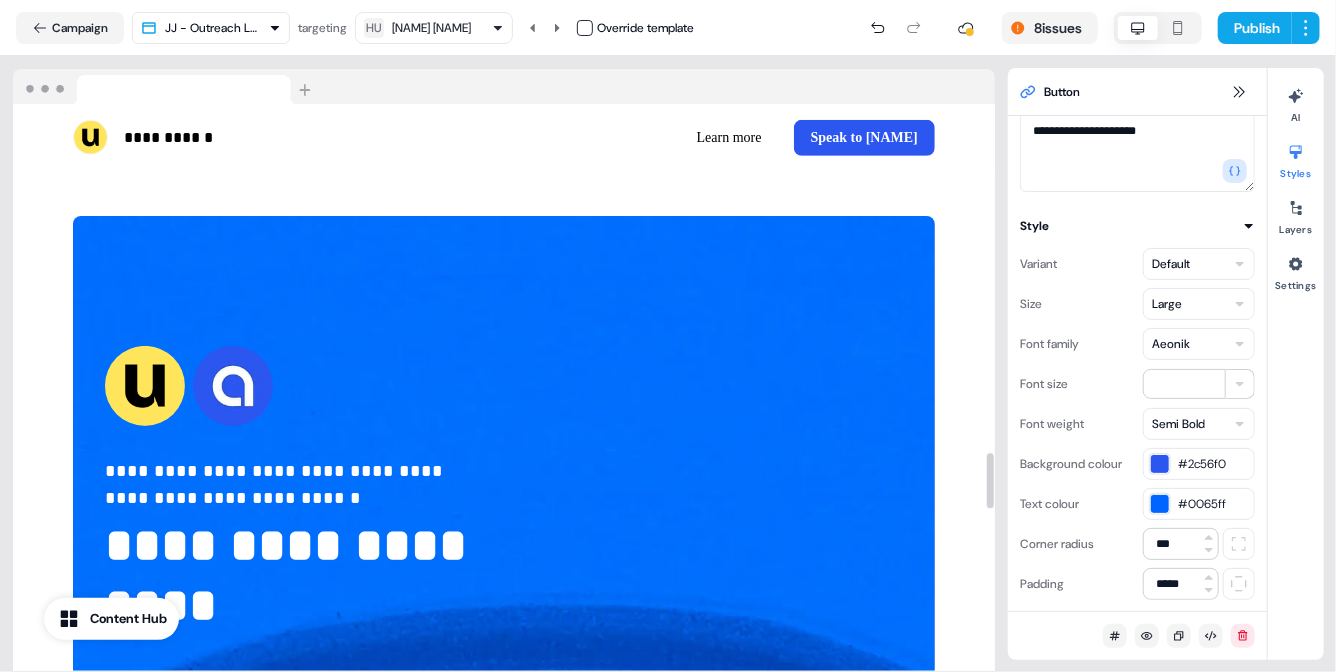scroll, scrollTop: 4347, scrollLeft: 0, axis: vertical 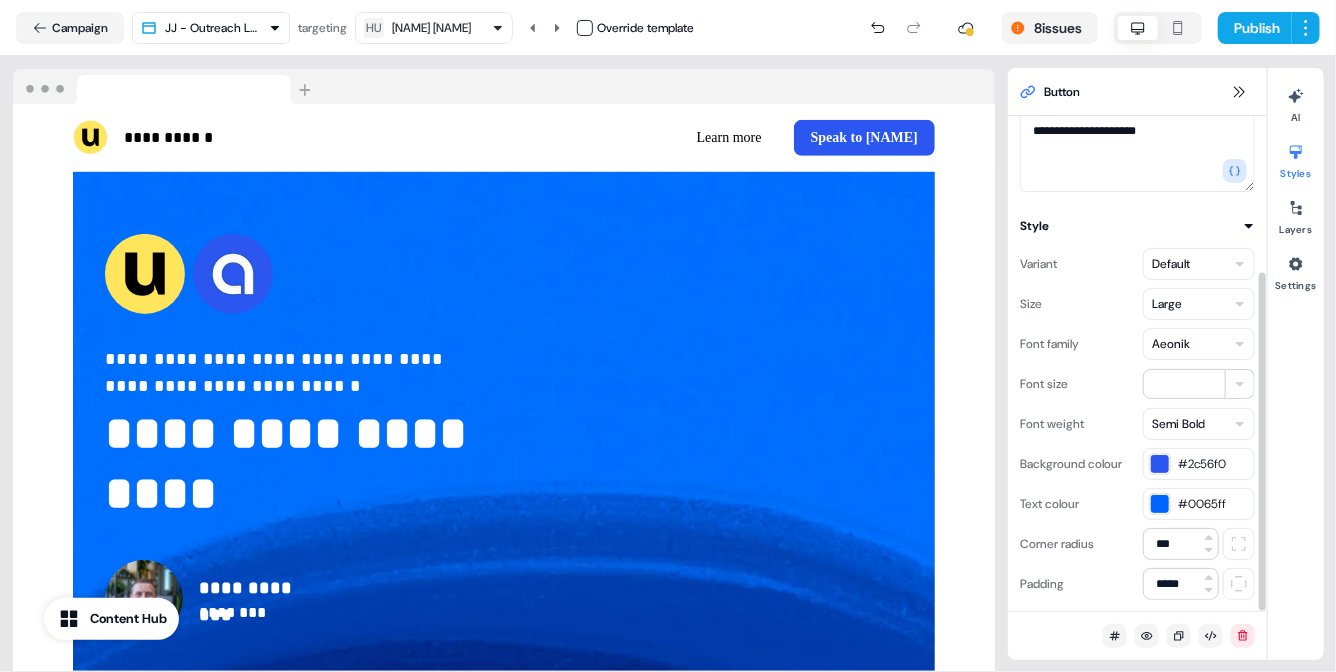 click at bounding box center [1160, 504] 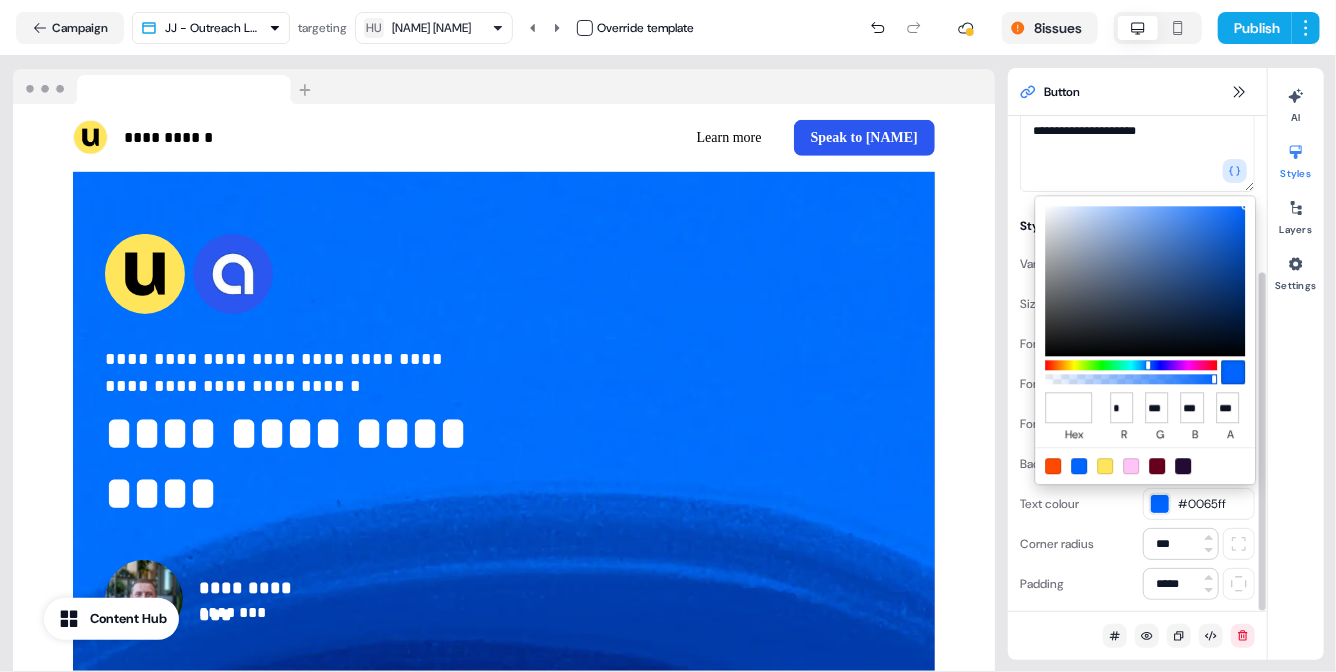 type on "*******" 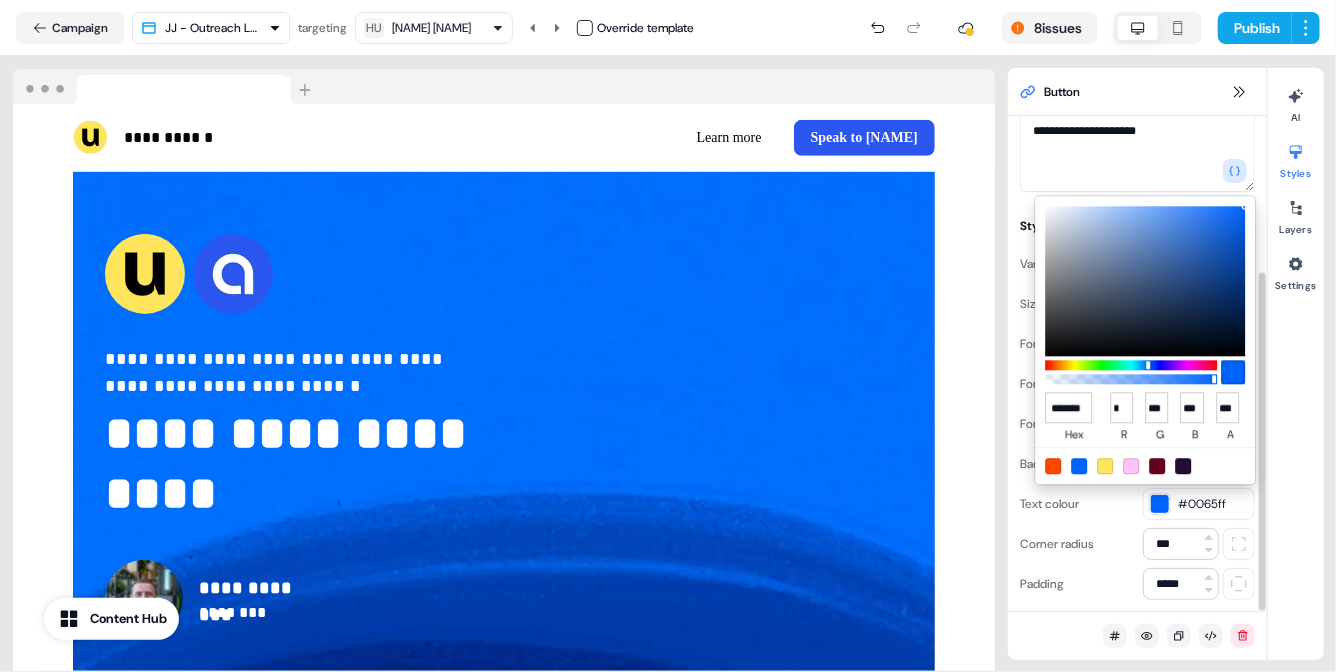 type on "***" 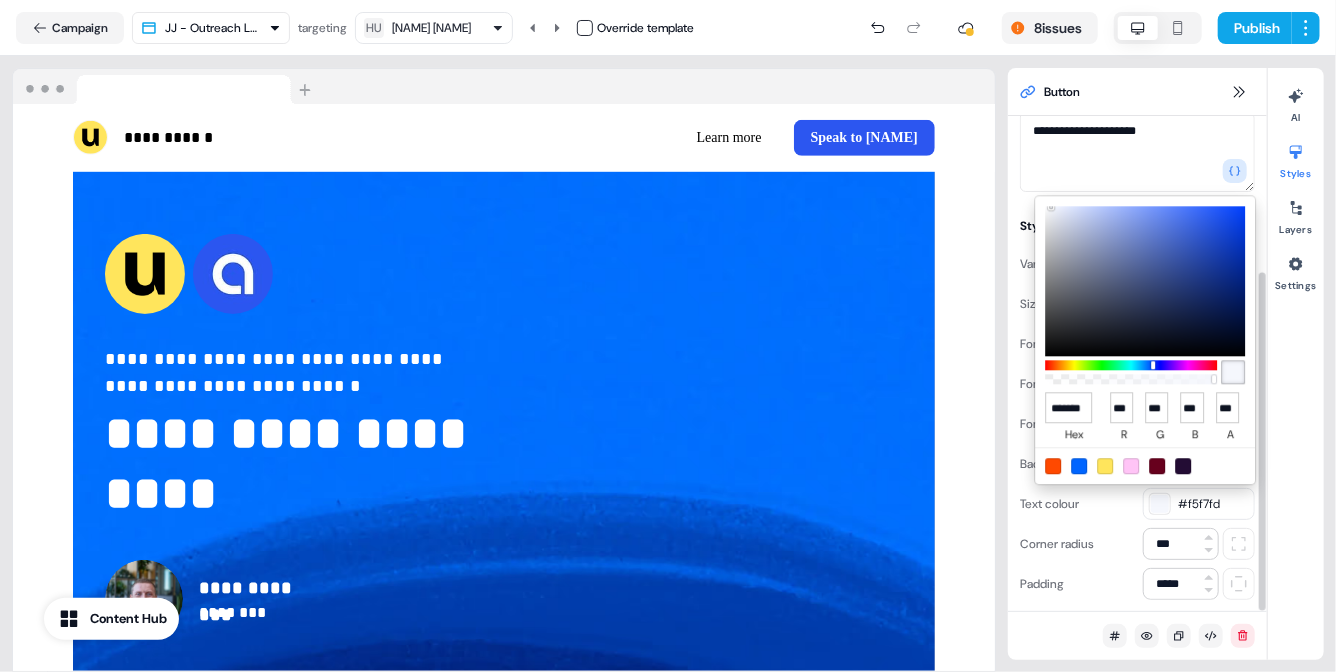 scroll, scrollTop: 0, scrollLeft: 4, axis: horizontal 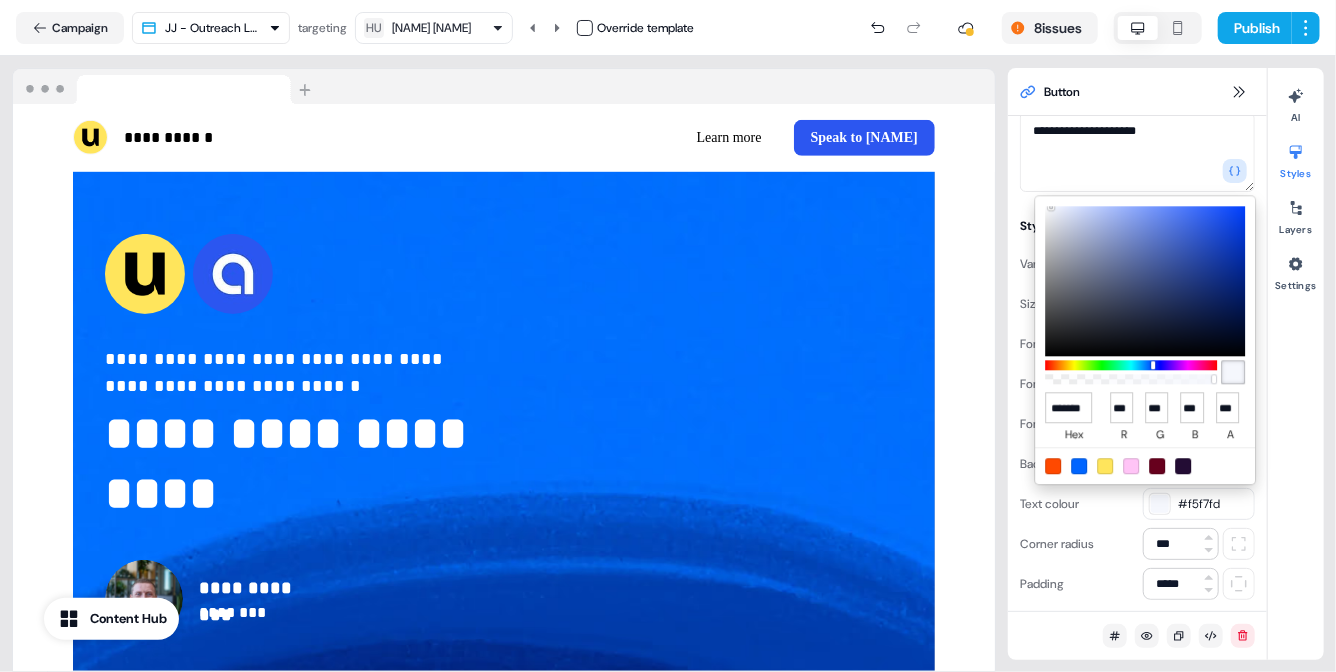 type on "******" 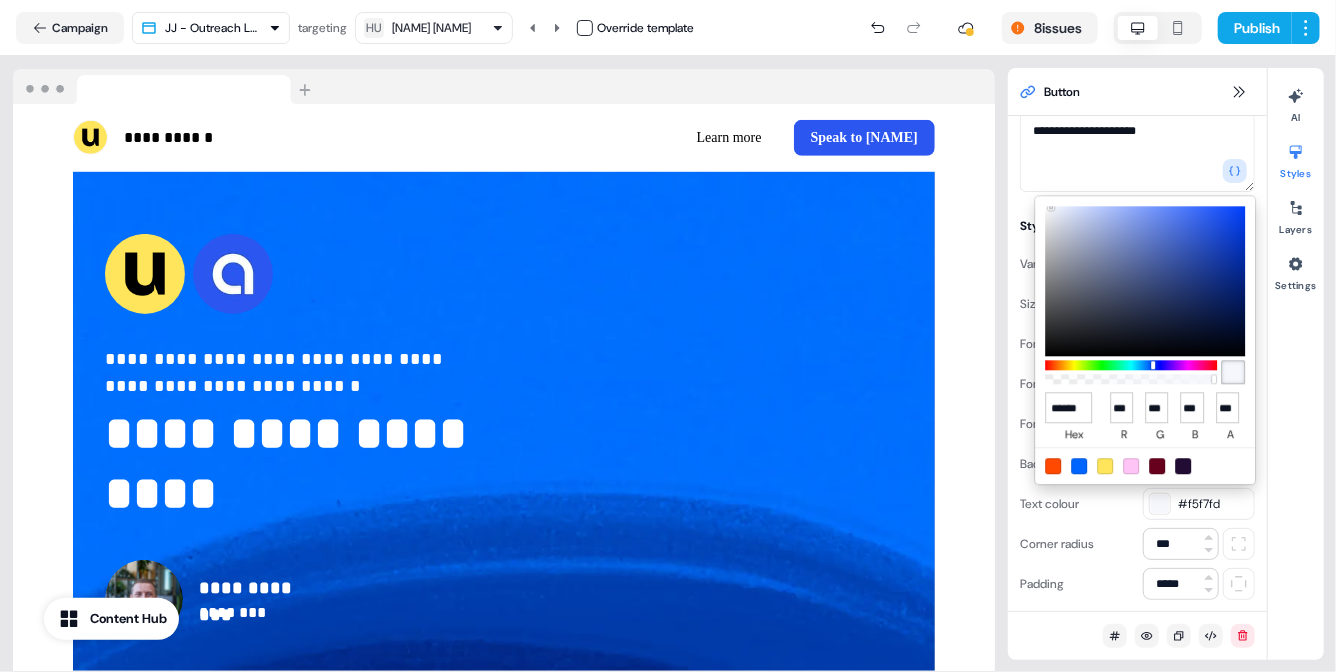 click on "**********" at bounding box center (668, 336) 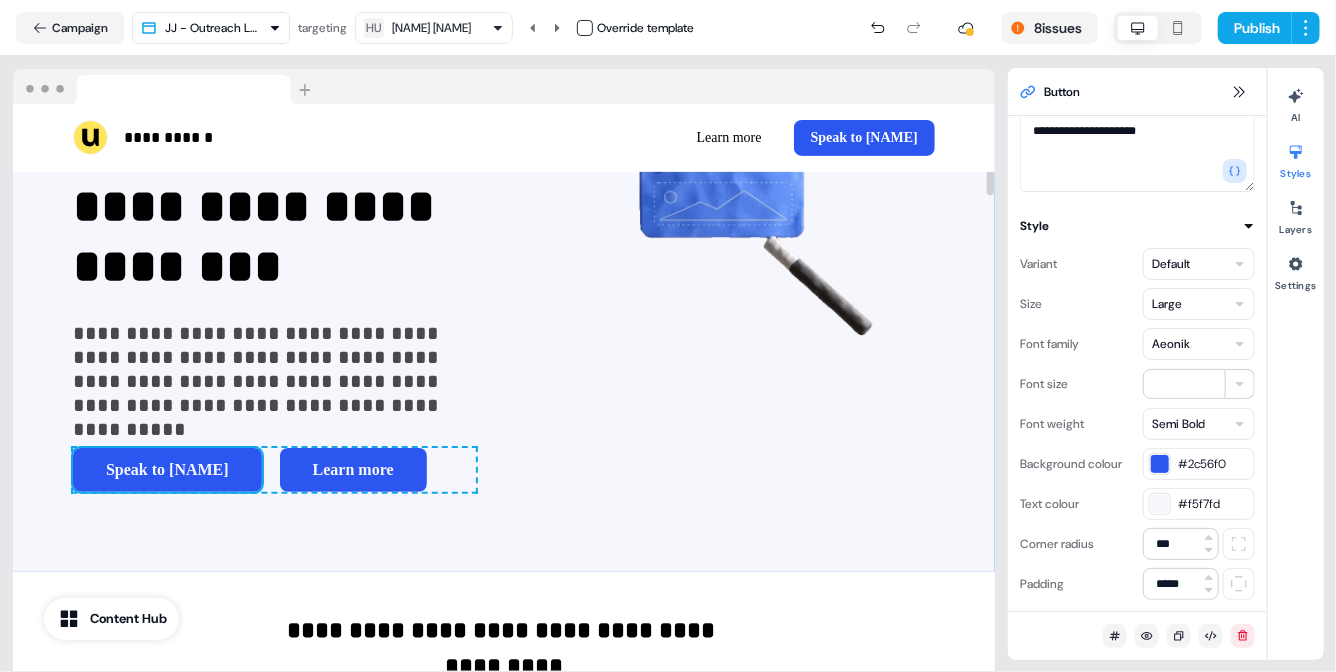 scroll, scrollTop: 0, scrollLeft: 0, axis: both 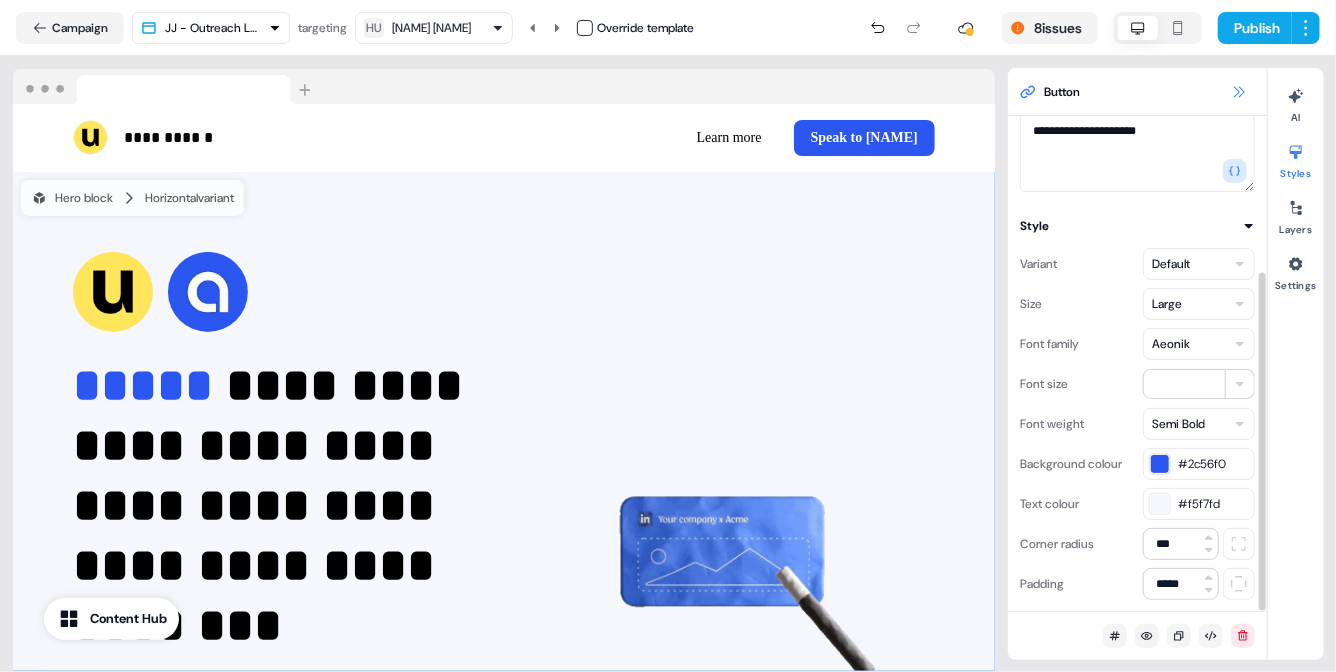 click 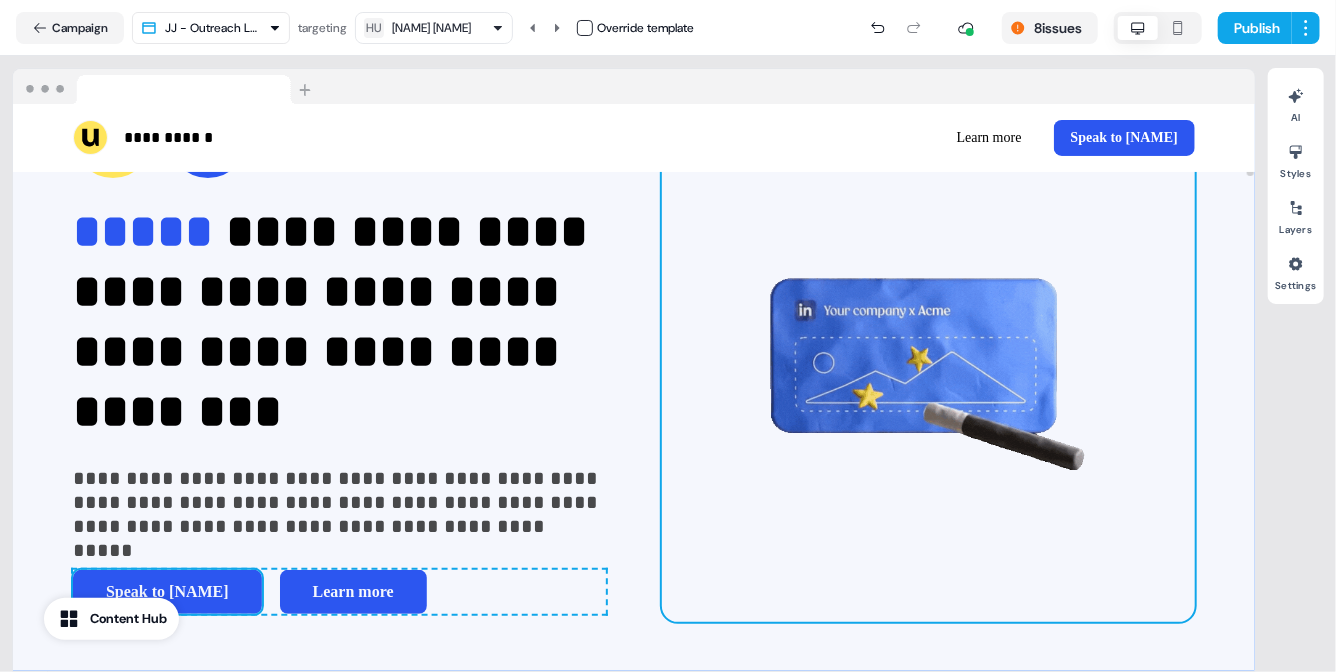 scroll, scrollTop: 159, scrollLeft: 0, axis: vertical 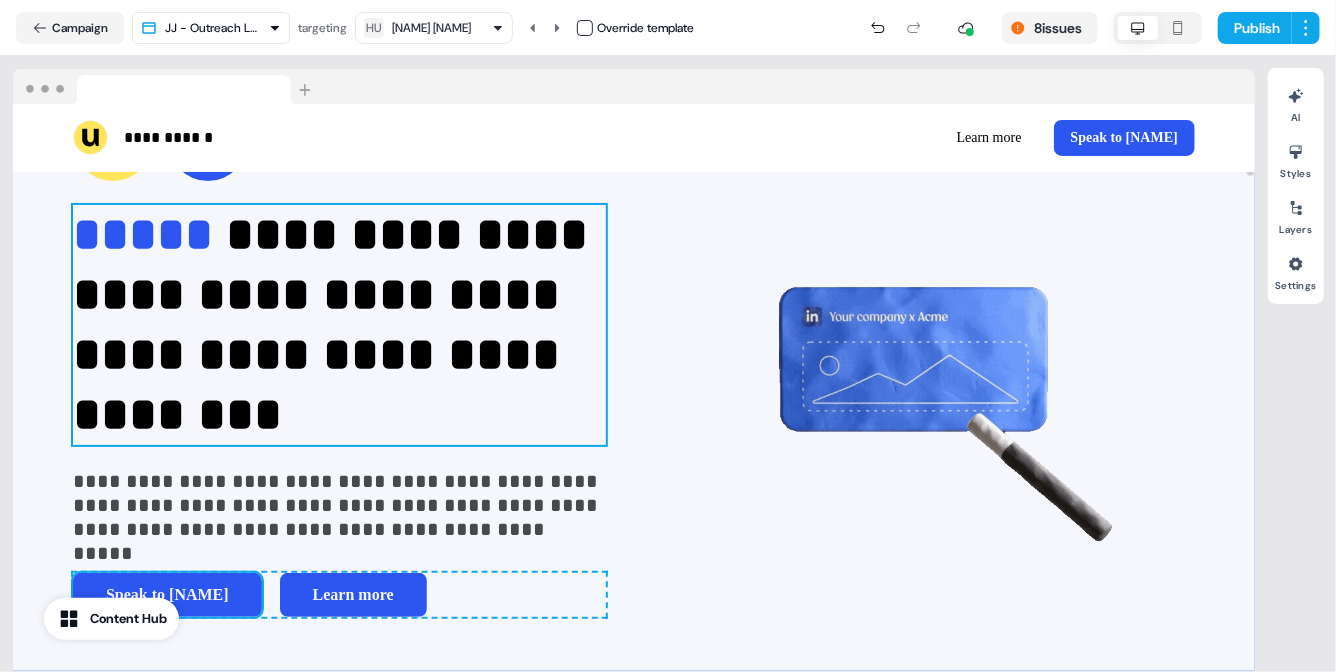 click on "**********" at bounding box center (337, 324) 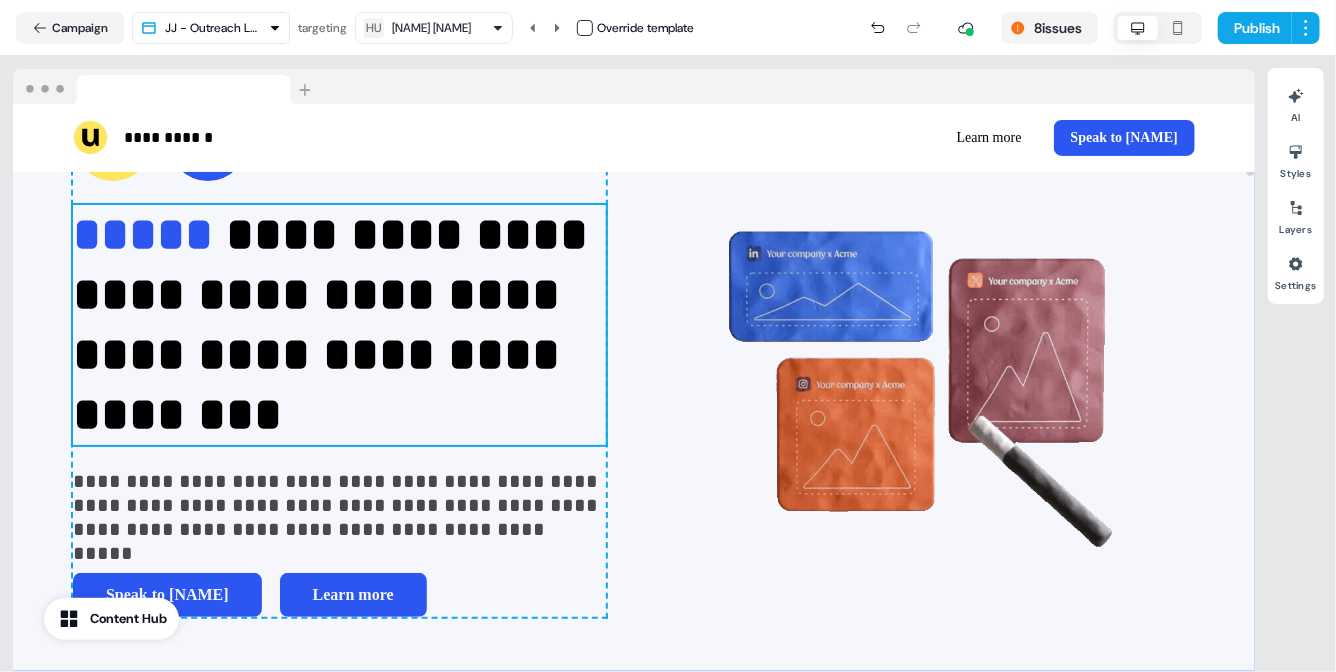 click on "**********" at bounding box center (337, 324) 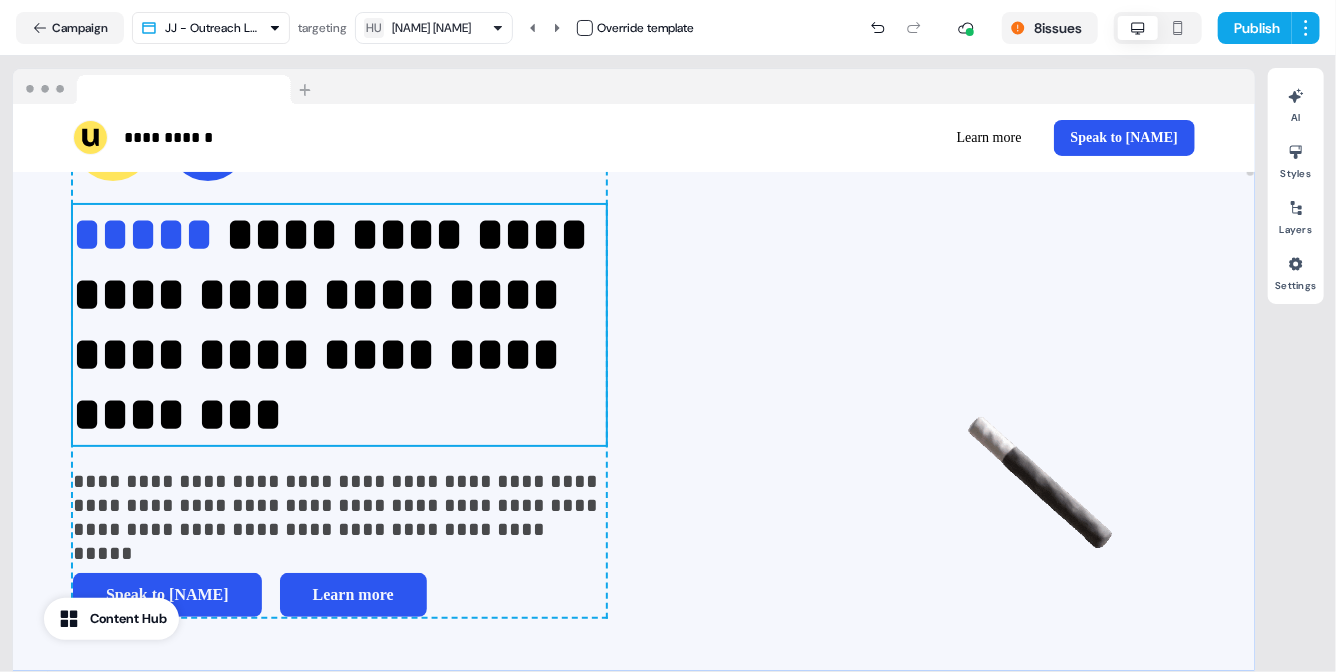 scroll, scrollTop: 150, scrollLeft: 0, axis: vertical 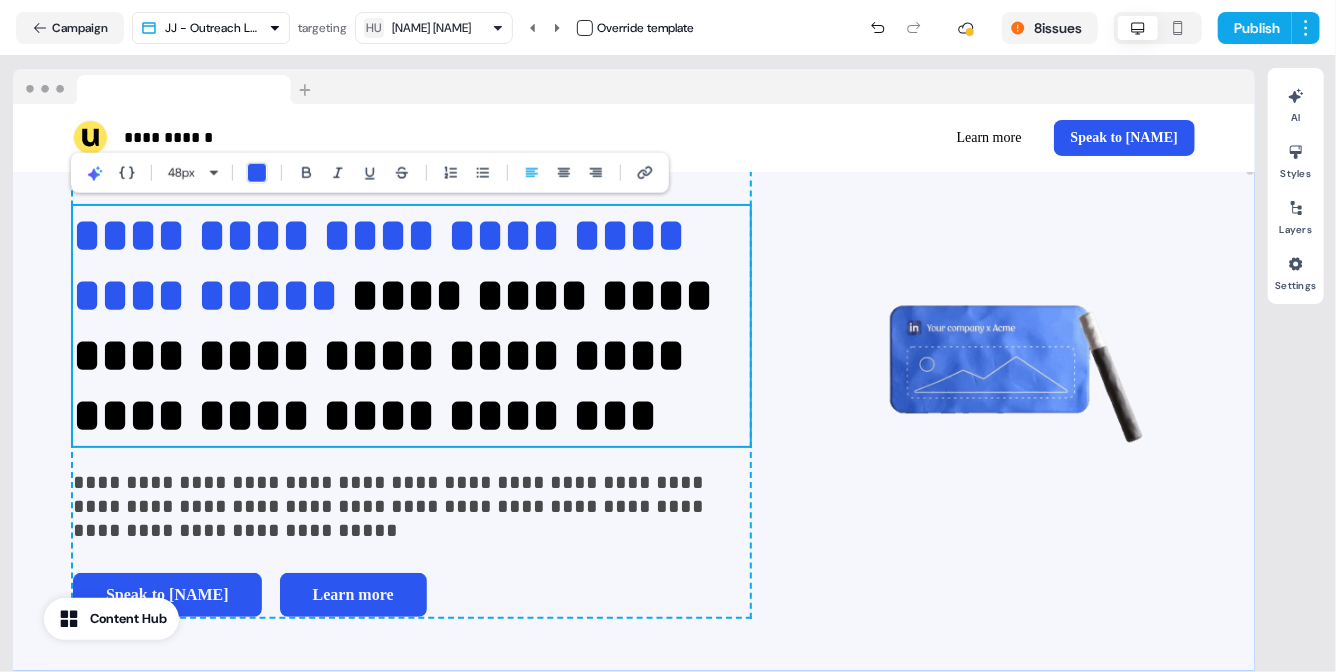 click on "**********" at bounding box center (399, 355) 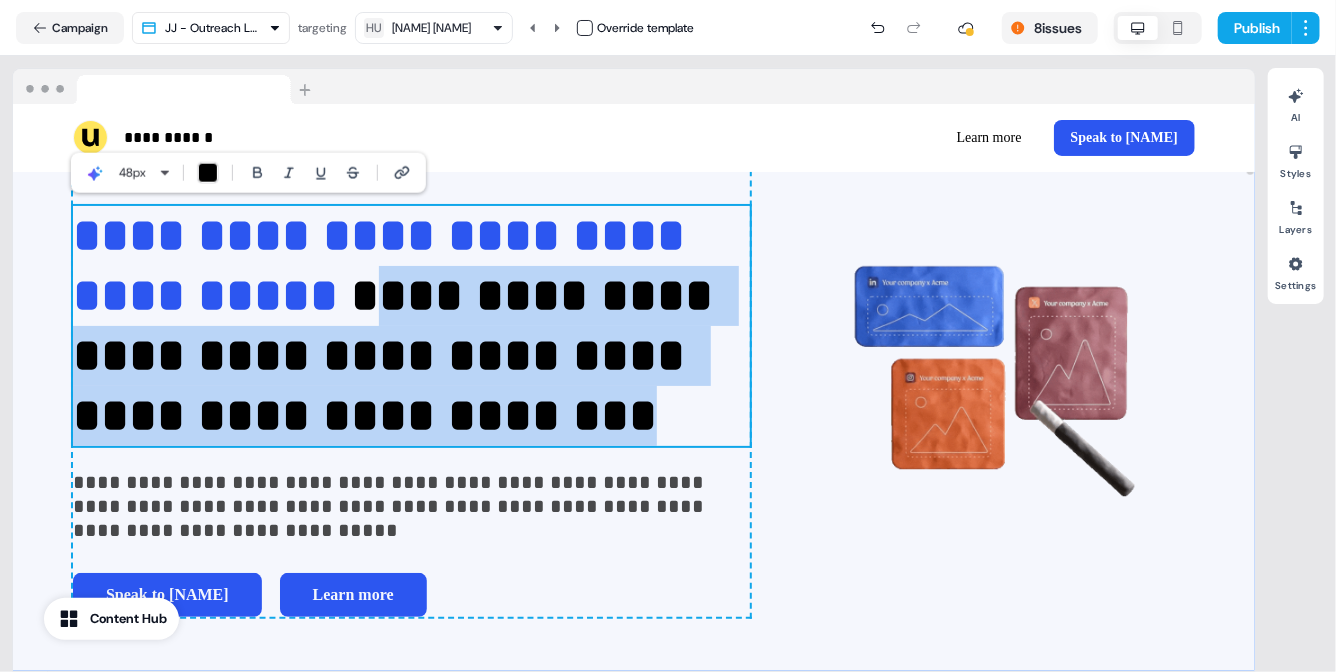 drag, startPoint x: 345, startPoint y: 481, endPoint x: 89, endPoint y: 365, distance: 281.05515 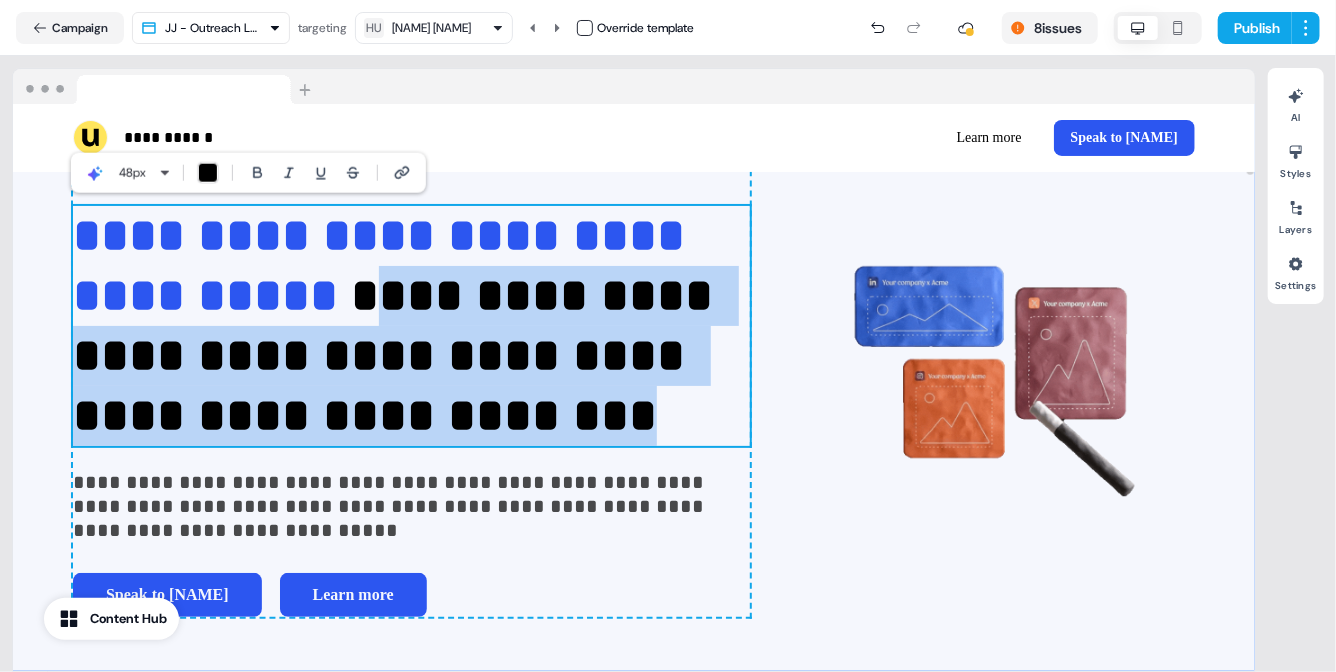 click on "**********" at bounding box center (411, 326) 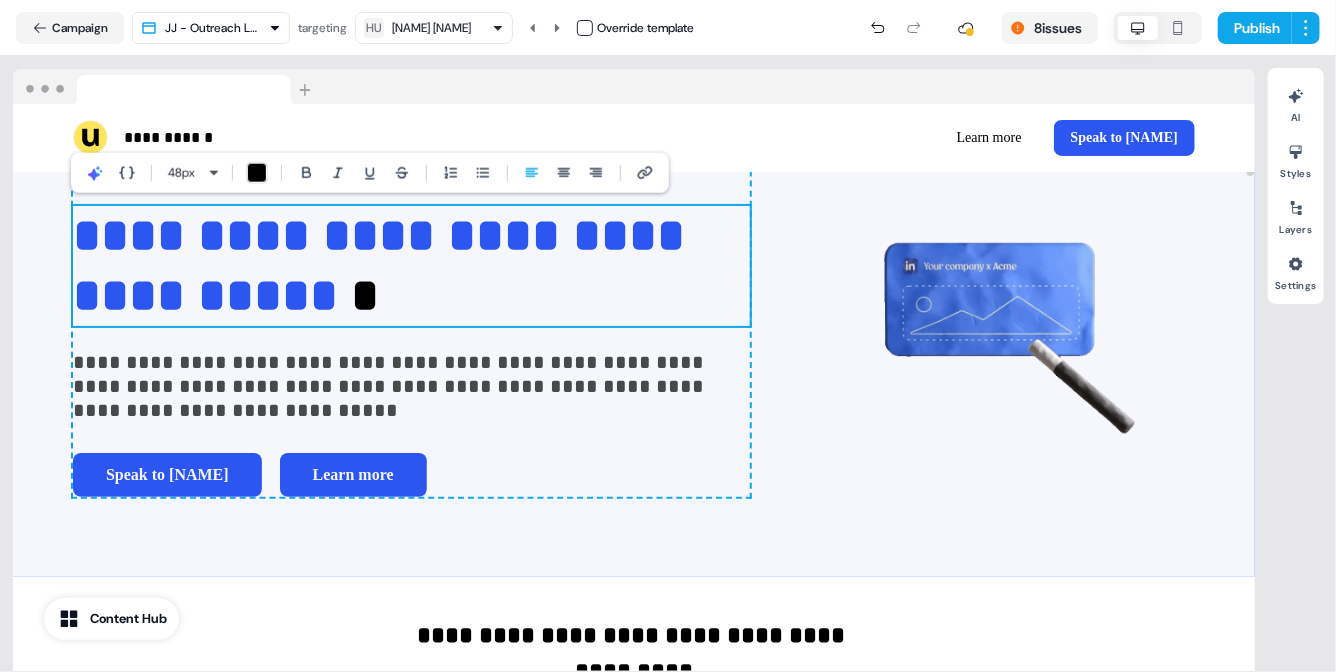 type 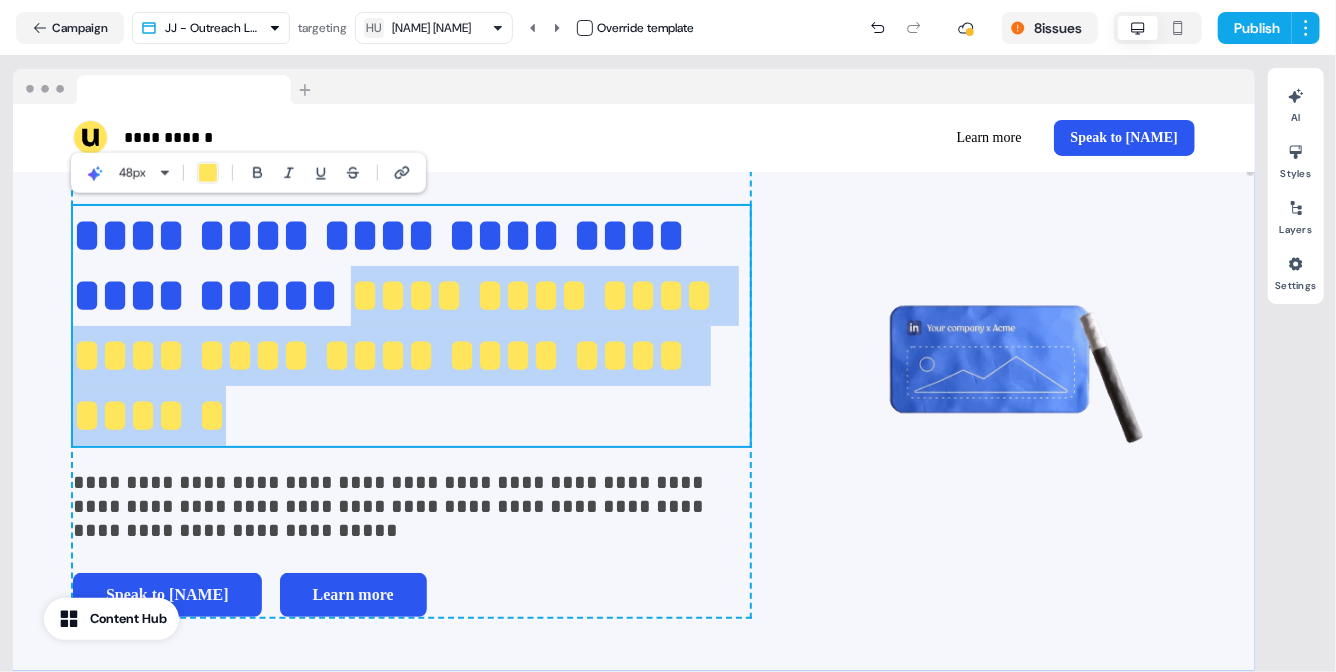 drag, startPoint x: 709, startPoint y: 416, endPoint x: 79, endPoint y: 356, distance: 632.8507 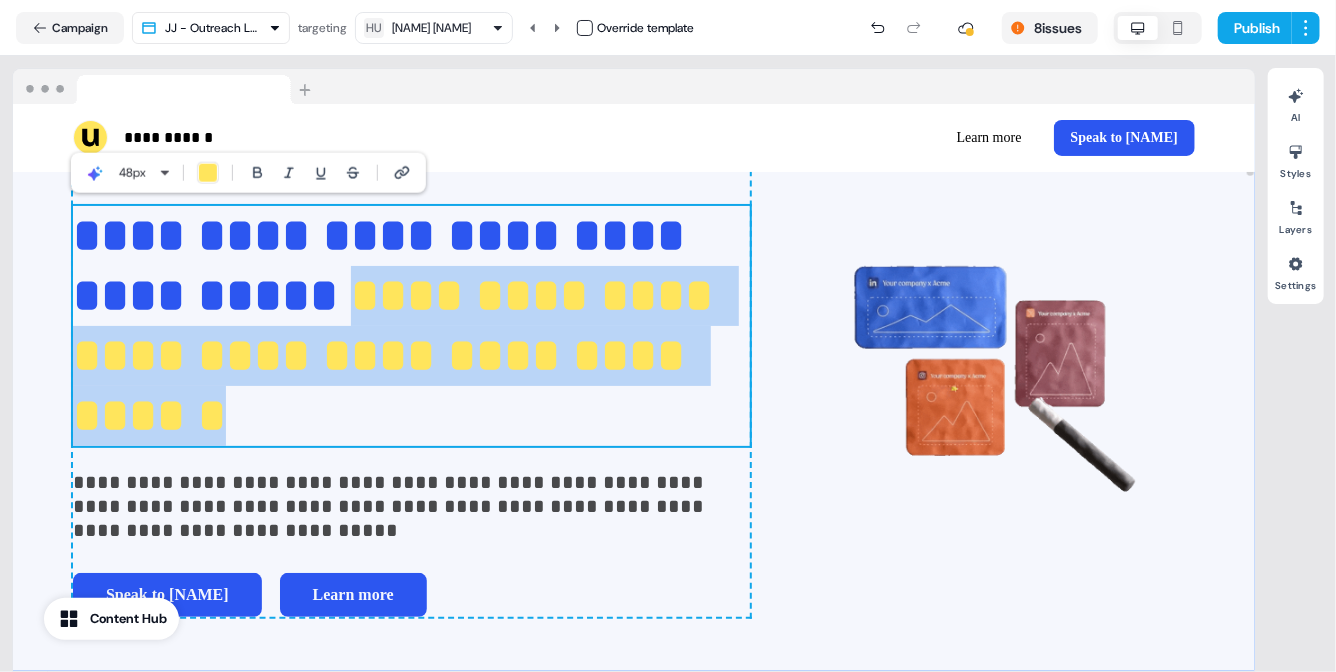 click on "**********" at bounding box center (411, 326) 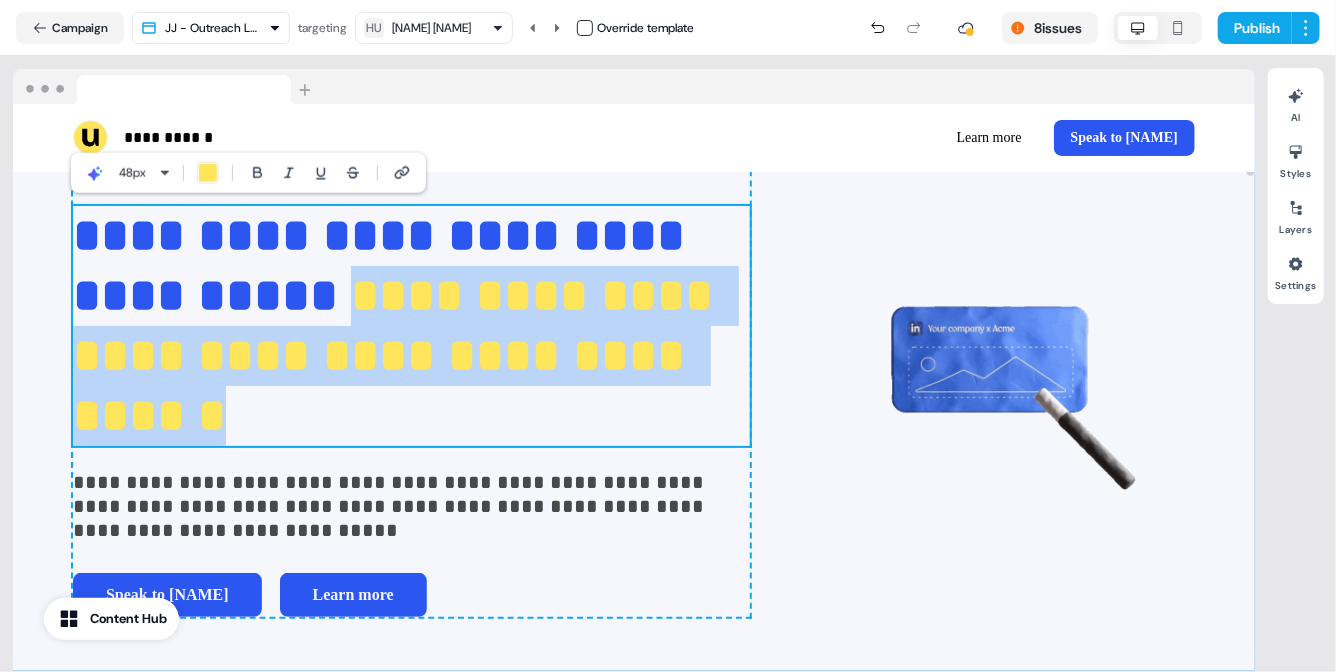 click at bounding box center [208, 173] 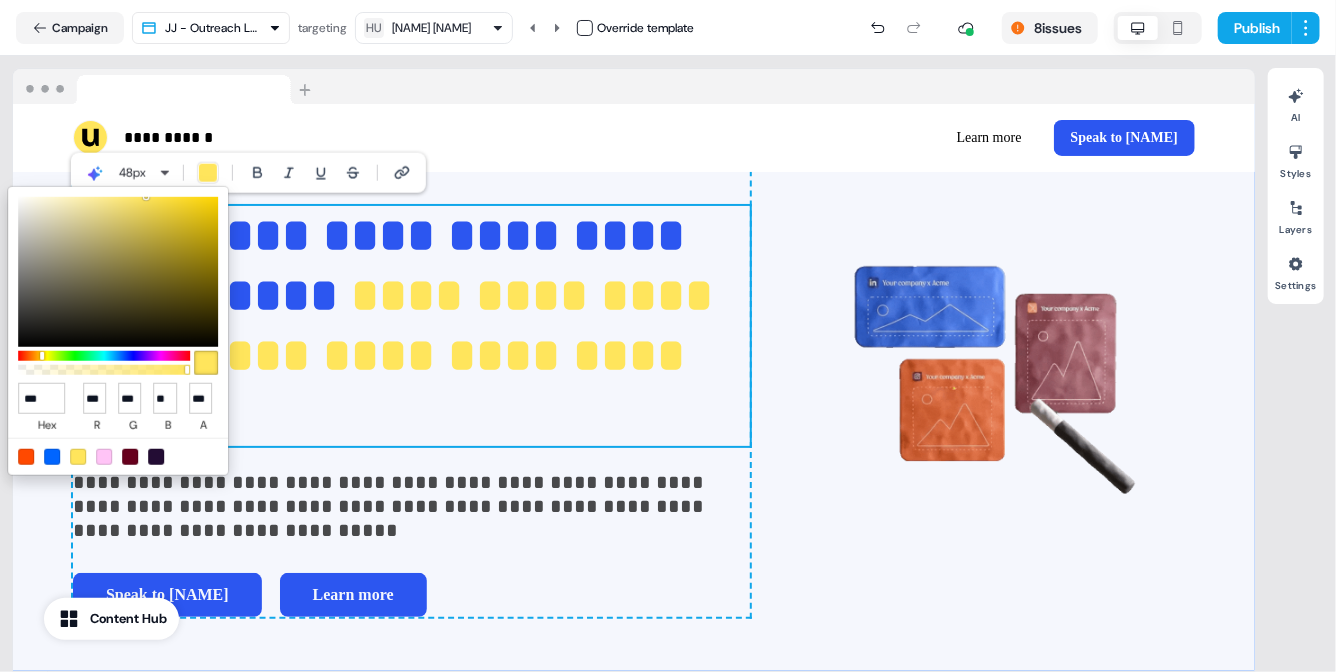 type on "******" 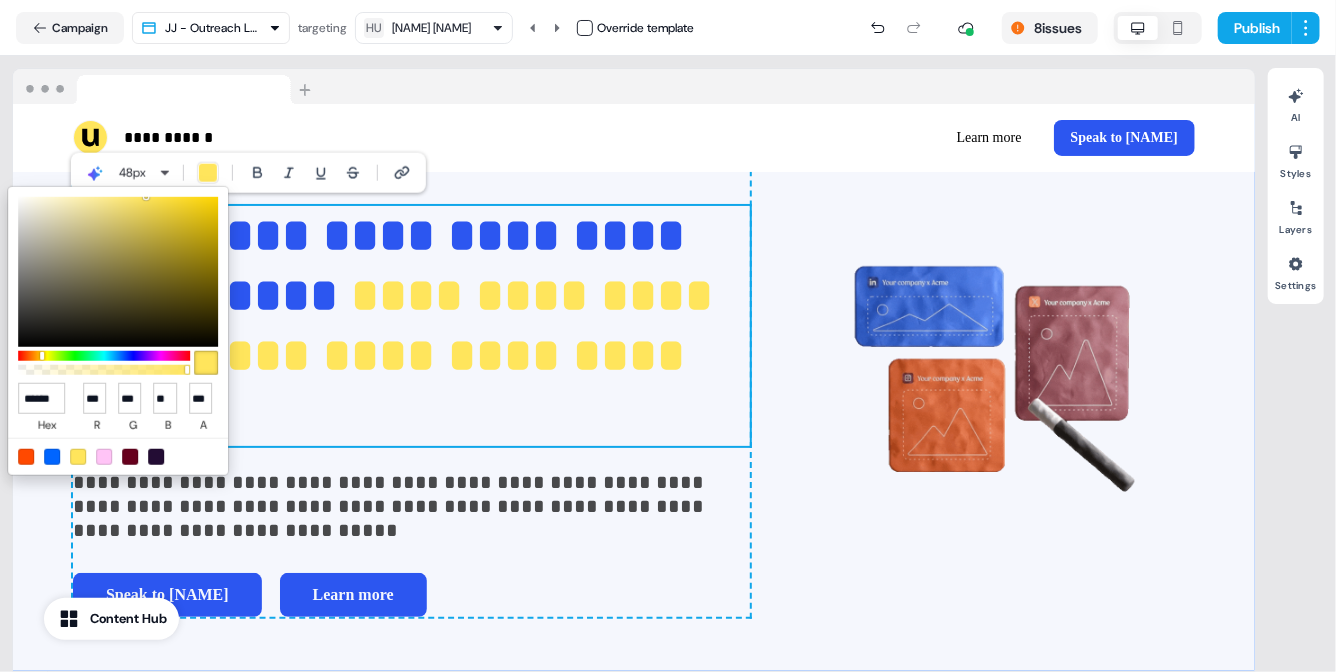 type on "*" 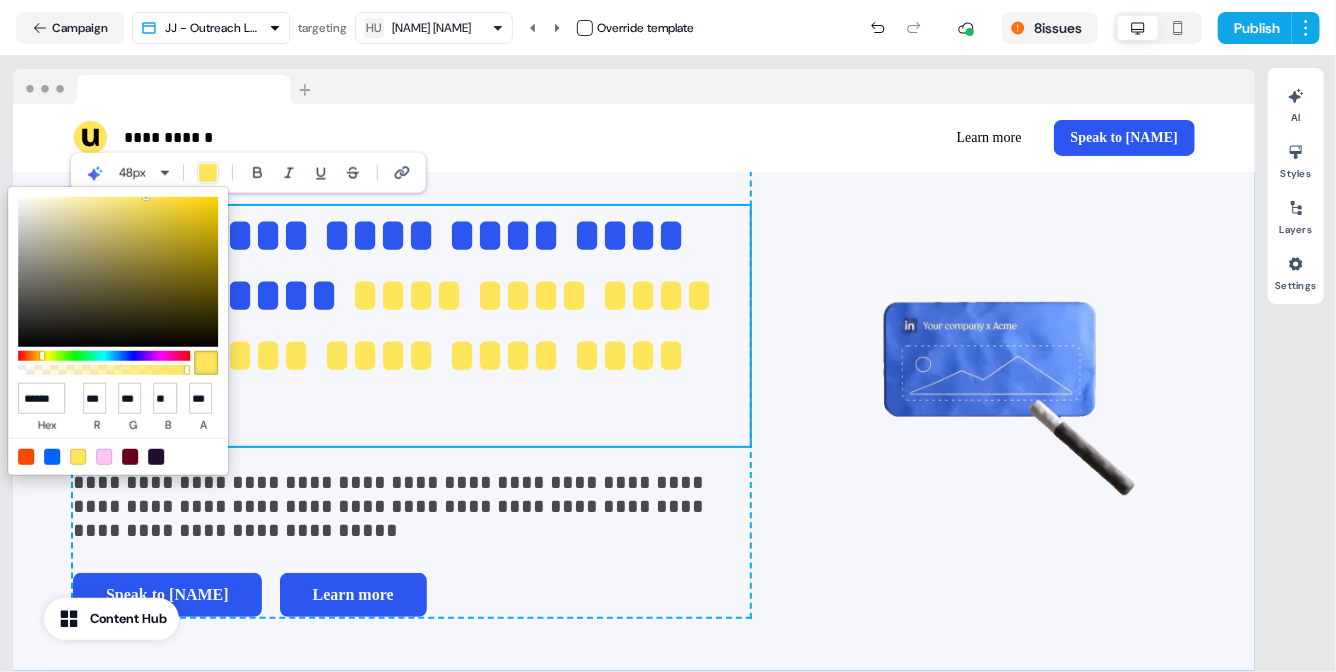 type on "*" 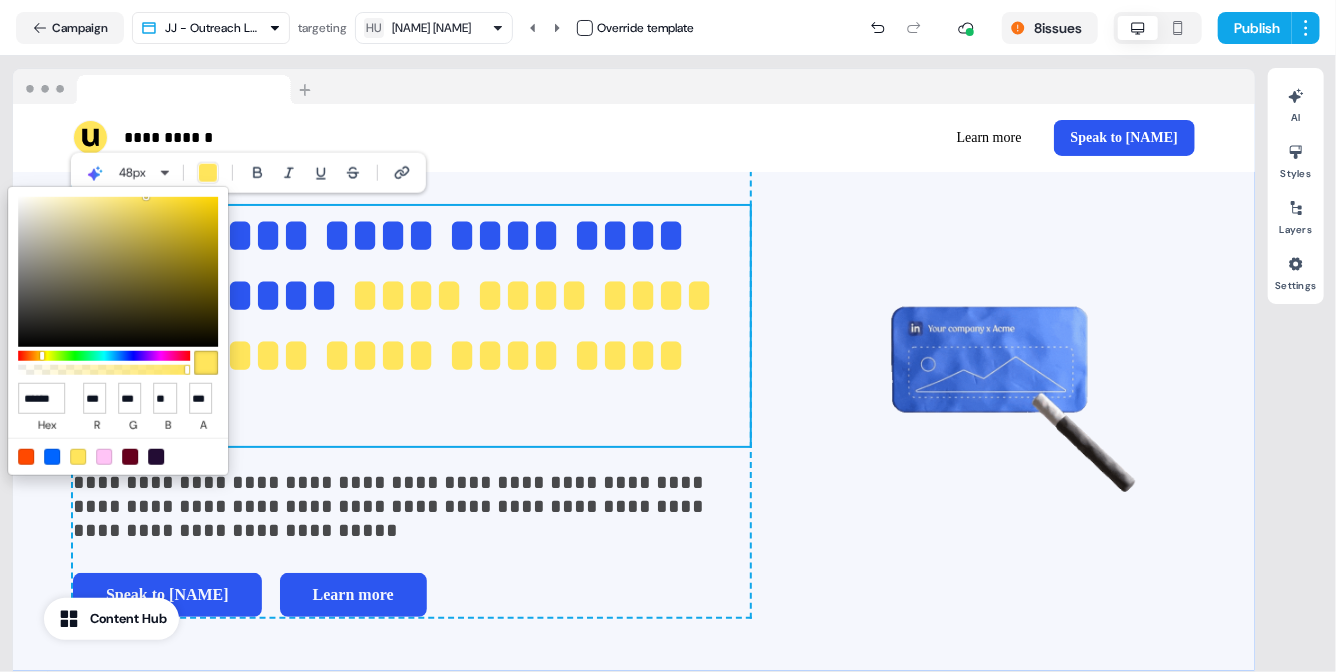 type on "*" 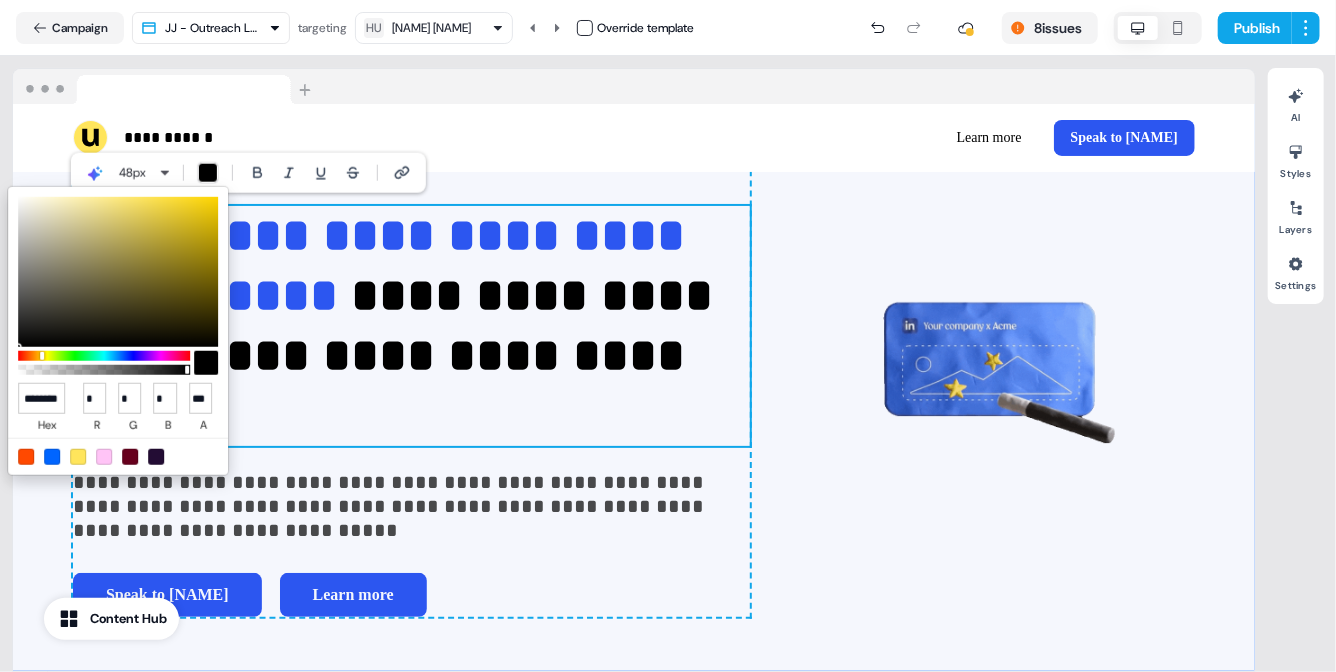 scroll, scrollTop: 0, scrollLeft: 18, axis: horizontal 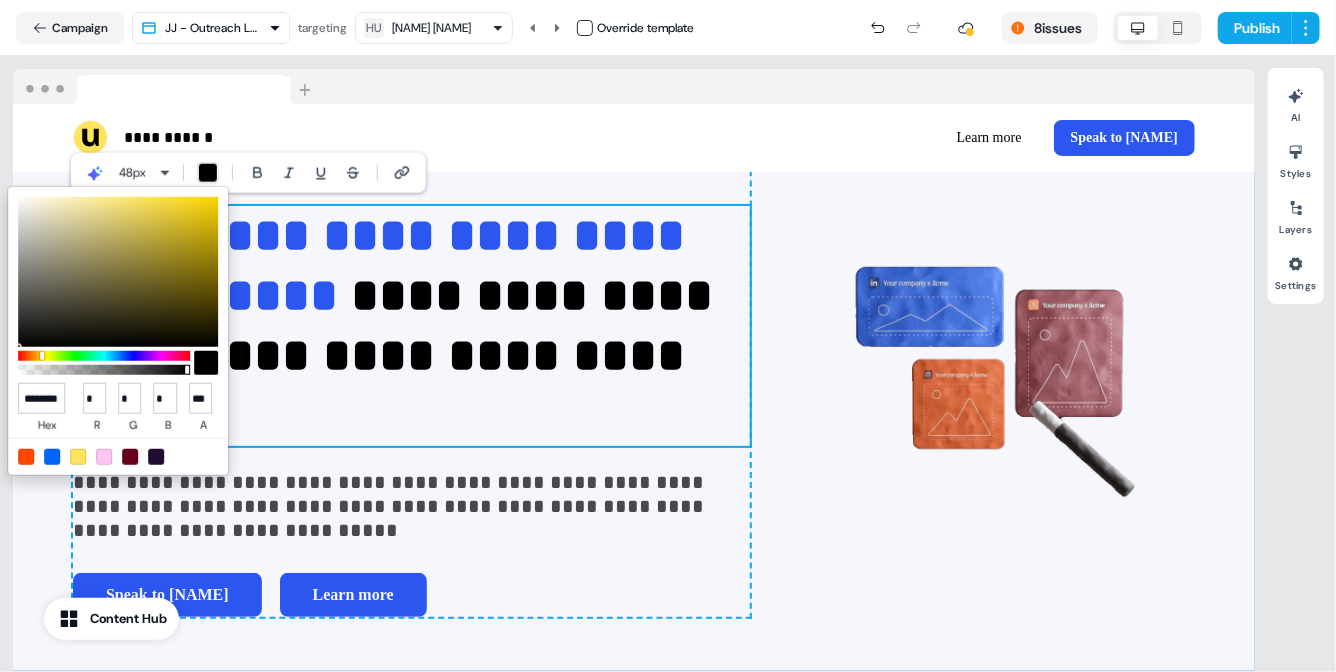 type on "******" 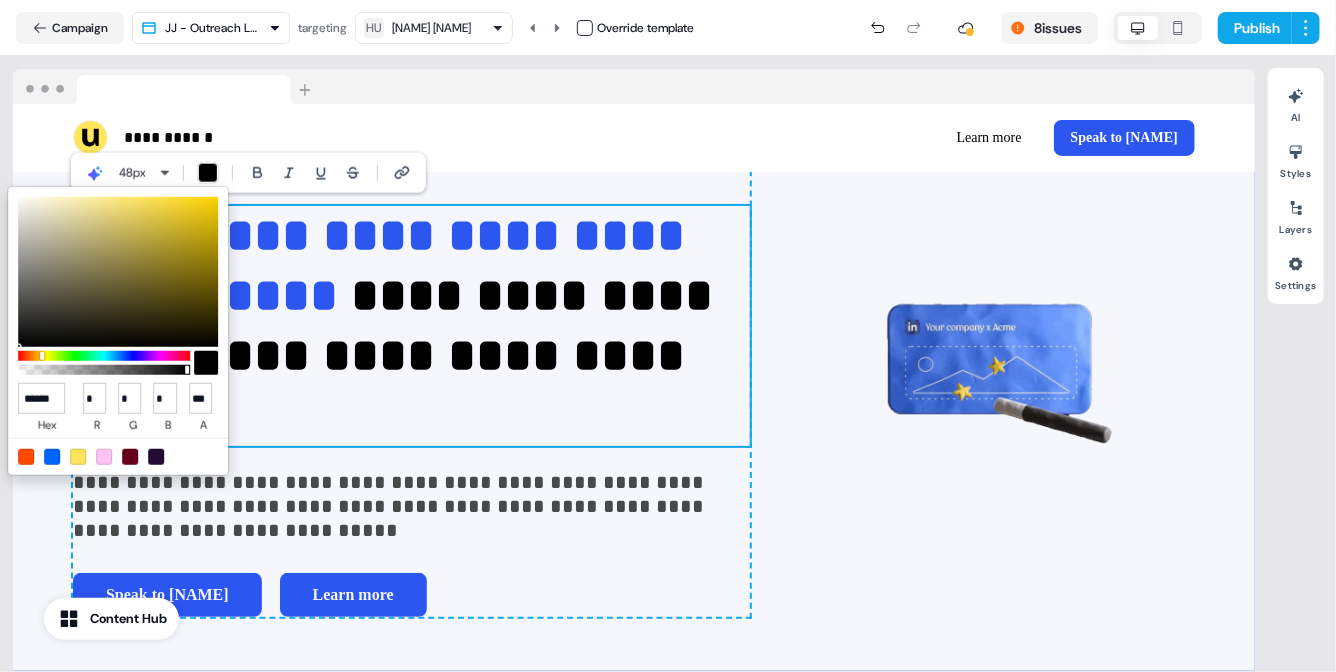 click on "**********" at bounding box center (668, 336) 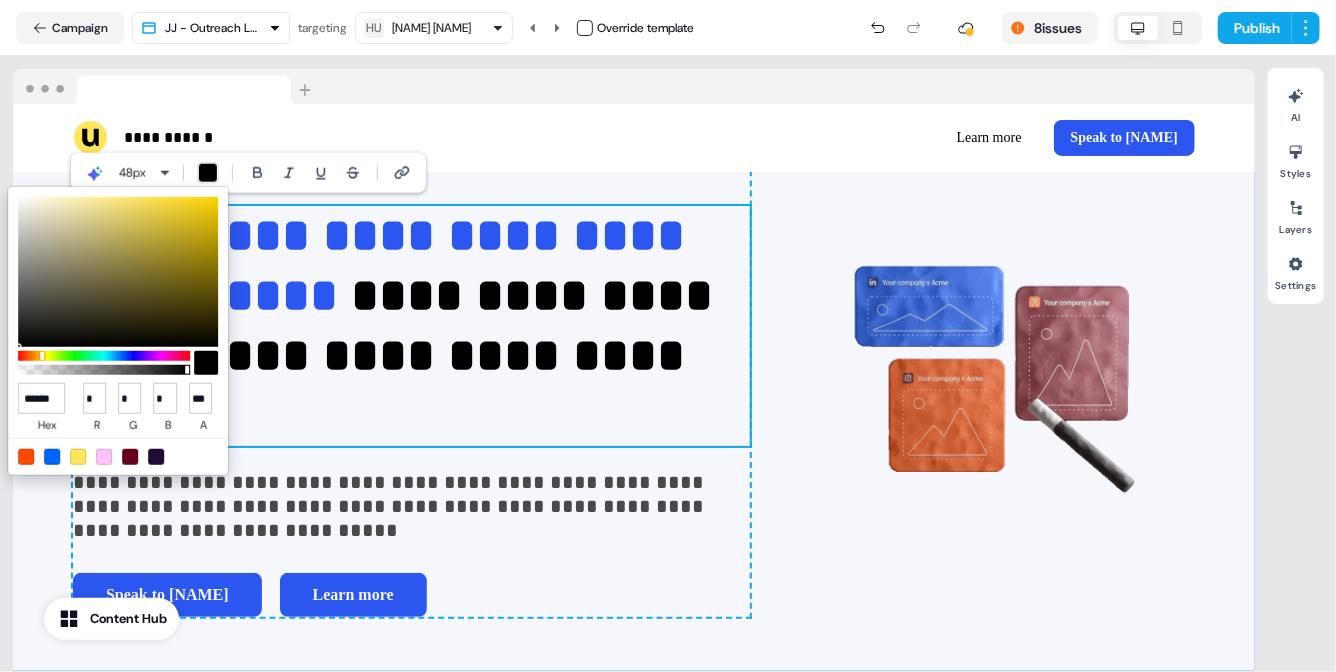 scroll, scrollTop: 0, scrollLeft: 0, axis: both 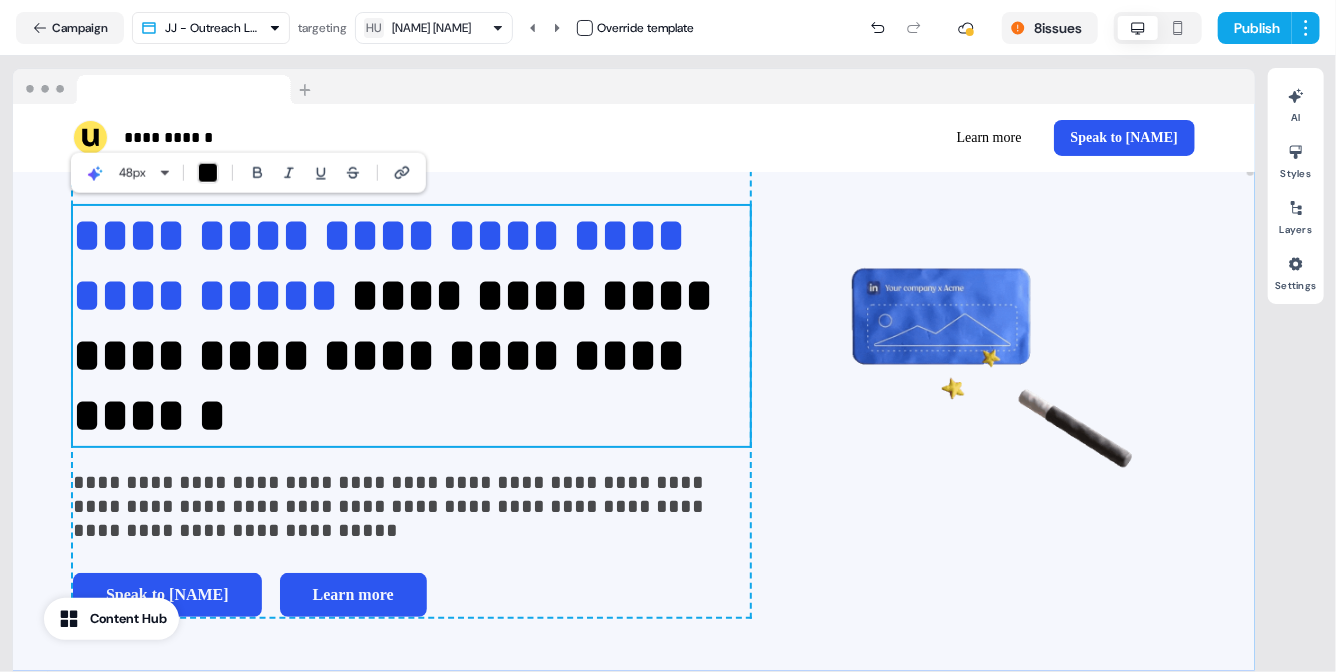 click on "Speak to [FIRST] Learn more
To pick up a draggable item, press the space bar.
While dragging, use the arrow keys to move the item.
Press space again to drop the item in its new position, or press escape to cancel.
To pick up a draggable item, press the space bar.
While dragging, use the arrow keys to move the item.
Press space again to drop the item in its new position, or press escape to cancel." at bounding box center [634, 360] 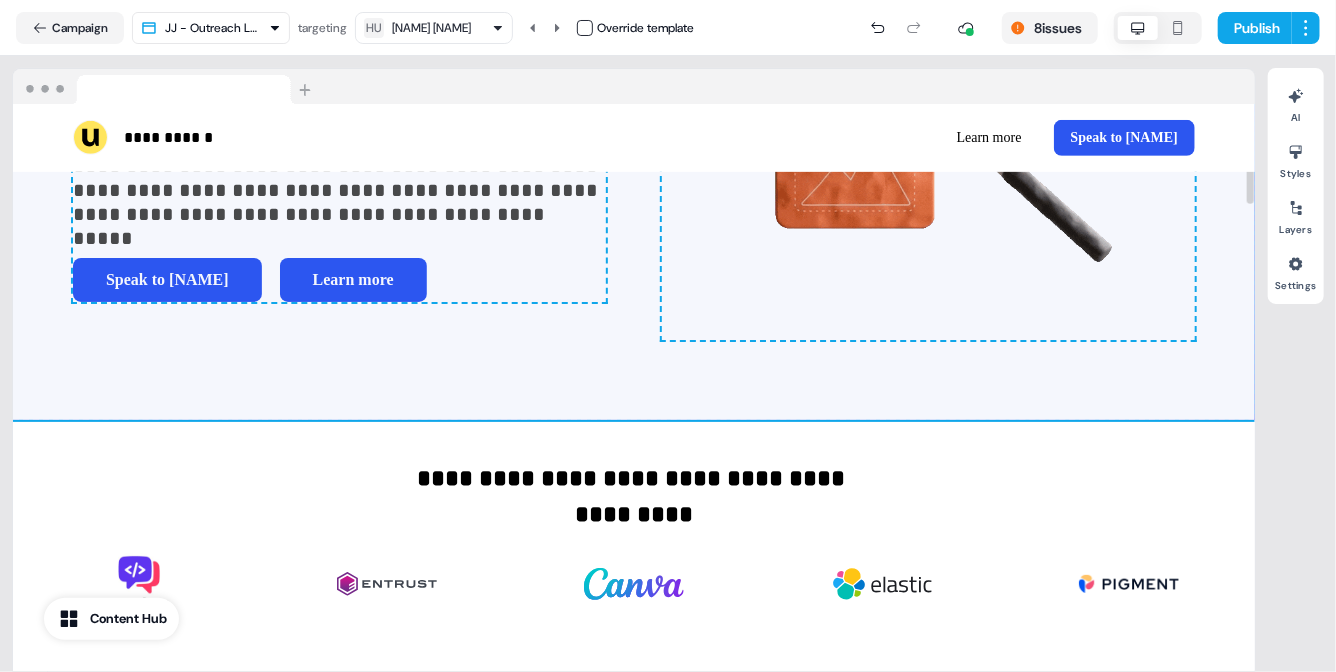 scroll, scrollTop: 590, scrollLeft: 0, axis: vertical 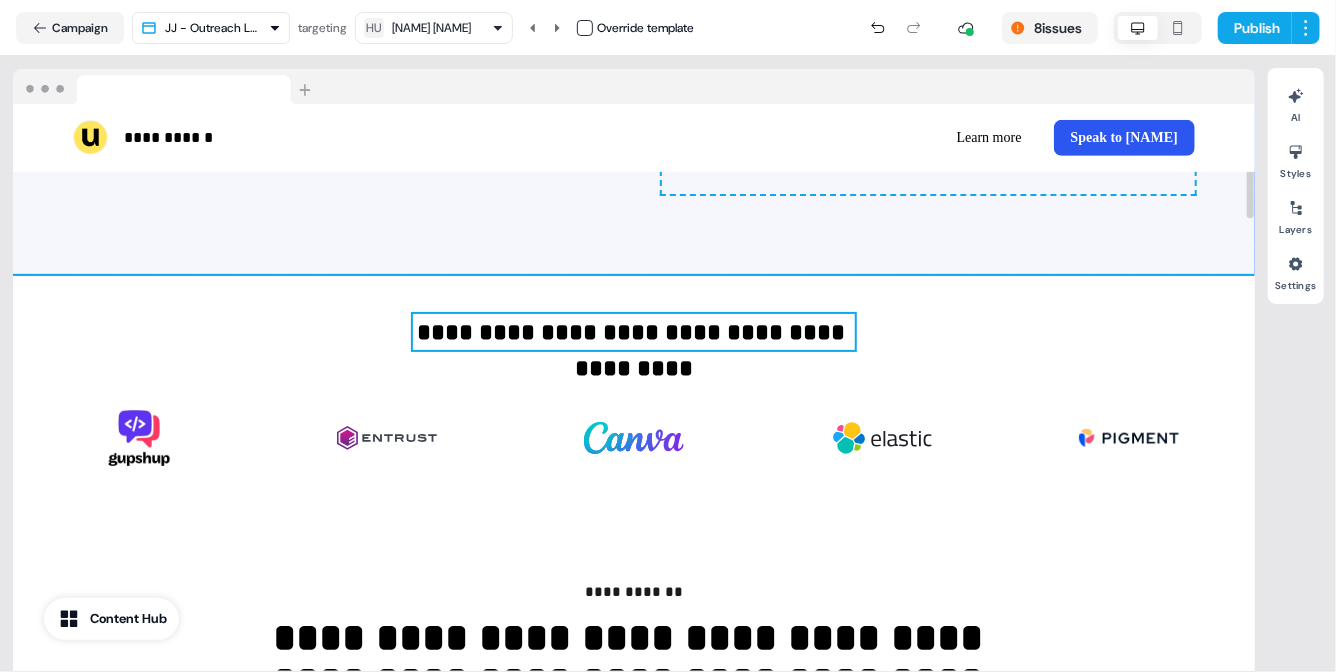 click on "**********" at bounding box center (634, 332) 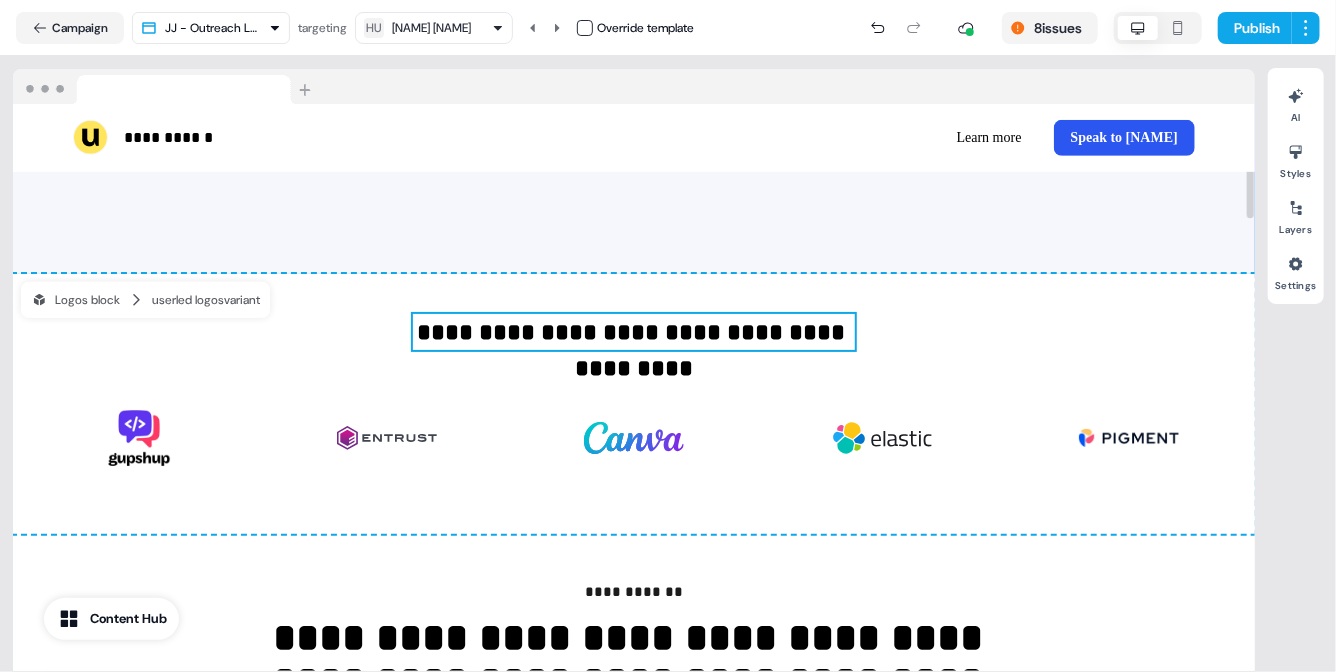 click on "**********" at bounding box center (634, 332) 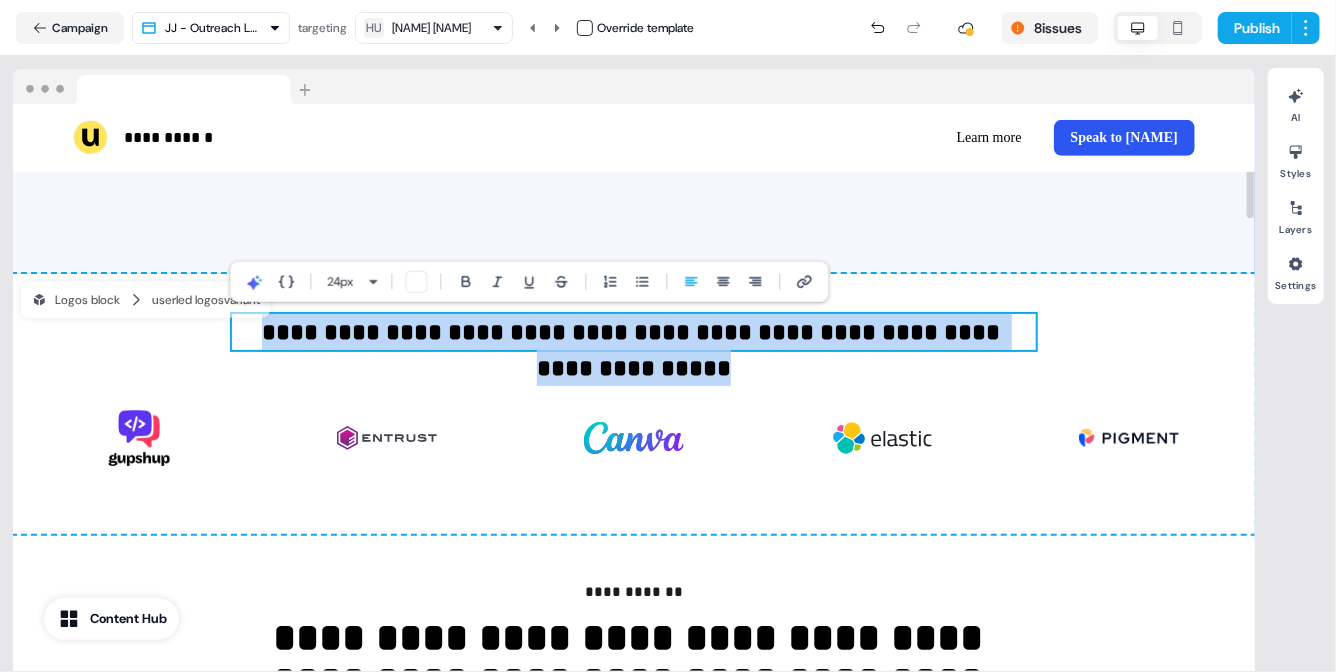 click on "**********" at bounding box center [634, 332] 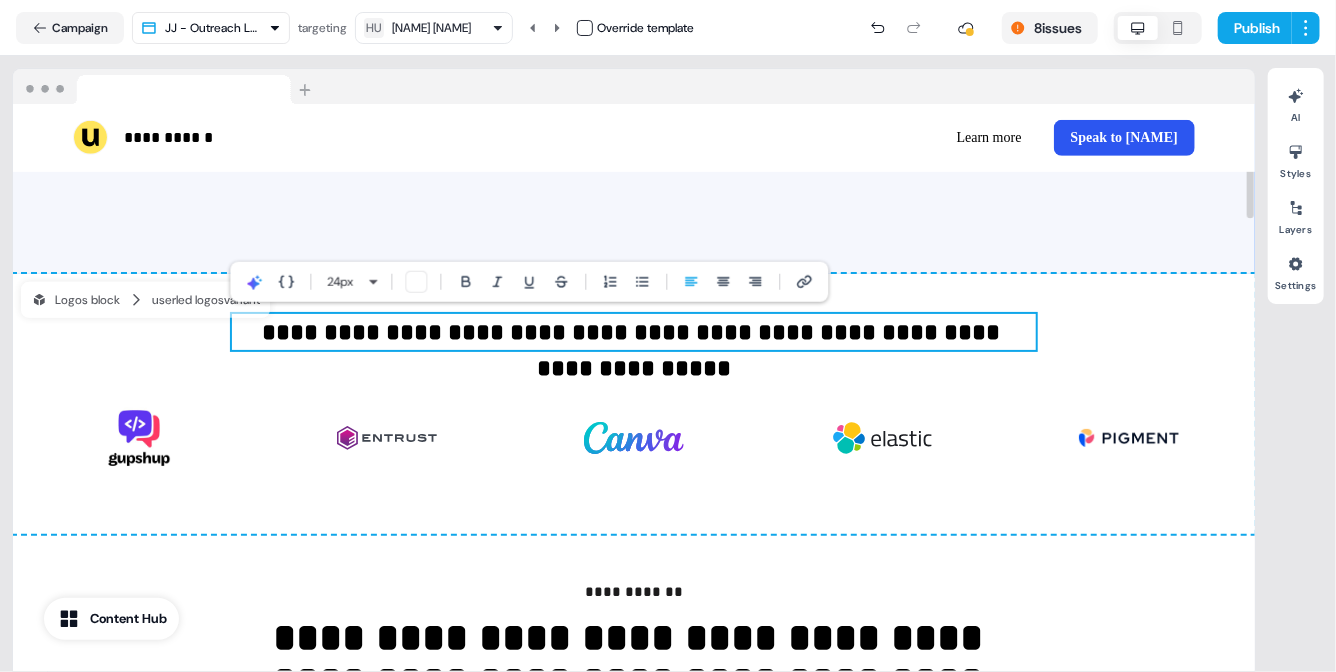 type 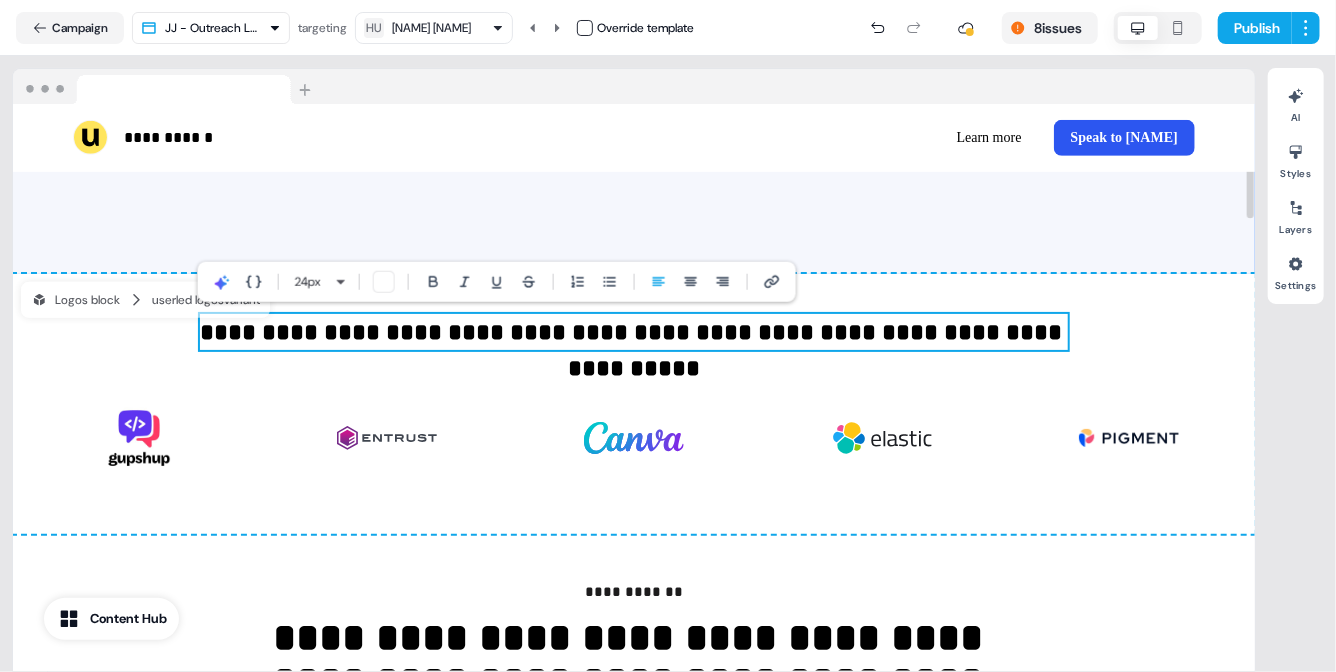 click on "**********" at bounding box center [634, 332] 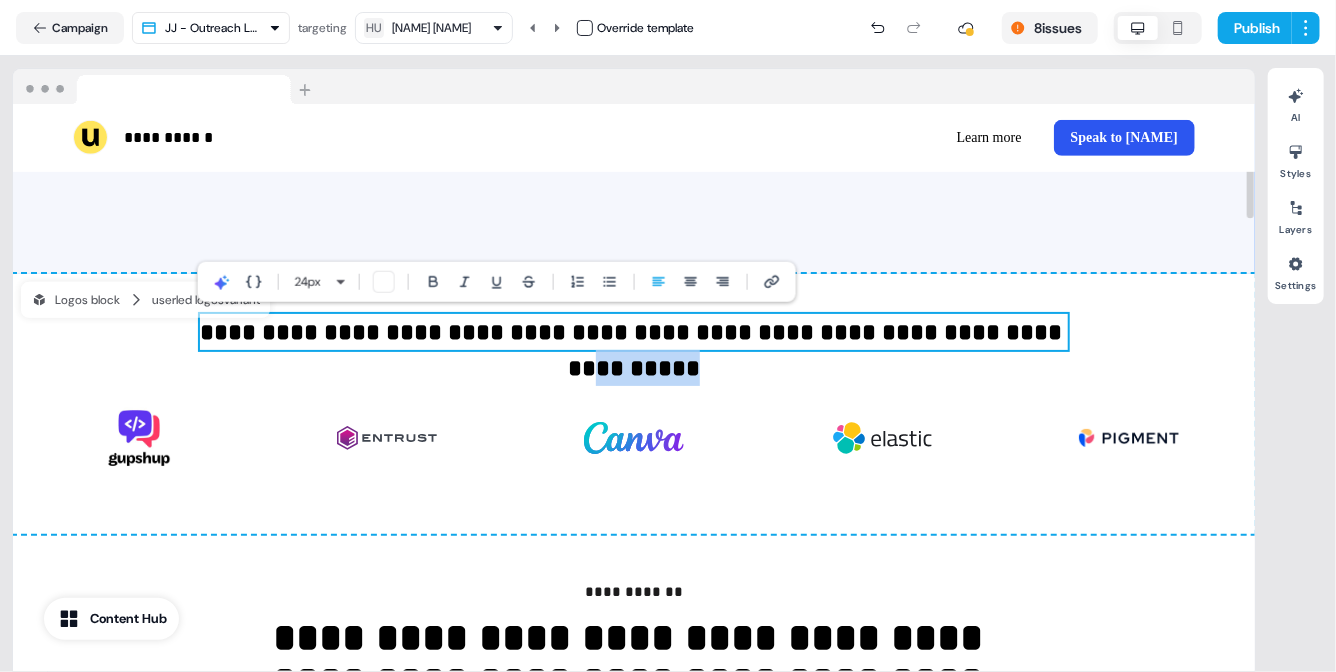 click on "**********" at bounding box center (634, 332) 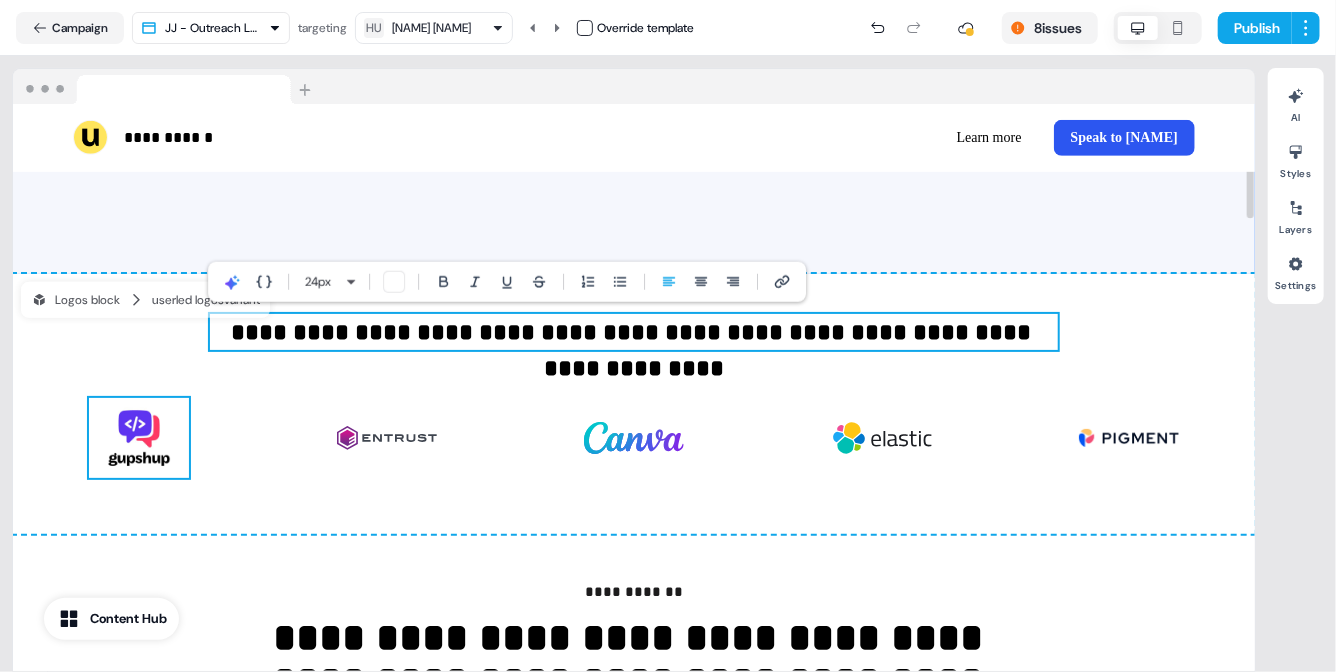 click at bounding box center (139, 438) 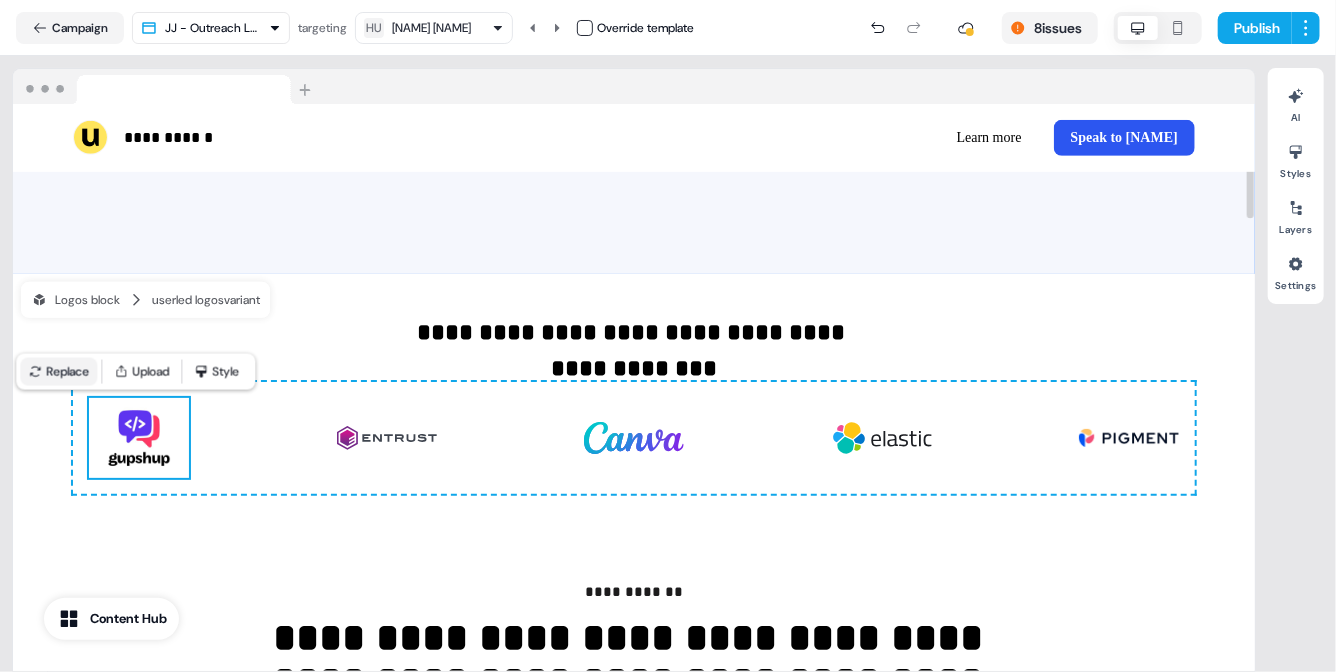 click on "Replace" at bounding box center [58, 372] 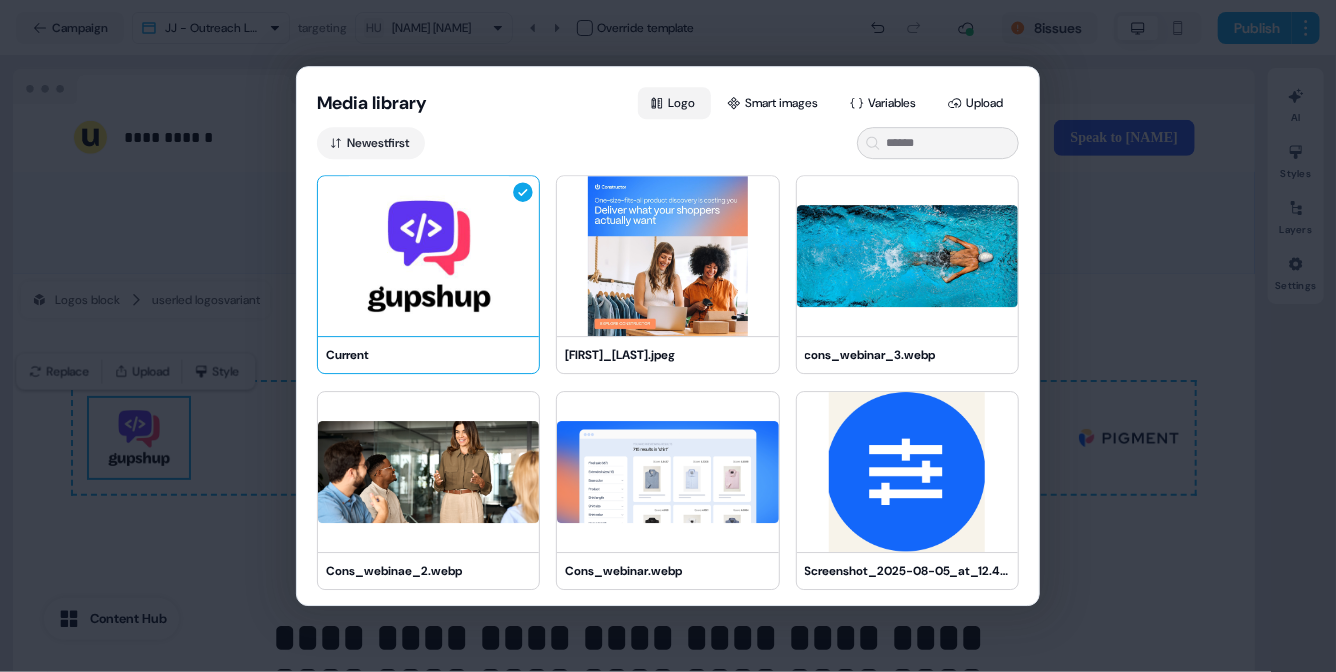 click on "Logo" at bounding box center [674, 103] 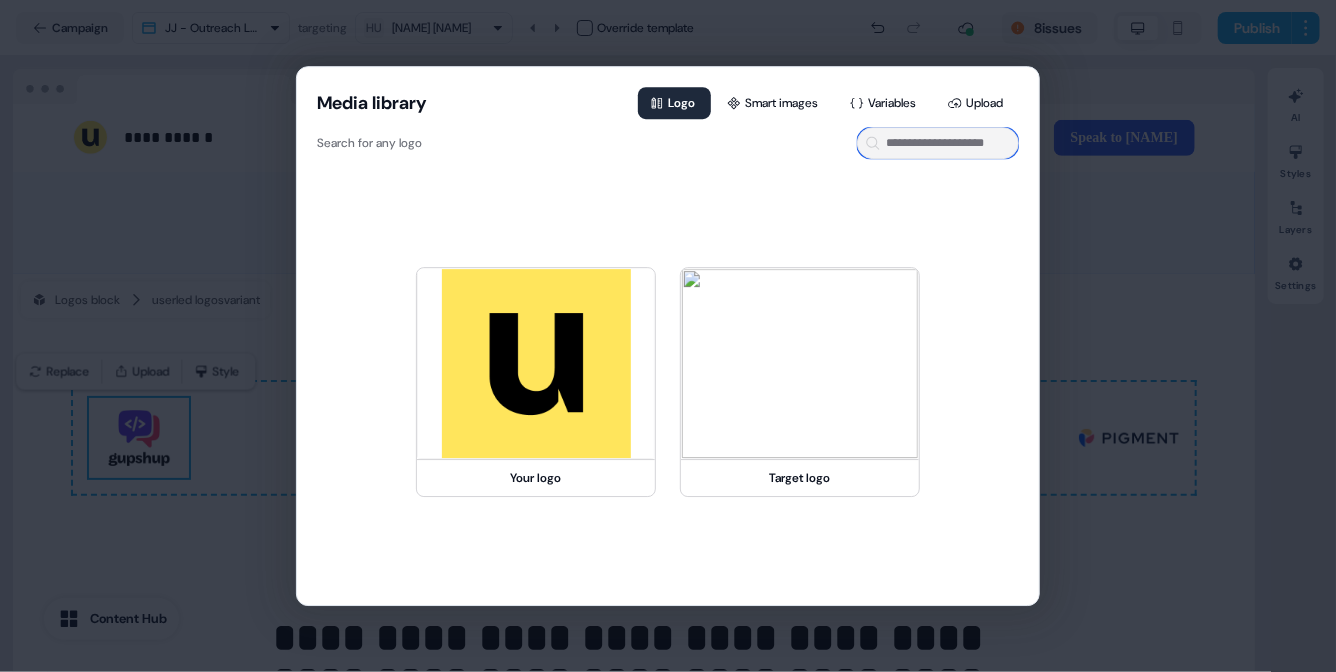 click at bounding box center [938, 143] 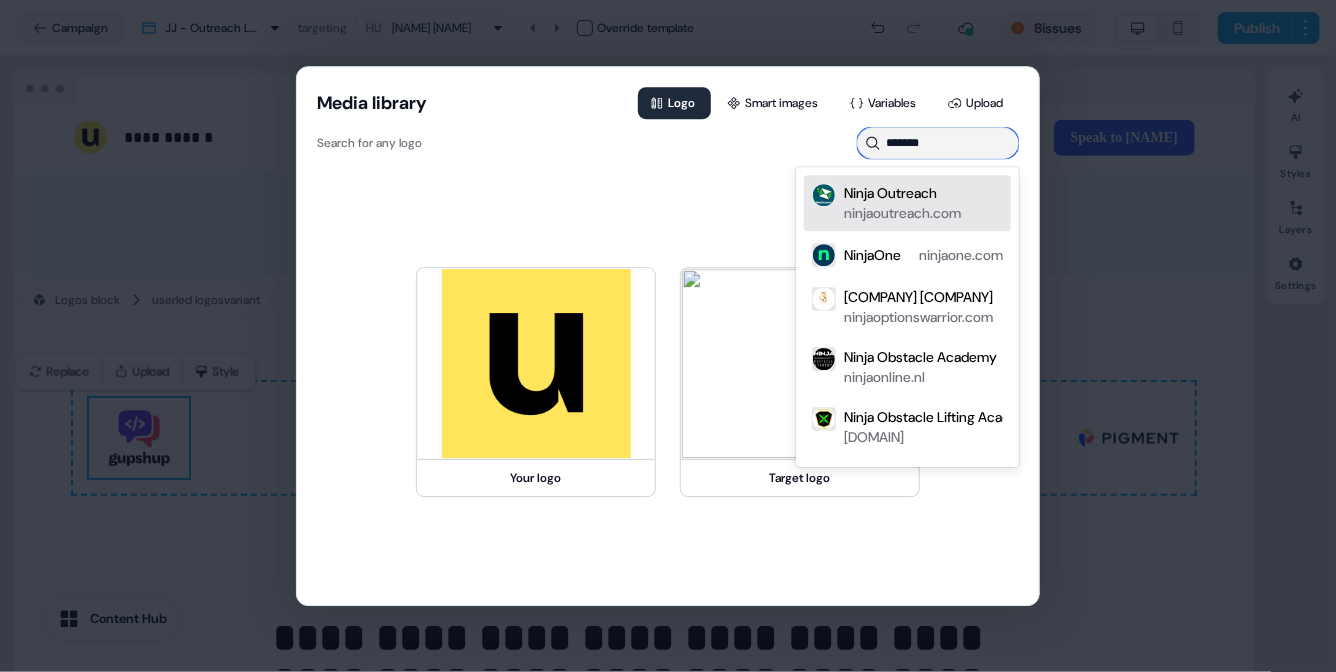 type on "********" 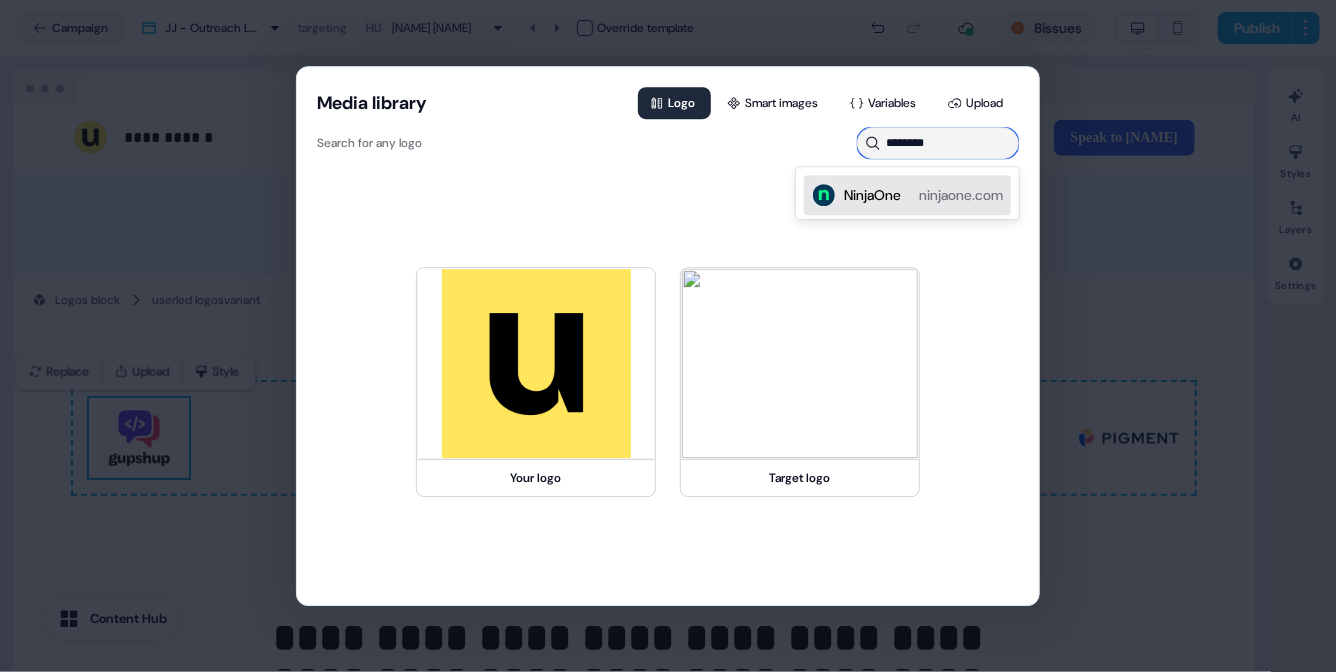 click on "NinjaOne" at bounding box center (872, 195) 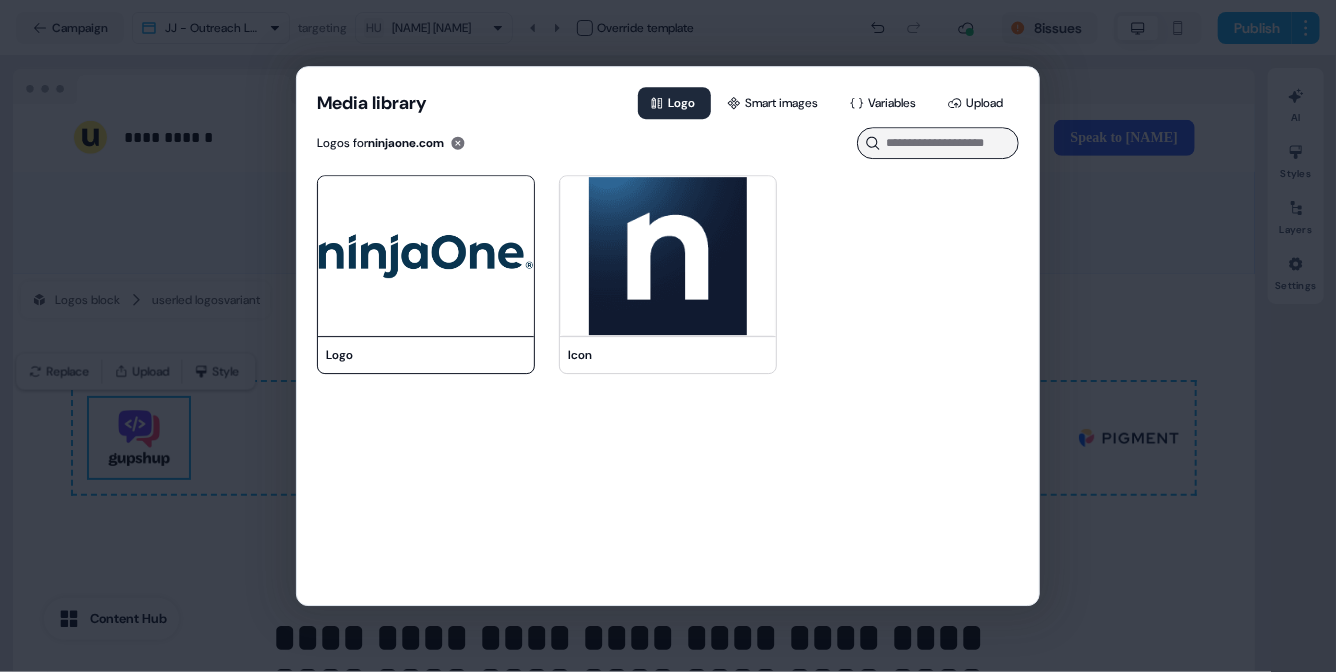 click at bounding box center (426, 256) 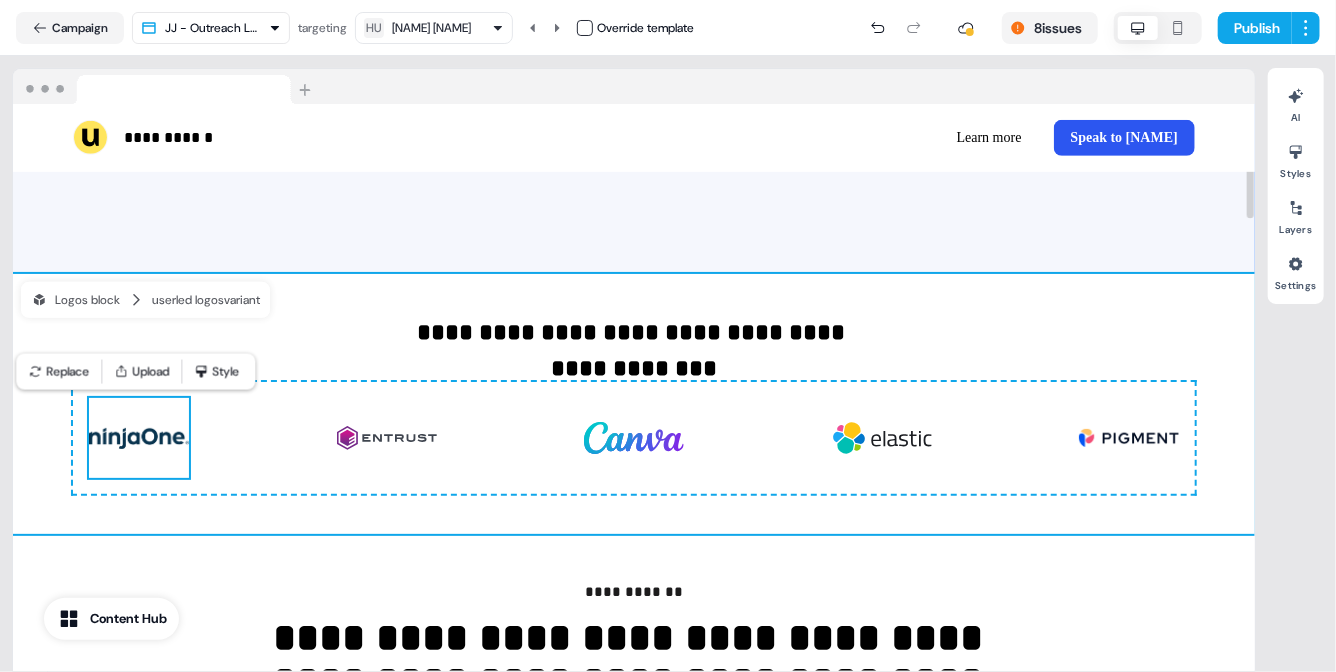 click on "**********" at bounding box center (634, 404) 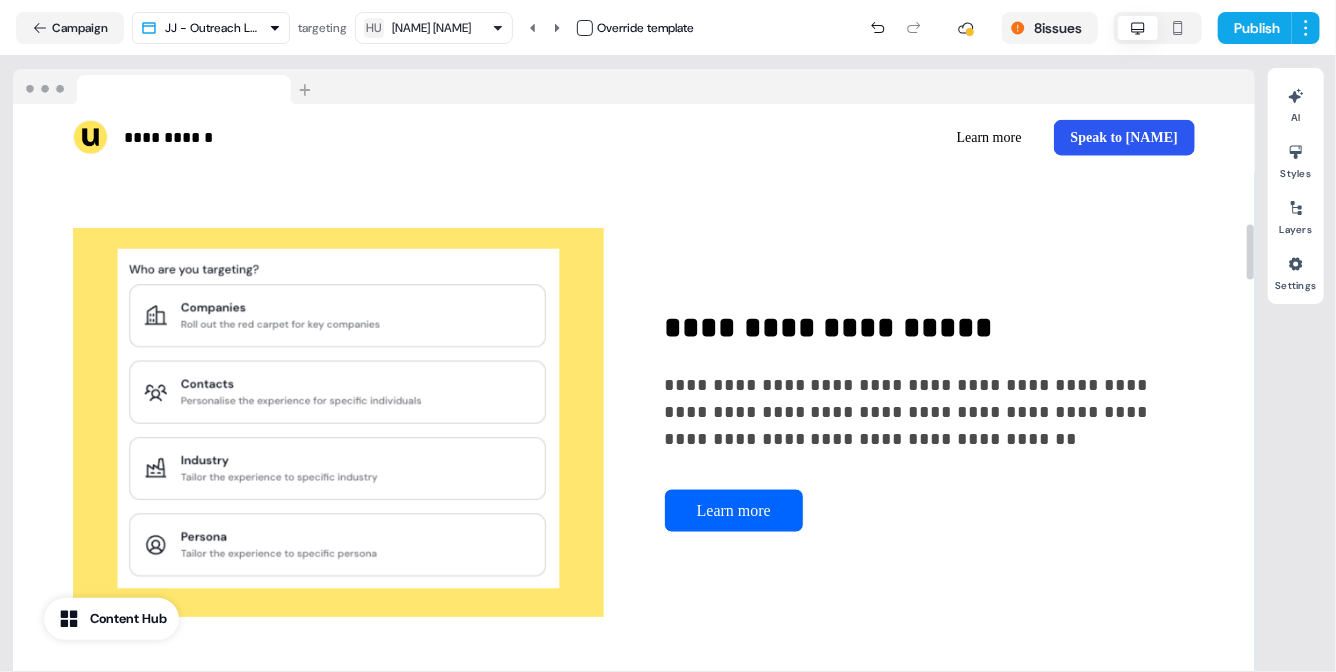 scroll, scrollTop: 1307, scrollLeft: 0, axis: vertical 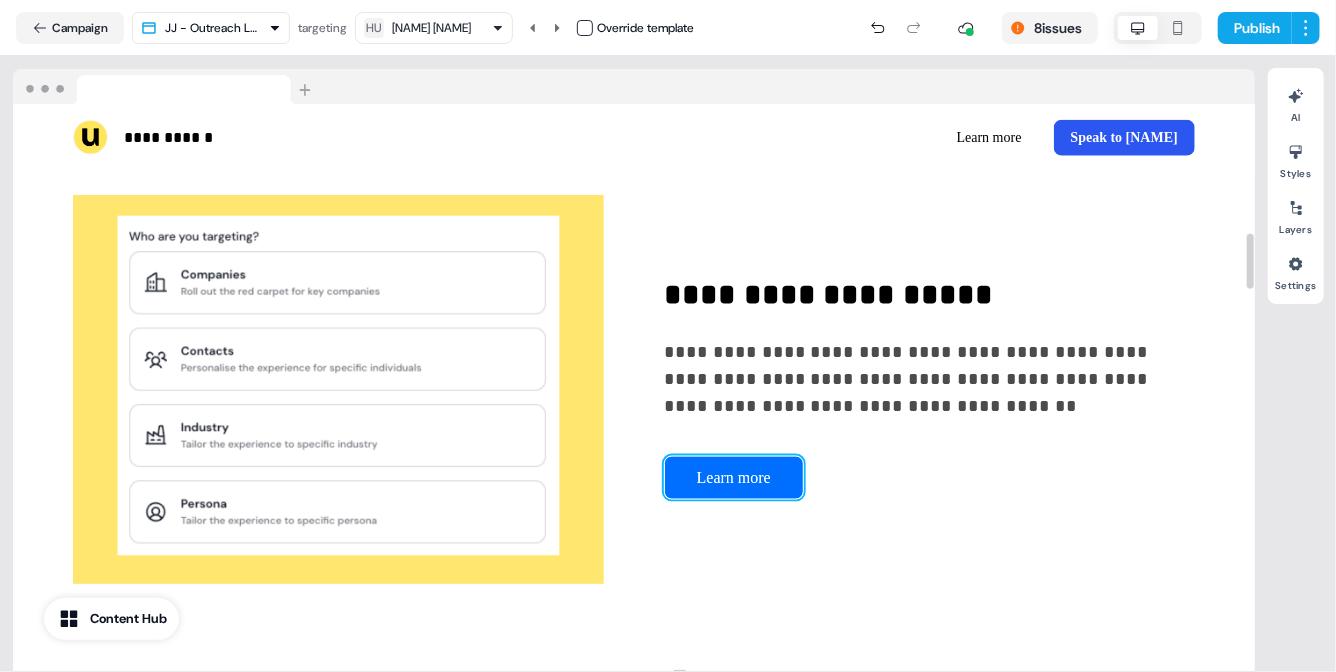 click on "Learn more" at bounding box center [734, 478] 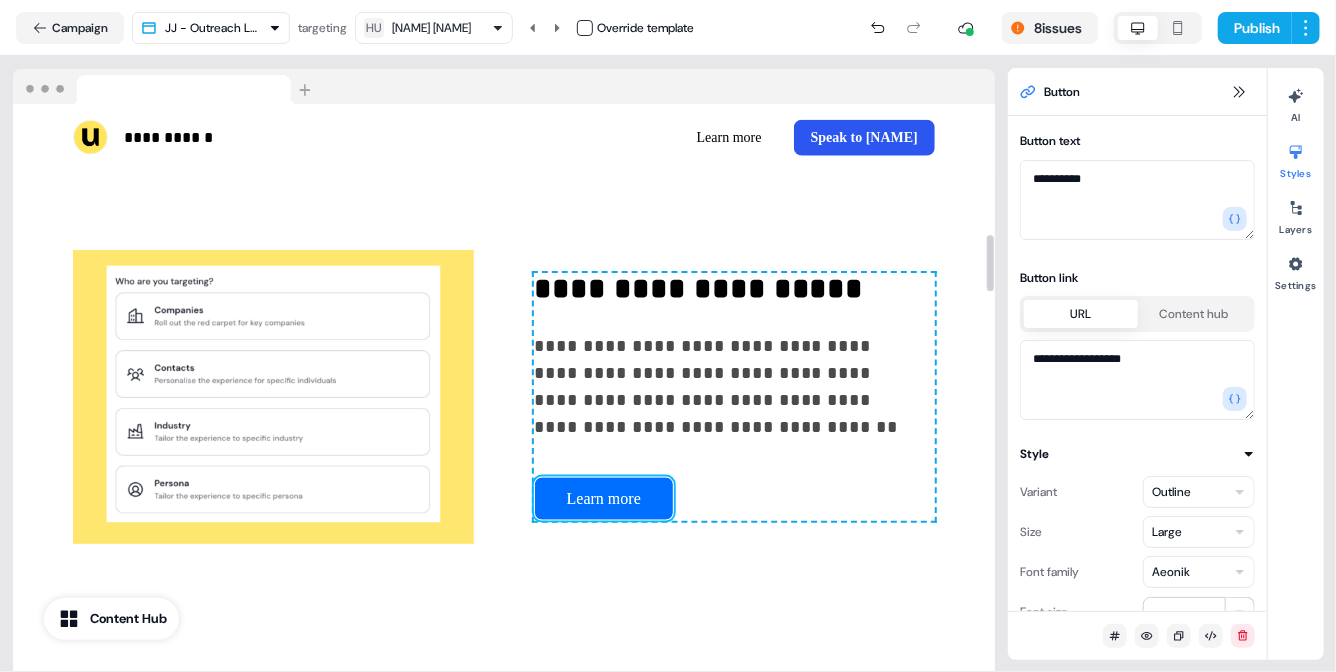 scroll, scrollTop: 1313, scrollLeft: 0, axis: vertical 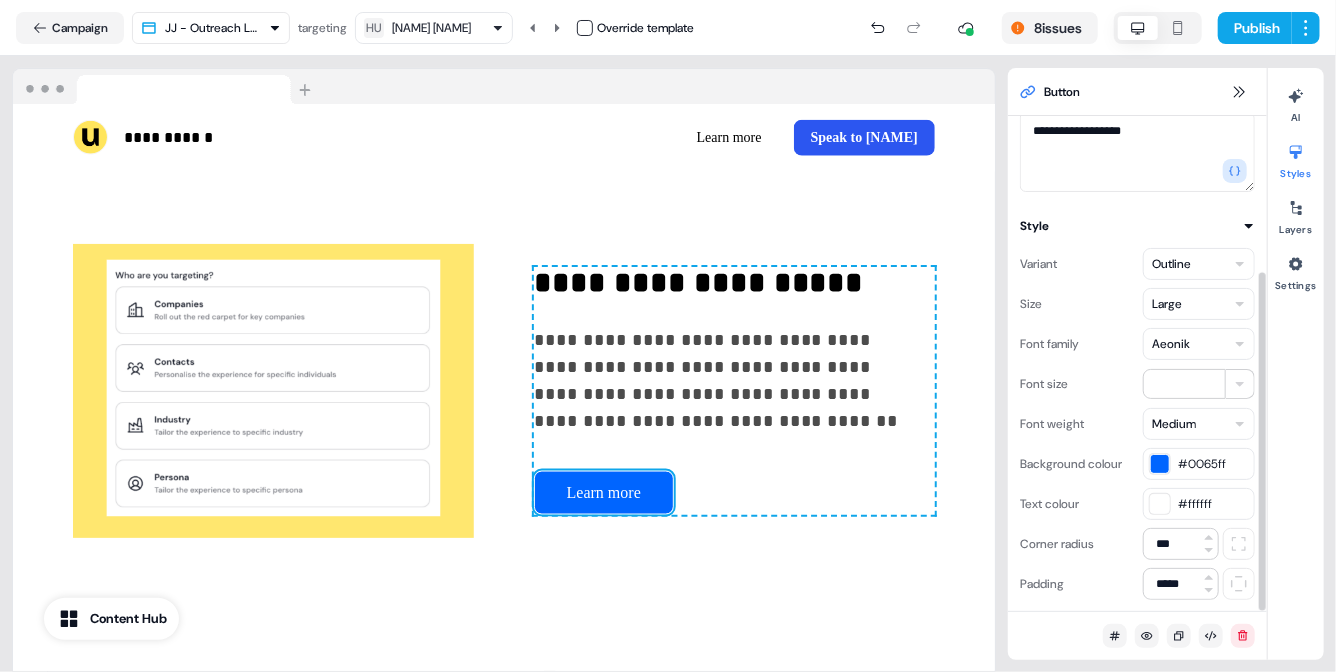 click at bounding box center [1160, 464] 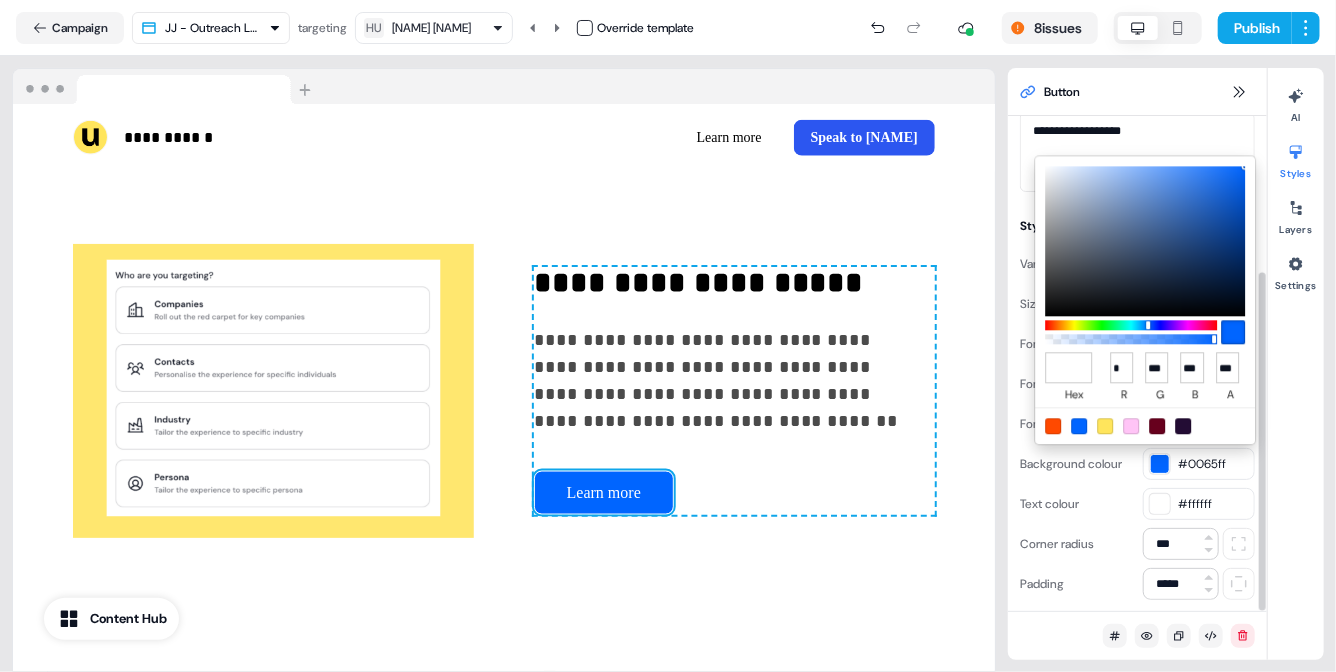 type on "*******" 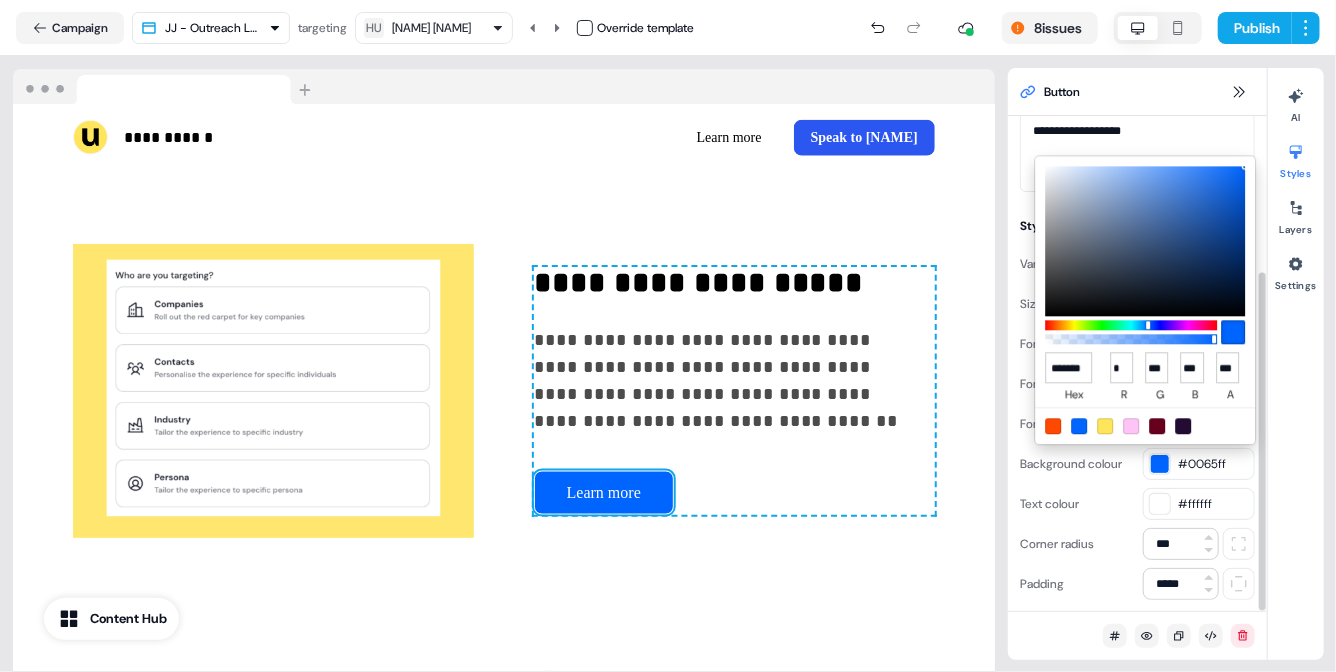 type on "**" 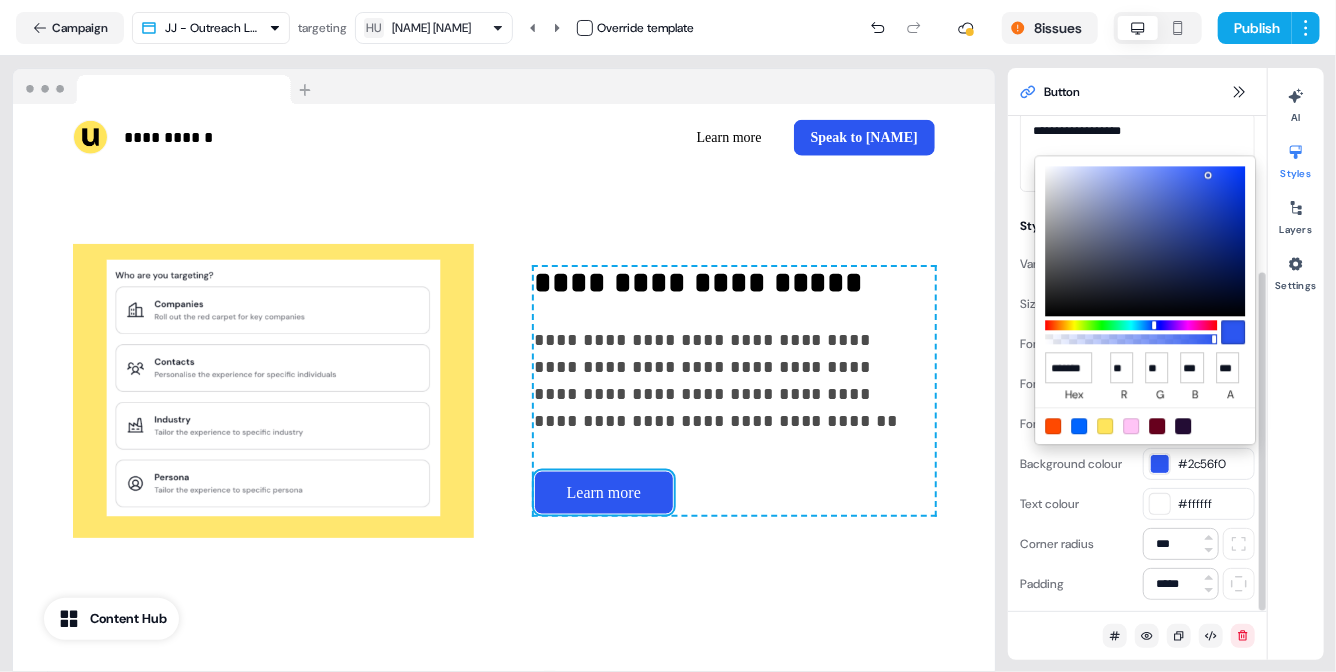 scroll, scrollTop: 0, scrollLeft: 10, axis: horizontal 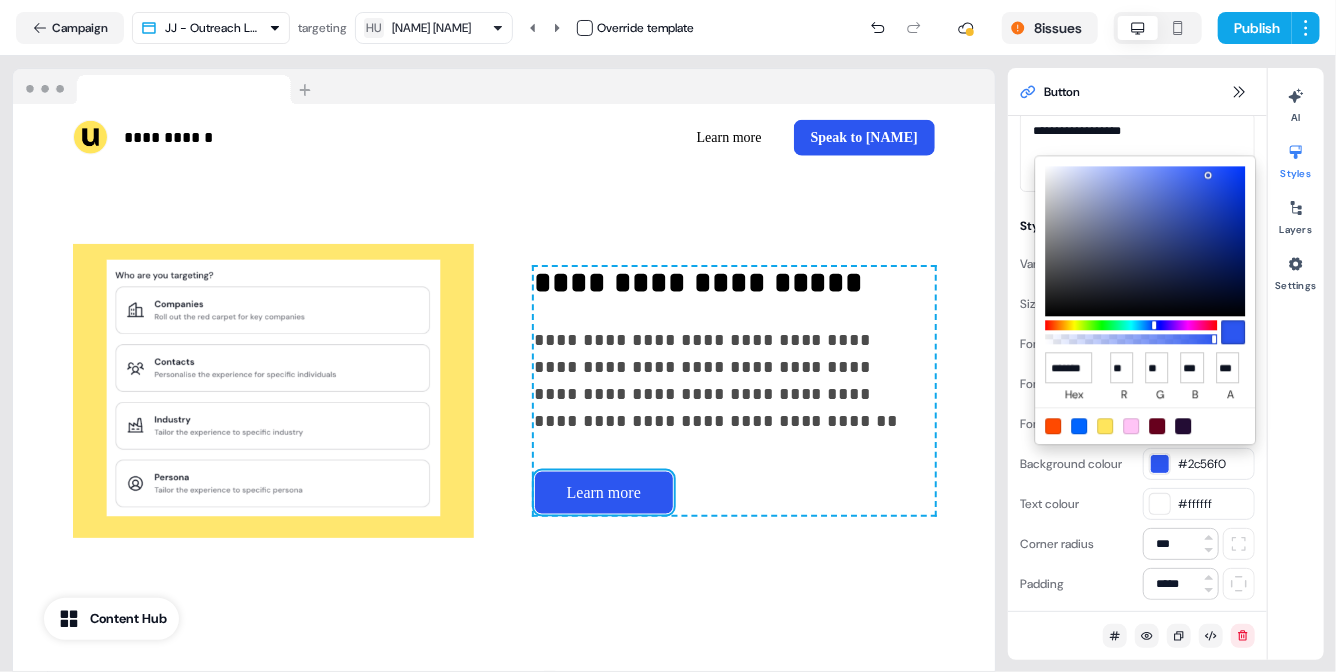 type on "******" 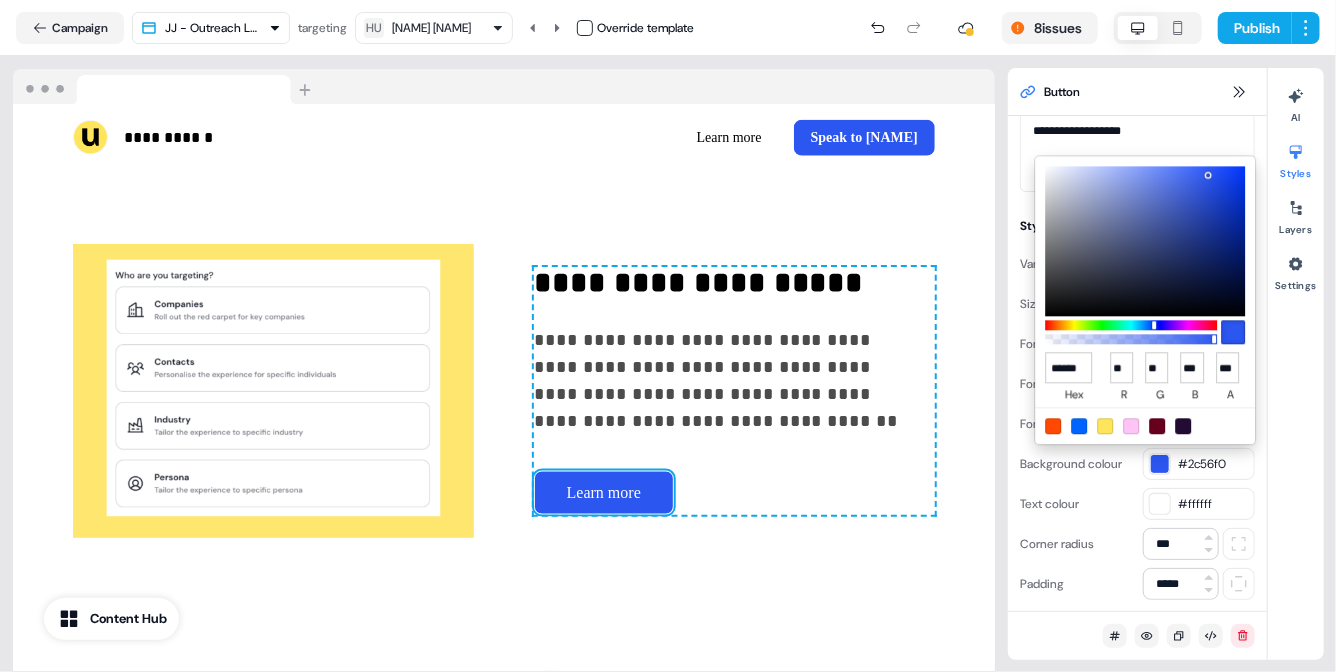 click on "**********" at bounding box center (668, 336) 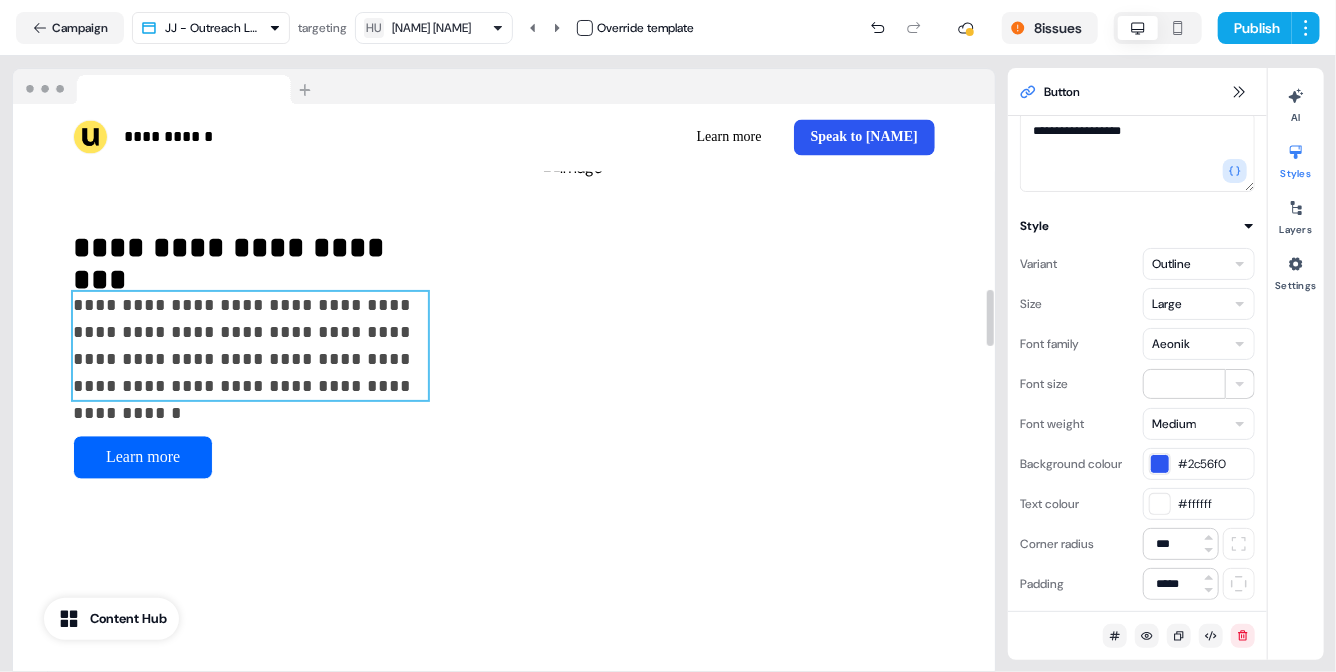 scroll, scrollTop: 1880, scrollLeft: 0, axis: vertical 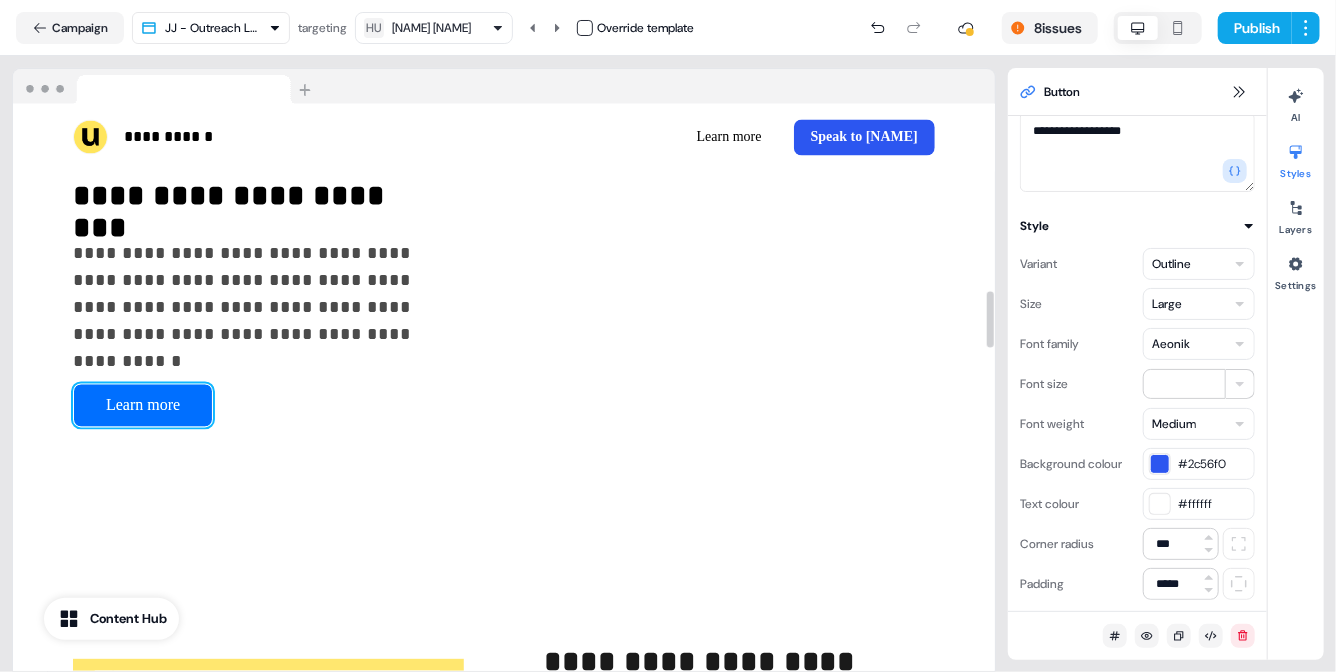 click on "Learn more" at bounding box center (143, 406) 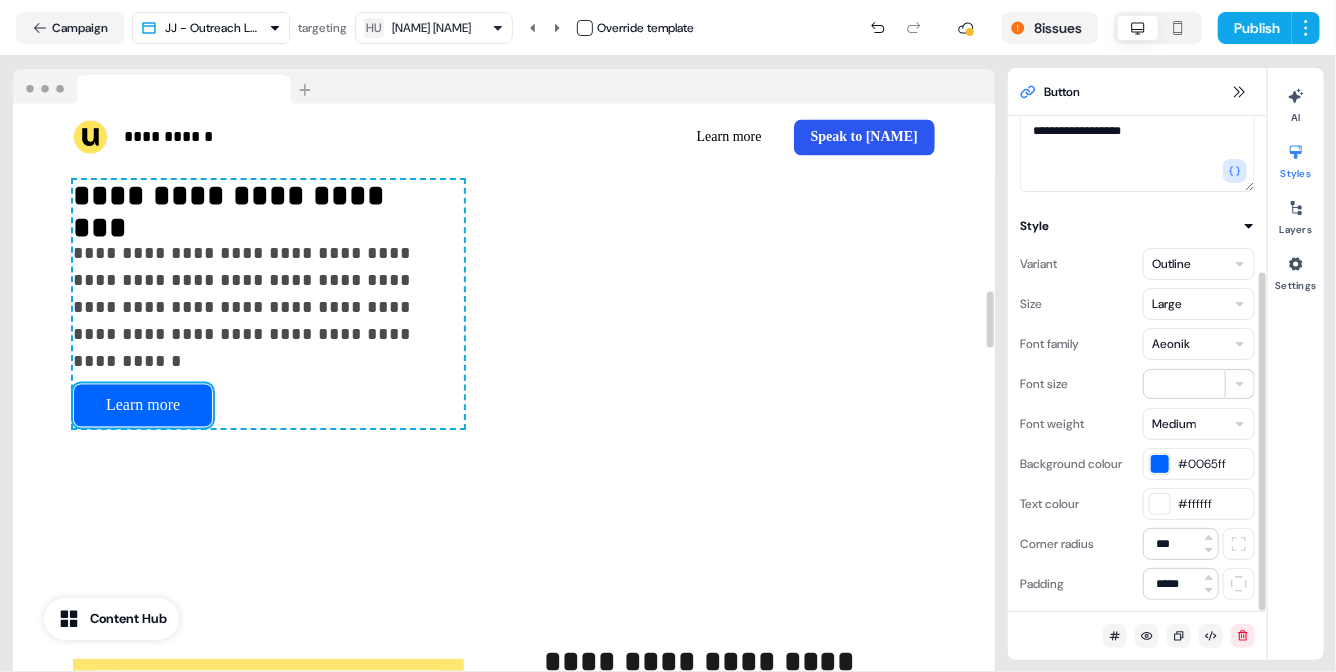click at bounding box center (1160, 464) 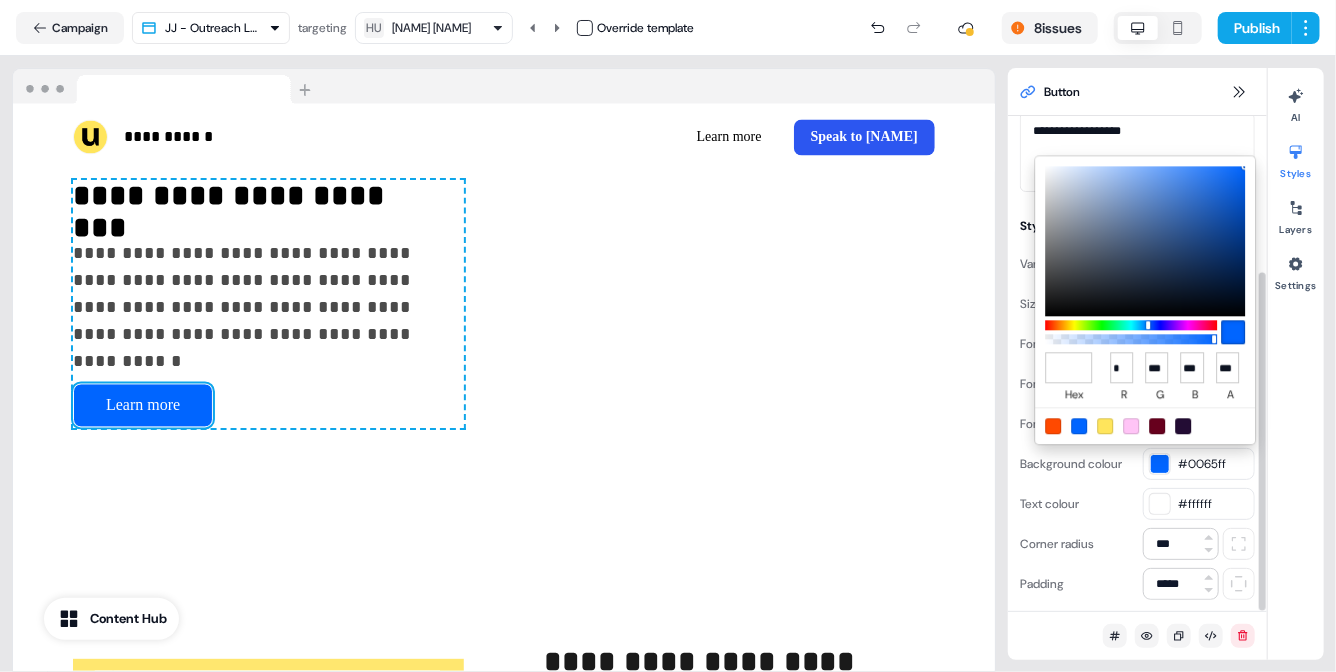 type on "*******" 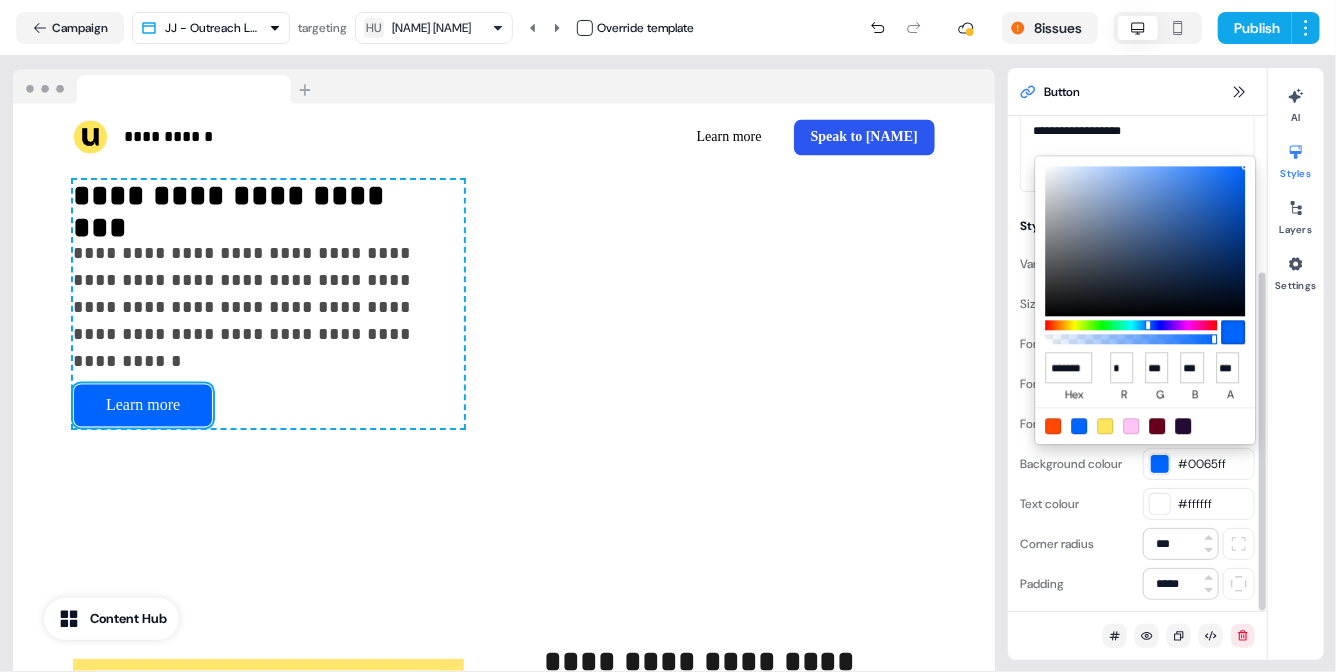 type on "**" 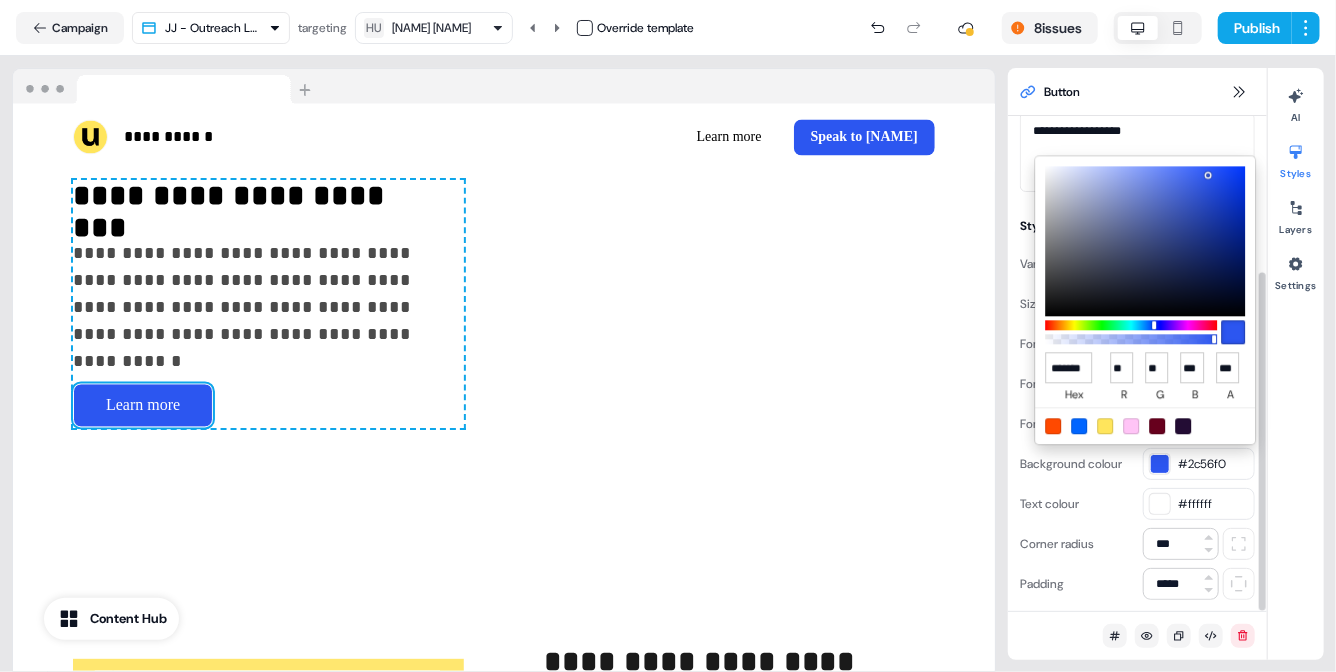 scroll, scrollTop: 0, scrollLeft: 10, axis: horizontal 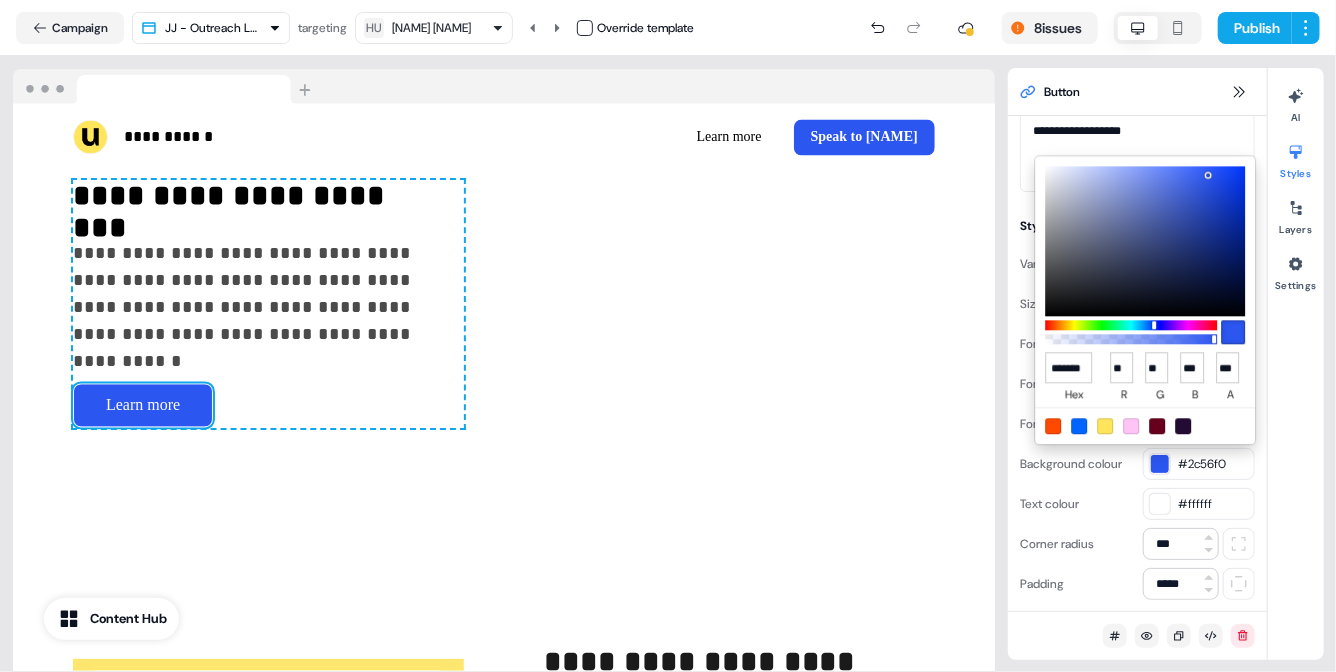 type on "******" 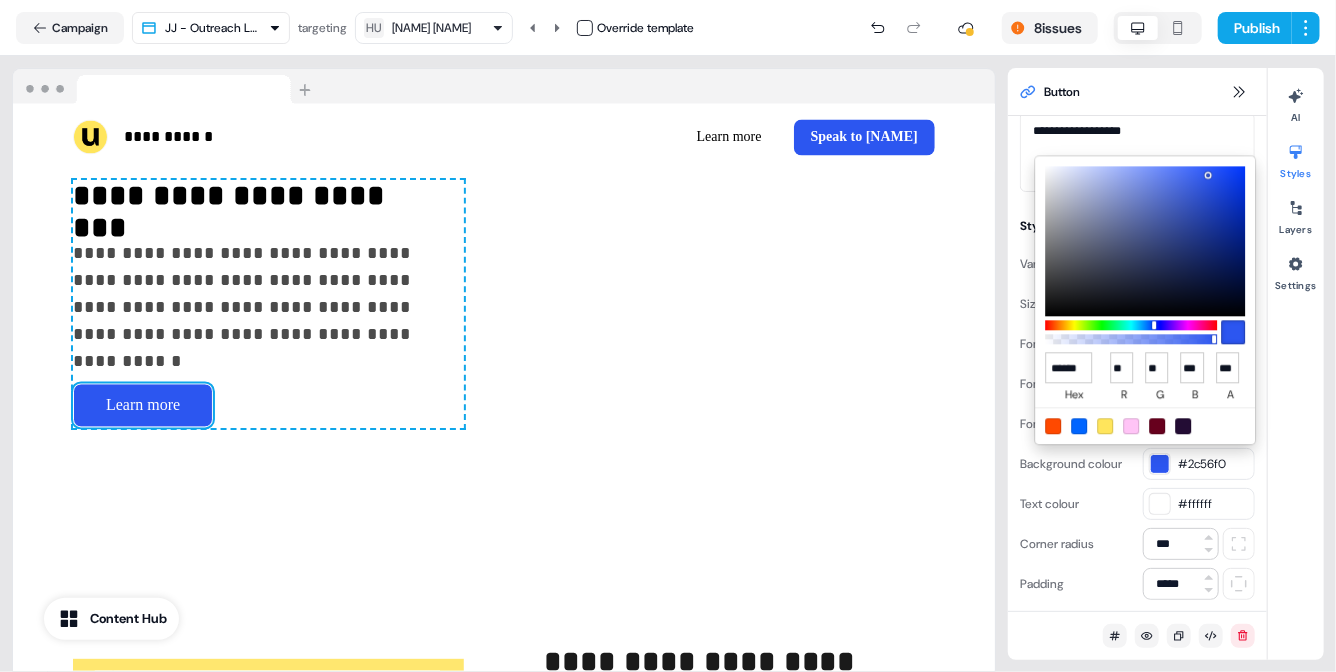 click on "**********" at bounding box center (668, 336) 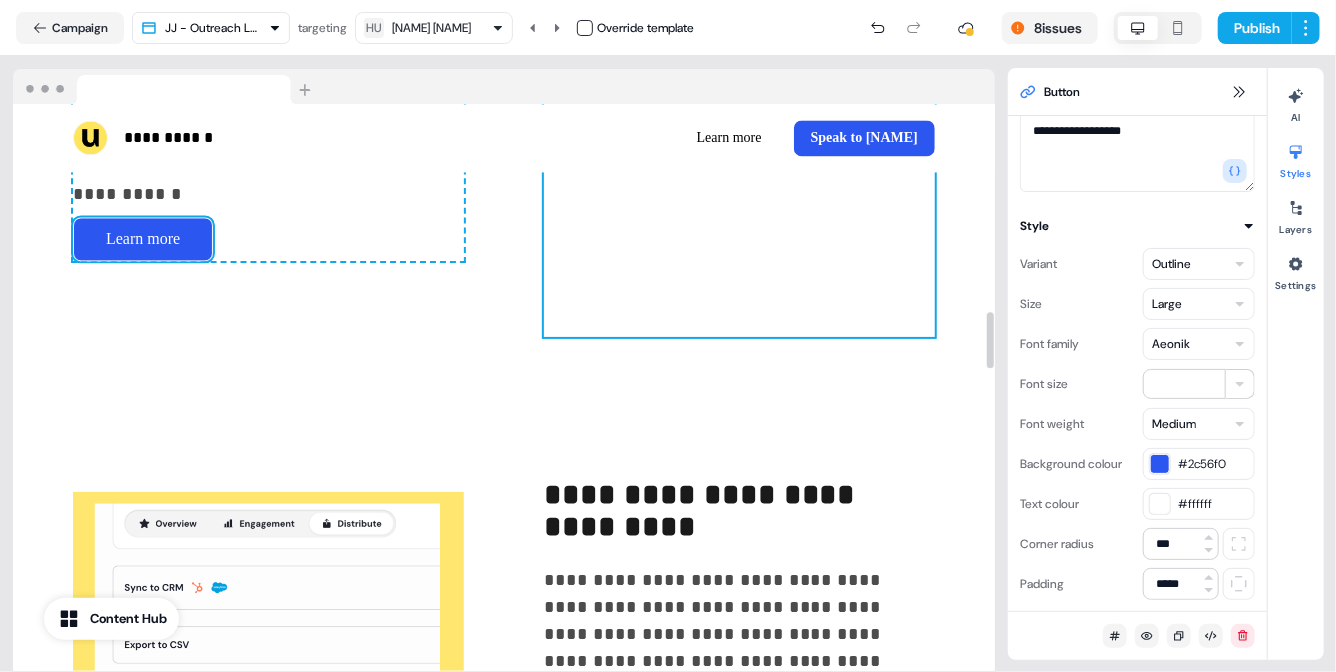 scroll, scrollTop: 2255, scrollLeft: 0, axis: vertical 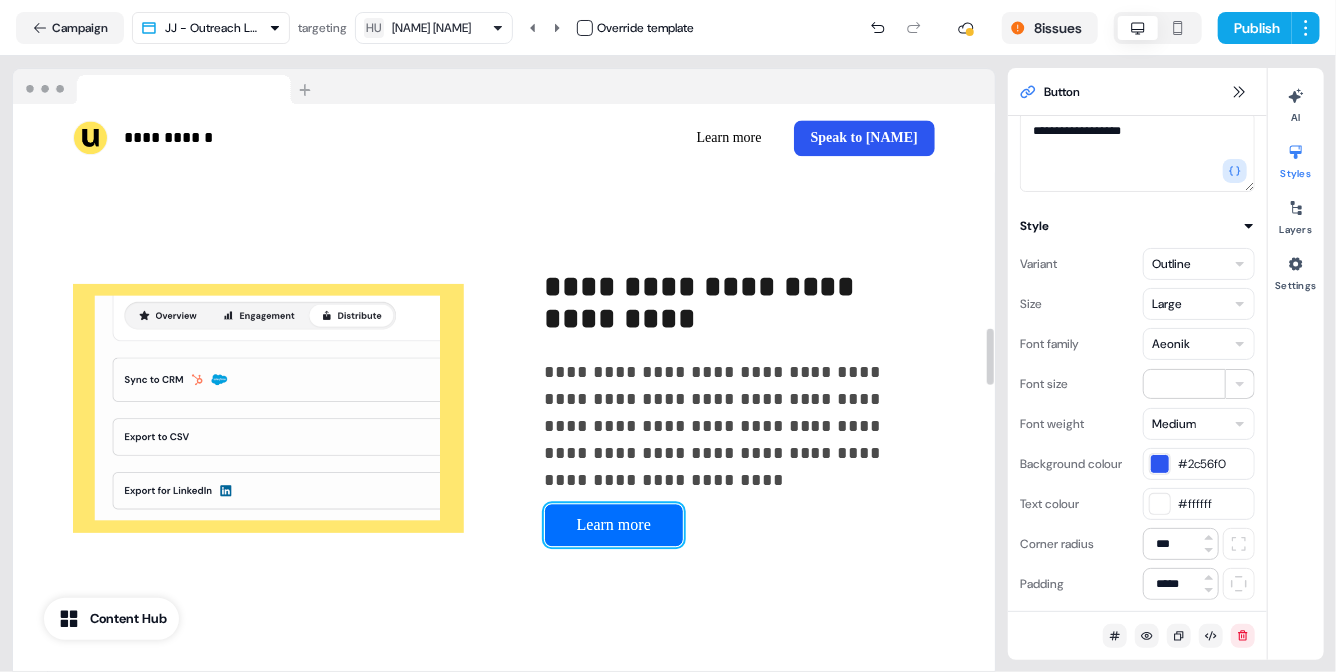 click on "Learn more" at bounding box center [614, 525] 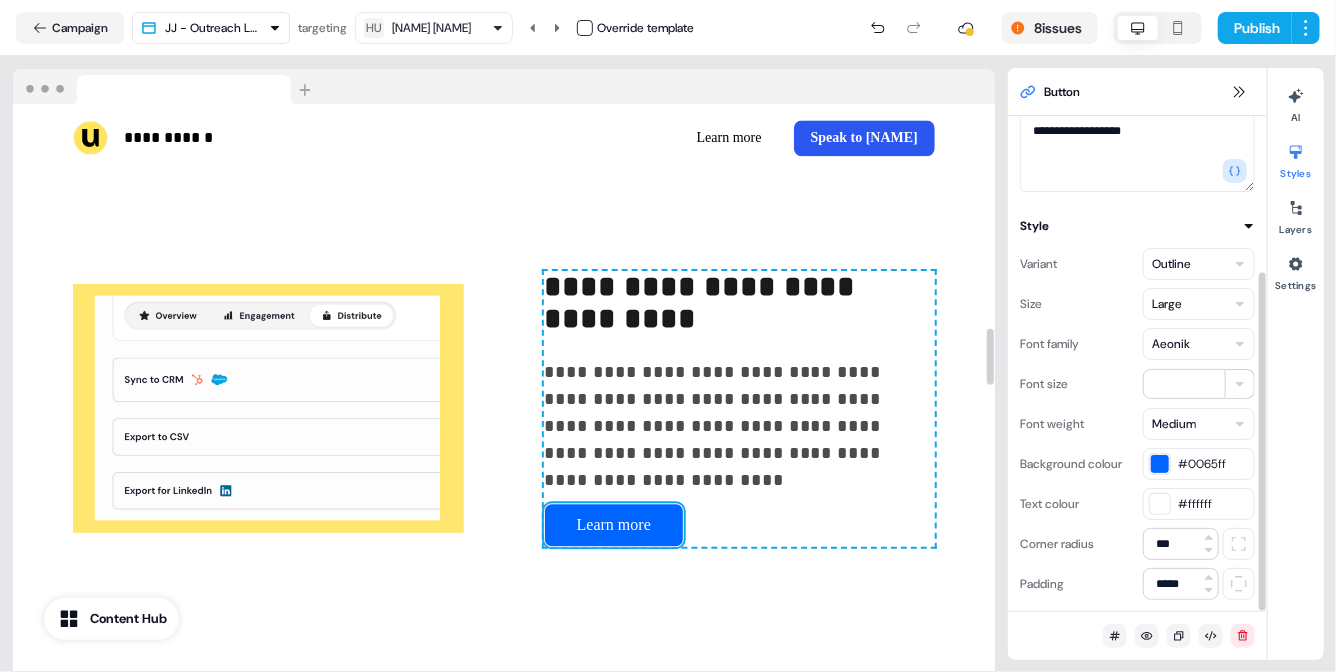 click at bounding box center (1160, 464) 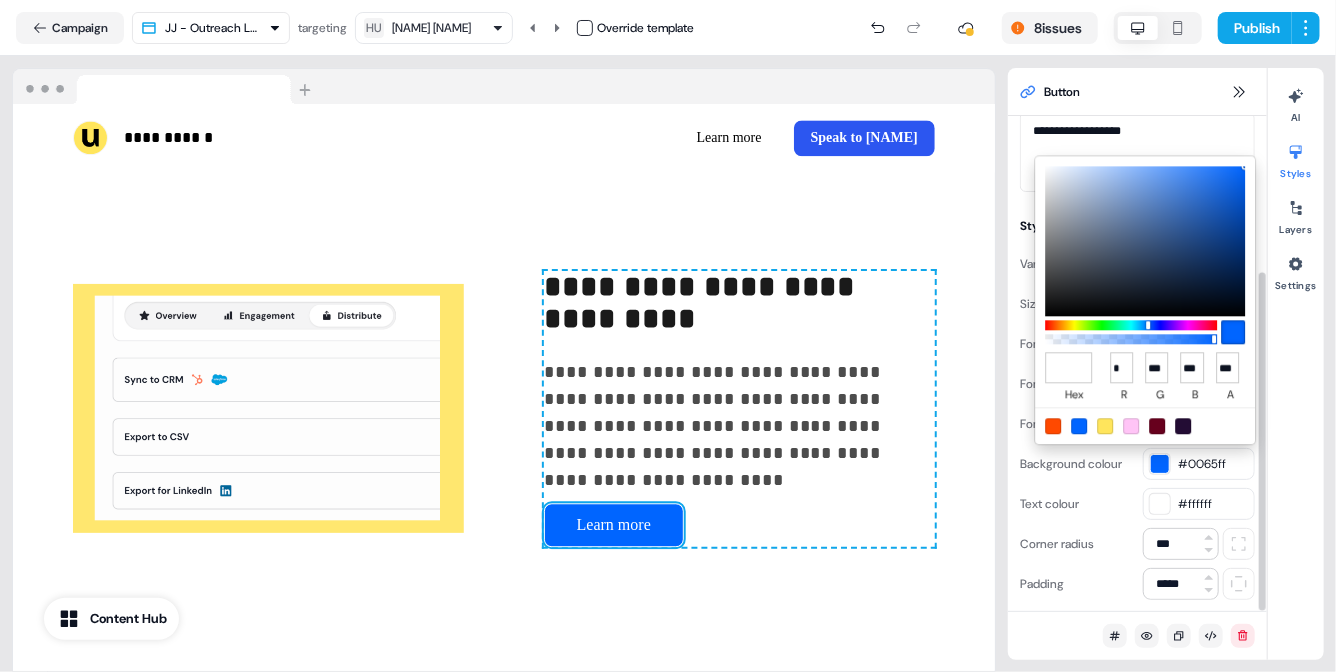 type on "*******" 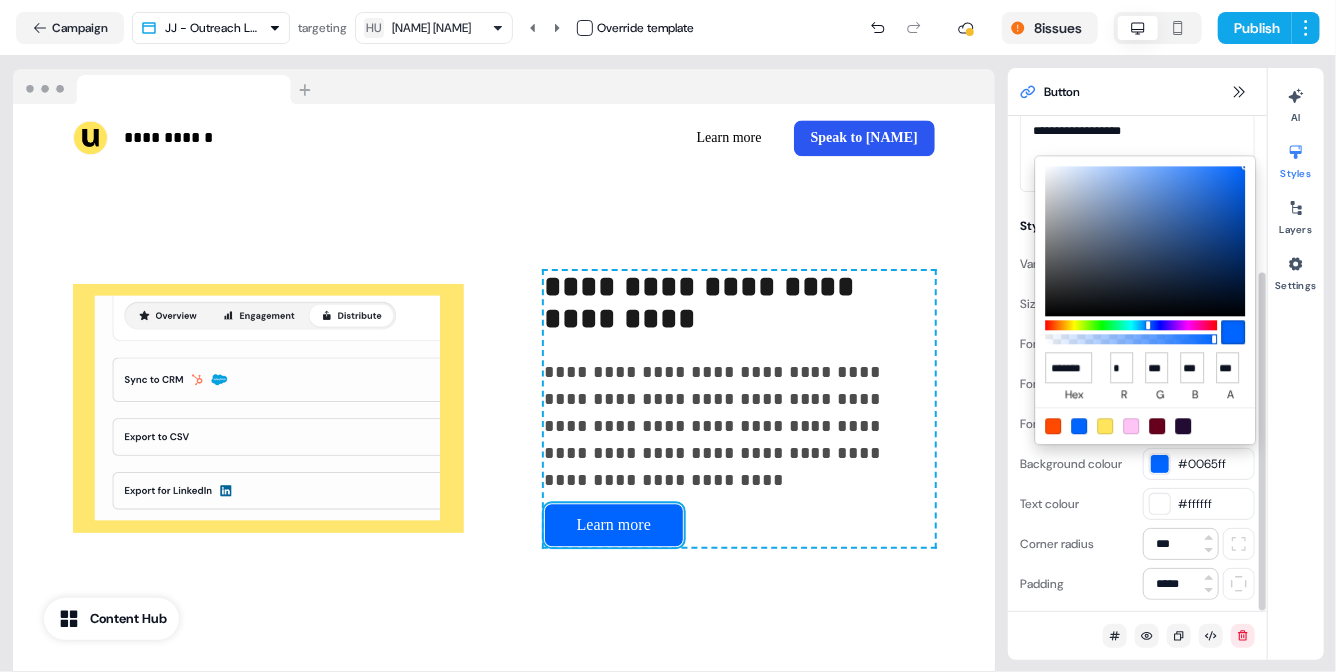 type on "**" 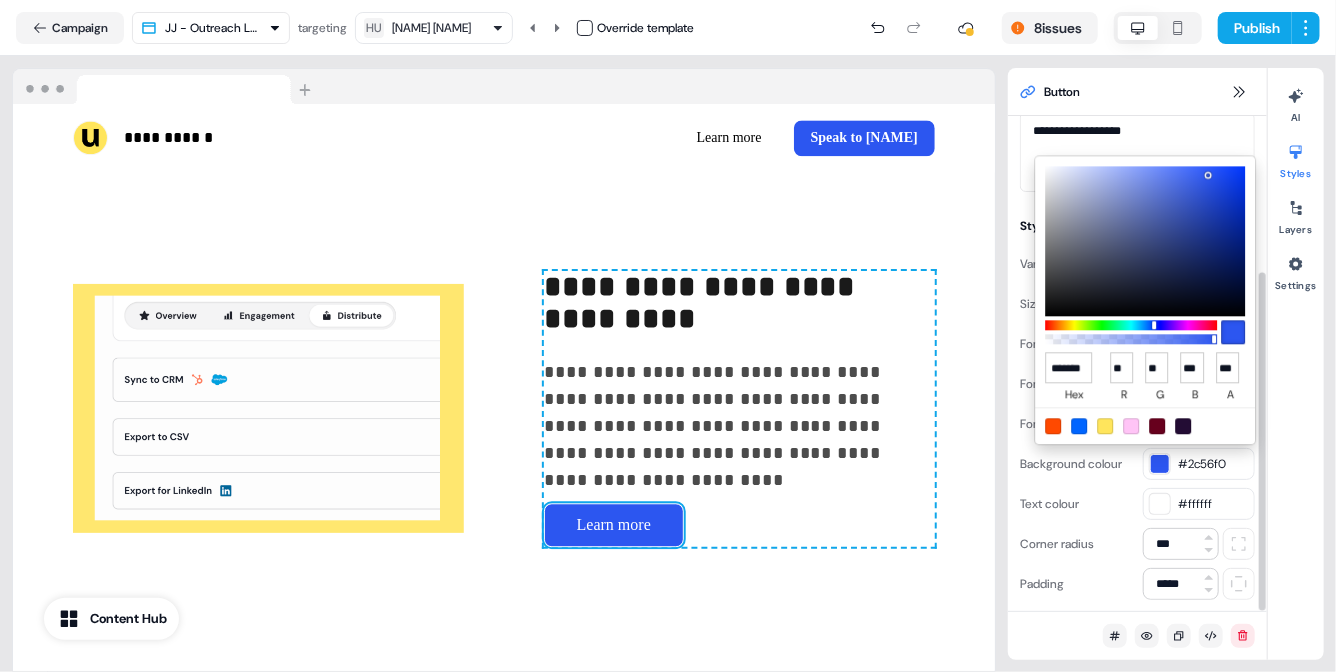 scroll, scrollTop: 0, scrollLeft: 10, axis: horizontal 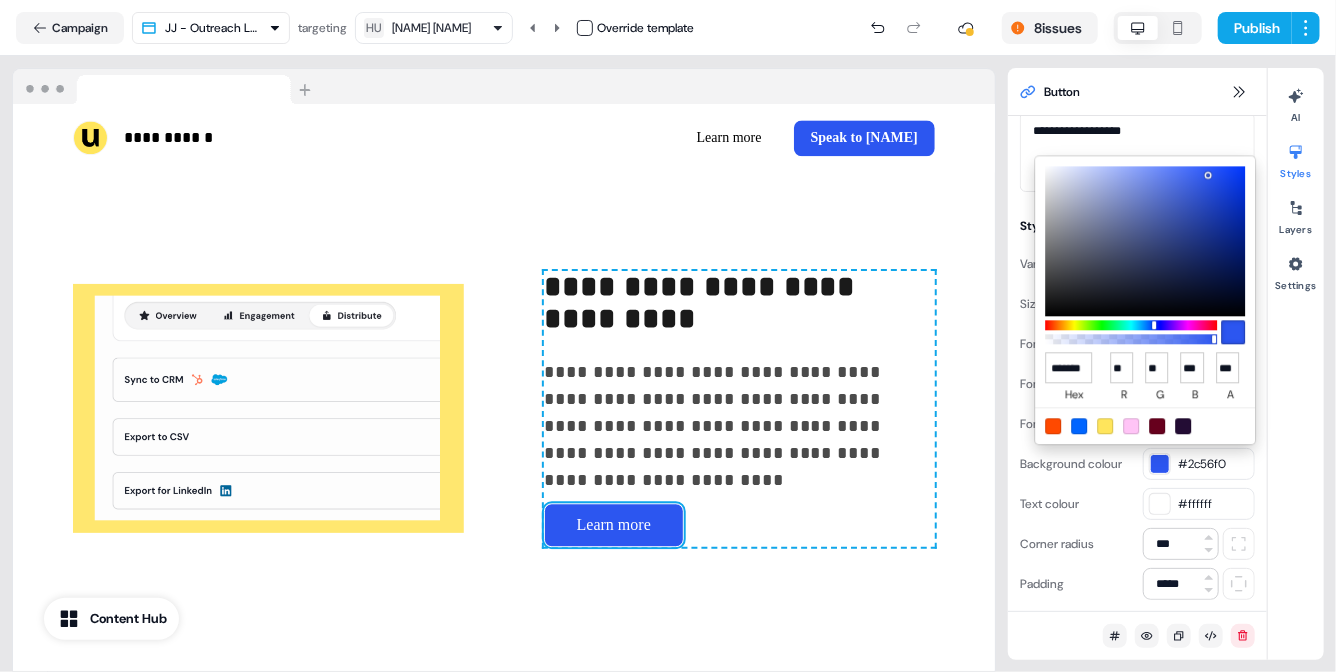 type on "******" 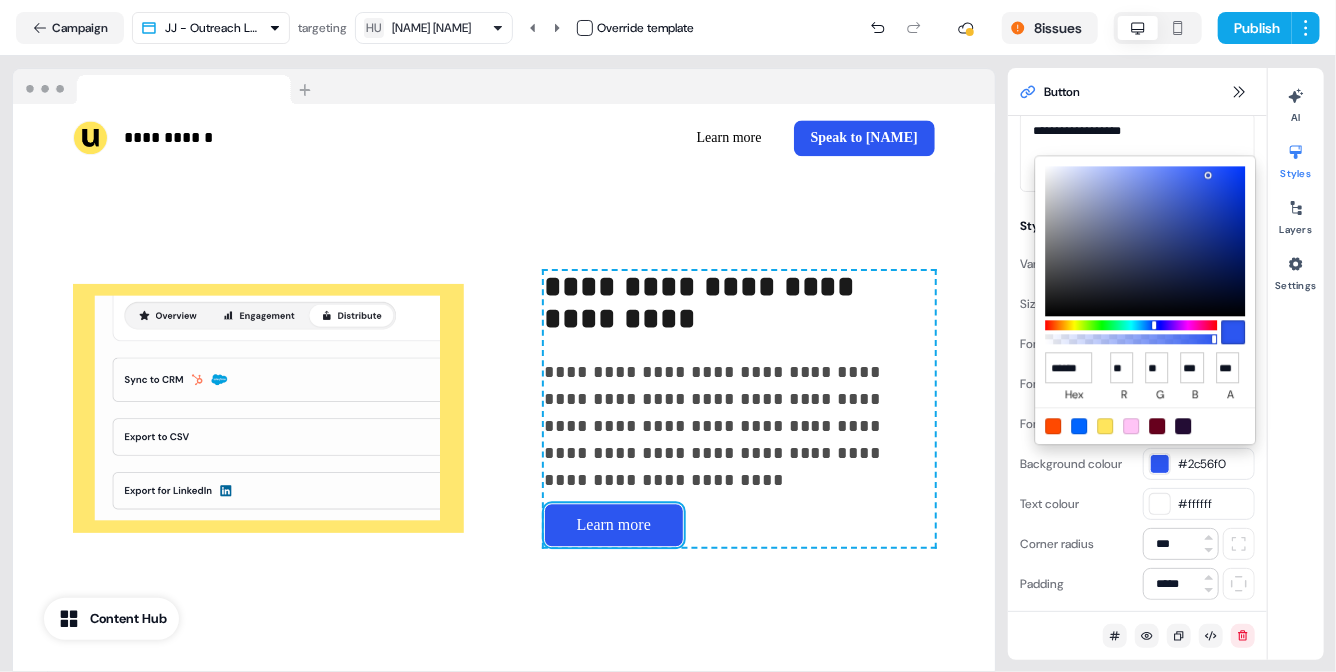 click on "**********" at bounding box center [668, 336] 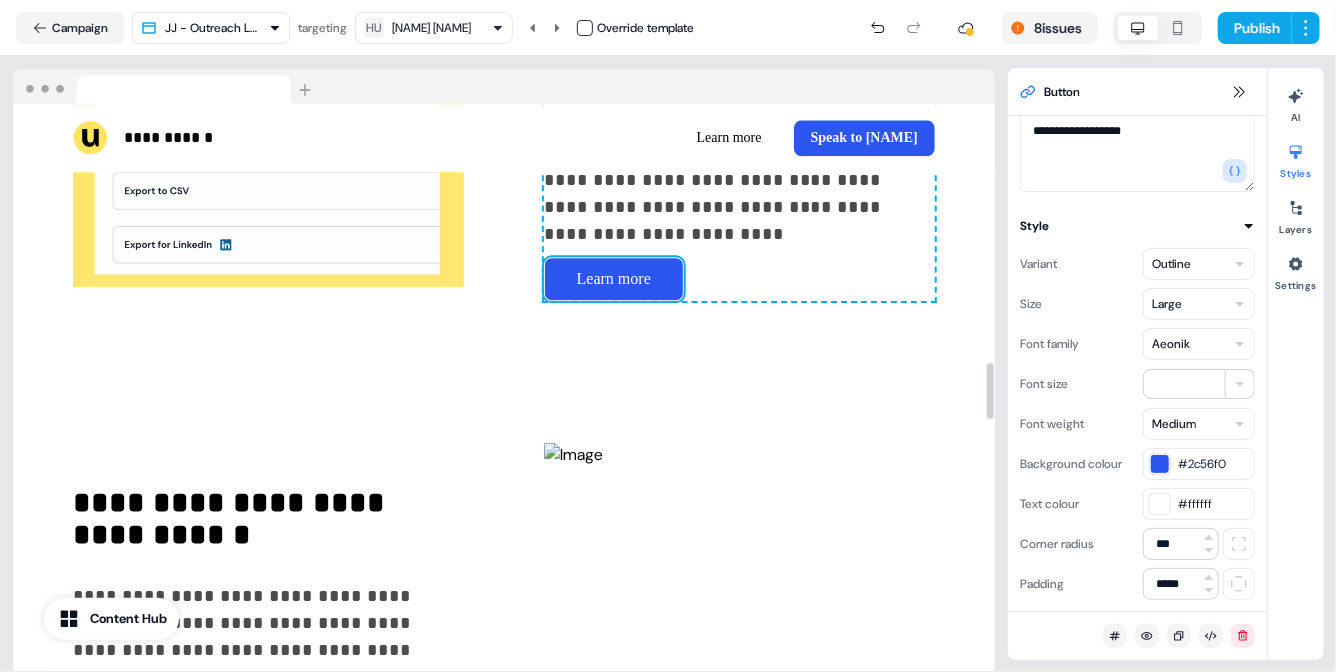 scroll, scrollTop: 2748, scrollLeft: 0, axis: vertical 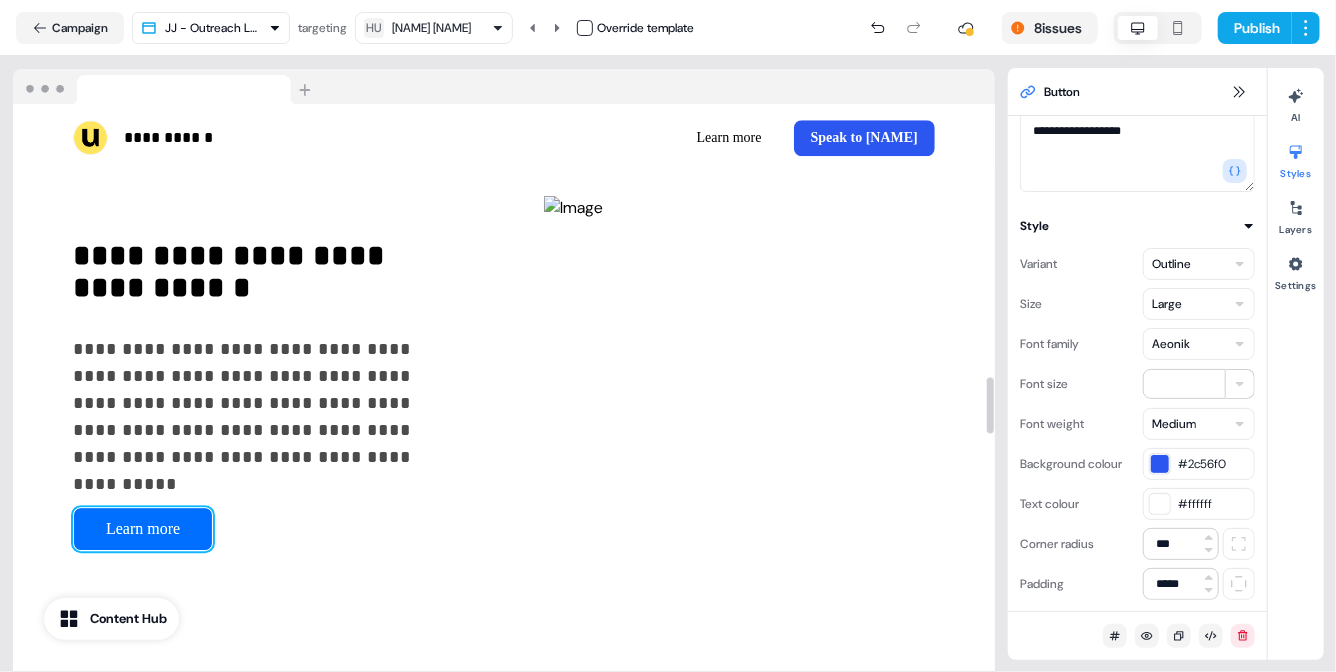 click on "Learn more" at bounding box center [143, 529] 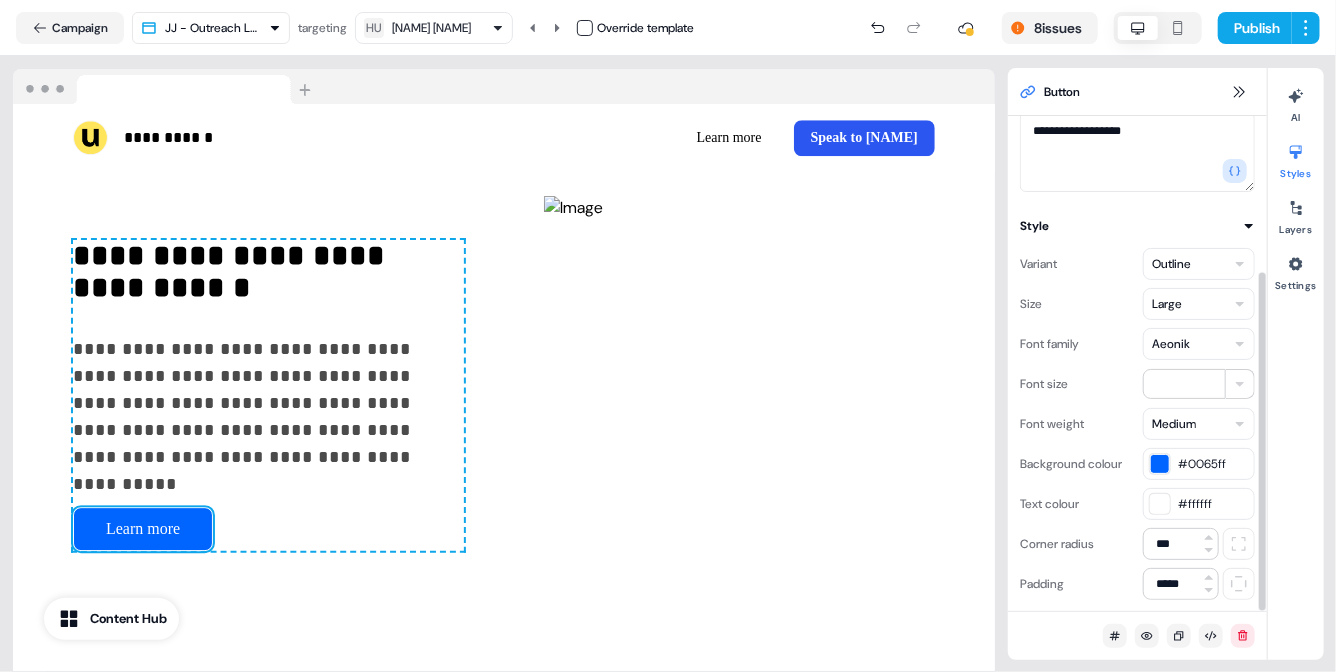click at bounding box center [1160, 464] 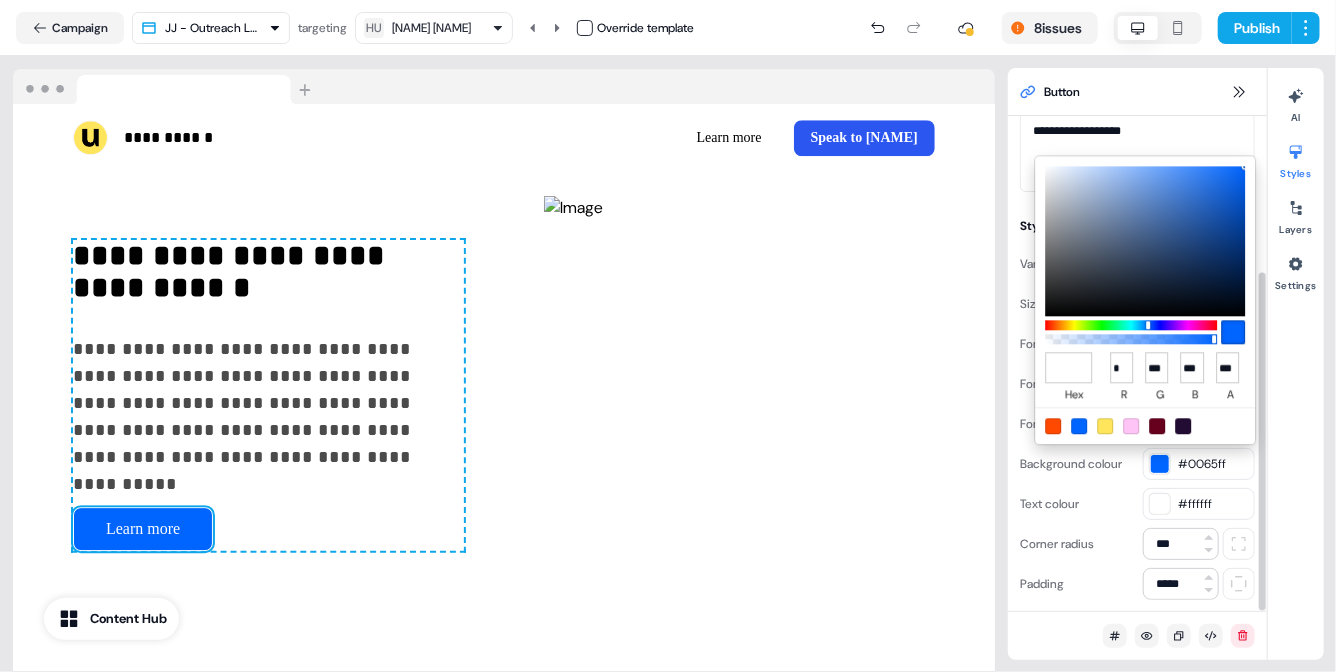 type on "*******" 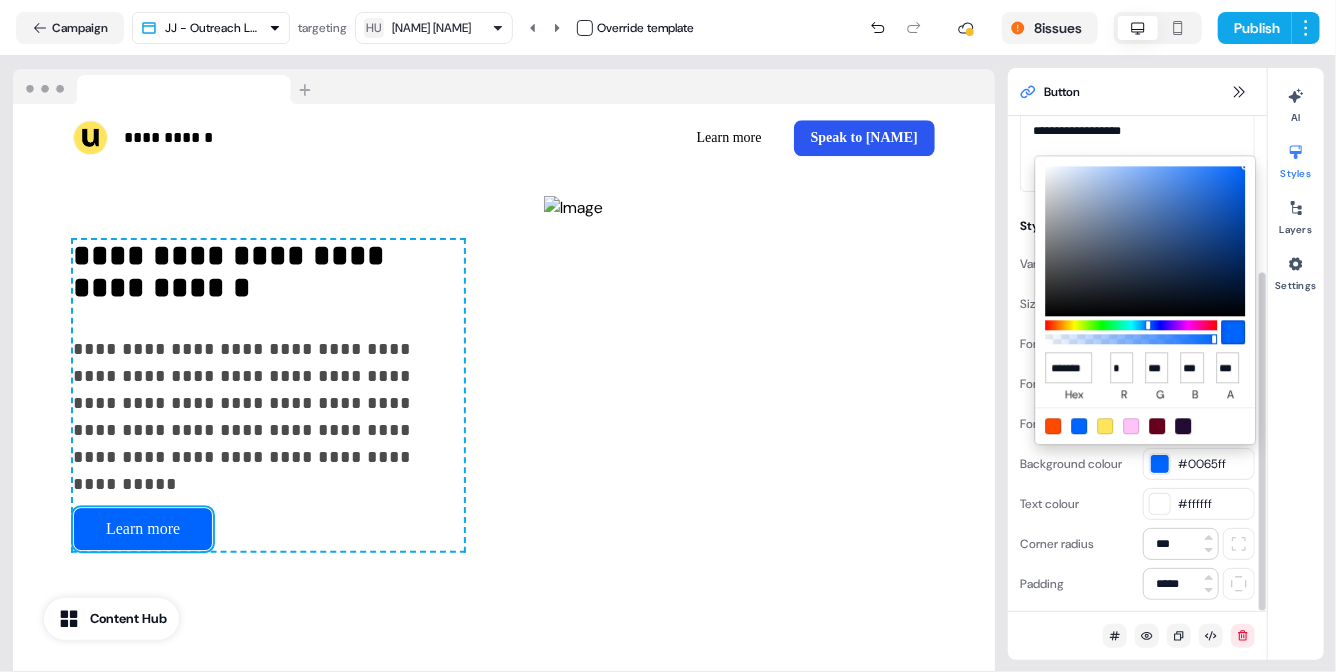 type on "**" 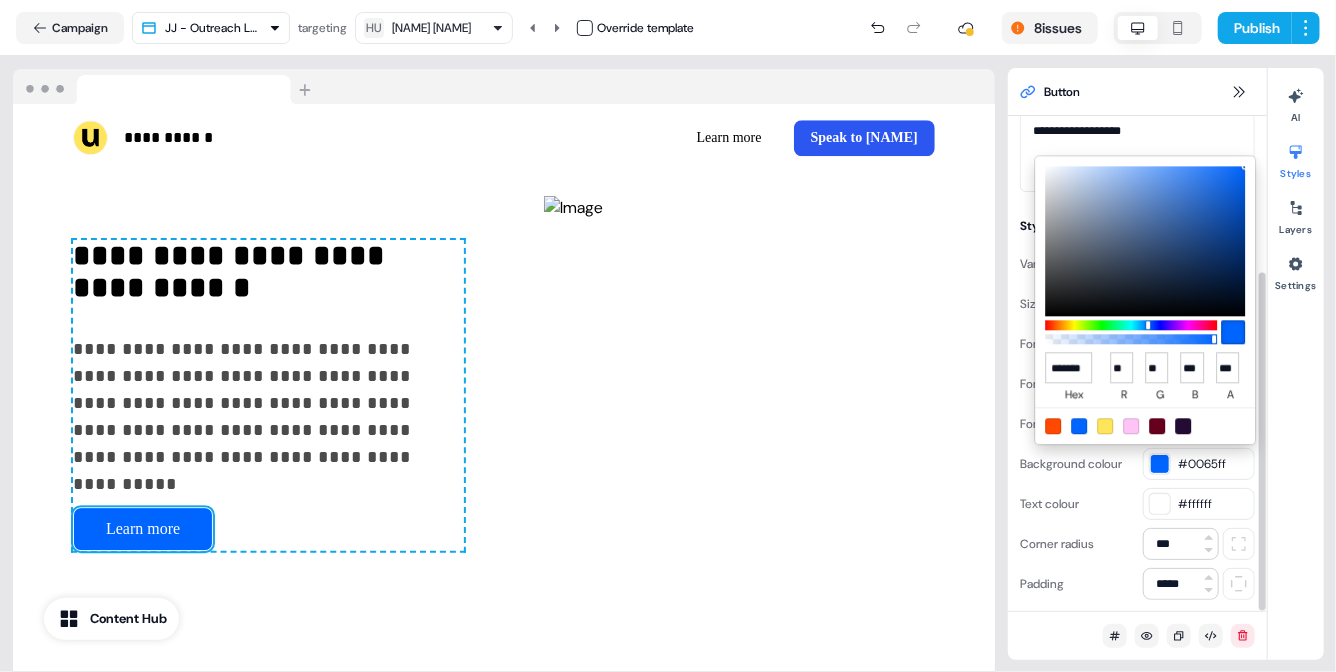 scroll, scrollTop: 0, scrollLeft: 10, axis: horizontal 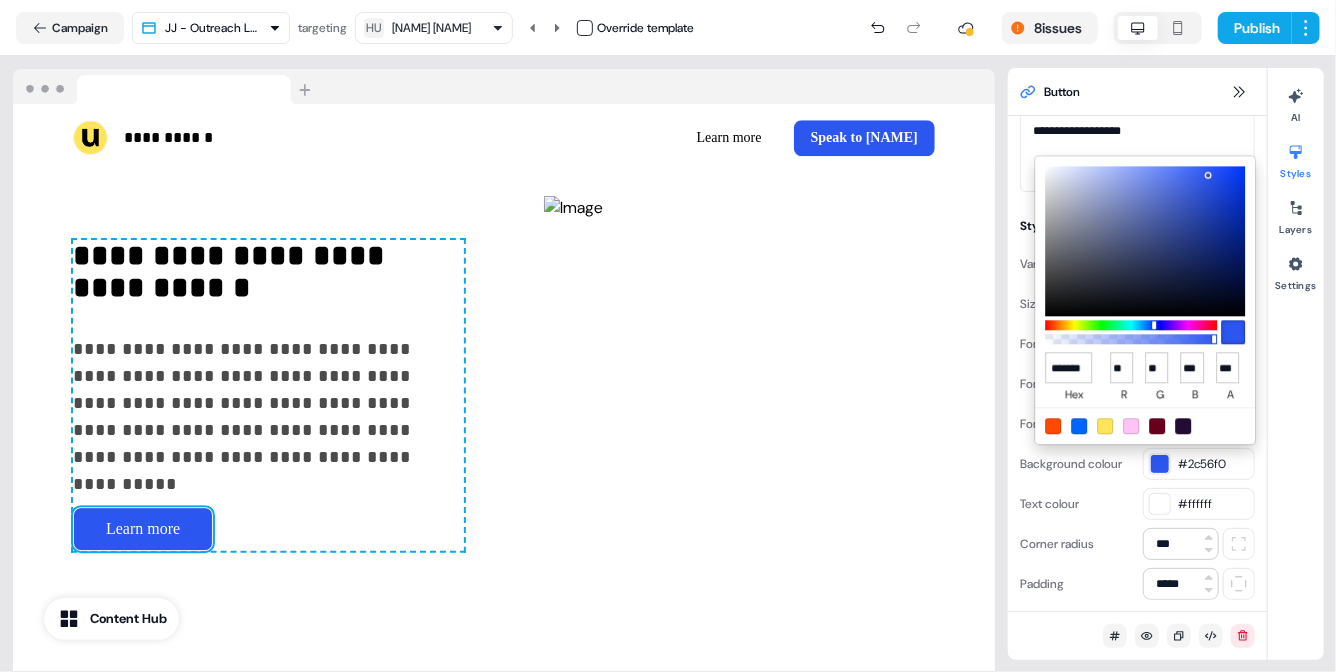 type on "******" 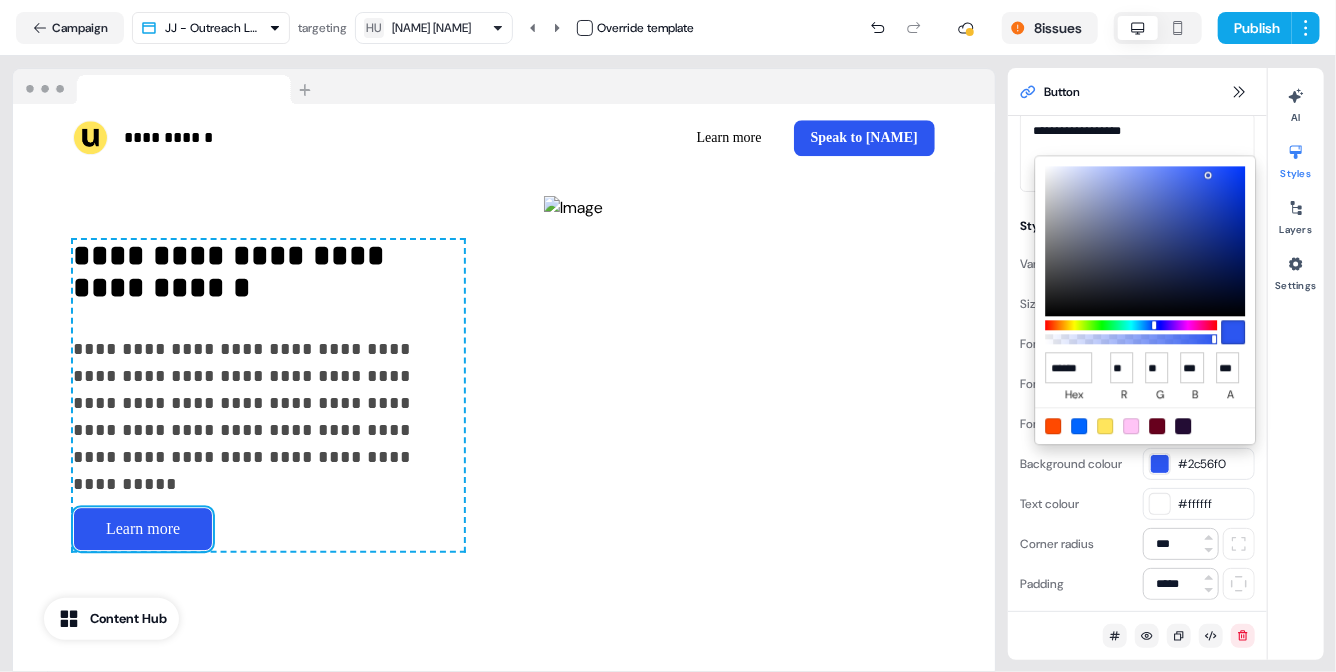 click on "**********" at bounding box center [668, 336] 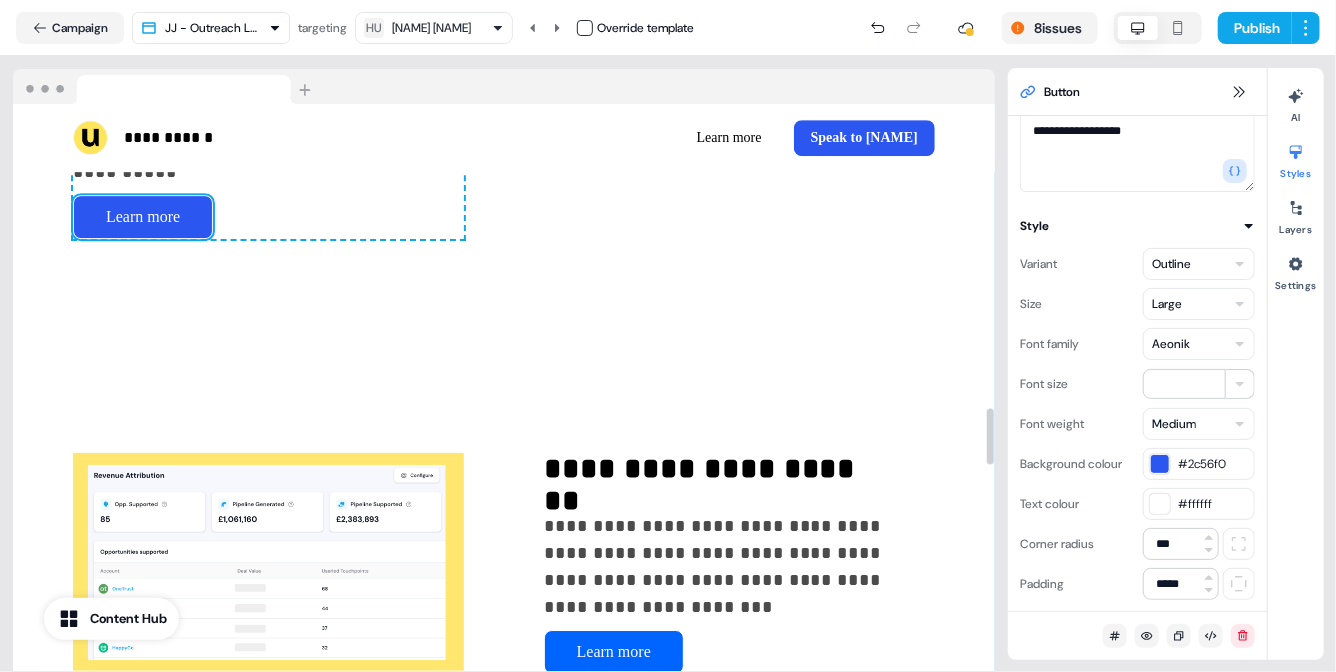 scroll, scrollTop: 3313, scrollLeft: 0, axis: vertical 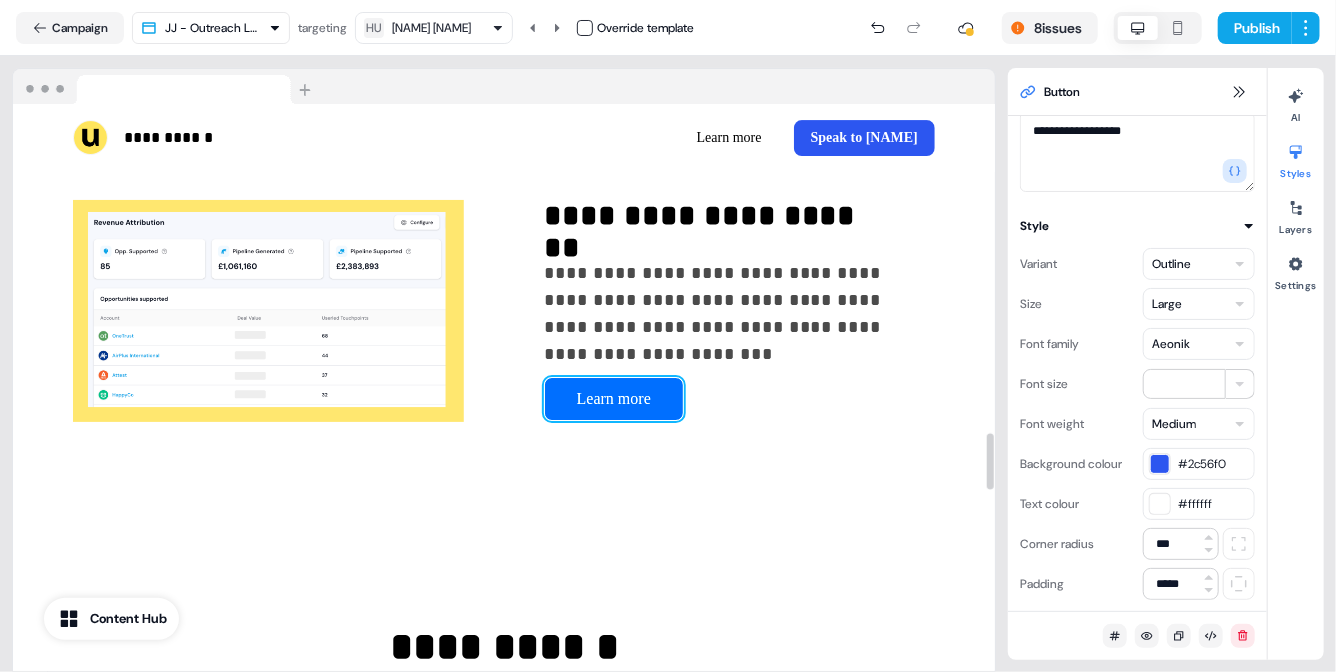 click on "Learn more" at bounding box center (614, 399) 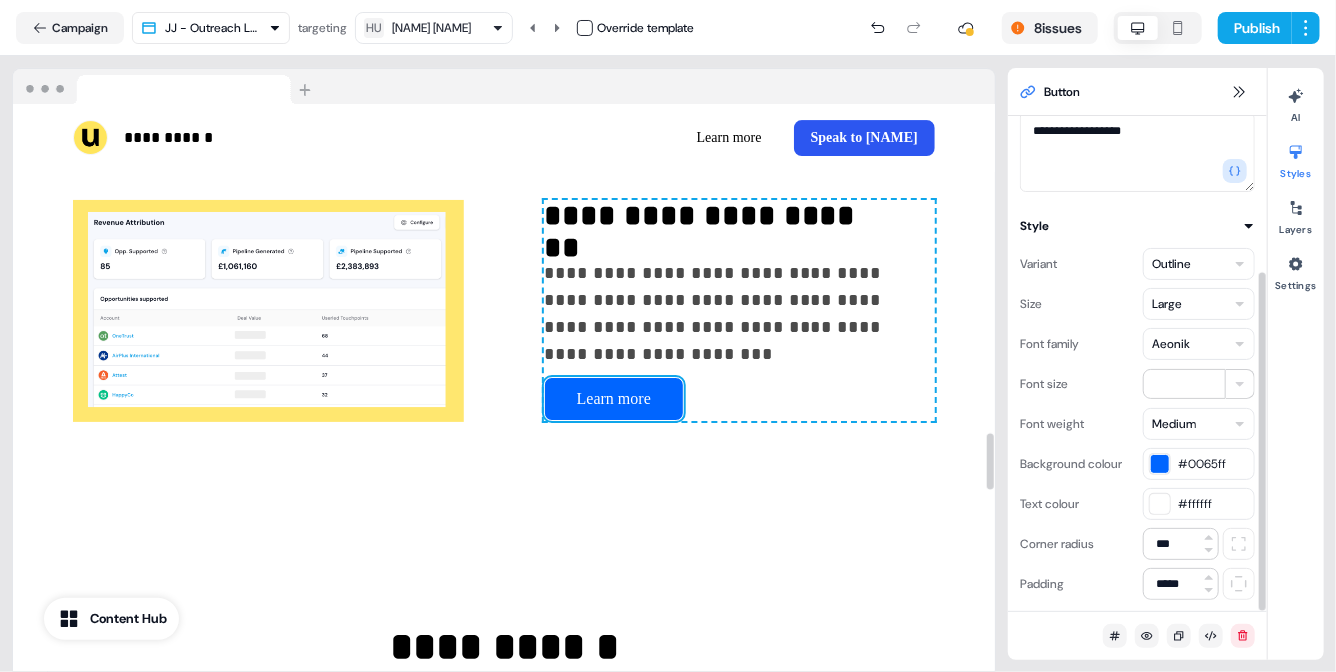 click at bounding box center (1160, 464) 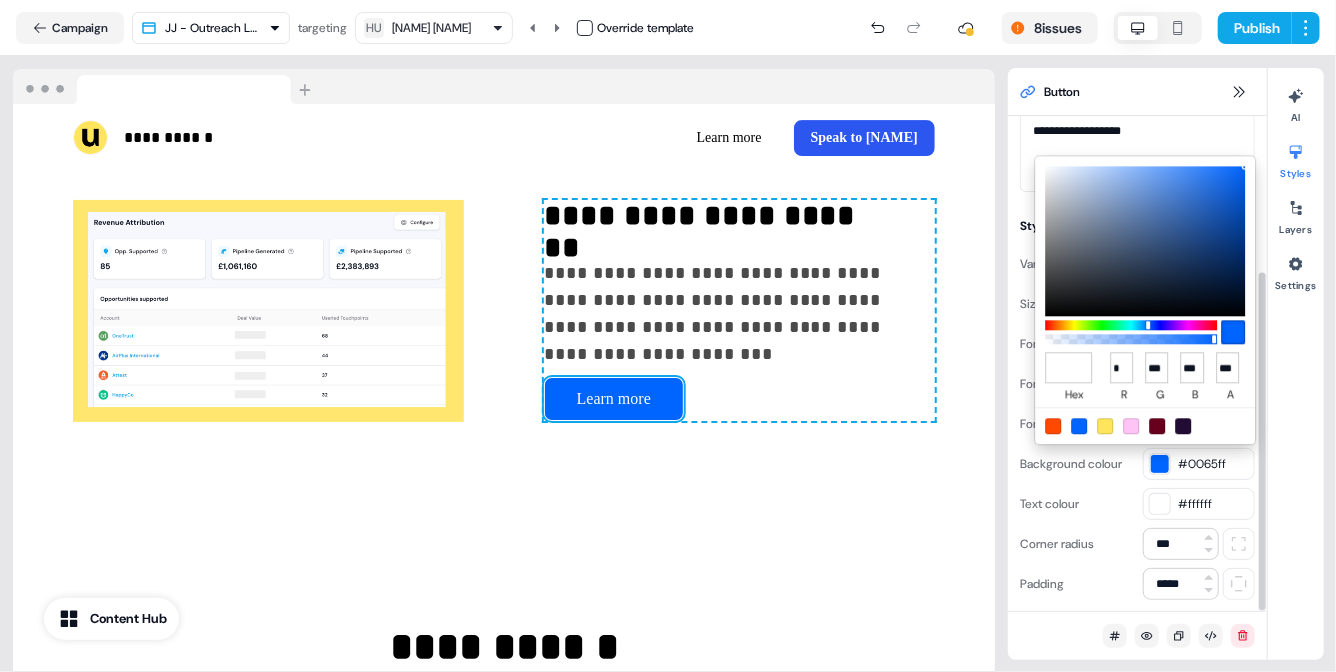 type on "*******" 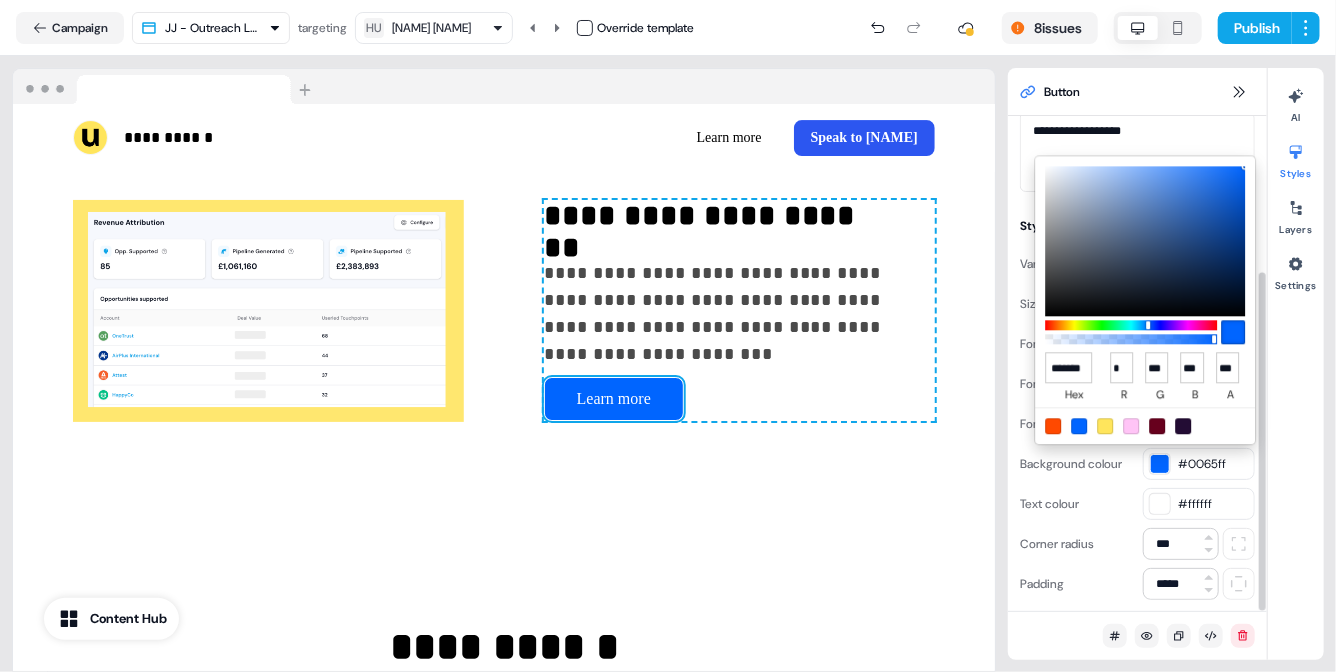 type on "**" 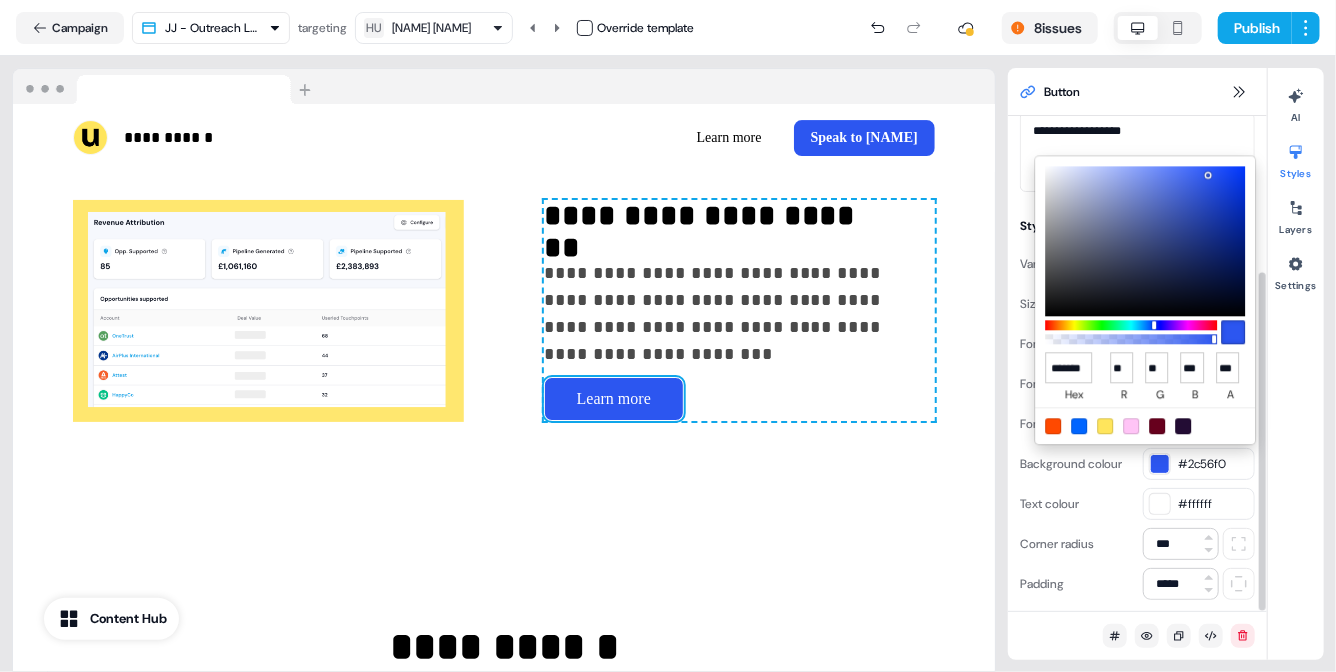 scroll, scrollTop: 0, scrollLeft: 10, axis: horizontal 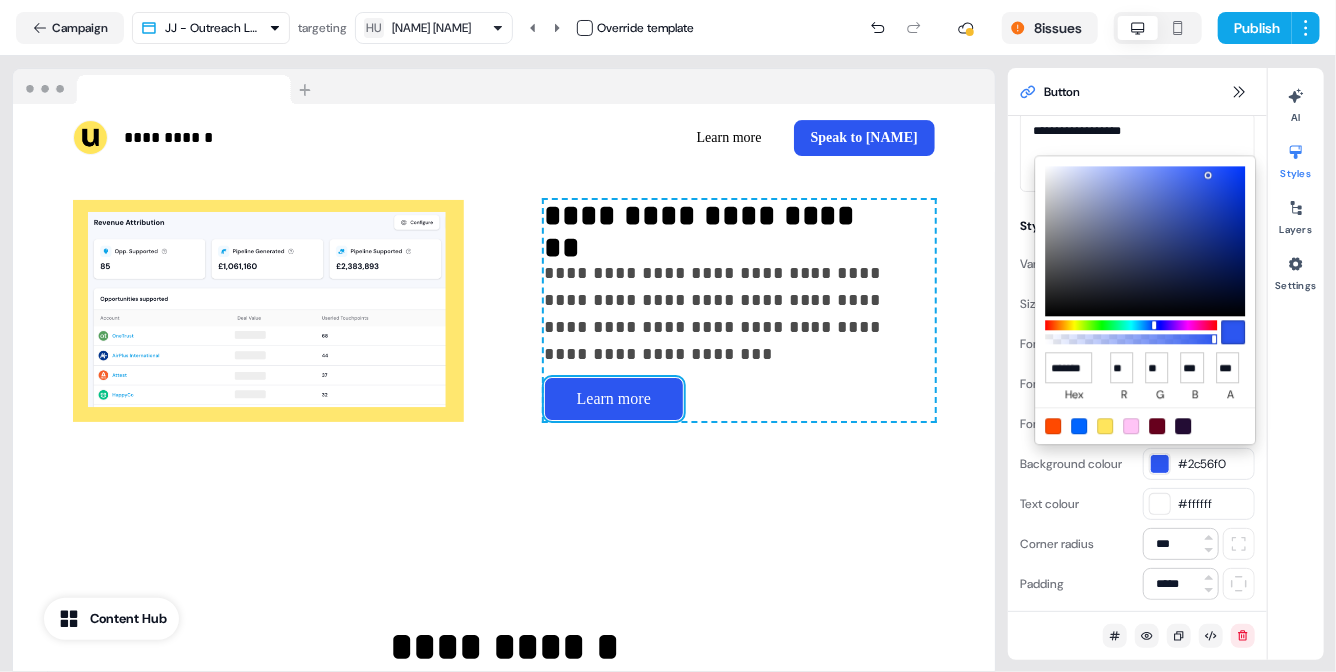 type on "******" 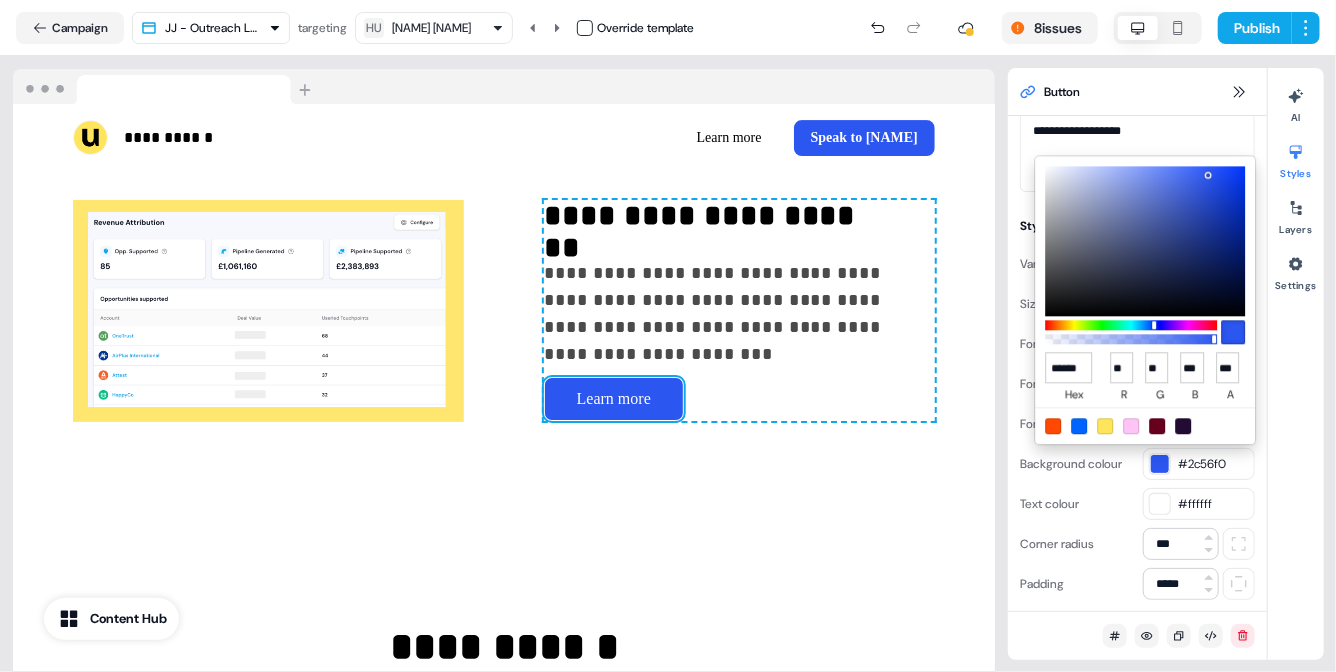 click on "**********" at bounding box center (668, 336) 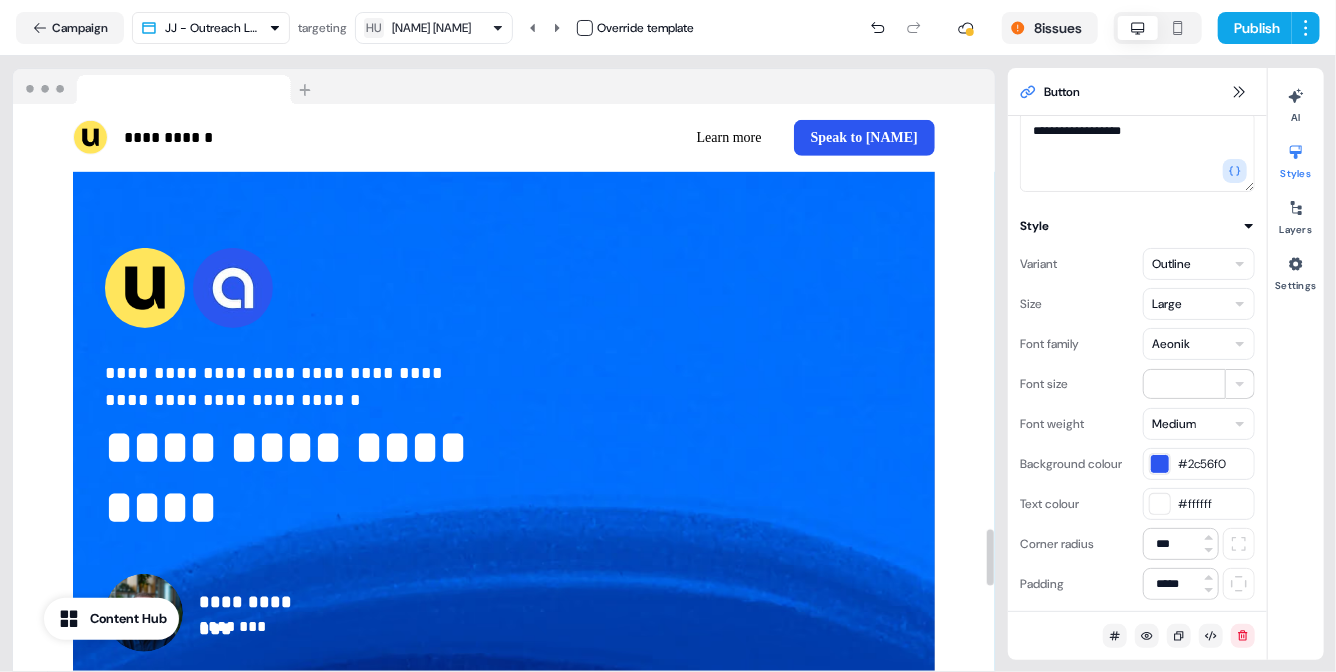 scroll, scrollTop: 4280, scrollLeft: 0, axis: vertical 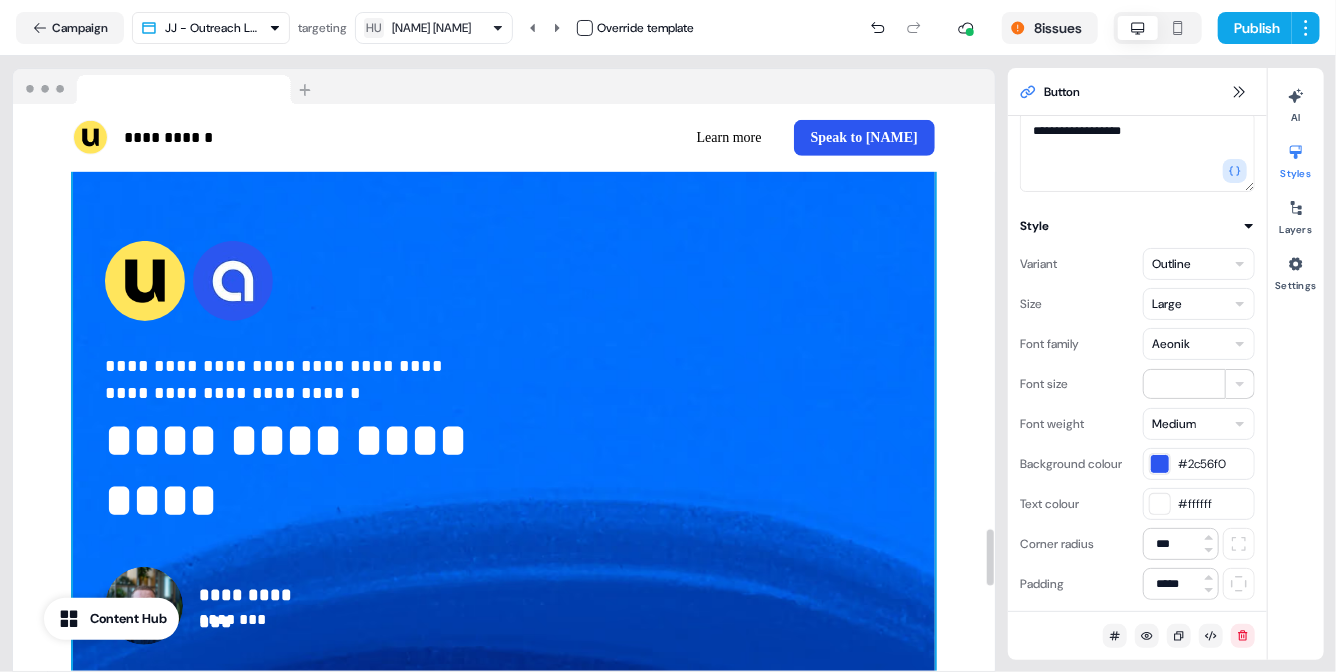 click on "**********" at bounding box center (504, 443) 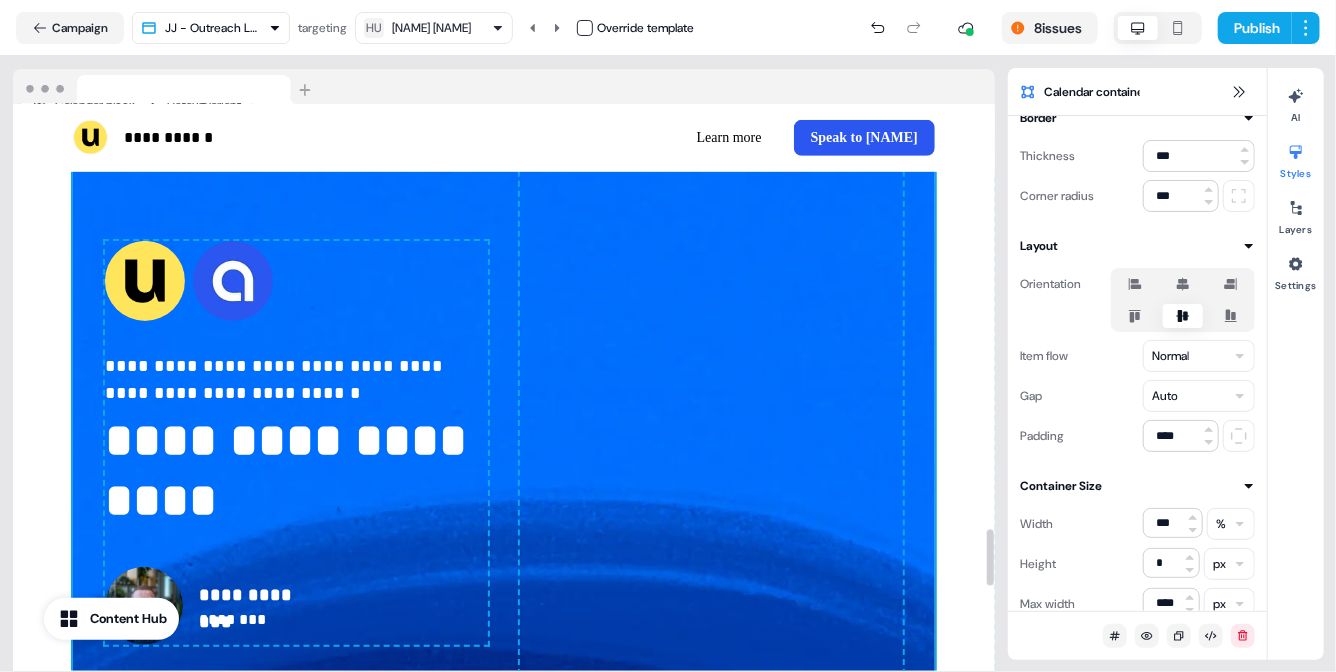 click on "**********" at bounding box center (504, 443) 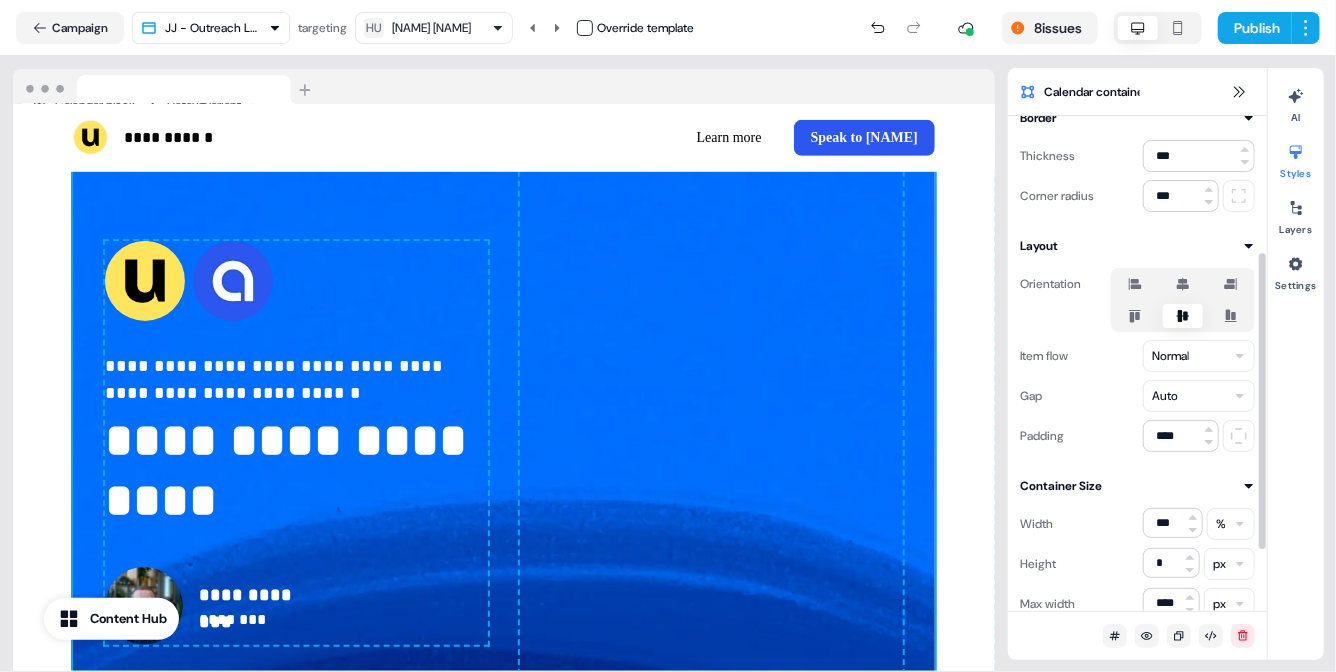 scroll, scrollTop: 0, scrollLeft: 0, axis: both 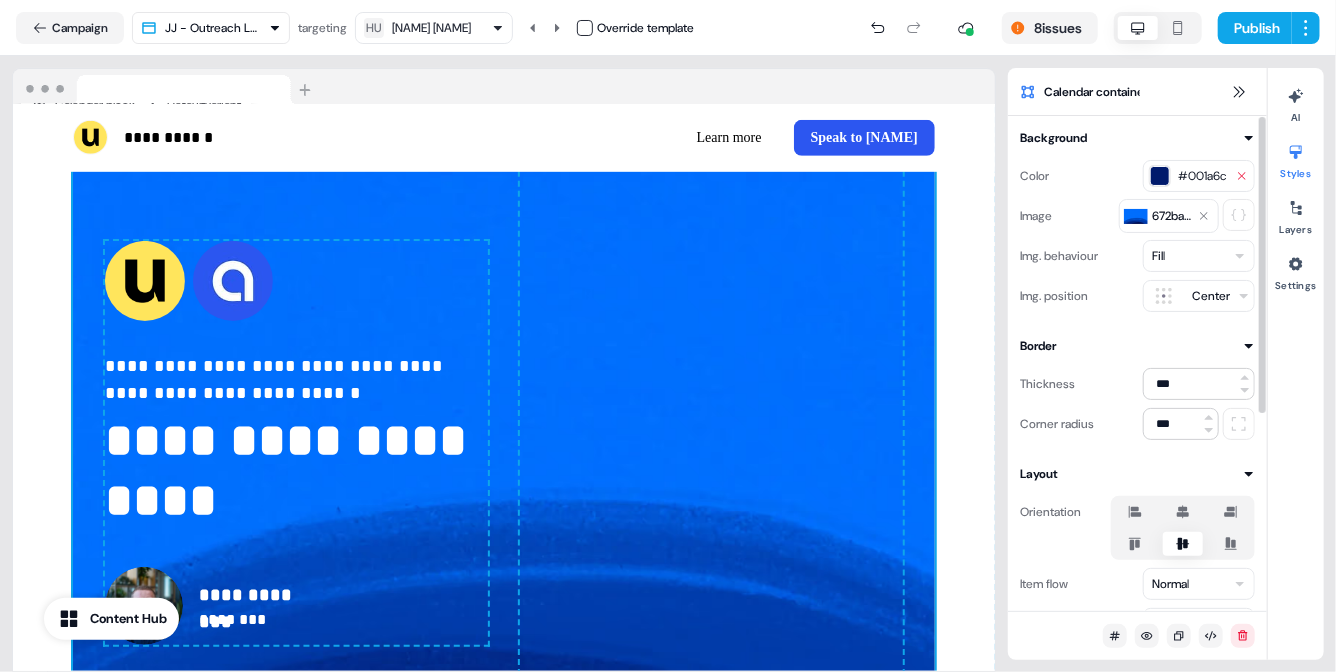 click 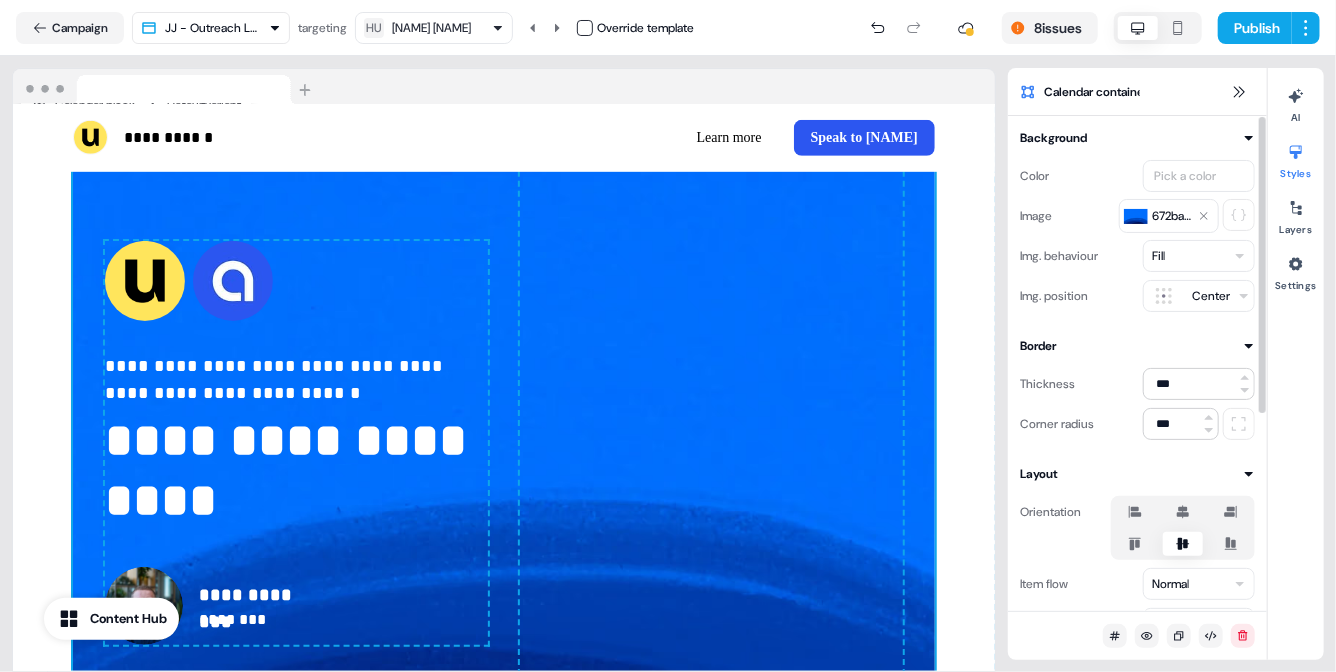 click on "672baefec202005d318794a4_banner.avif" at bounding box center [1169, 216] 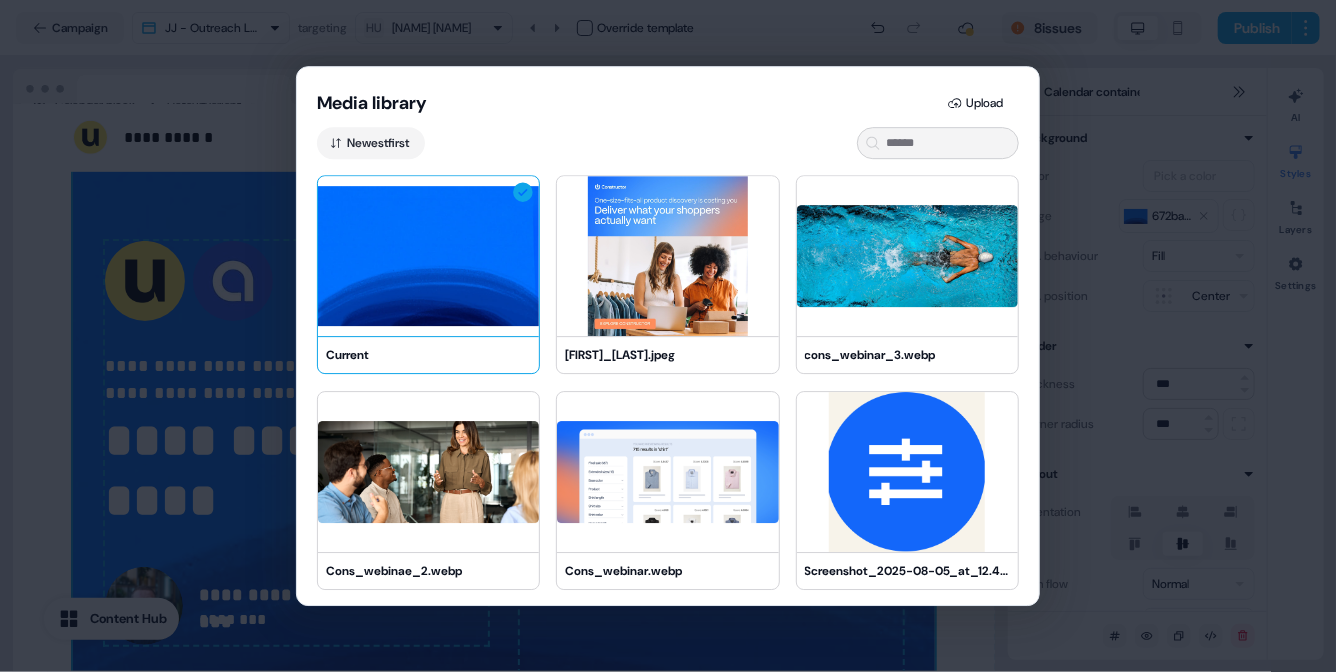 click on "Media library Upload Newest  first Current constructor_li_ad.jpeg cons_webinar_3.webp Cons_webinar_2.webp Cons_webinar.webp Screenshot_2025-08-05_at_12.40.30.png Screenshot_2025-08-05_at_12.40.22.png Screenshot_2025-08-05_at_12.40.09.png Screenshot_2025-08-05_at_12.40.30.png Screenshot_2025-08-05_at_12.40.22.png Screenshot_2025-08-05_at_12.40.09.png Screenshot_2025-08-05_at_12.40.30.png" at bounding box center (668, 336) 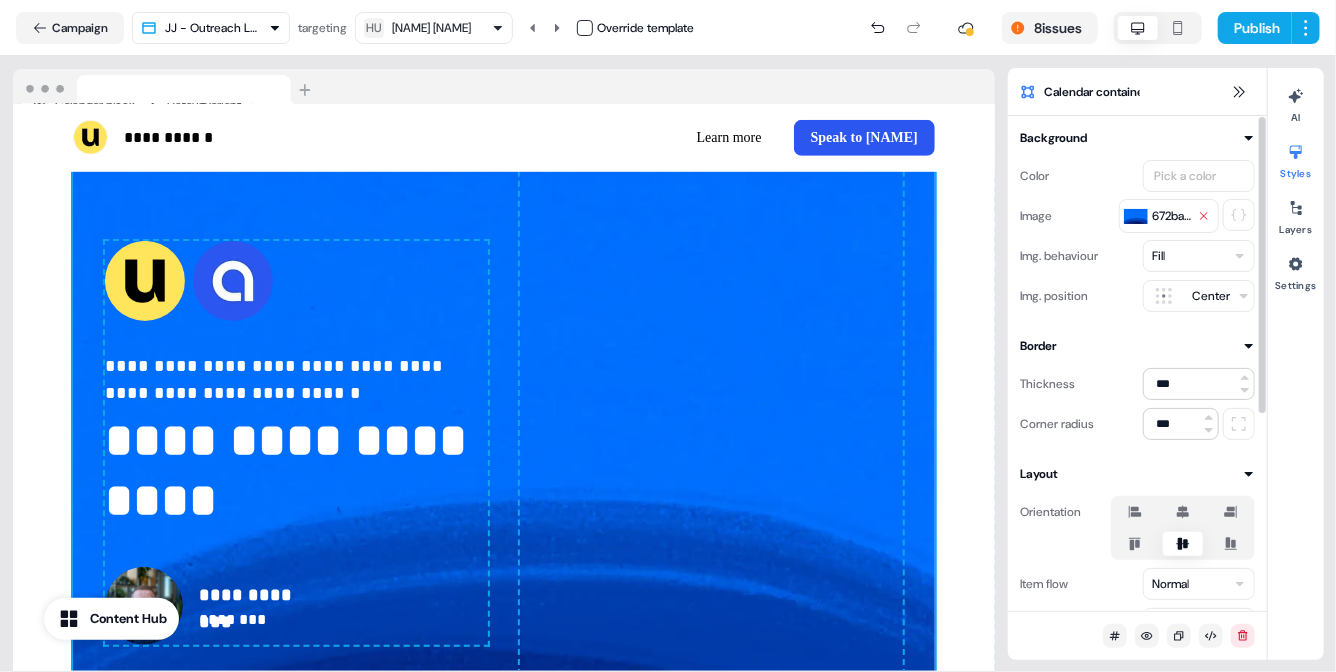 click 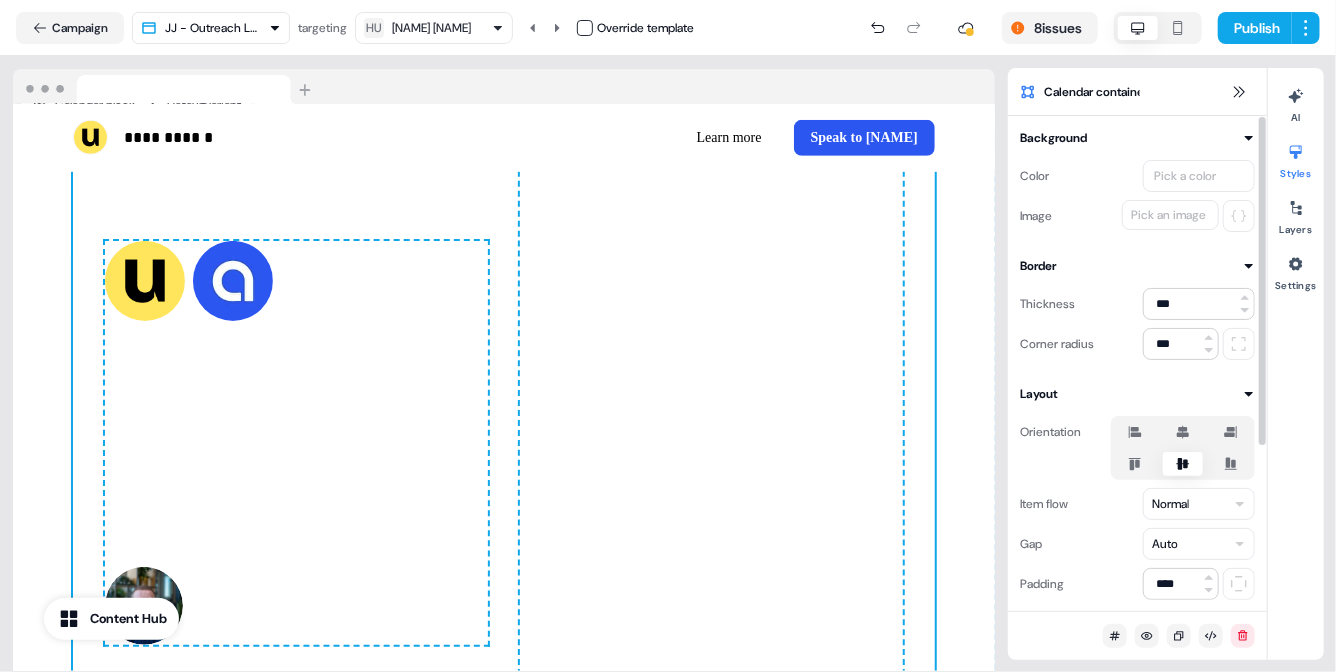 click on "Pick a color" at bounding box center [1185, 176] 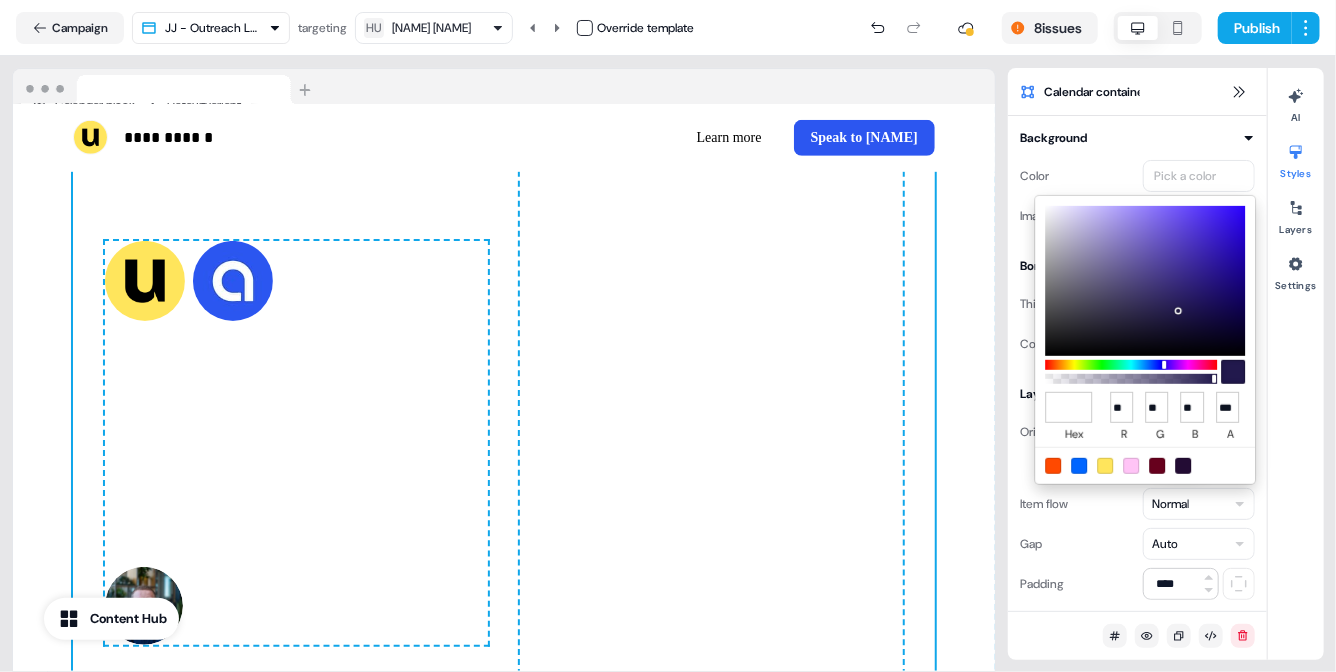 type on "*******" 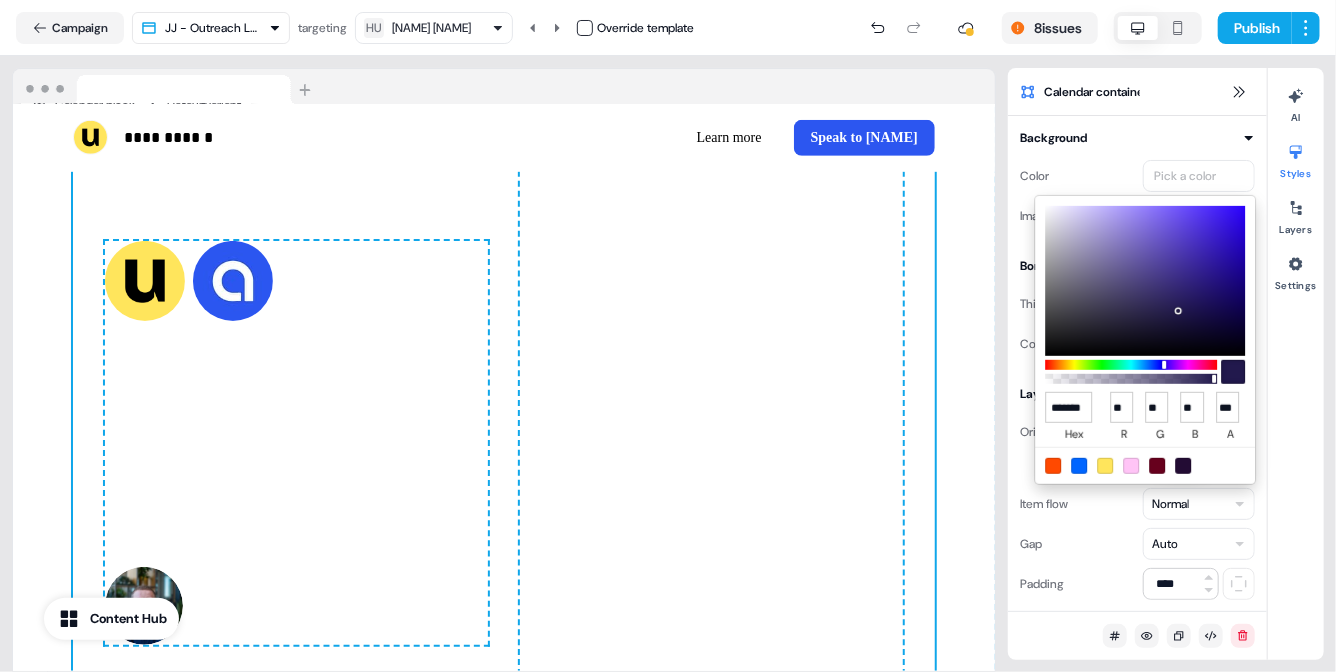scroll, scrollTop: 0, scrollLeft: 10, axis: horizontal 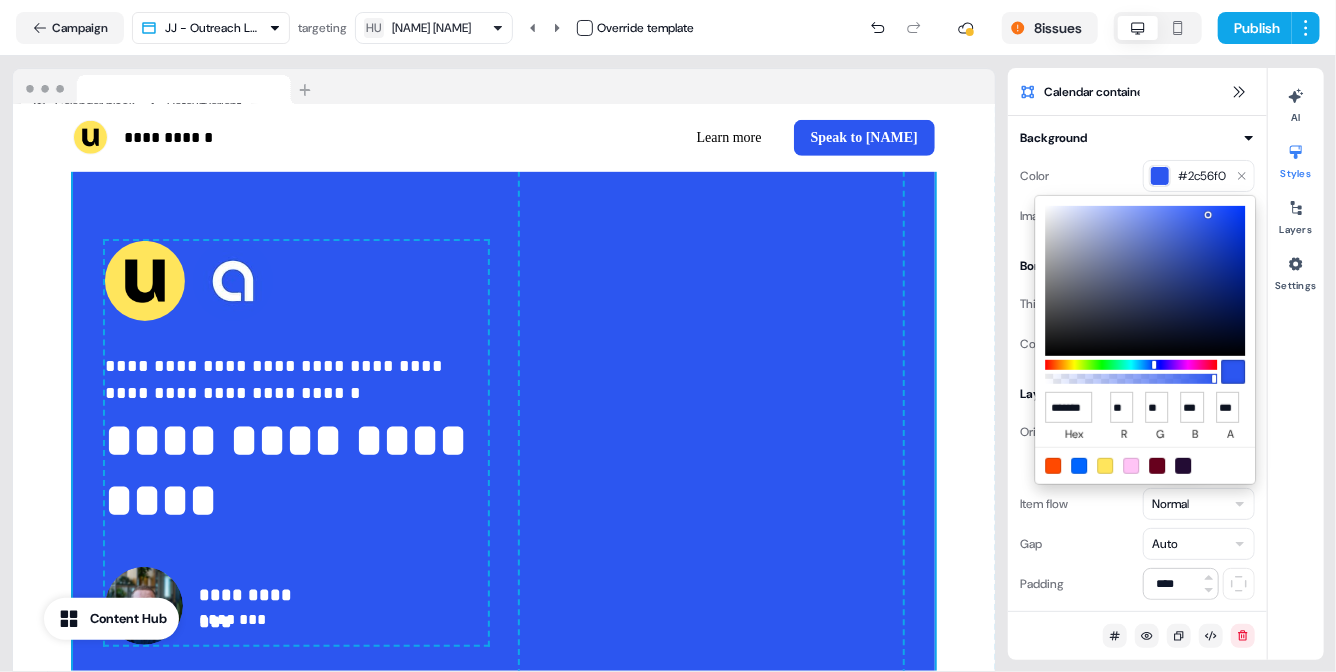 type on "******" 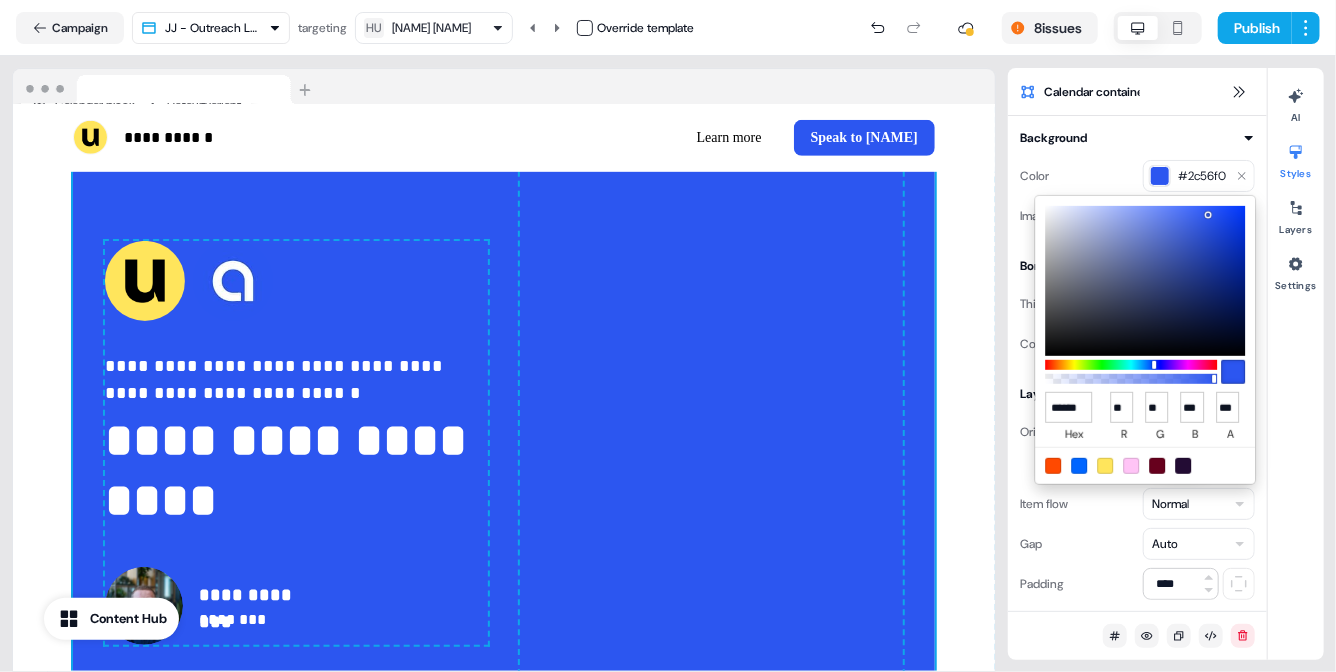 click on "**********" at bounding box center [668, 336] 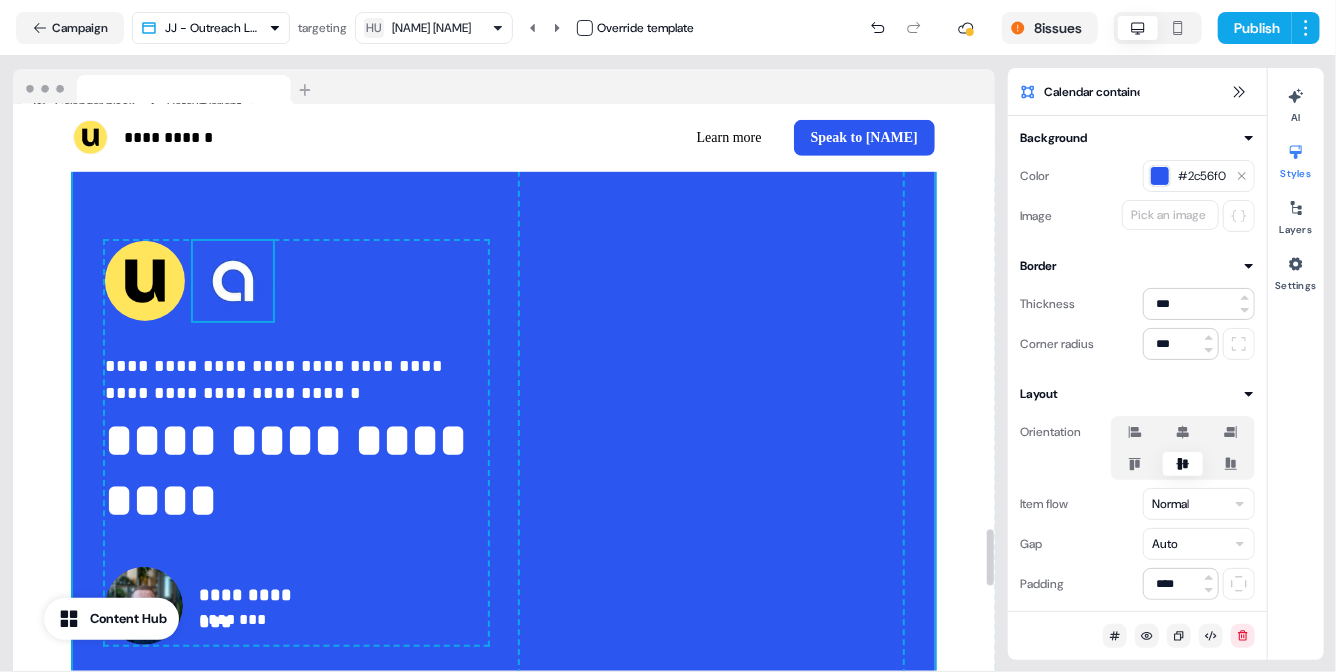 click at bounding box center [233, 281] 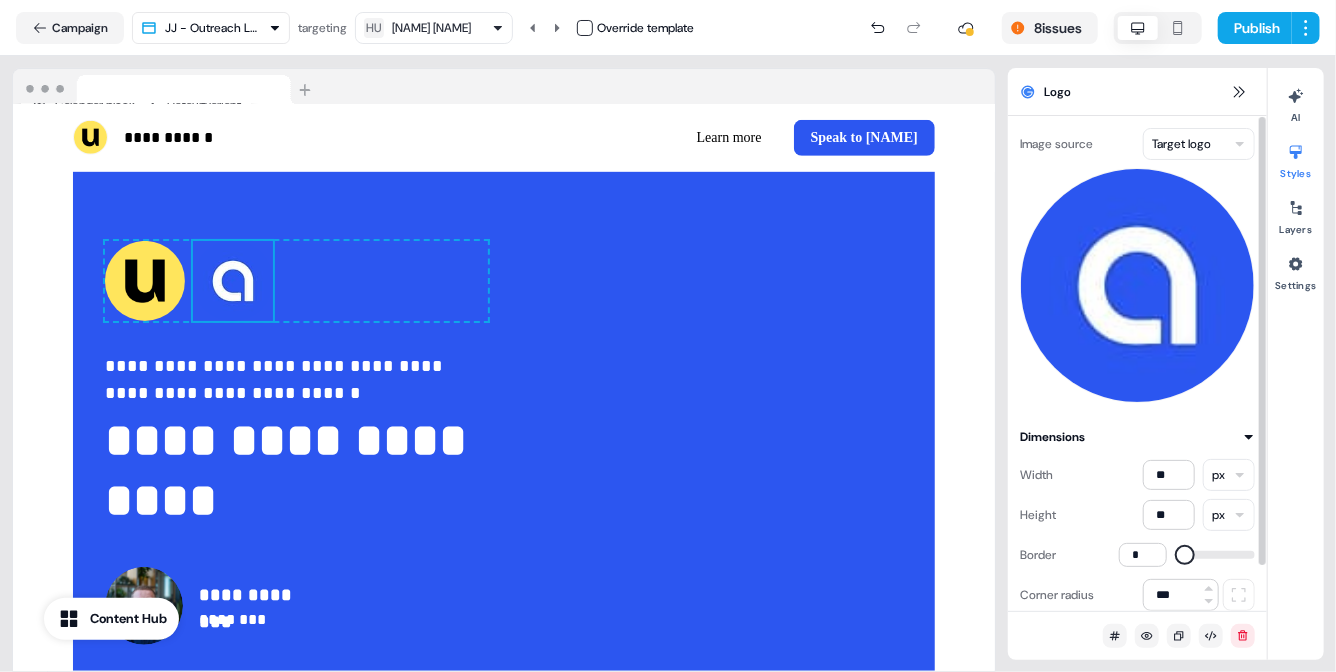 click at bounding box center (1185, 555) 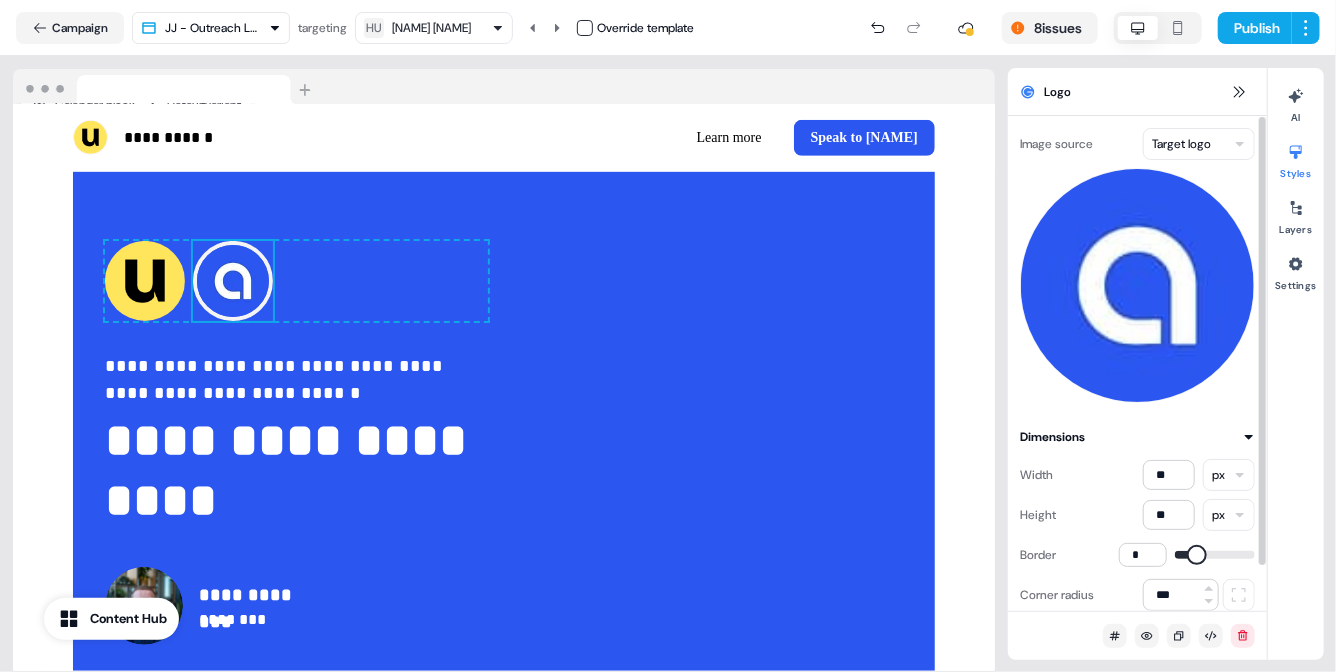 click at bounding box center [1197, 555] 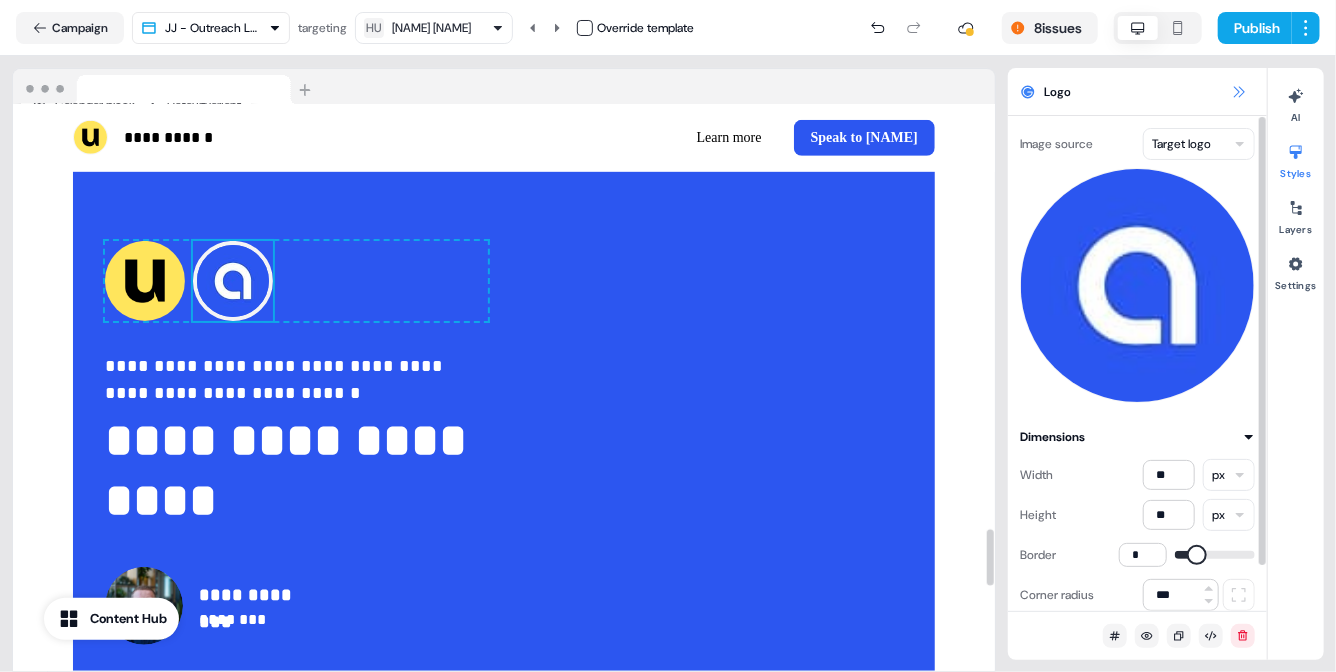 click 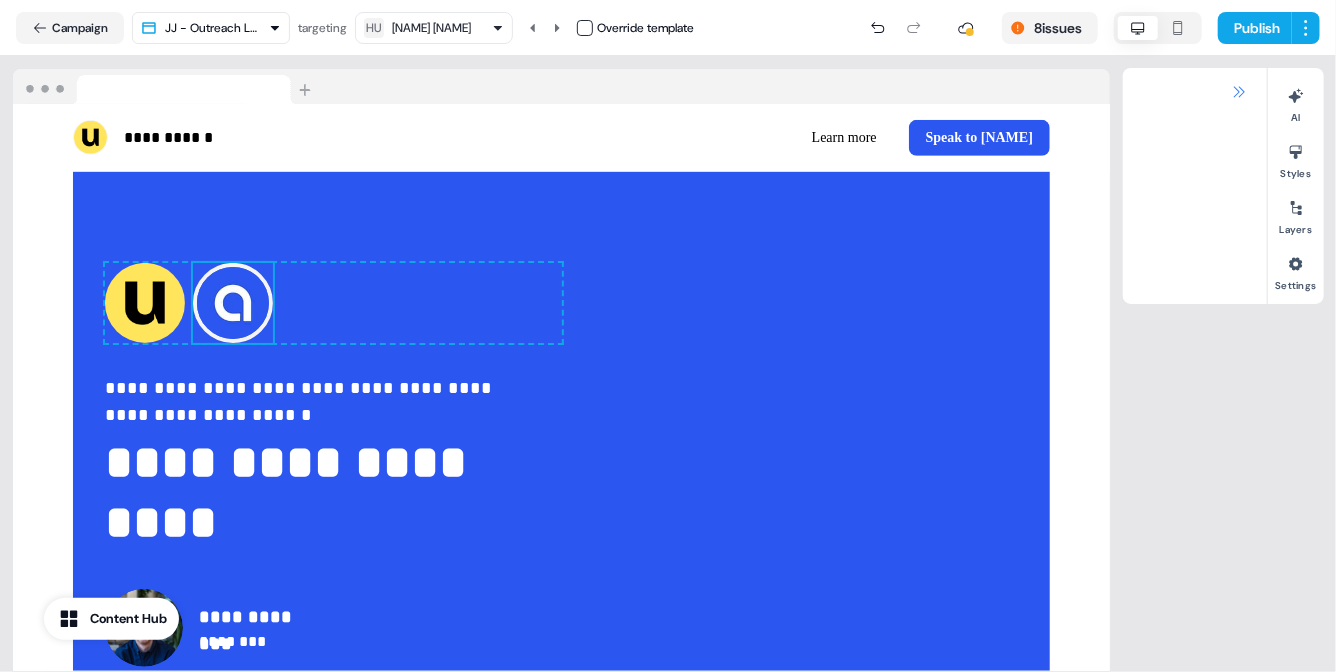 scroll, scrollTop: 4366, scrollLeft: 0, axis: vertical 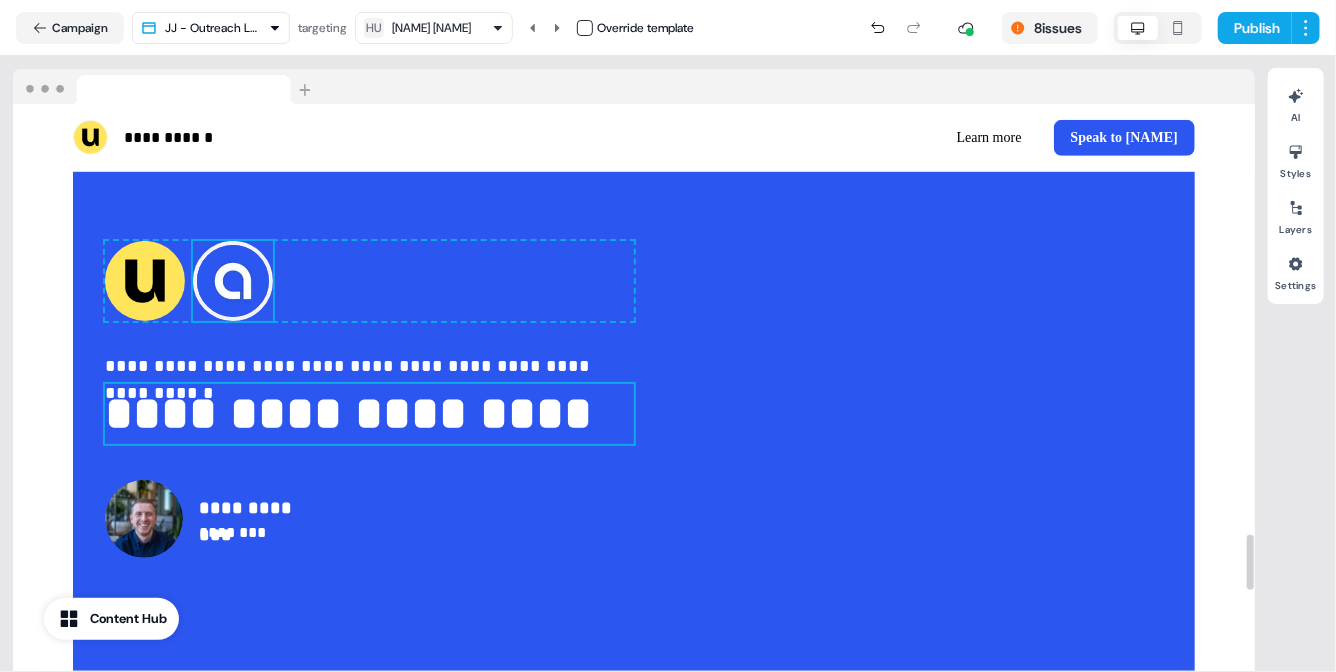 click on "**********" at bounding box center [369, 414] 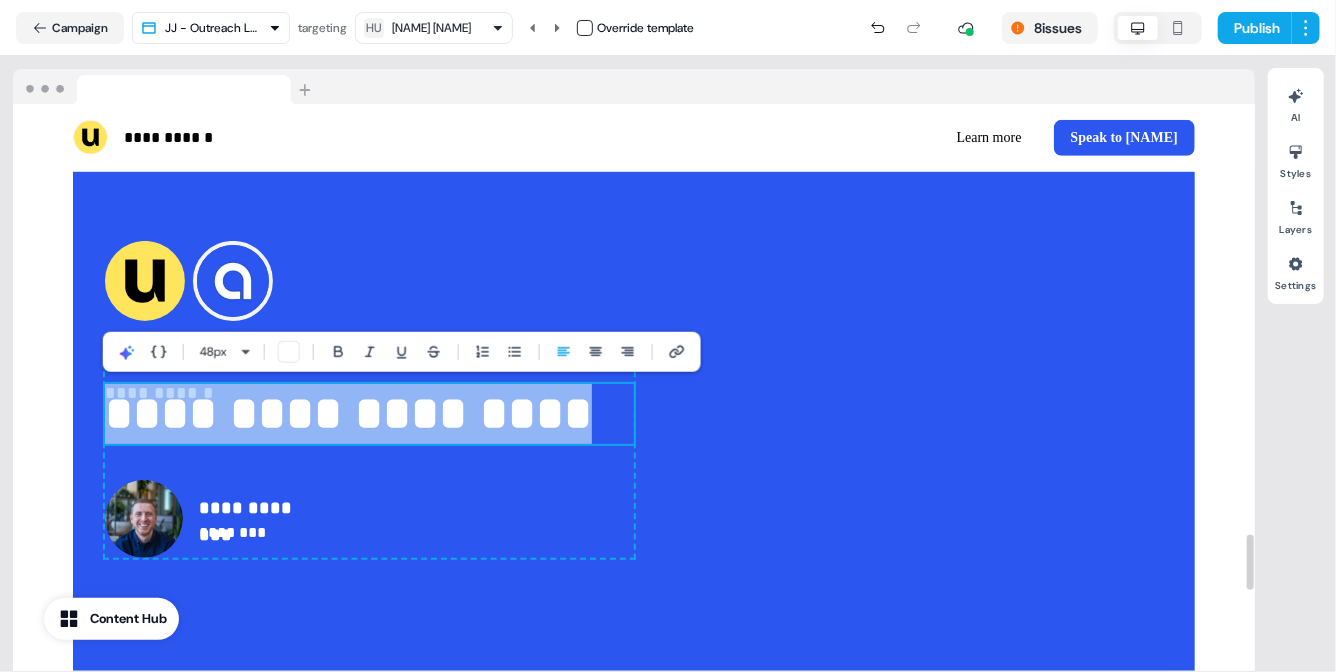 click on "**********" at bounding box center (369, 414) 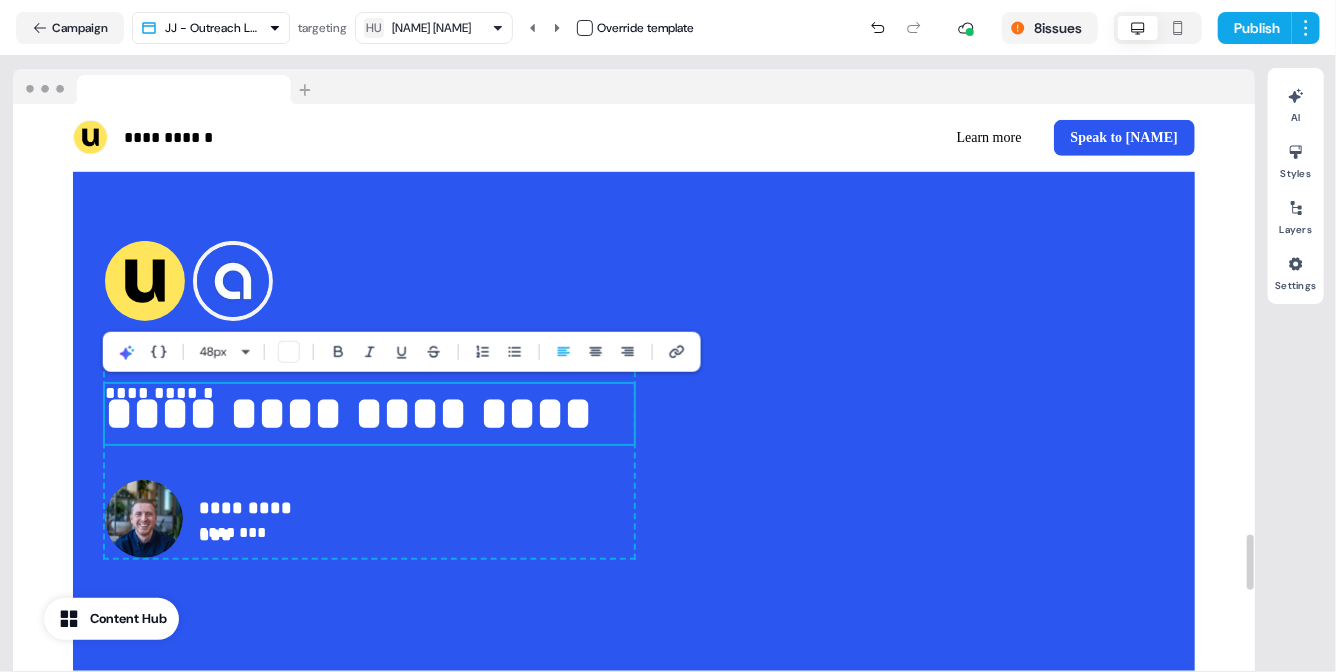 type 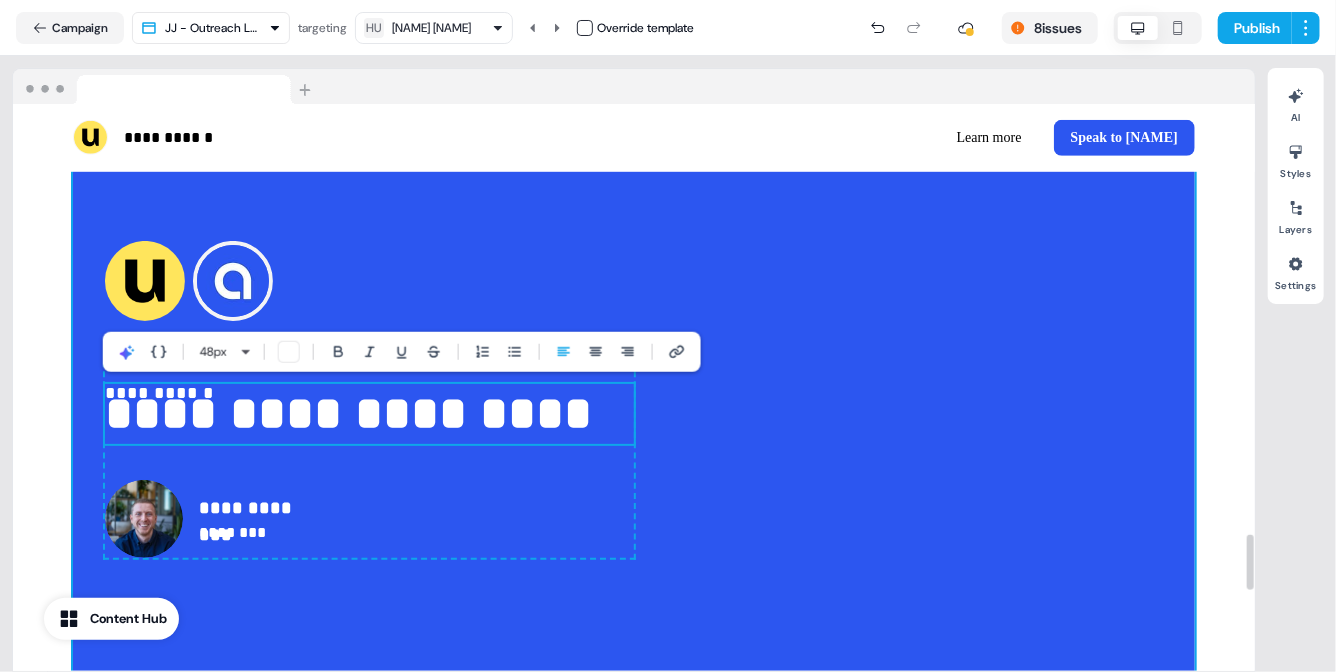 click on "**********" at bounding box center [634, 399] 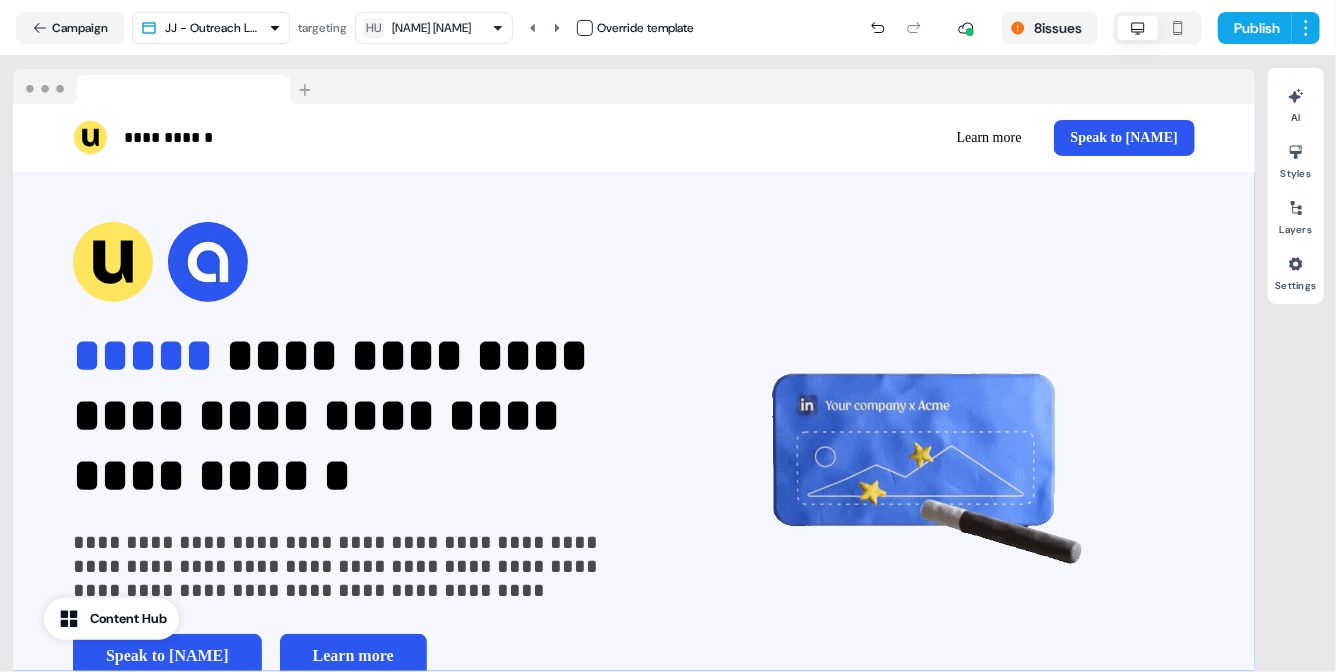 scroll, scrollTop: 0, scrollLeft: 0, axis: both 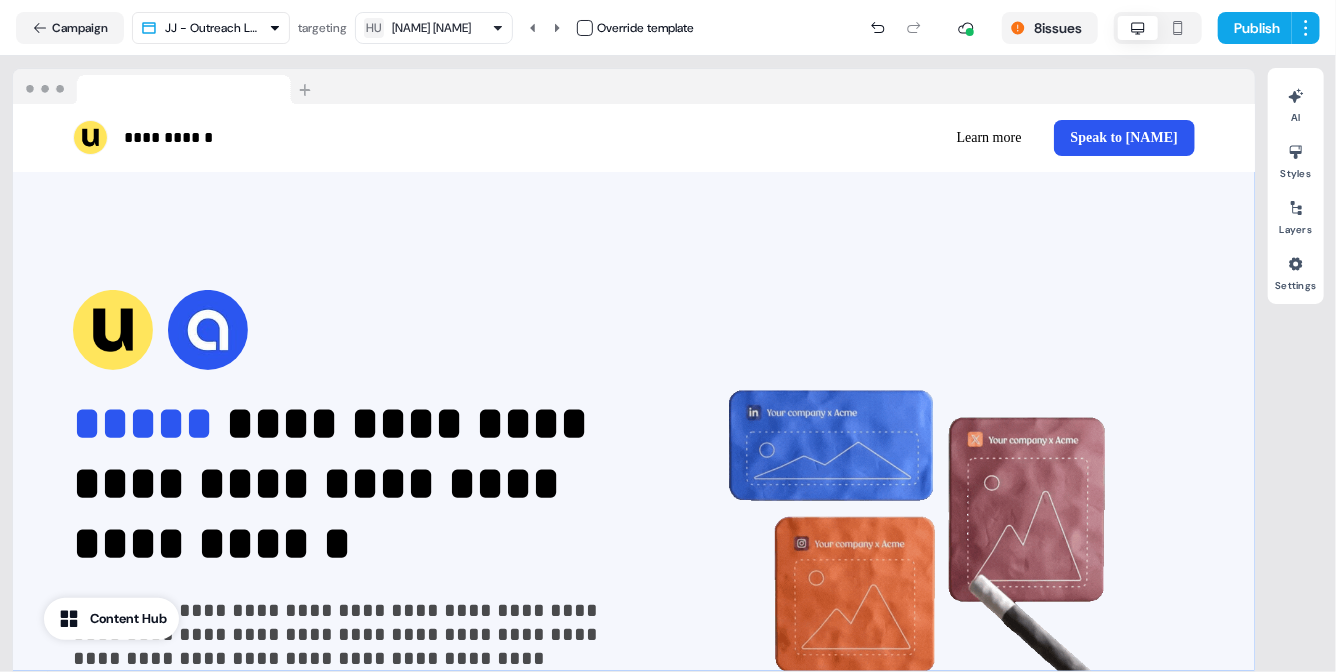 click on "[NAME] [NAME]" at bounding box center [431, 28] 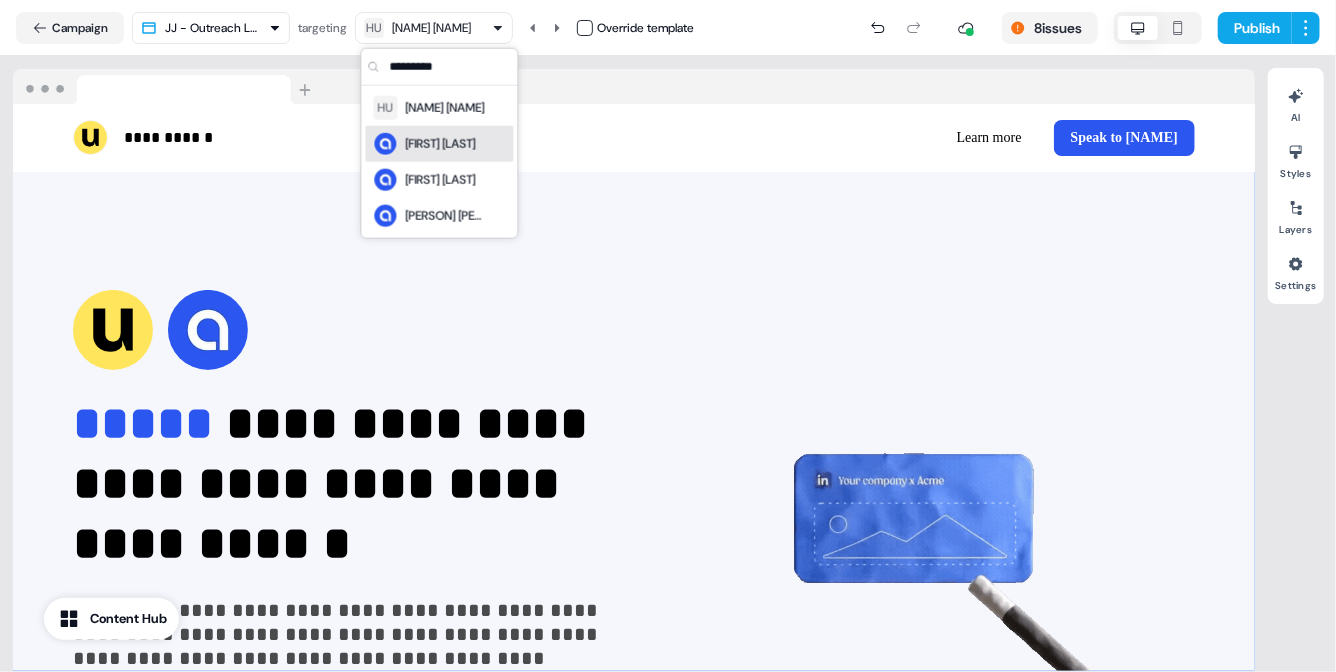 click on "[FIRST] [LAST]" at bounding box center [440, 144] 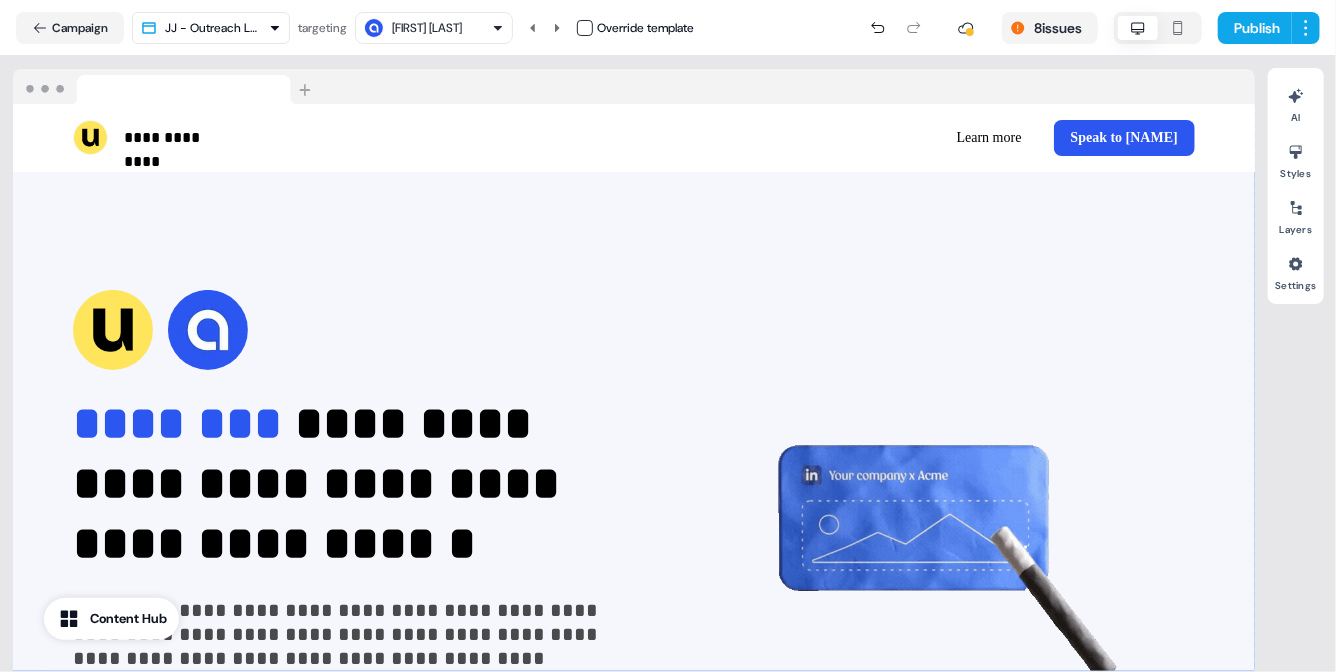 click on "[FIRST] [LAST]" at bounding box center (427, 28) 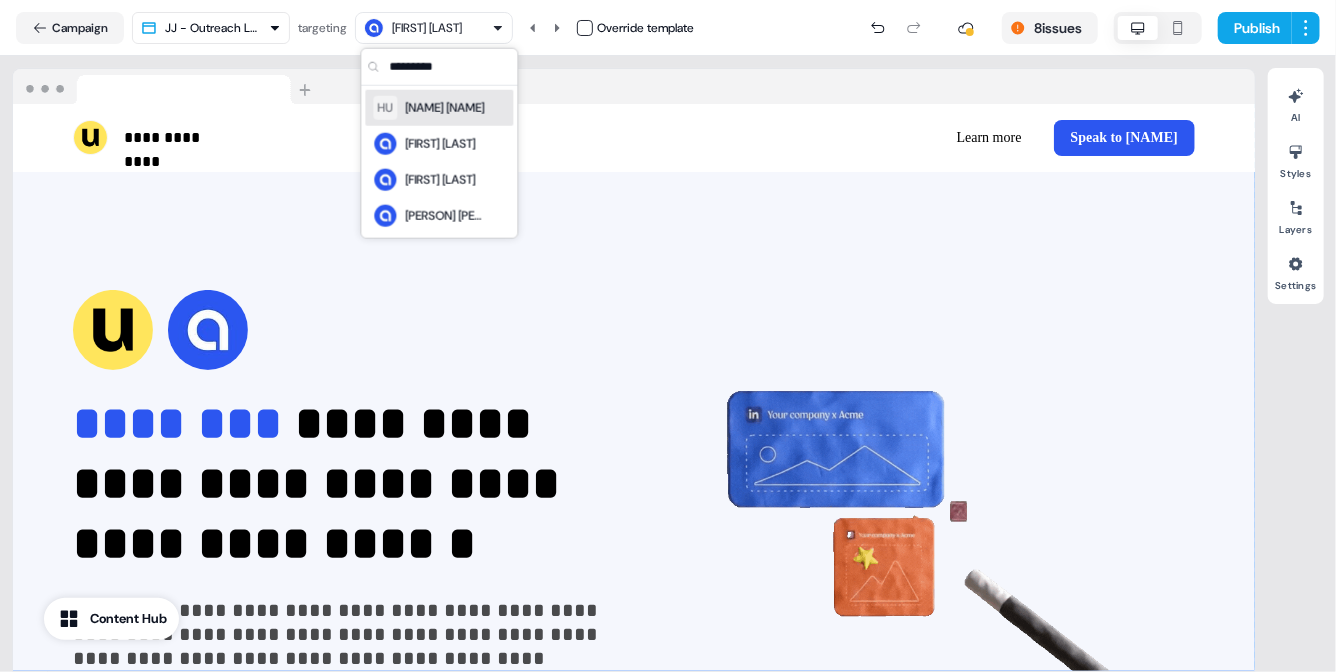 click on "HU [FIRST] [LAST]" at bounding box center (439, 108) 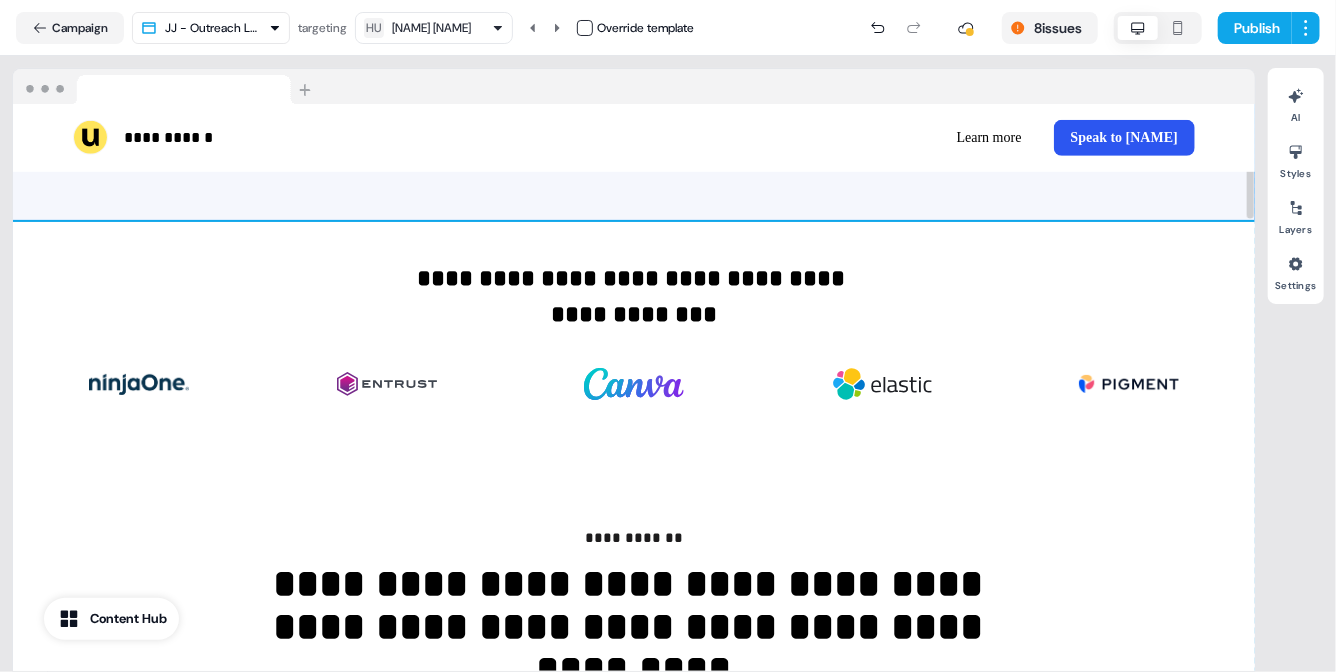 scroll, scrollTop: 704, scrollLeft: 0, axis: vertical 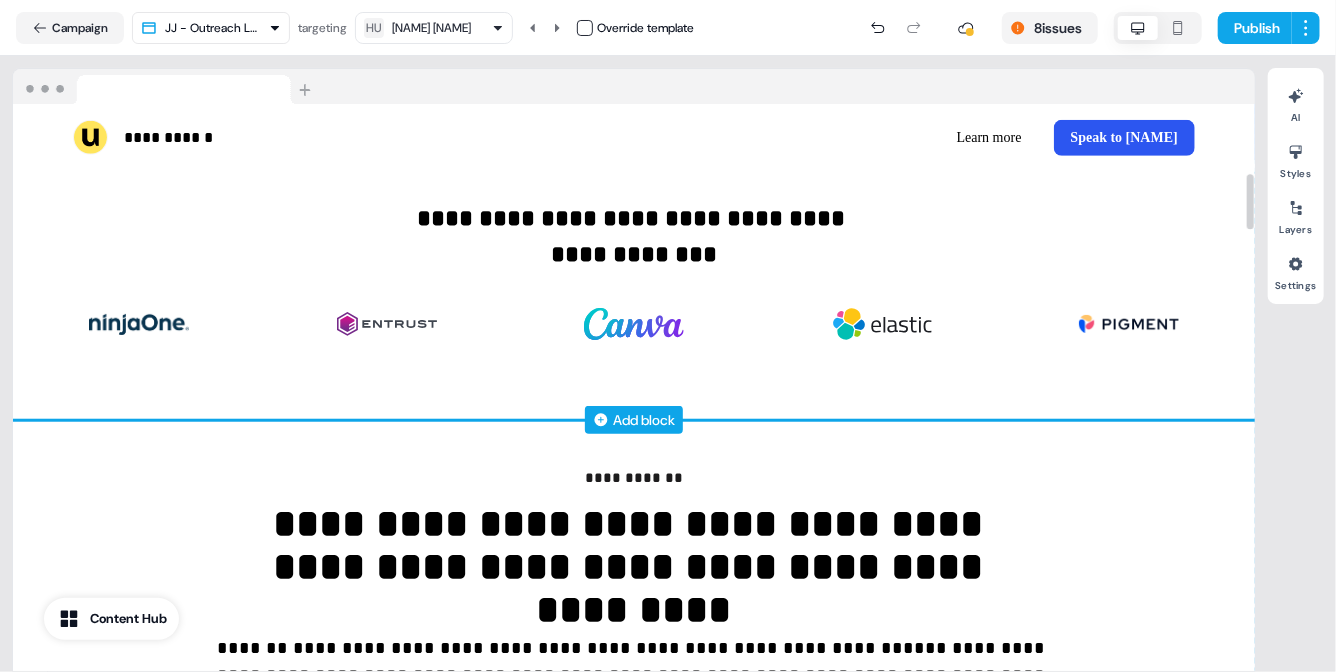 click on "Add block" at bounding box center (644, 420) 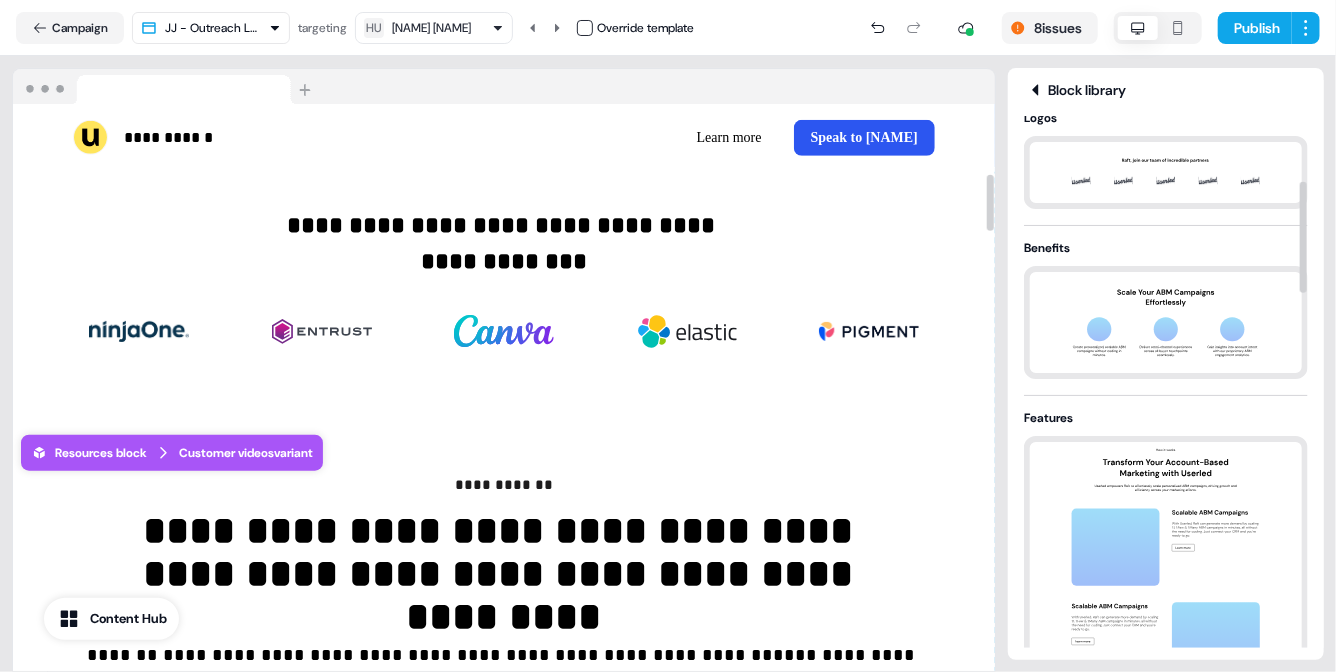 scroll, scrollTop: 518, scrollLeft: 0, axis: vertical 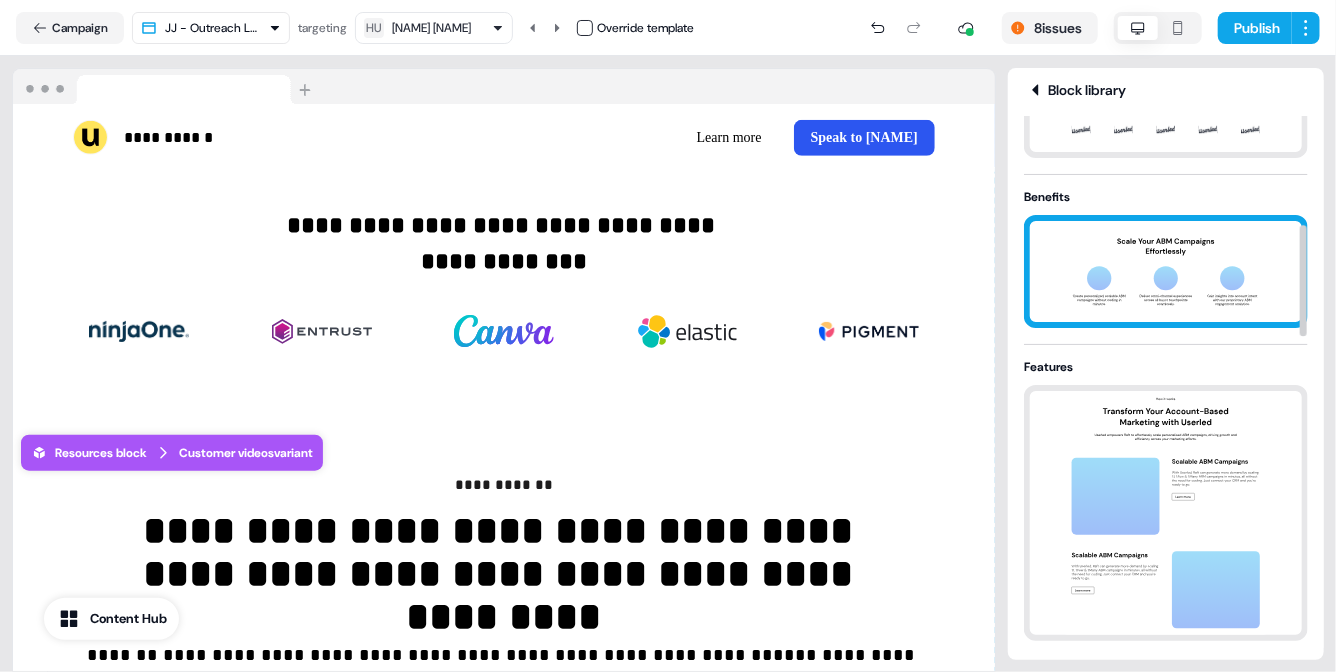 click at bounding box center (1166, 271) 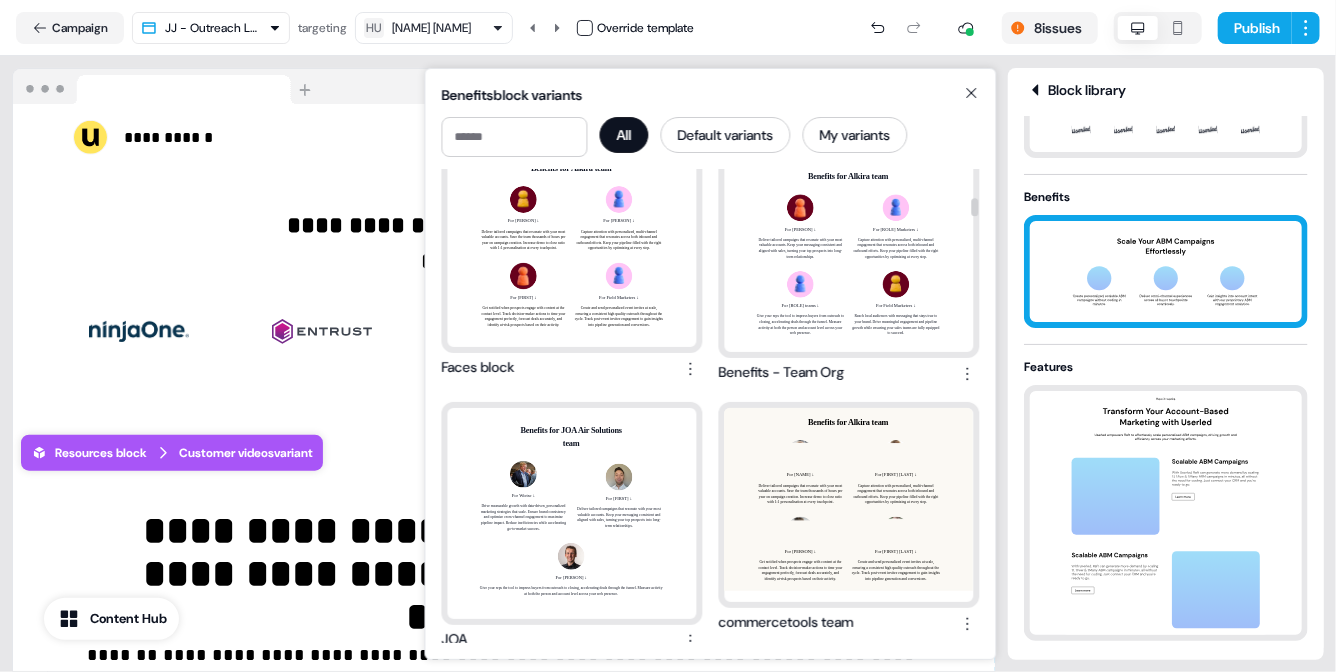 scroll, scrollTop: 900, scrollLeft: 0, axis: vertical 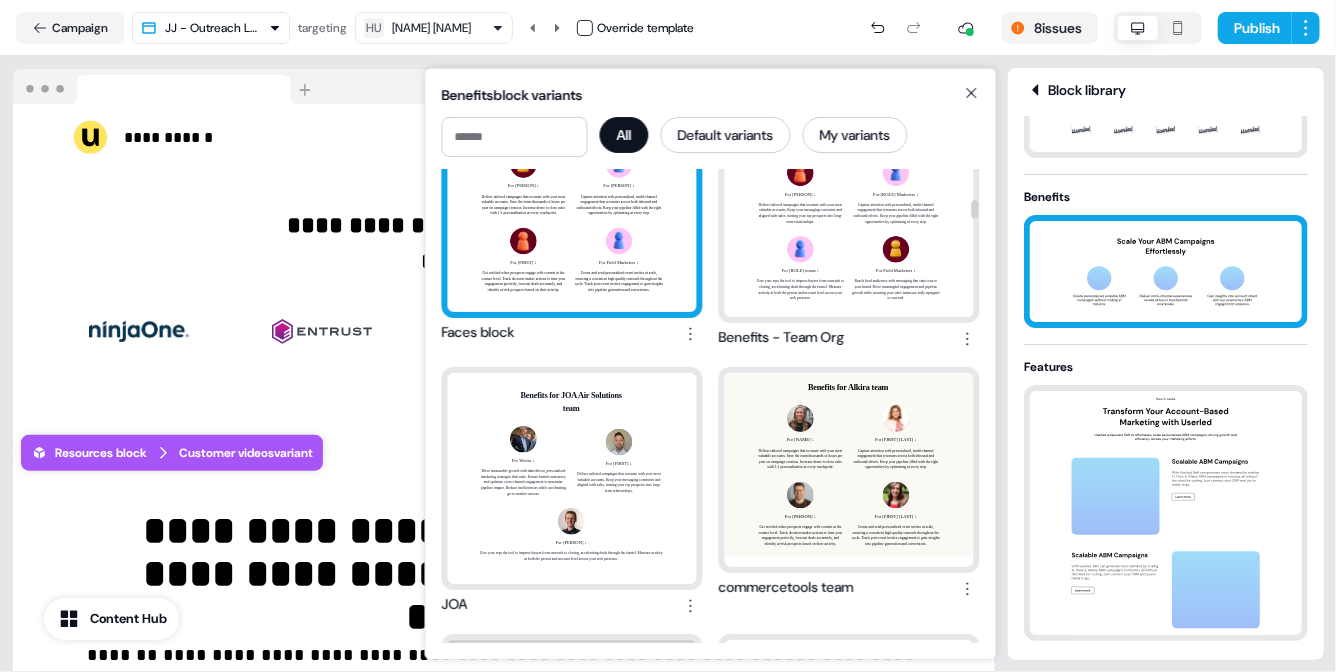 click on "For [FIRST] [LAST] ↓ For [FIRST] [LAST] ↓ Deliver tailored campaigns that resonate with your most valuable accounts. Save the team thousands of hours per year on campaign creation. Increase demo to close ratio with 1:1 personalization at every touchpoint. For [FIRST] [LAST] ↓ Capture attention with personalized, multi-channel engagement that resonates across both inbound and outbound efforts. Keep your pipeline filled with the right opportunities by optimizing at every step. For [FIRST] [LAST]↓ Get notified when prospects engage with content at the contact level. Track decision-maker actions to time your engagement perfectly, forecast deals accurately, and identify at-risk prospects based on their activity. For [FIRST] [LAST] ↓ Create and send personalized event invites at scale, ensuring a consistent high quality outreach throughout the cycle. Track post-event invitee engagement to gain insights into pipeline generation and conversions." at bounding box center (572, 215) 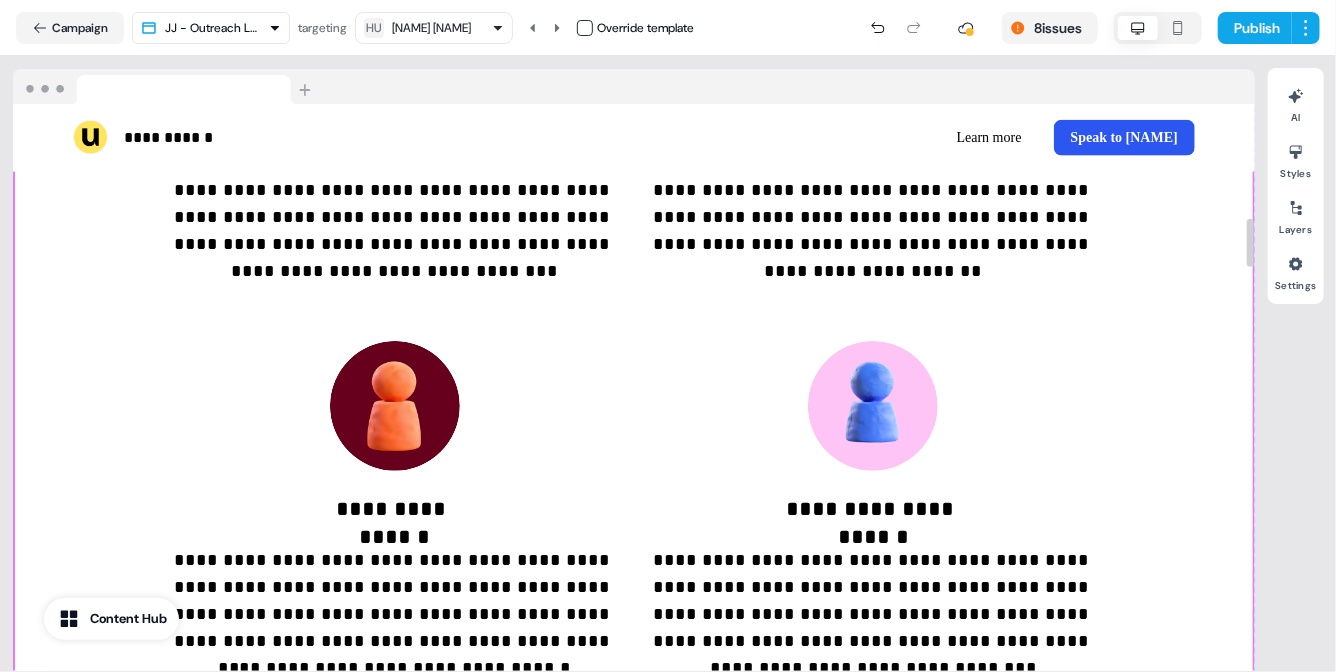 scroll, scrollTop: 1340, scrollLeft: 0, axis: vertical 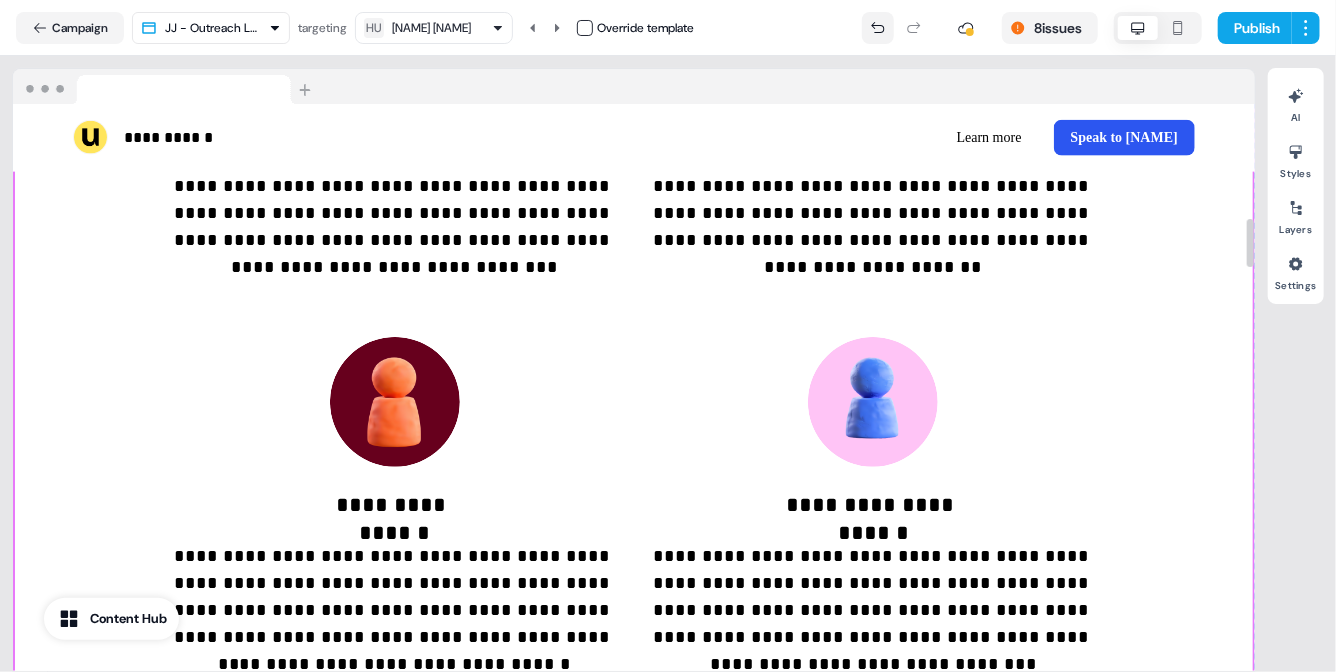 click 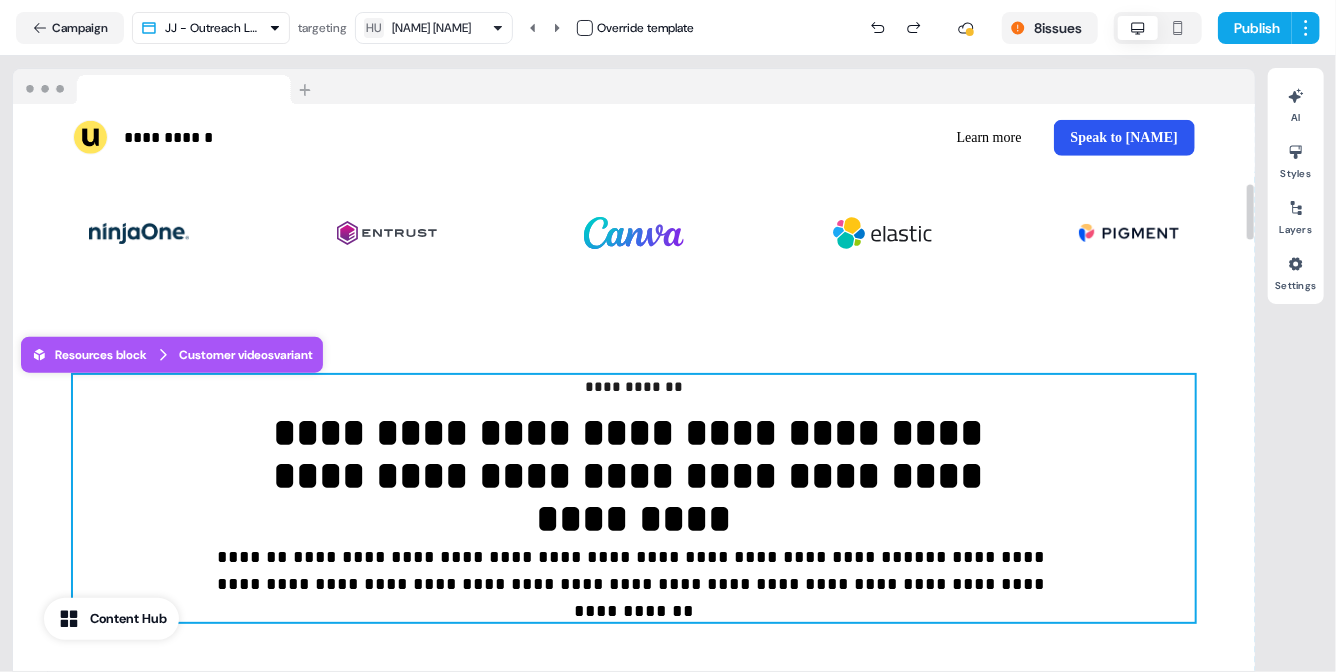 scroll, scrollTop: 790, scrollLeft: 0, axis: vertical 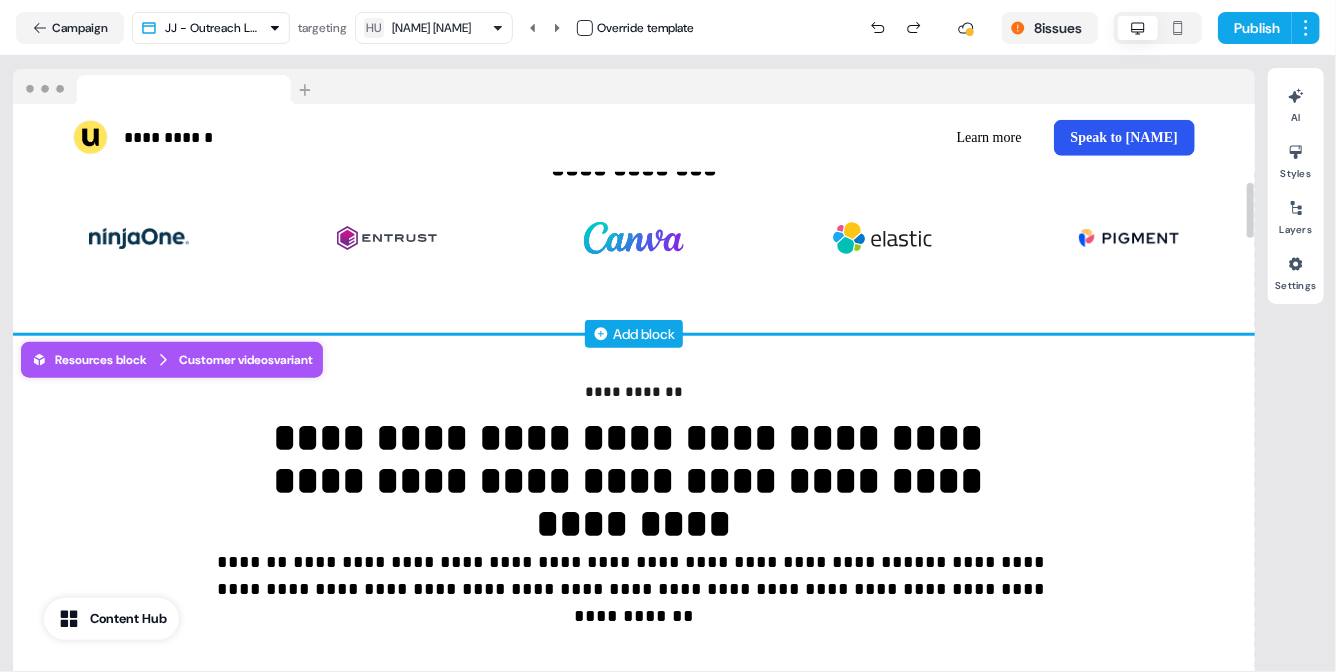 click on "Add block" at bounding box center (644, 334) 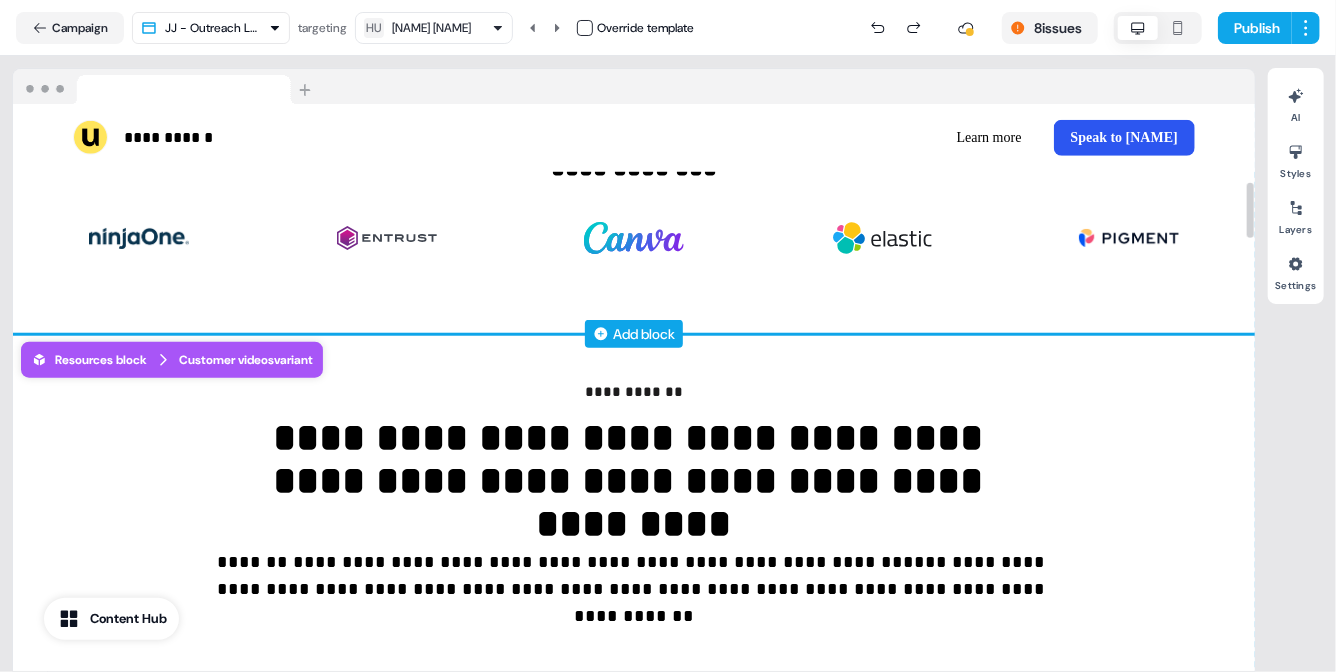 scroll, scrollTop: 796, scrollLeft: 0, axis: vertical 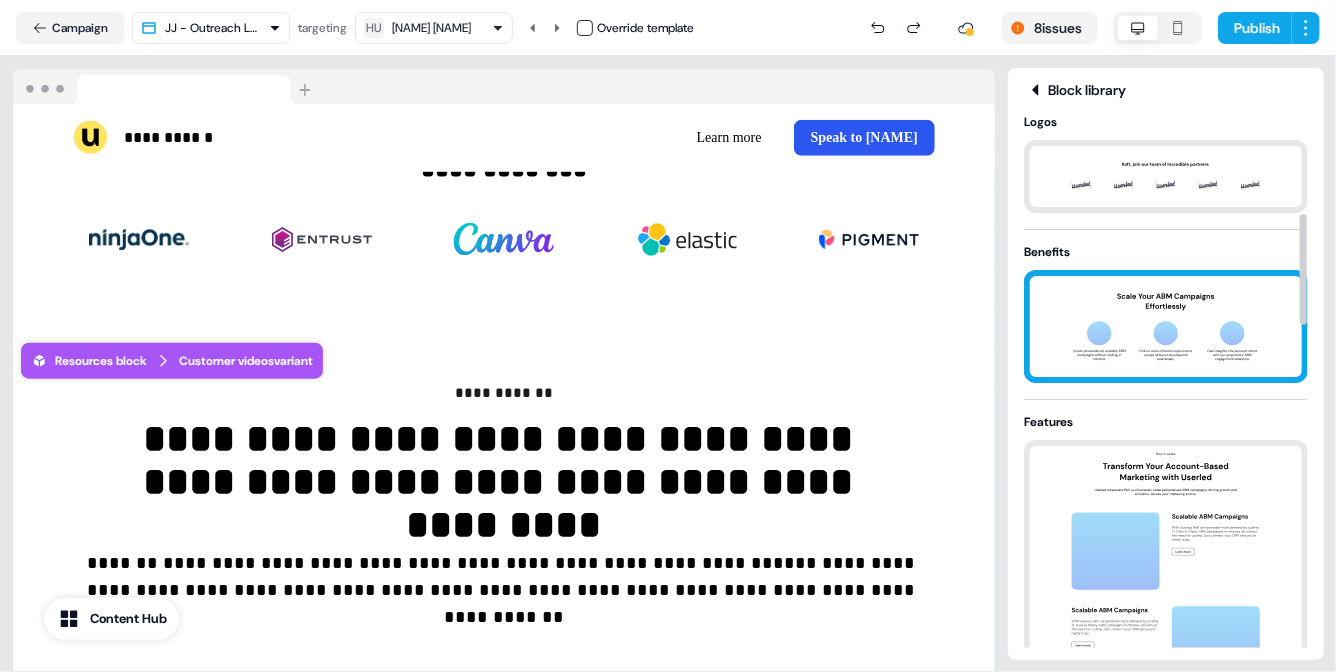 click at bounding box center [1166, 326] 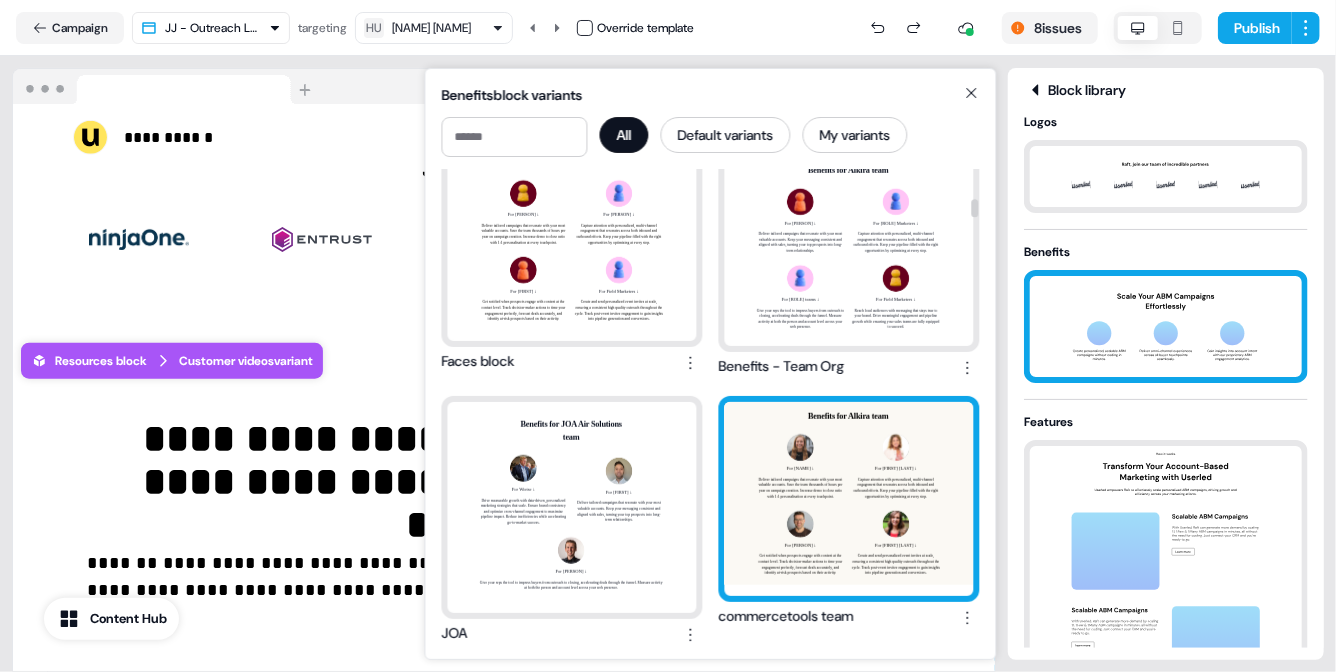 scroll, scrollTop: 872, scrollLeft: 0, axis: vertical 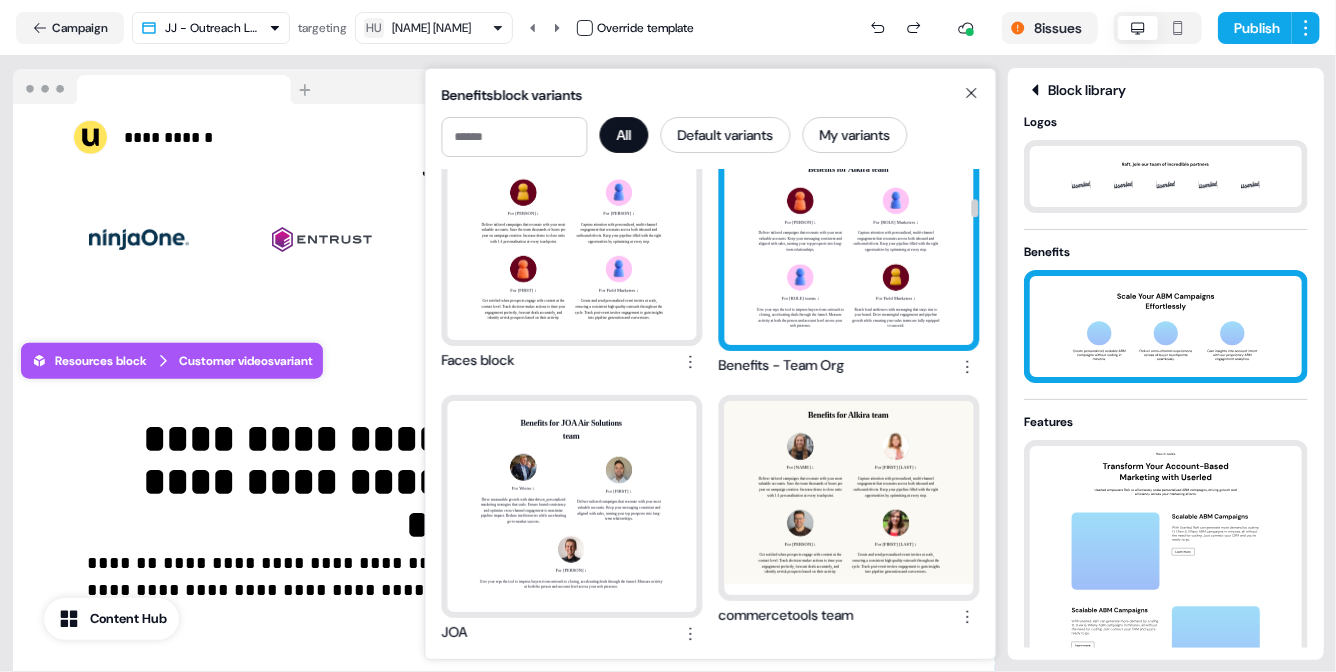 click on "Benefits for Alkira team For ABM Managers ↓ Deliver tailored campaigns that resonate with your most valuable accounts. Keep your messaging consistent and aligned with sales, turning your top prospects into long-term relationships. For Campaign Marketers ↓ Capture attention with personalized, multi-channel engagement that resonates across both inbound and outbound efforts. Keep your pipeline filled with the right opportunities by optimizing at every step. For SDR teams ↓ Give your reps the tool to impress buyers from outreach to closing, accelerating deals through the funnel. Measure activity at both the person and account level across your web presence. For Field Marketers ↓ Reach local audiences with messaging that stays true to your brand. Drive meaningful engagement and pipeline growth while ensuring your sales teams are fully equipped to succeed." at bounding box center [849, 246] 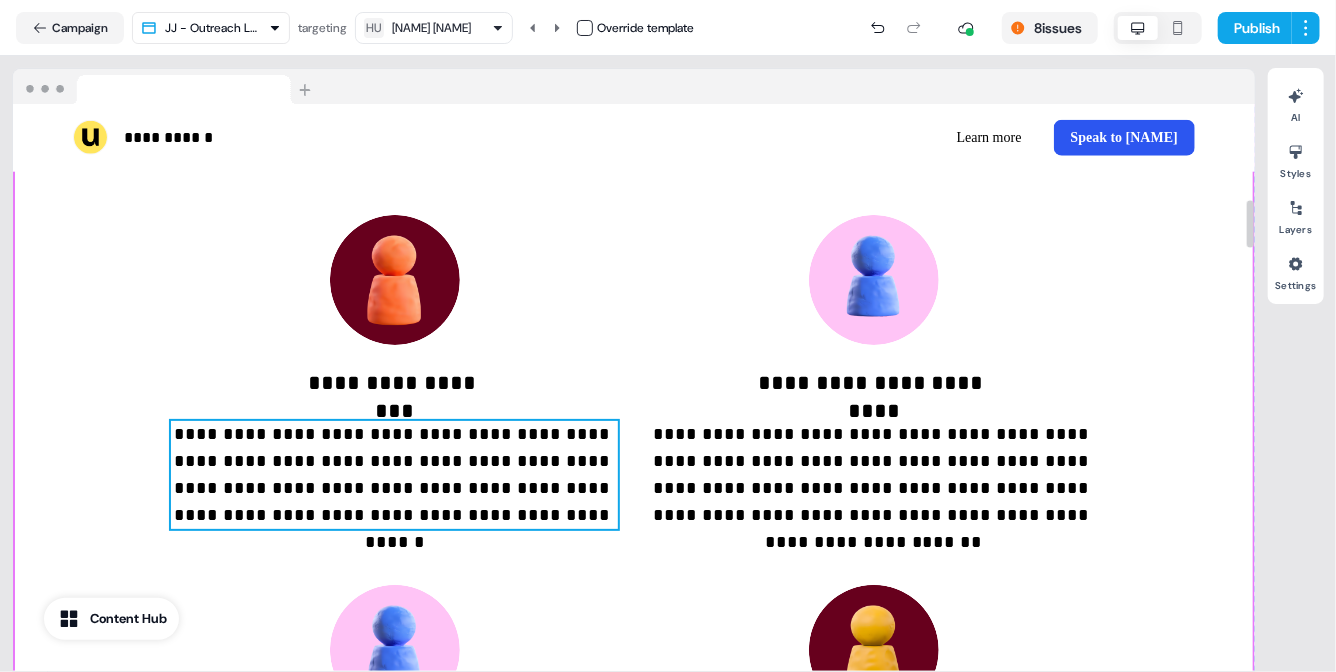 scroll, scrollTop: 1131, scrollLeft: 0, axis: vertical 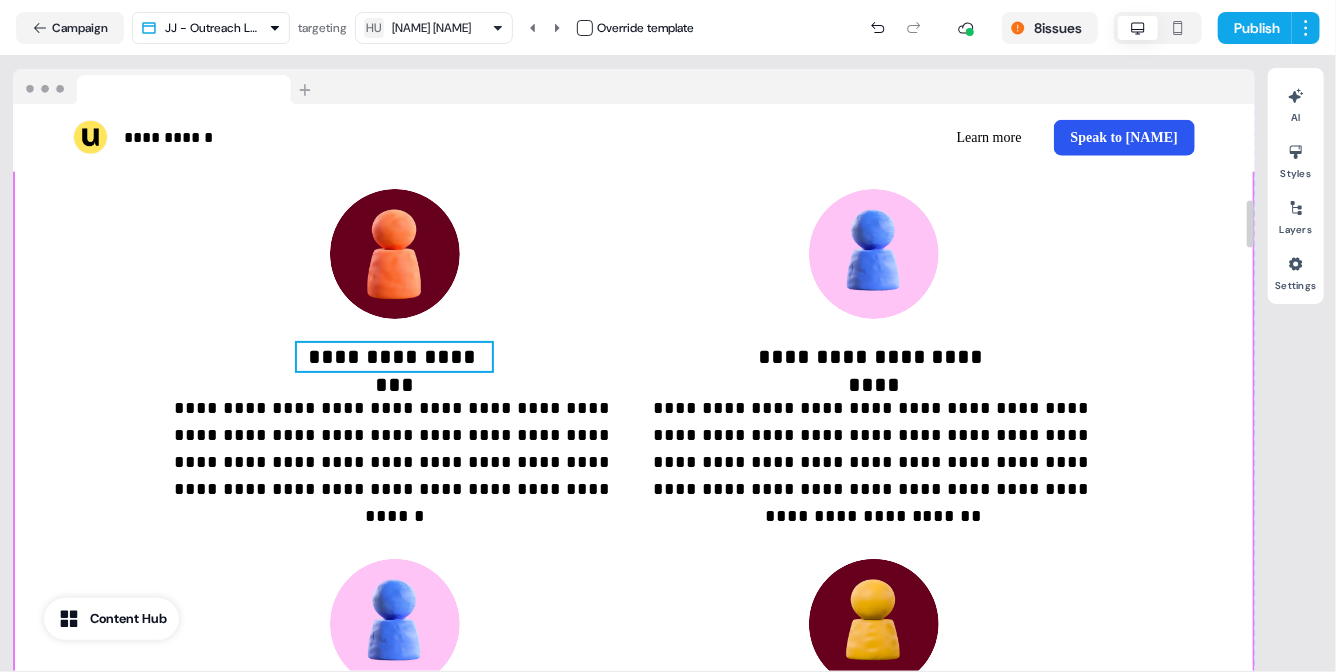 click on "**********" at bounding box center (394, 357) 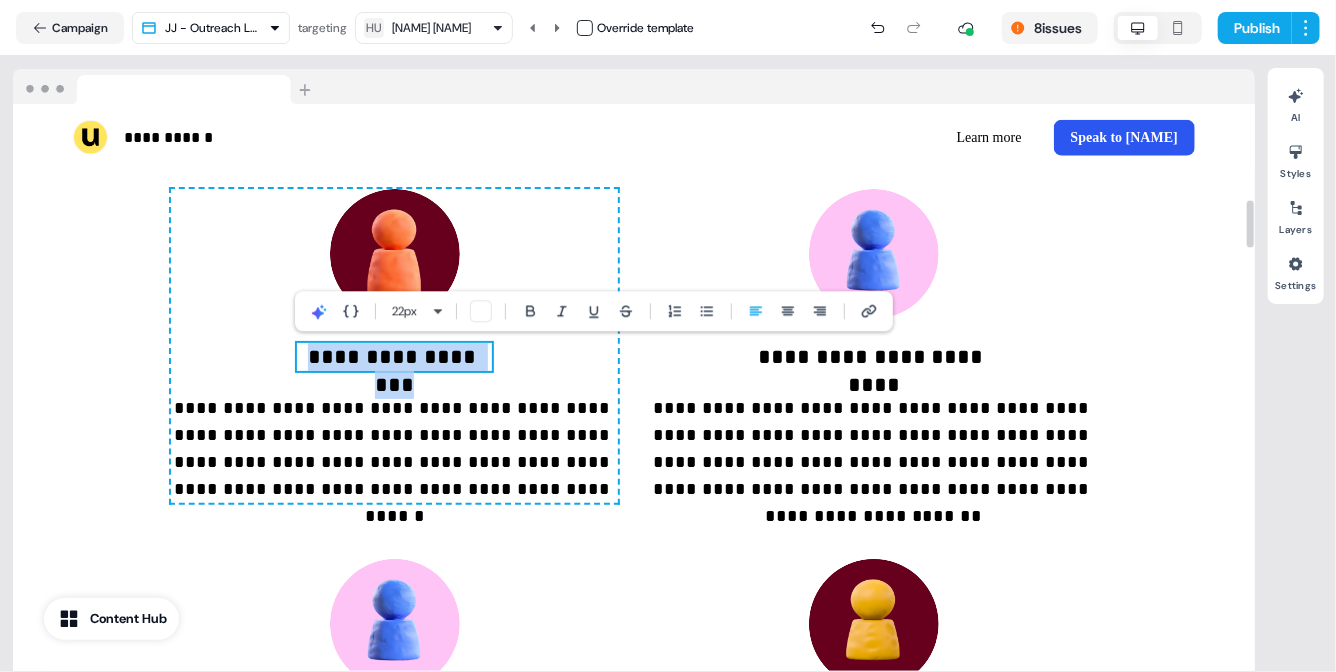 click on "**********" at bounding box center [394, 357] 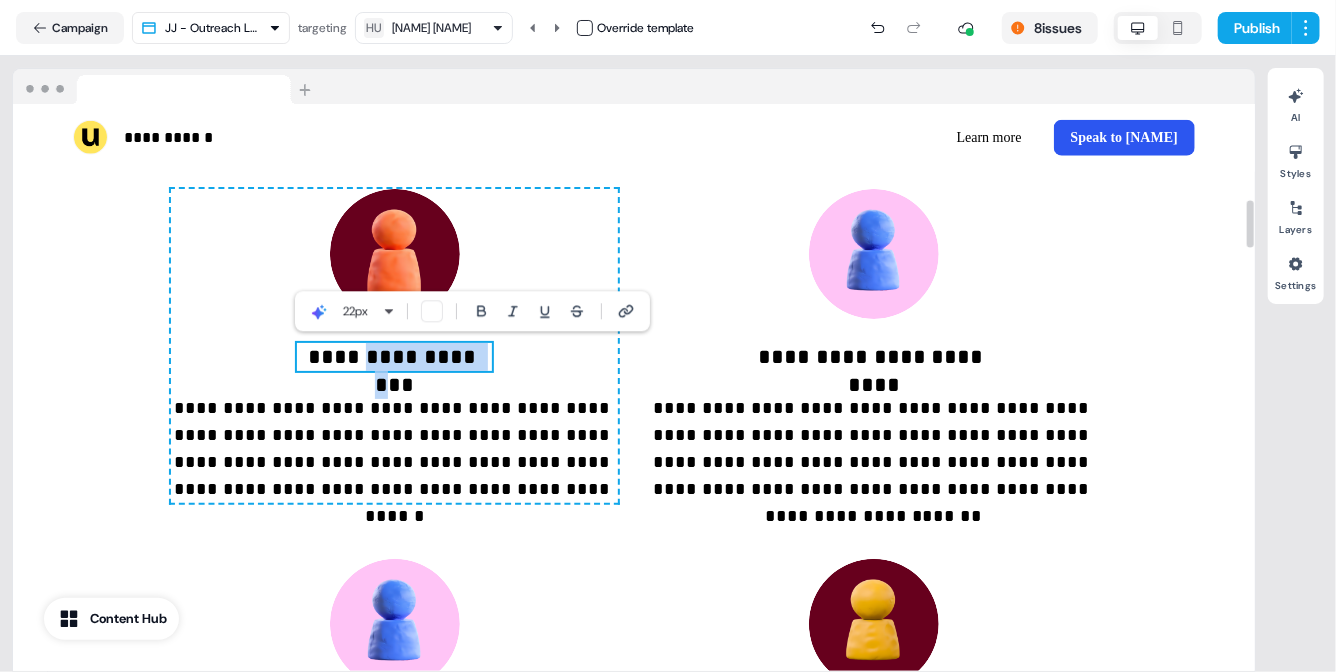 drag, startPoint x: 476, startPoint y: 357, endPoint x: 344, endPoint y: 359, distance: 132.01515 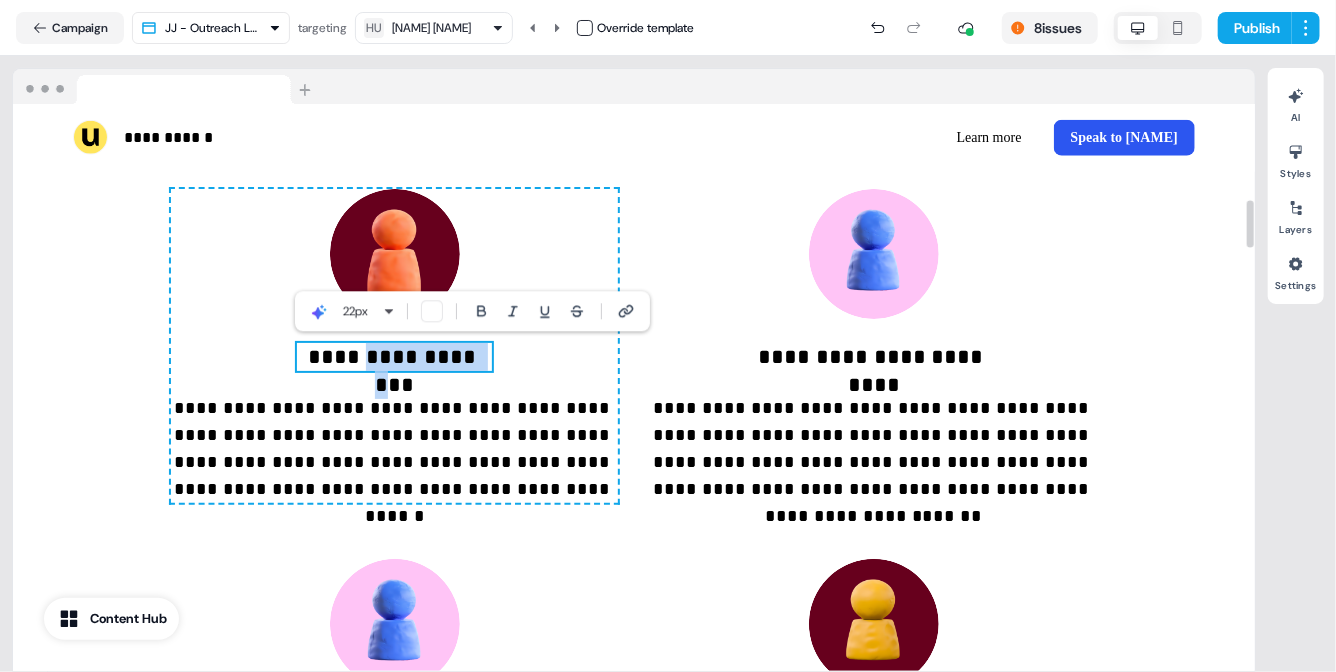 click on "**********" at bounding box center [394, 357] 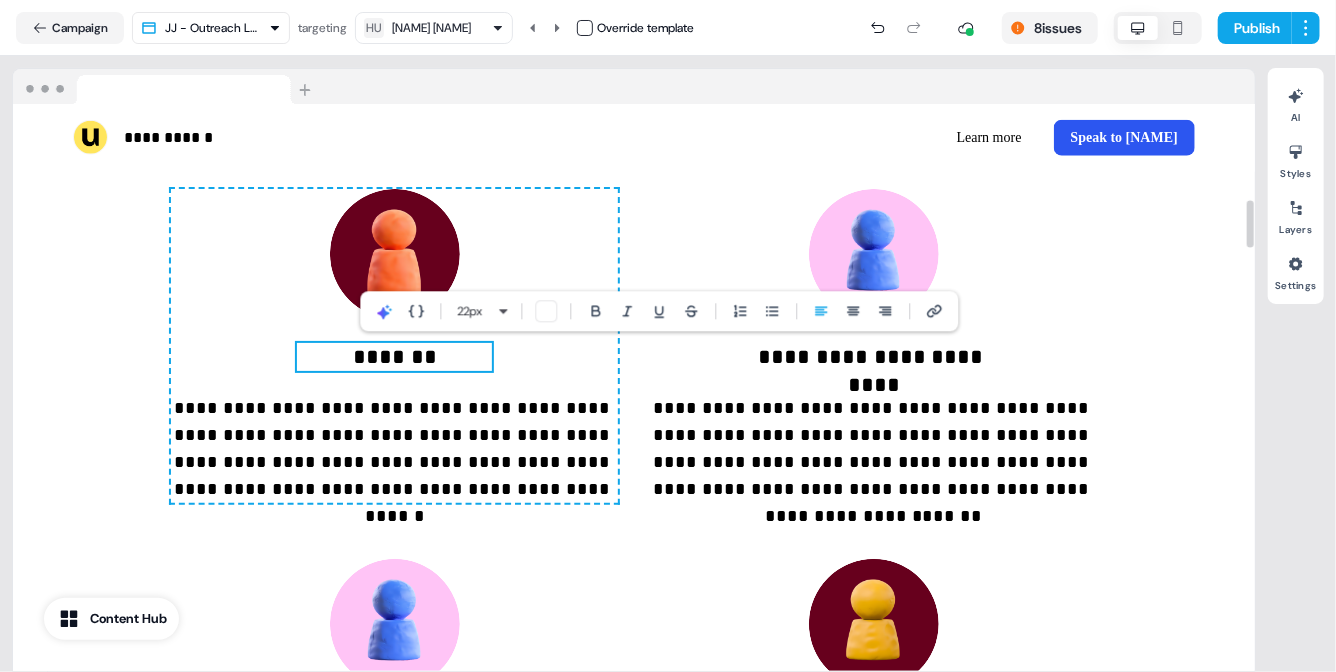 type 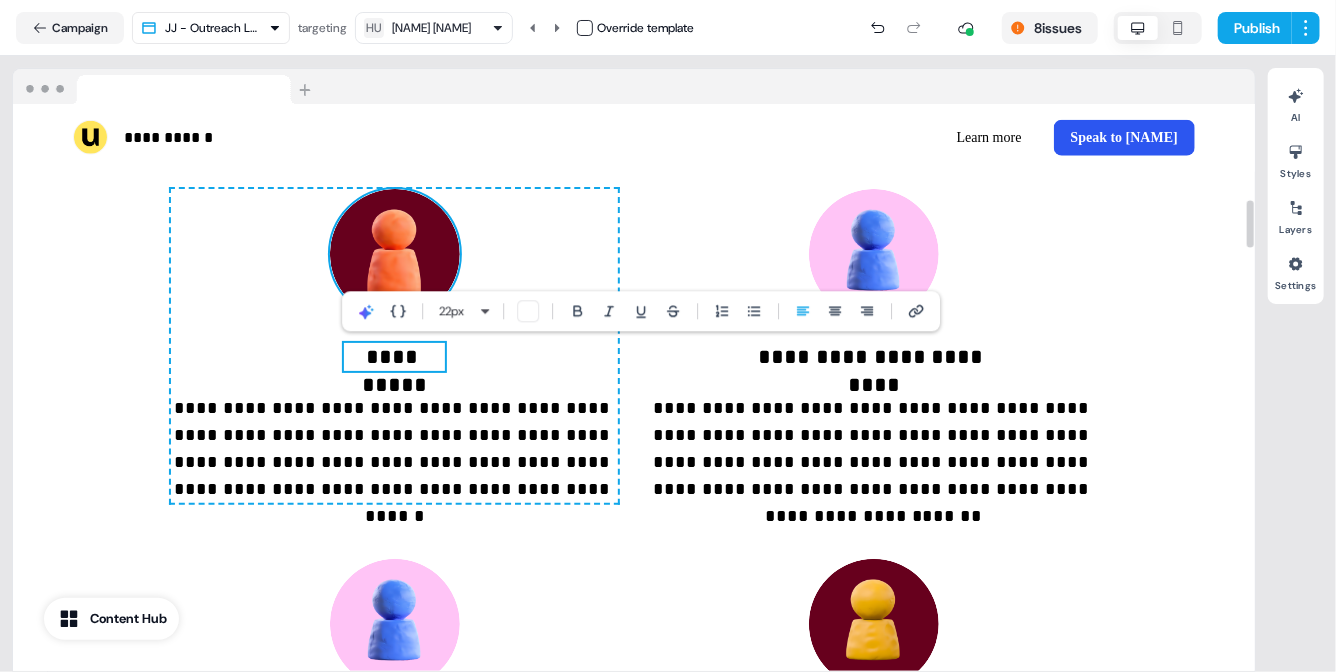 click at bounding box center [395, 254] 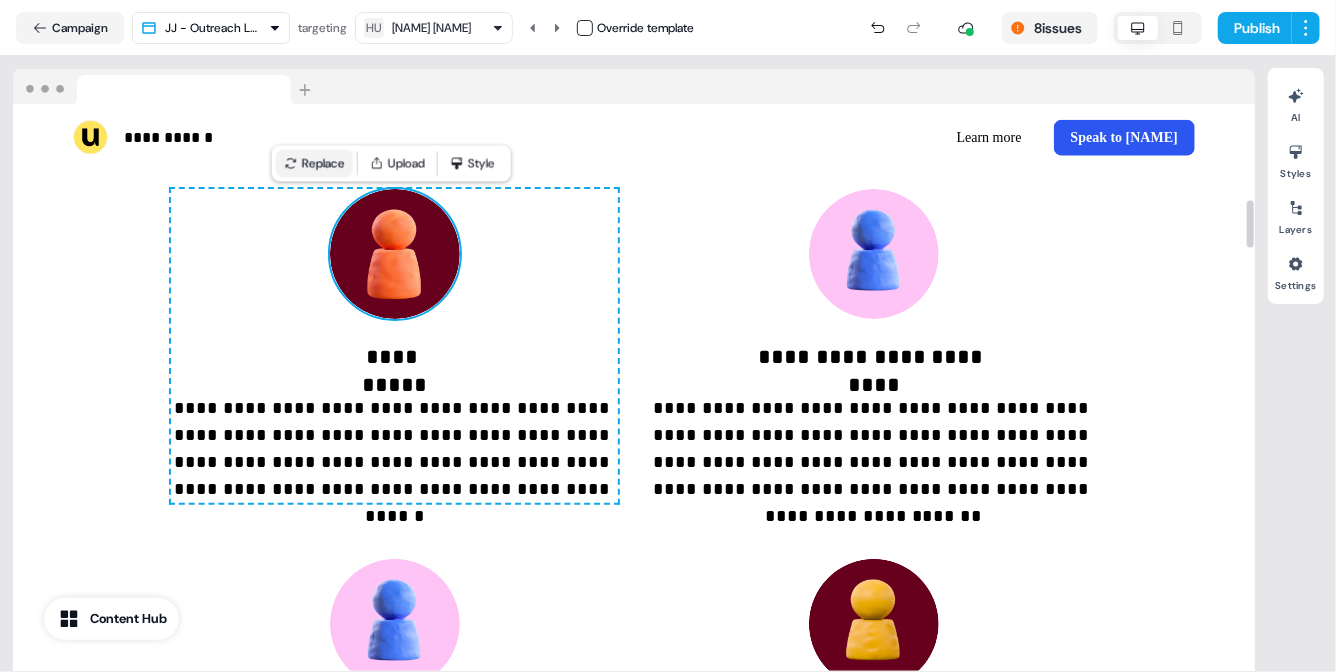 click on "Replace" at bounding box center (314, 163) 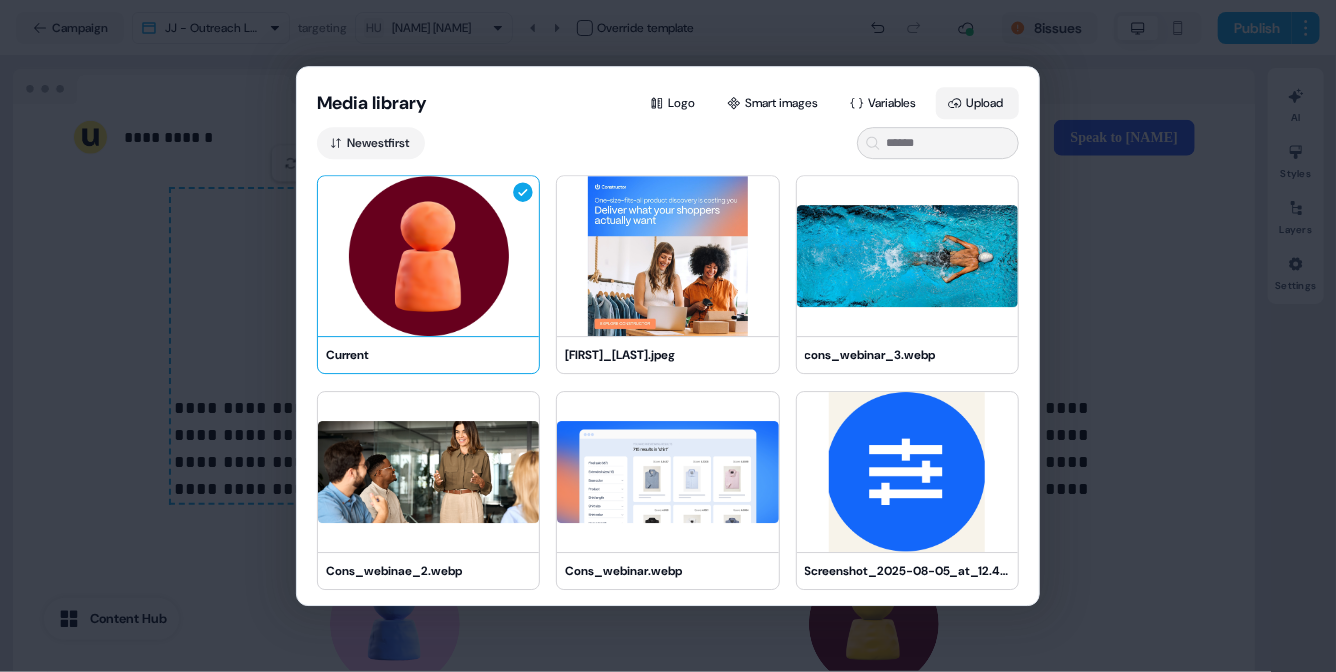 click on "Upload" at bounding box center [977, 103] 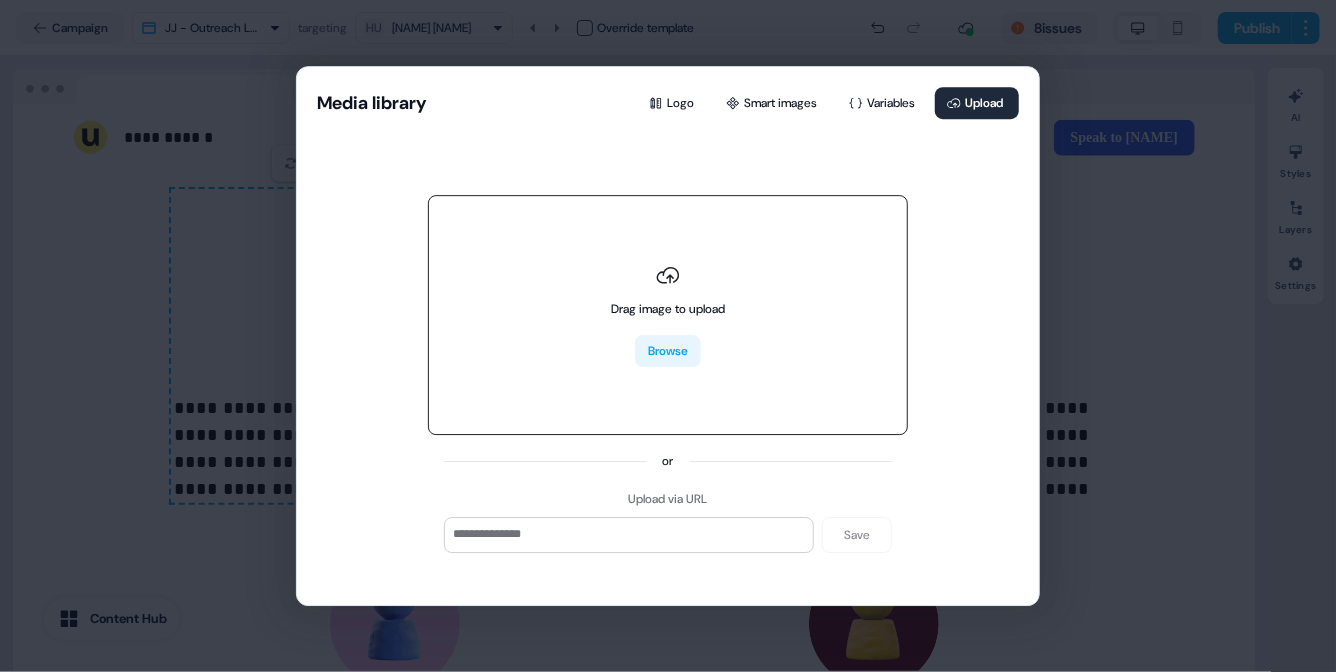 click on "Browse" at bounding box center (668, 351) 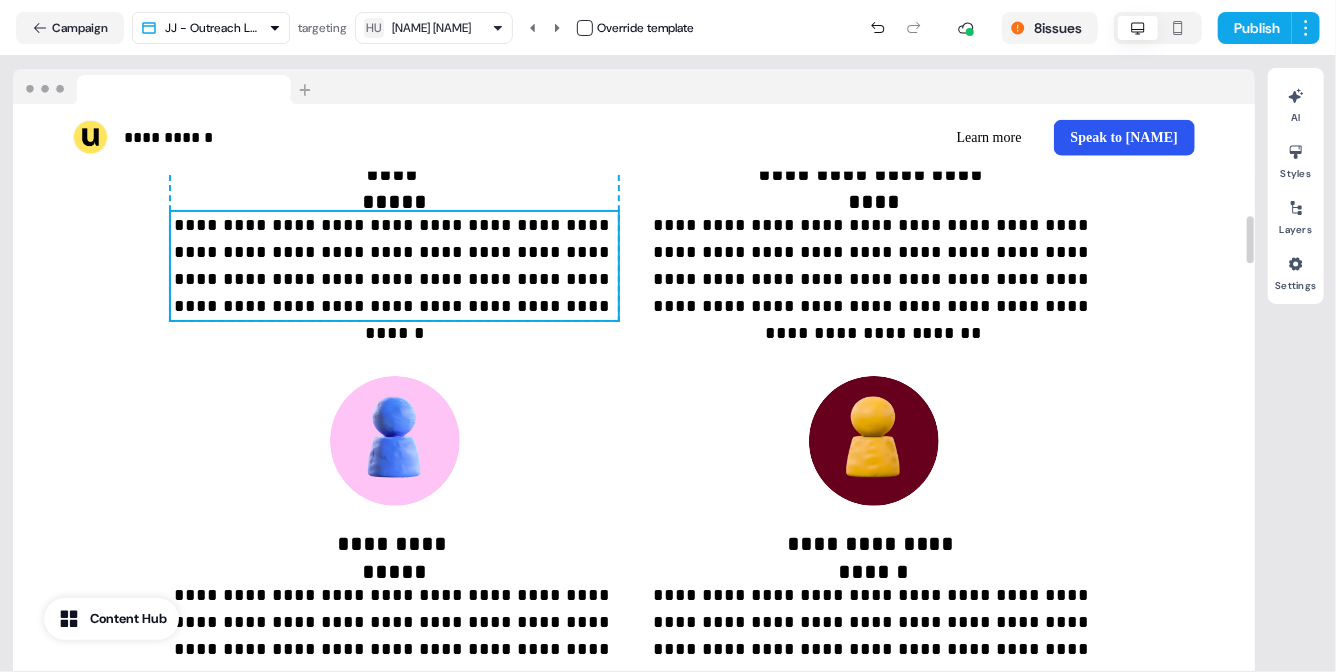scroll, scrollTop: 1322, scrollLeft: 0, axis: vertical 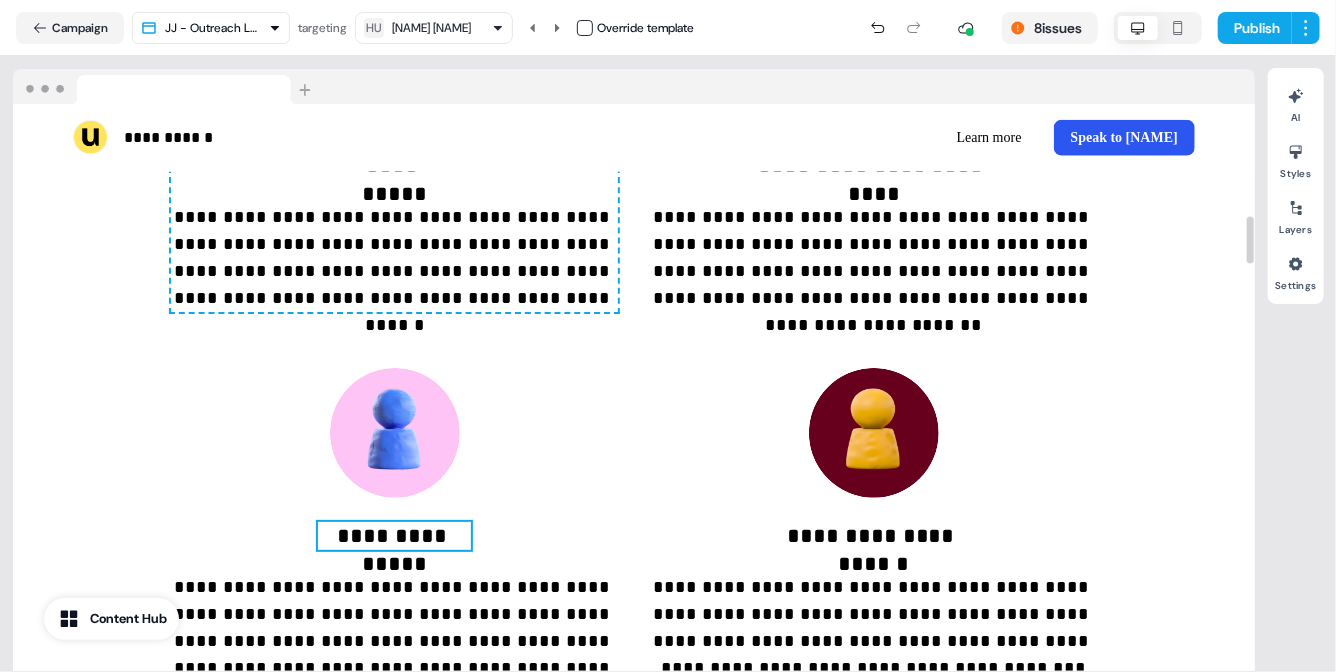 click on "**********" at bounding box center [394, 536] 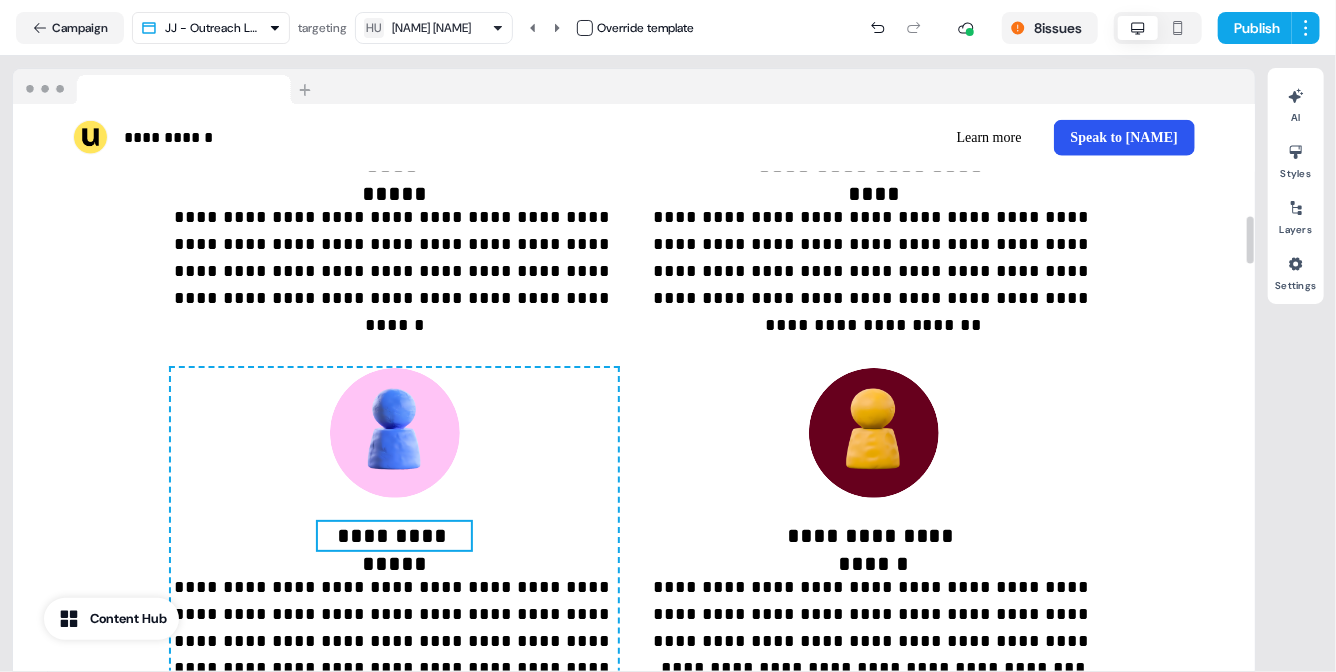 click on "**********" at bounding box center [394, 536] 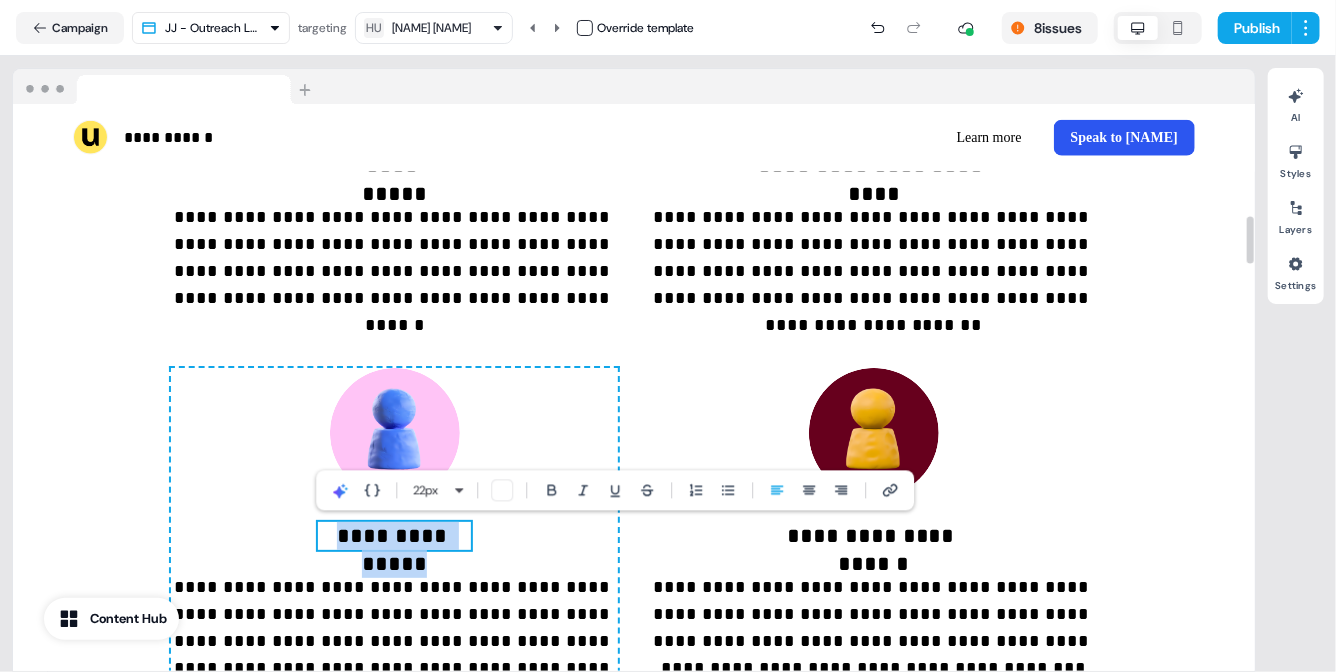 click on "**********" at bounding box center (394, 536) 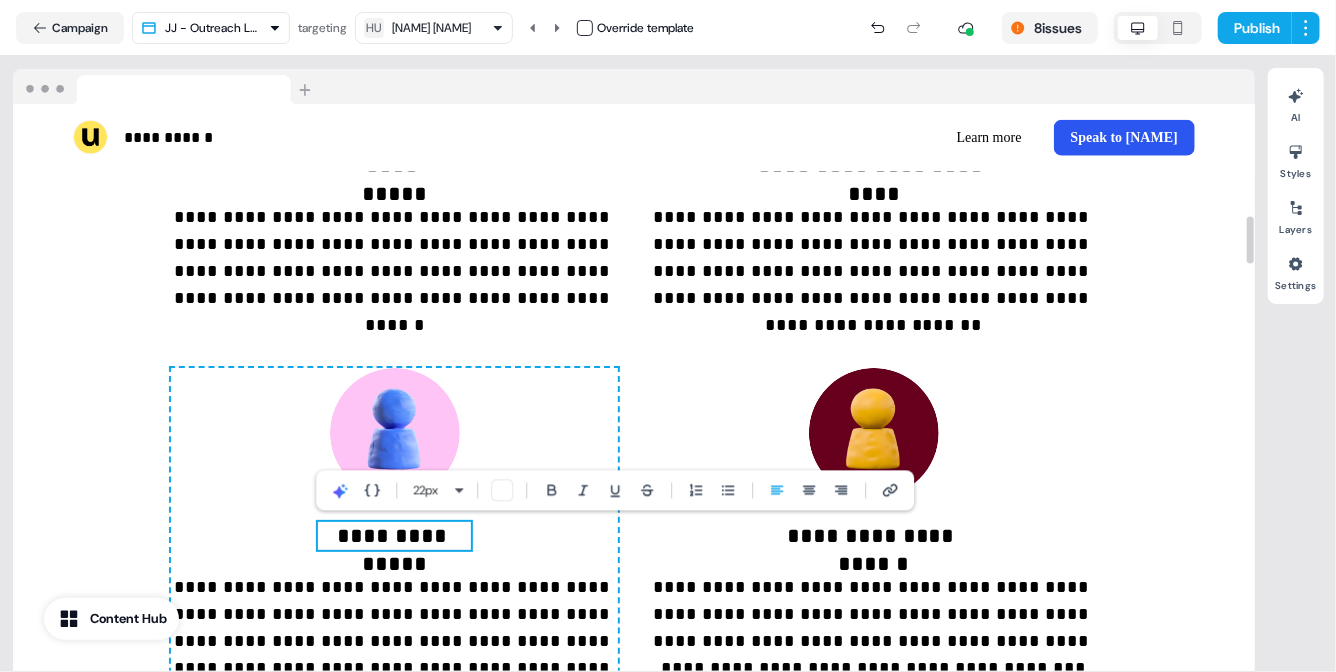 type 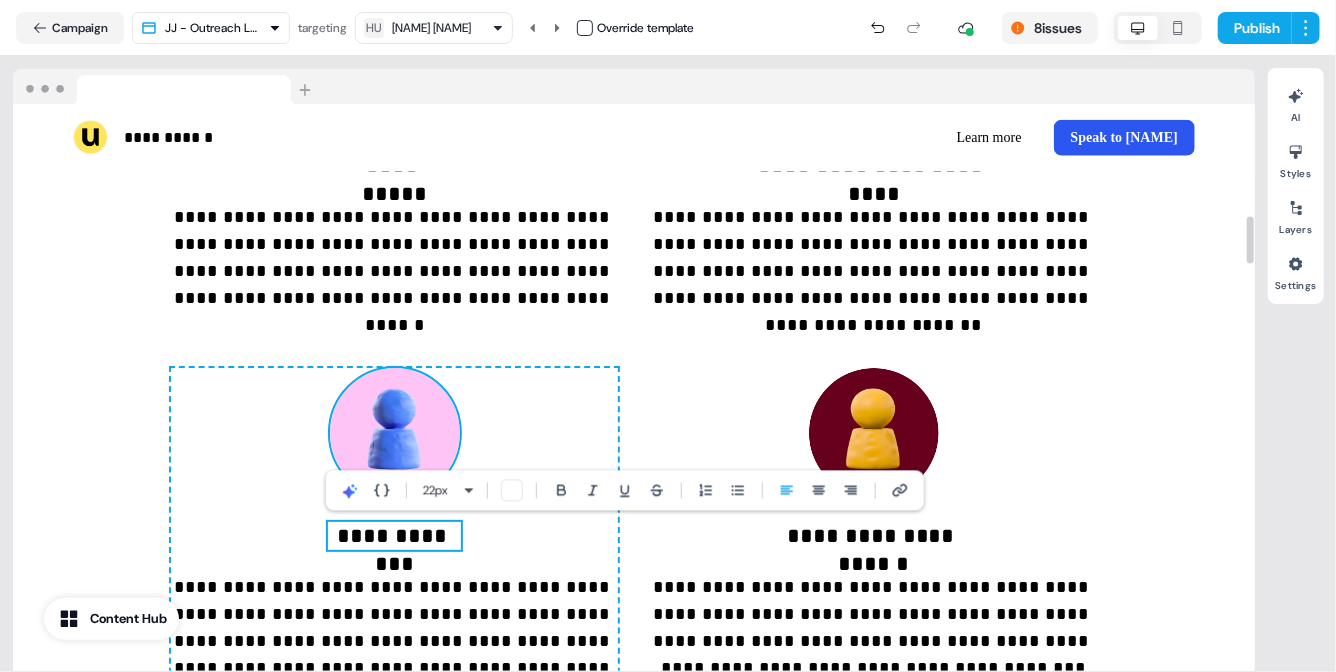 click at bounding box center (395, 433) 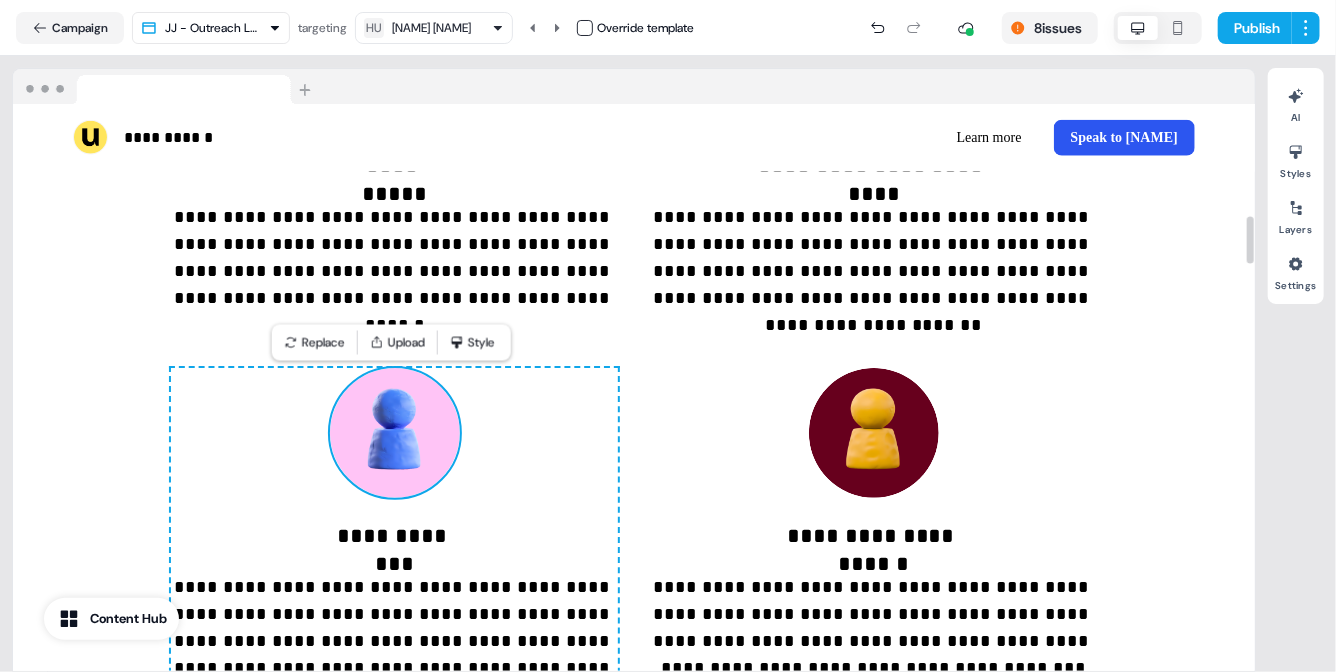 click at bounding box center (395, 433) 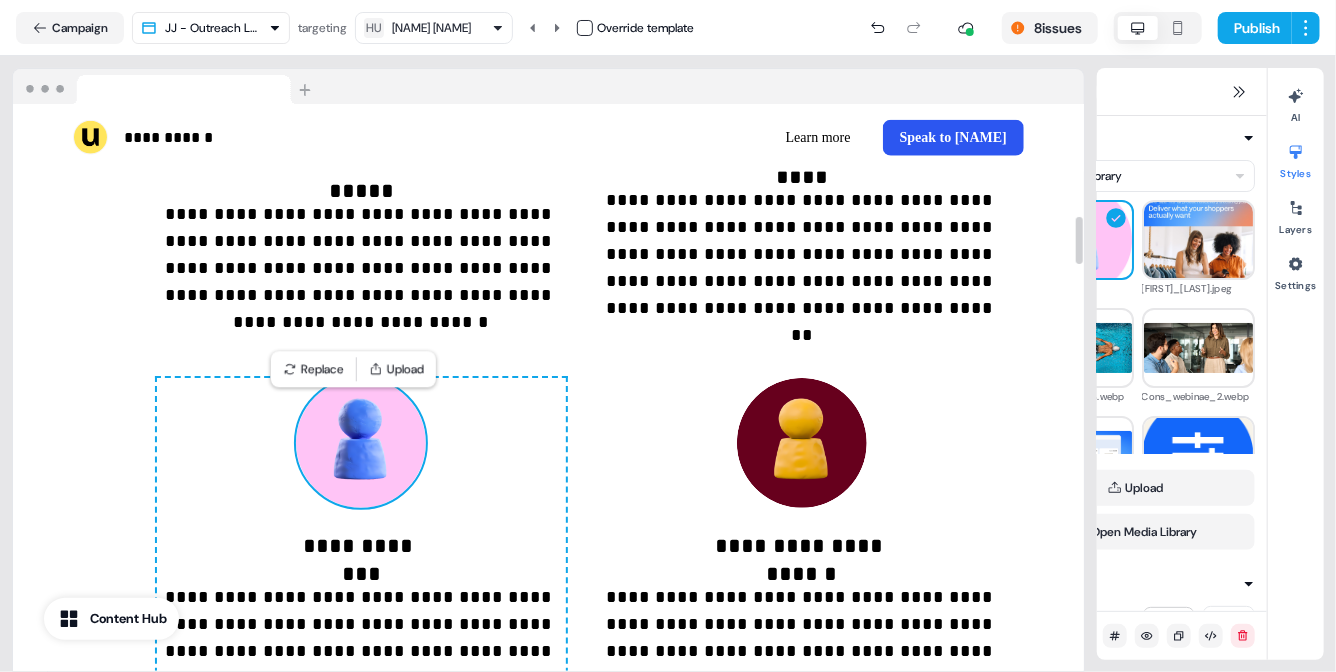 scroll, scrollTop: 1342, scrollLeft: 0, axis: vertical 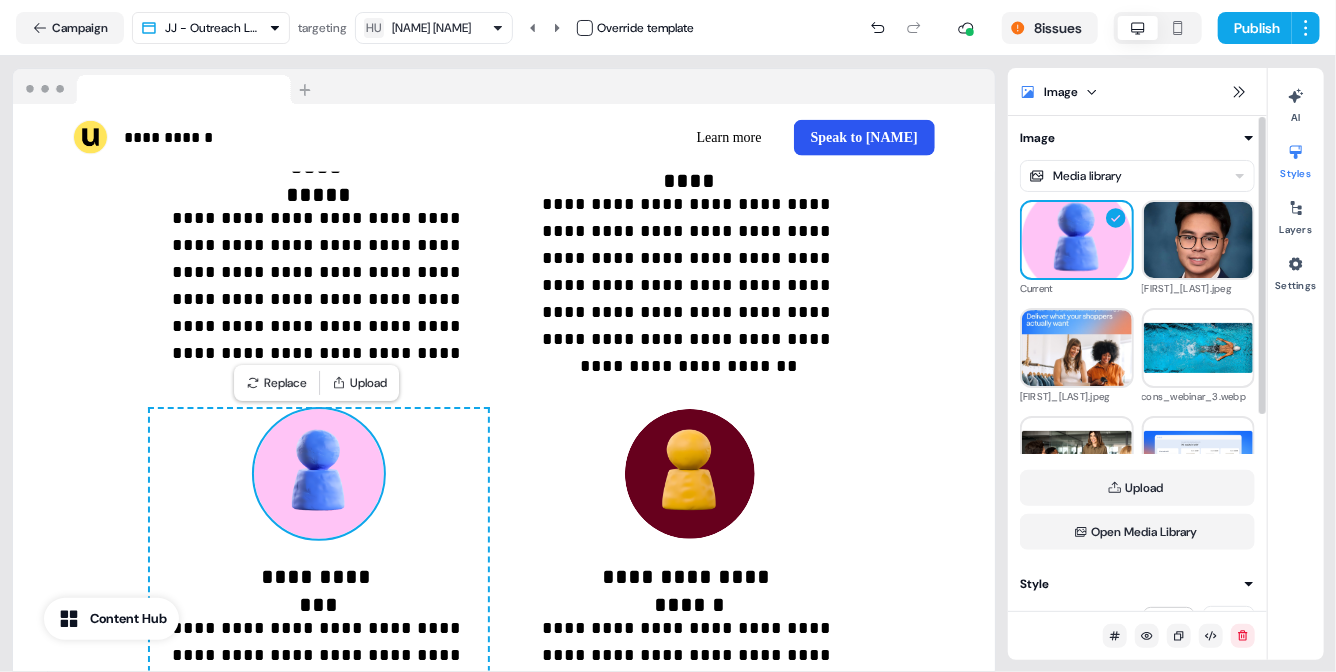 click on "Image" at bounding box center [1137, 92] 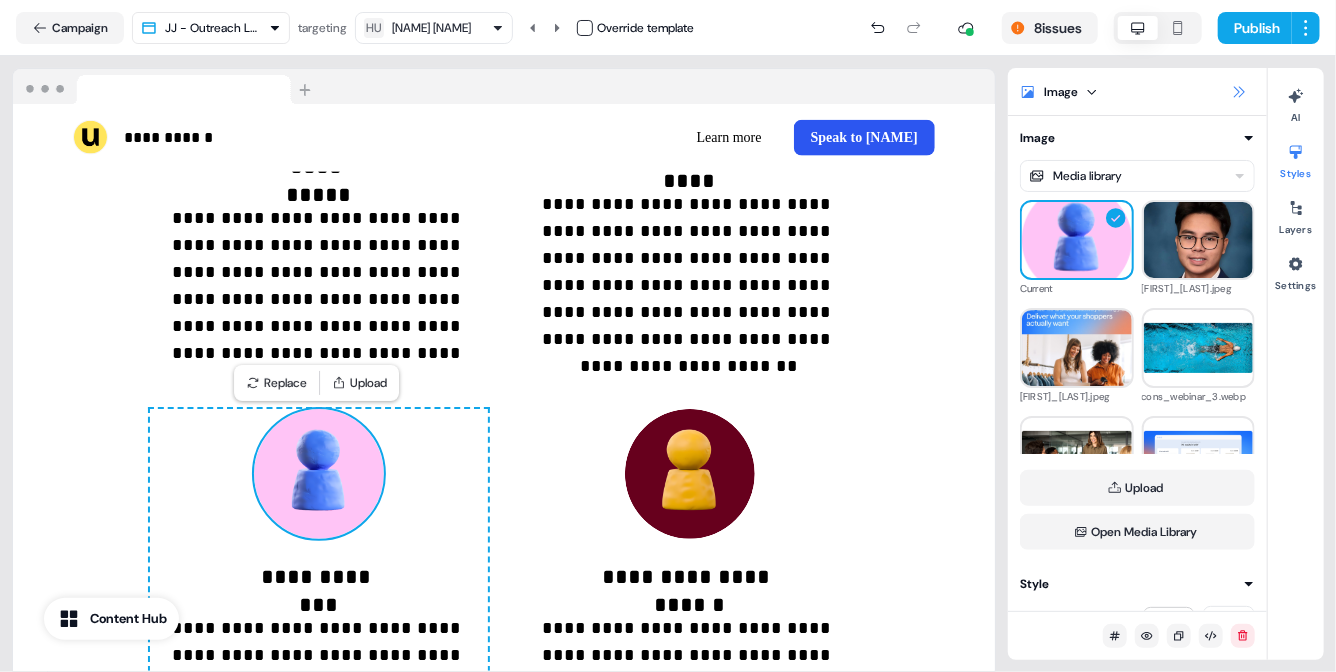 click 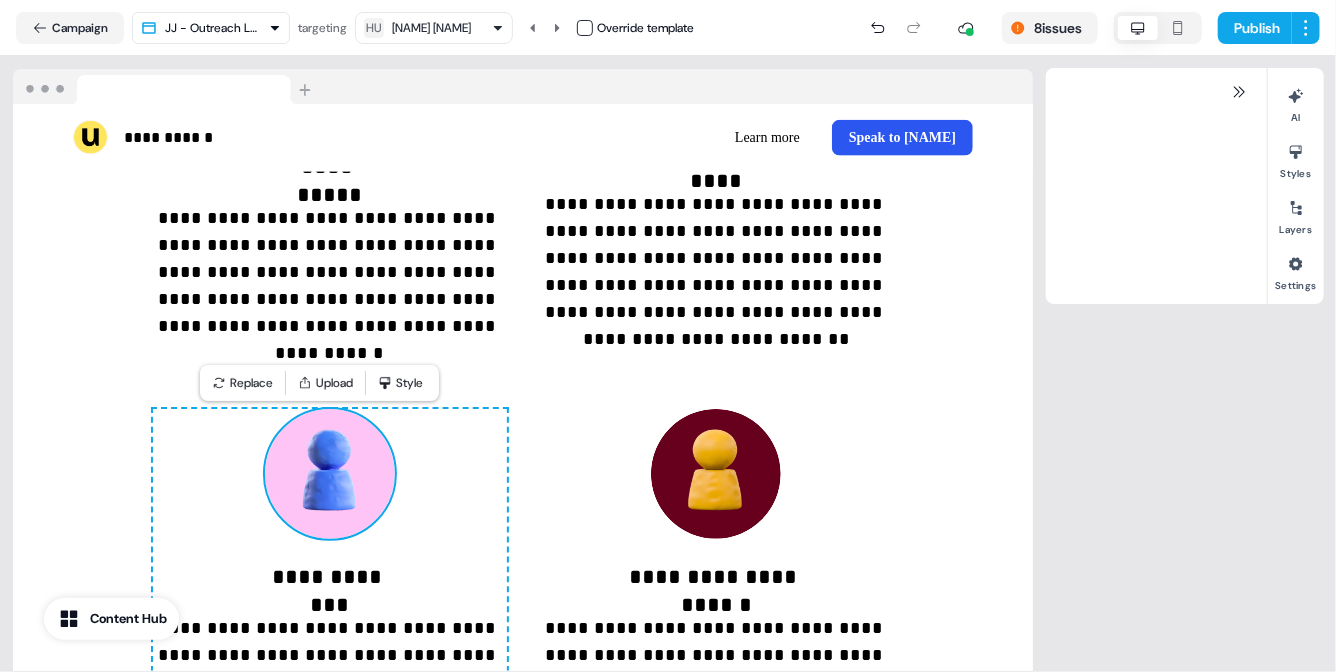 scroll, scrollTop: 1322, scrollLeft: 0, axis: vertical 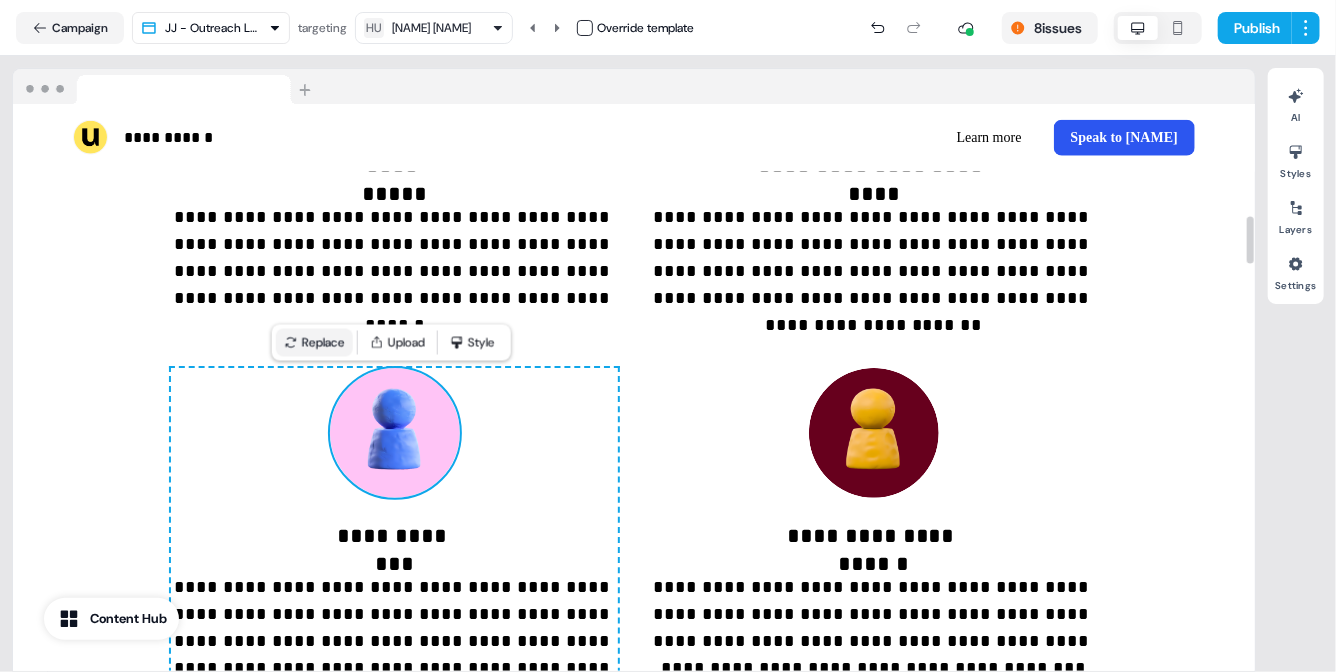 click on "Replace" at bounding box center (314, 343) 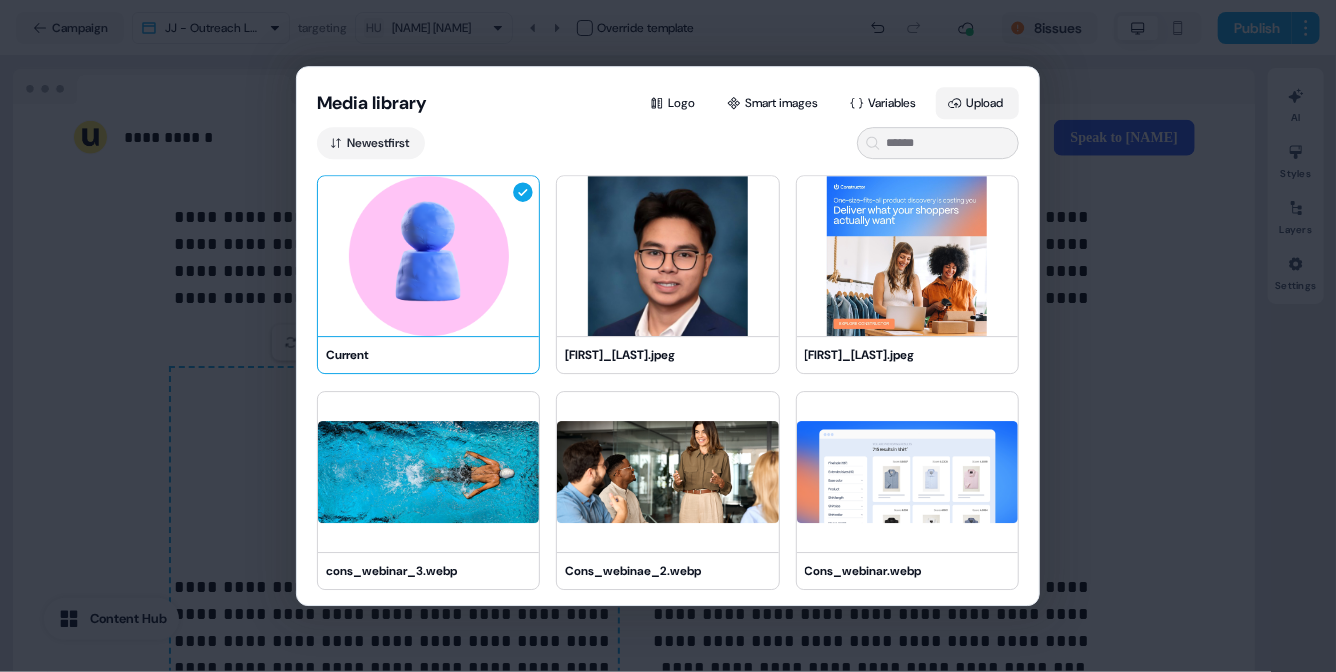 click on "Upload" at bounding box center (977, 103) 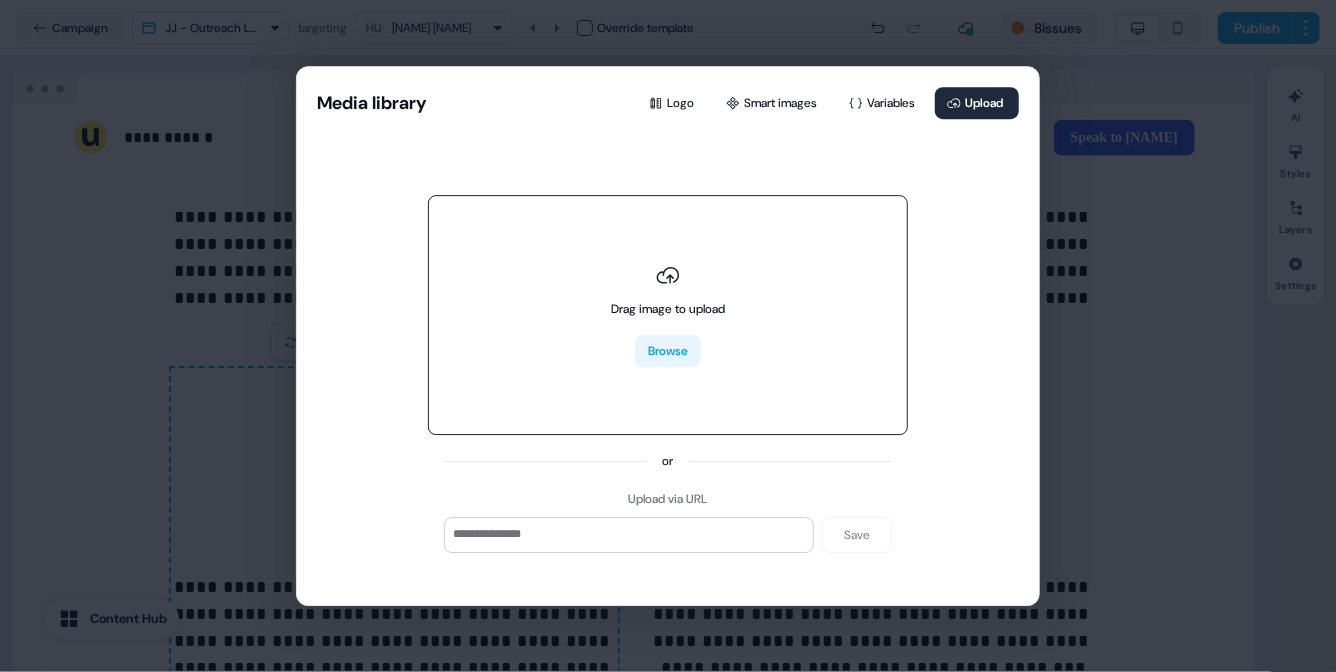 click on "Browse" at bounding box center (668, 351) 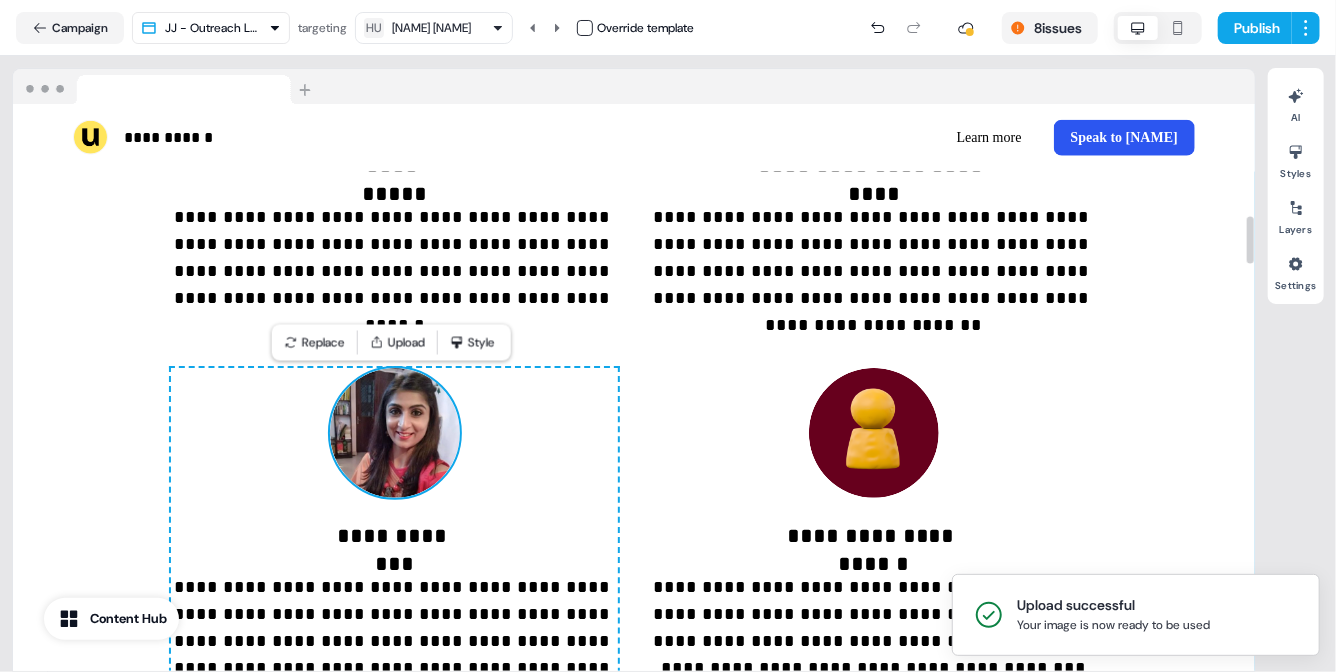 click on "**********" at bounding box center [634, 282] 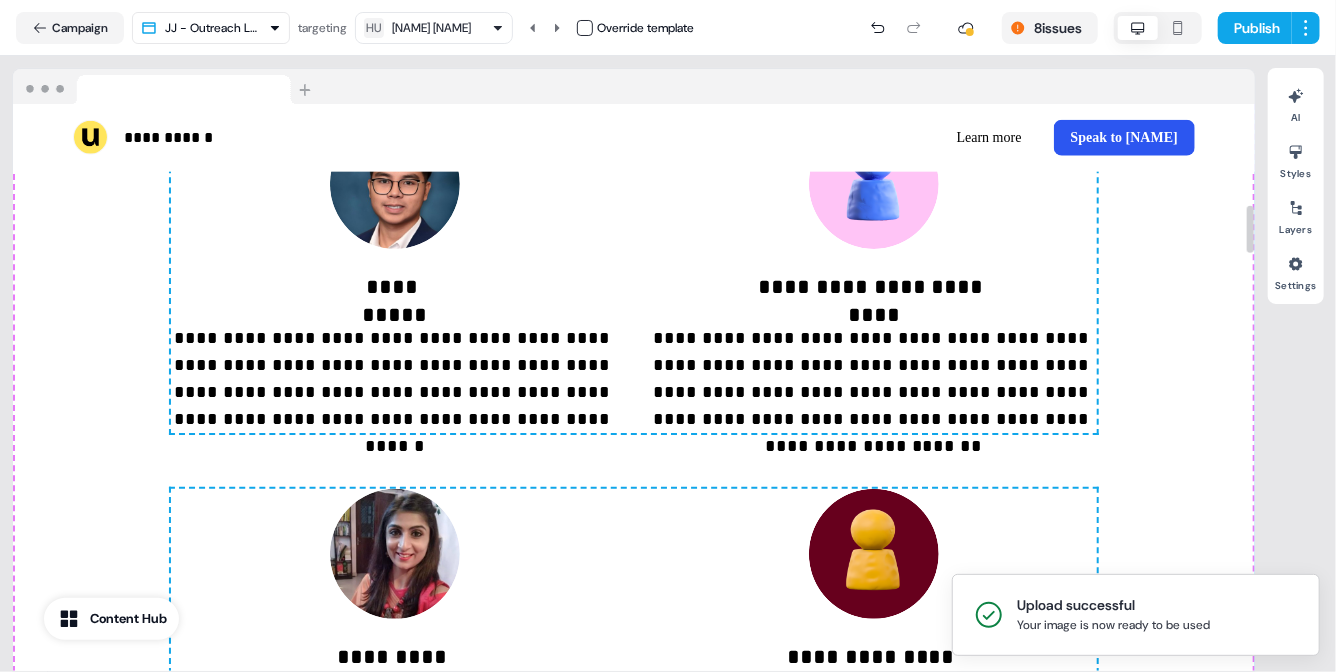 scroll, scrollTop: 1171, scrollLeft: 0, axis: vertical 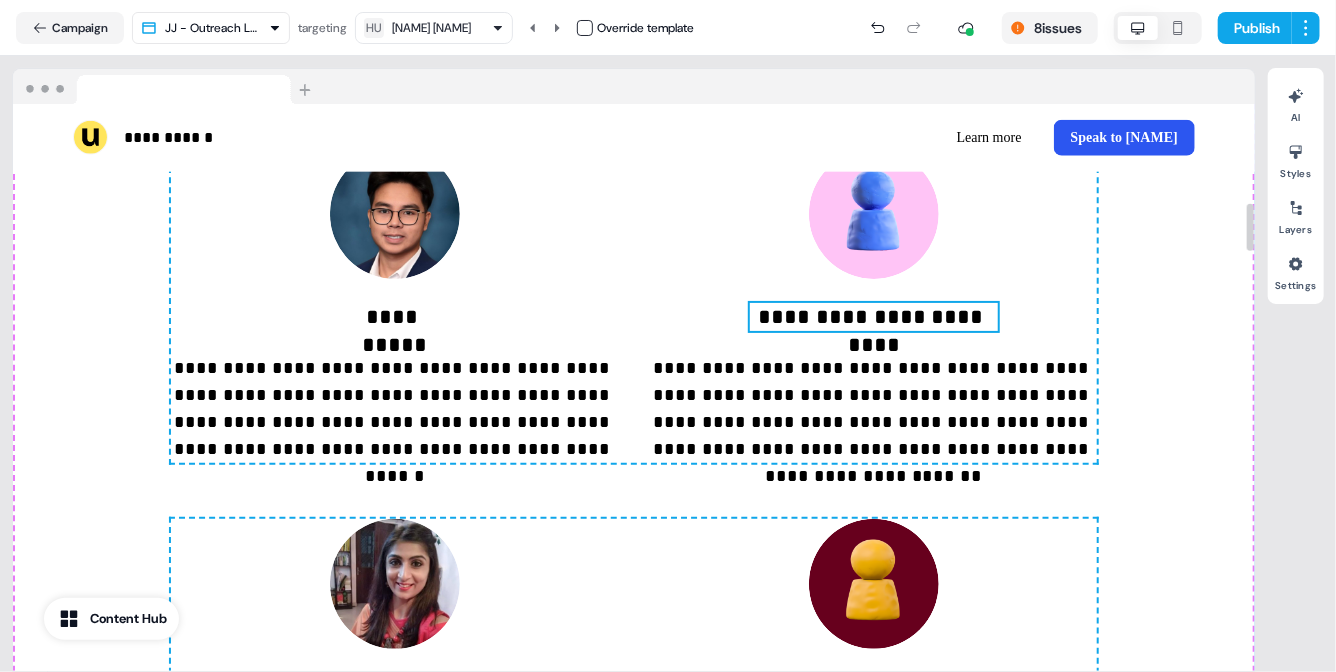 click on "**********" at bounding box center (874, 317) 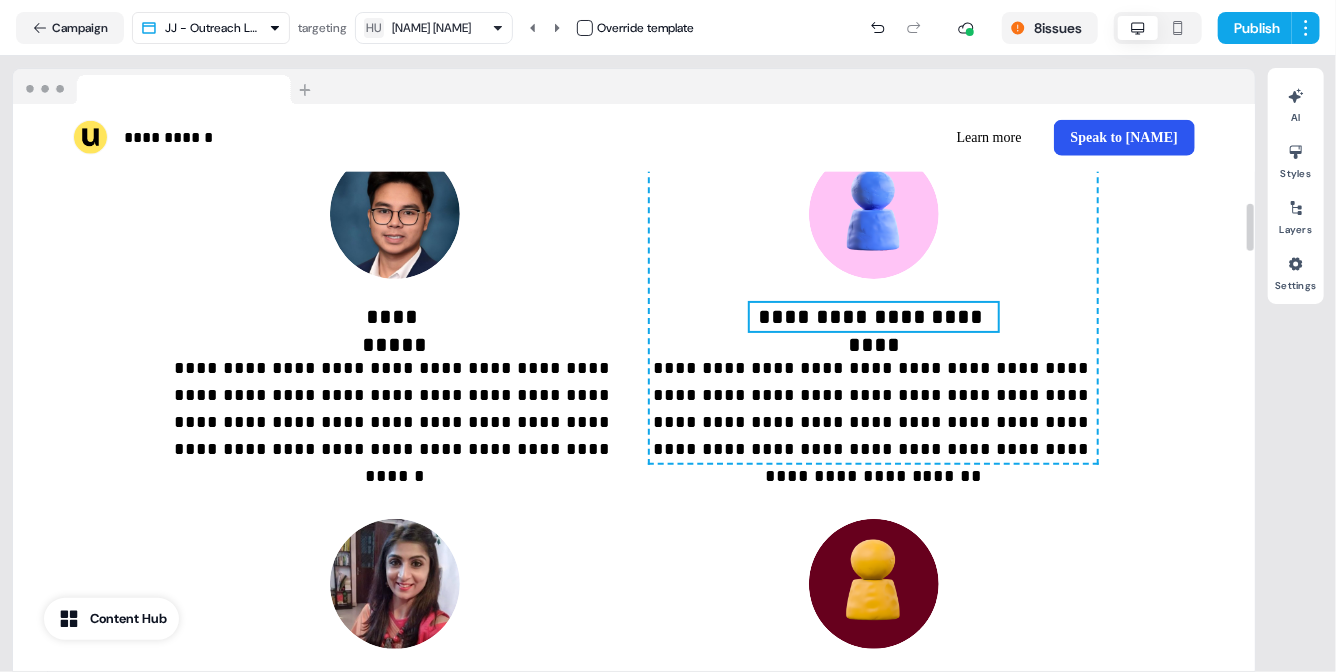 click on "**********" at bounding box center [874, 317] 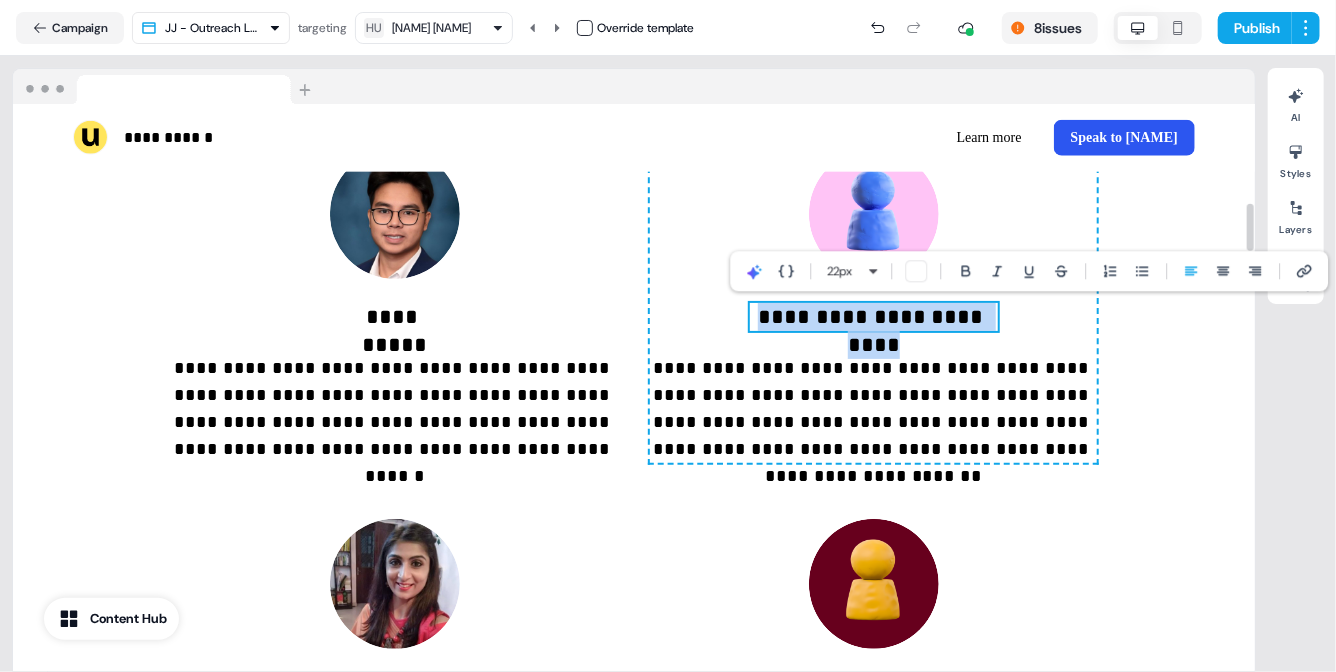 click on "**********" at bounding box center [874, 317] 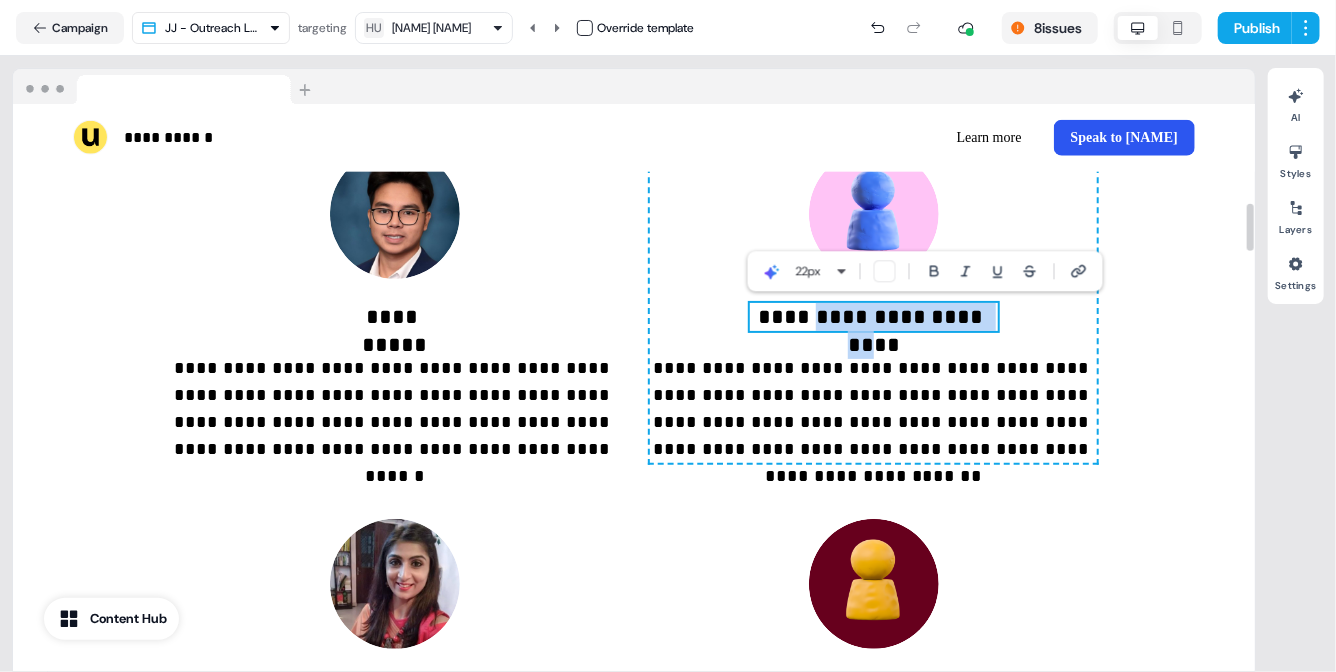 drag, startPoint x: 982, startPoint y: 318, endPoint x: 792, endPoint y: 319, distance: 190.00262 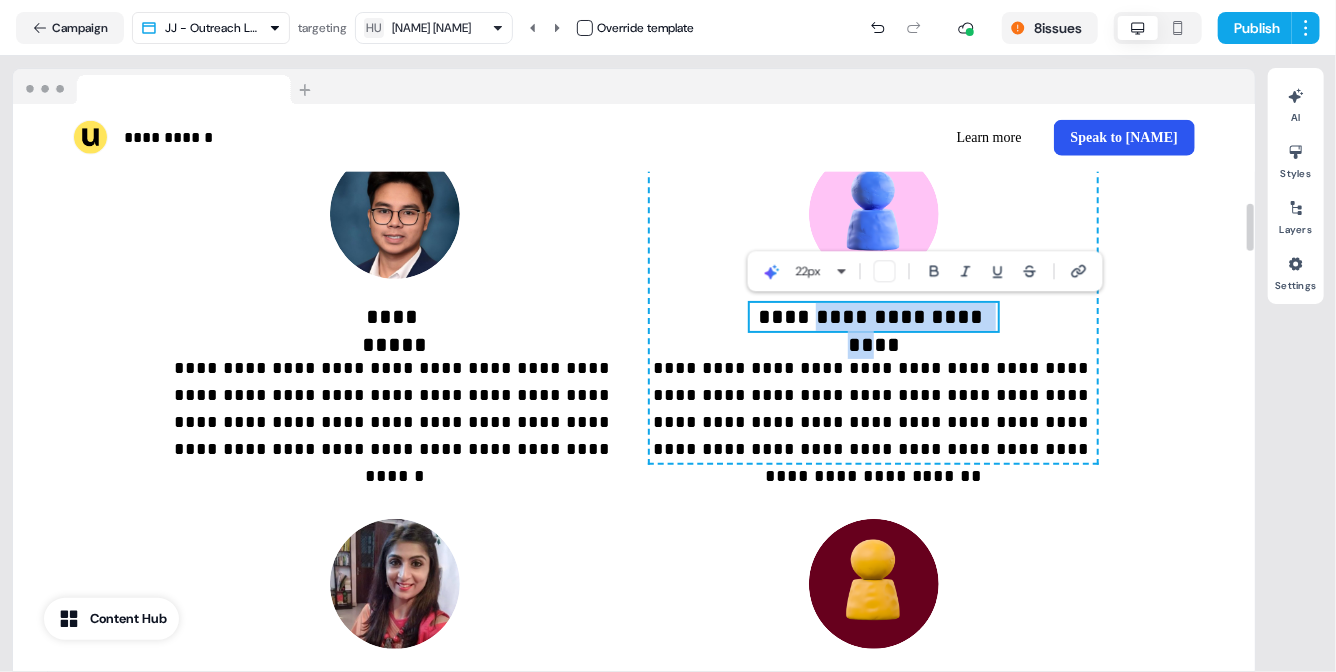 click on "**********" at bounding box center (874, 317) 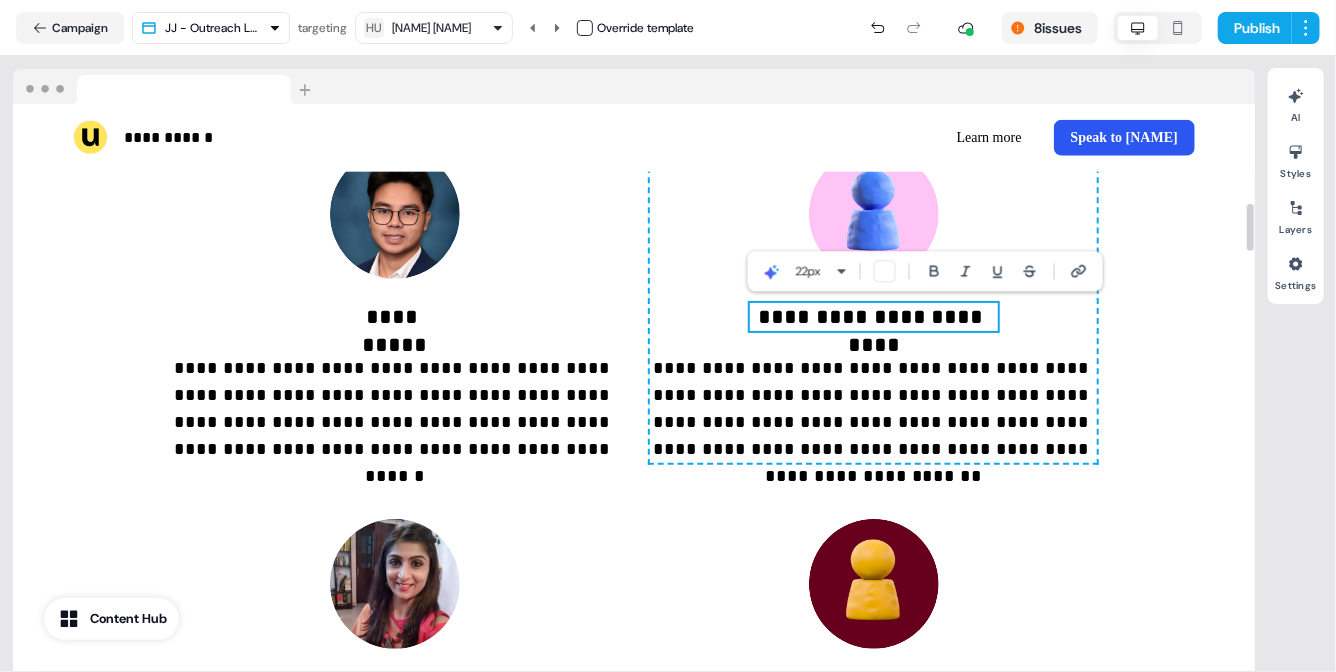 type 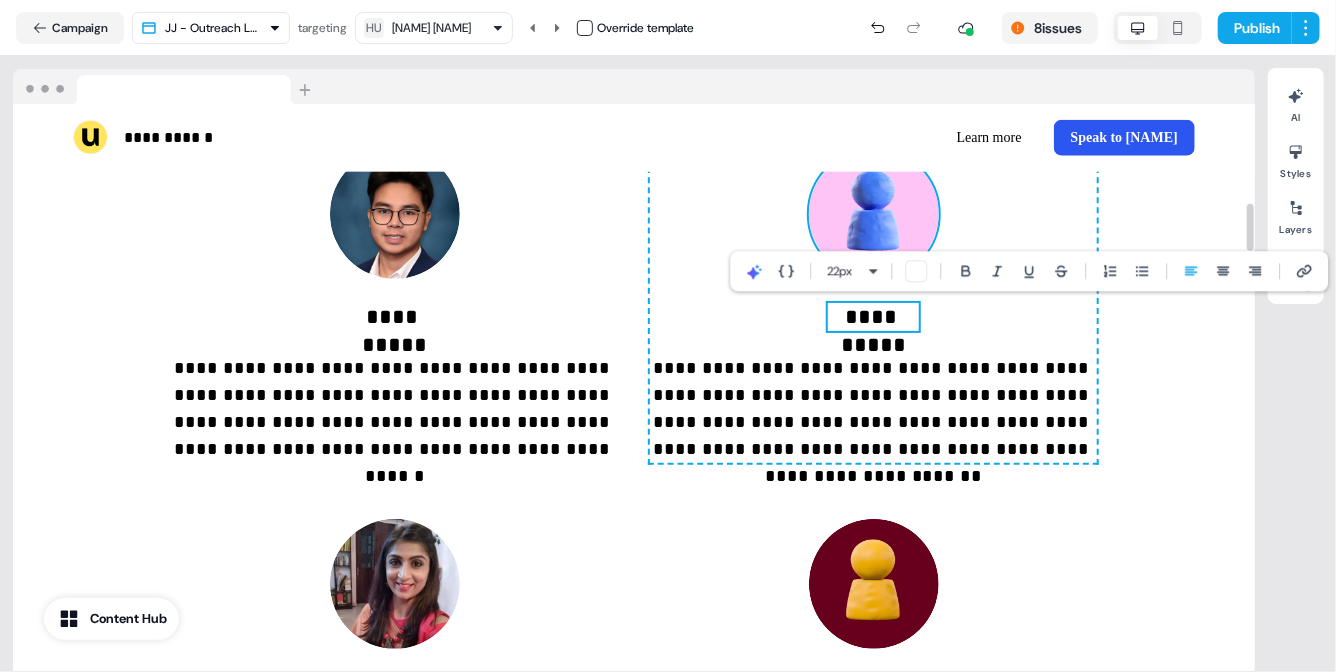 click at bounding box center (874, 214) 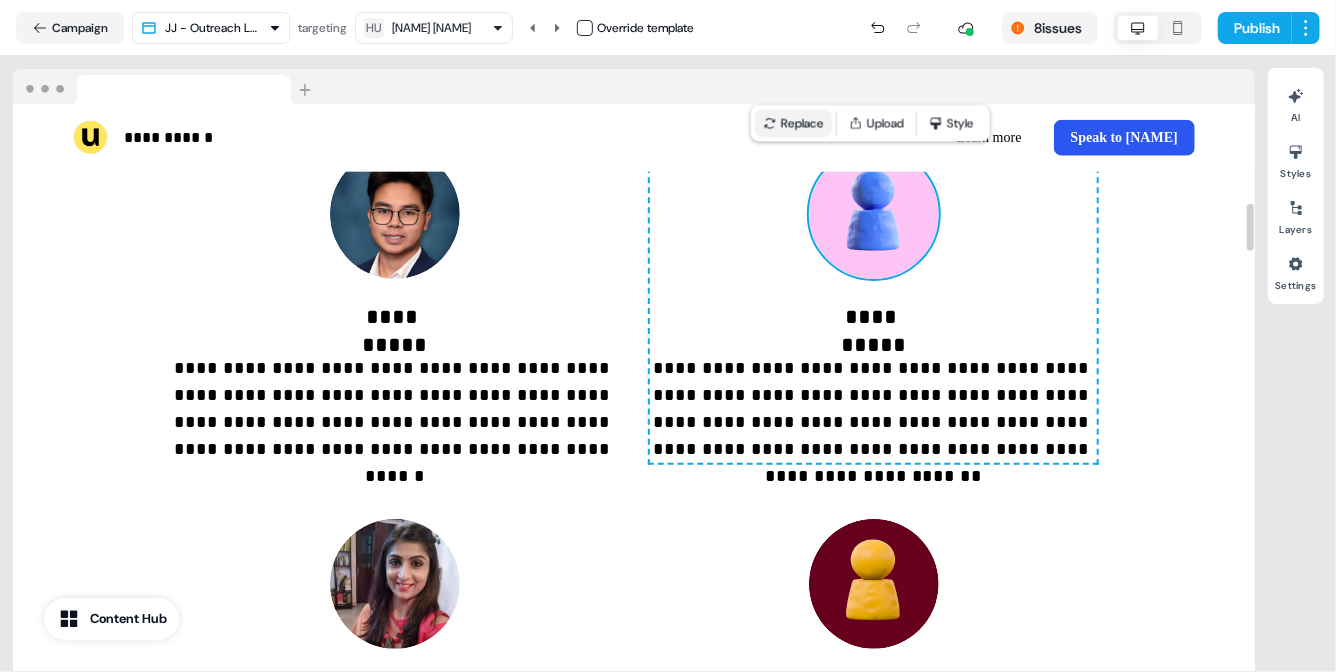 click on "Replace" at bounding box center [793, 123] 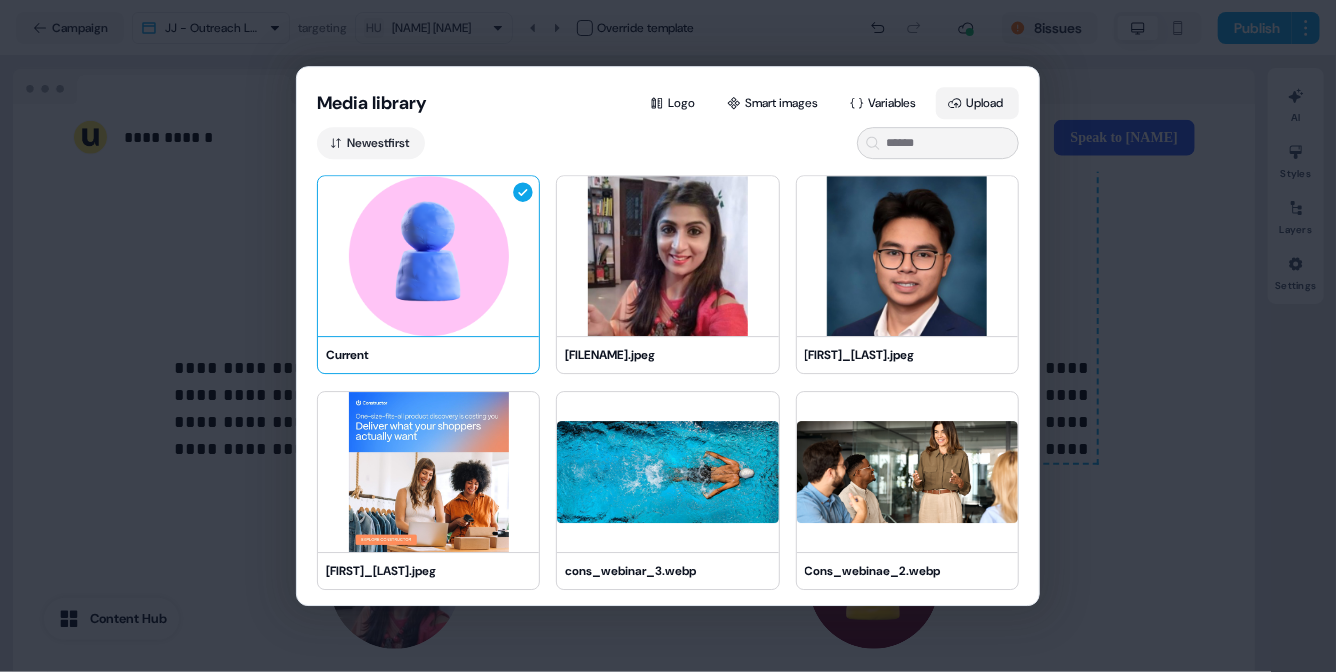 click on "Upload" at bounding box center [977, 103] 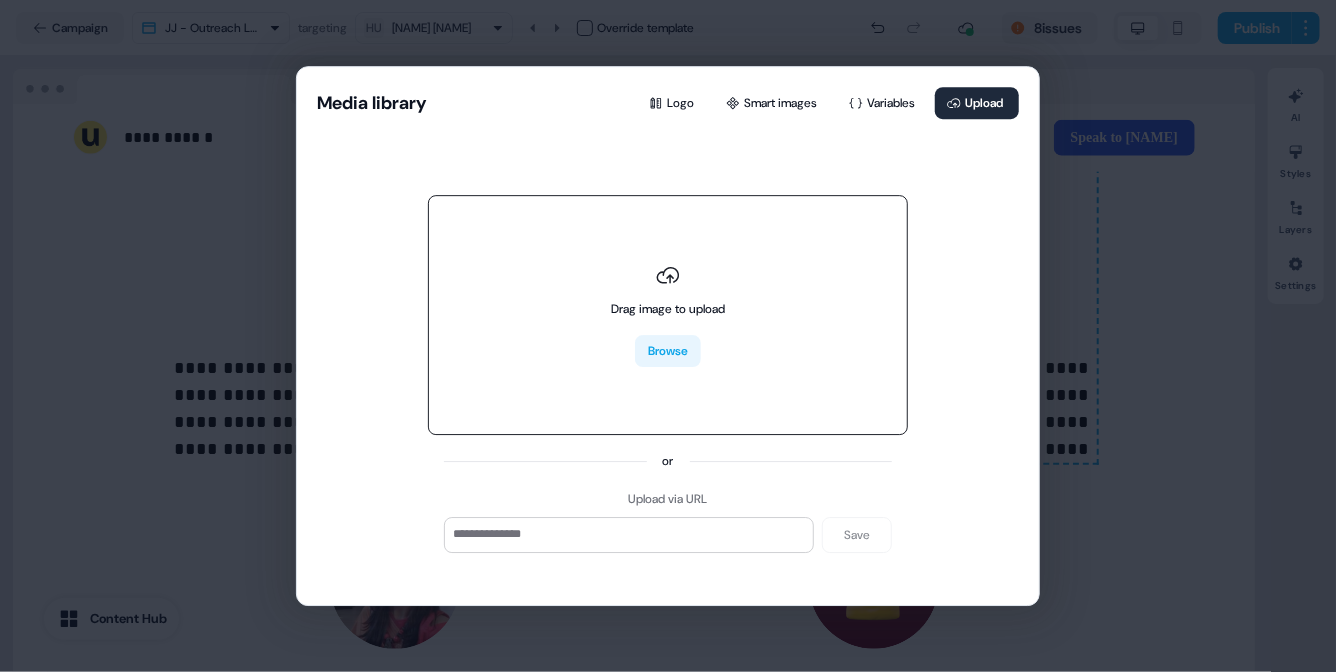 click on "Browse" at bounding box center (668, 351) 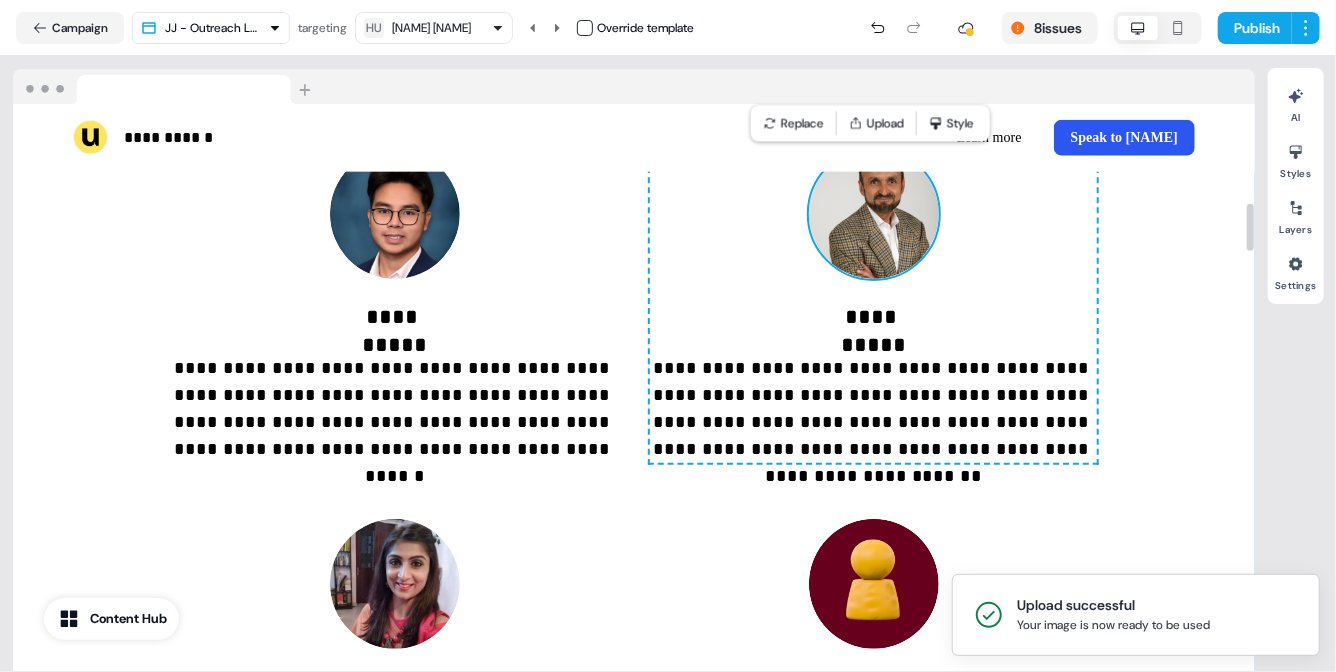 click on "**********" at bounding box center [634, 433] 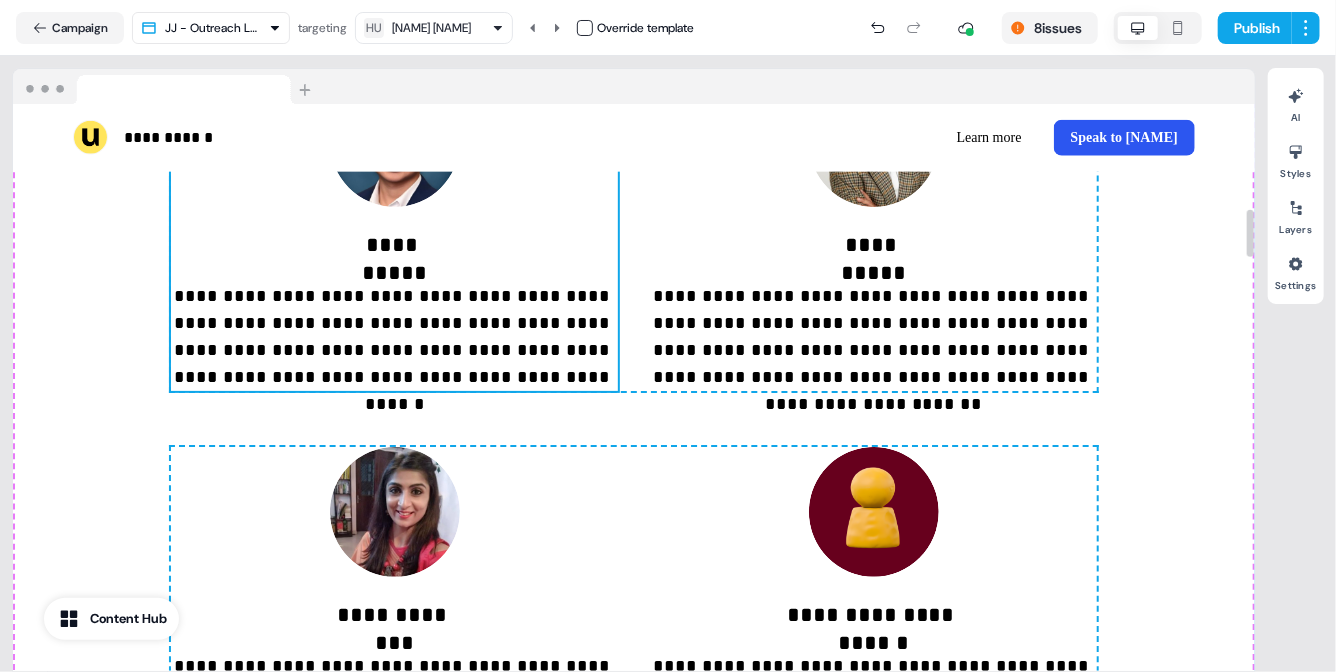 scroll, scrollTop: 1490, scrollLeft: 0, axis: vertical 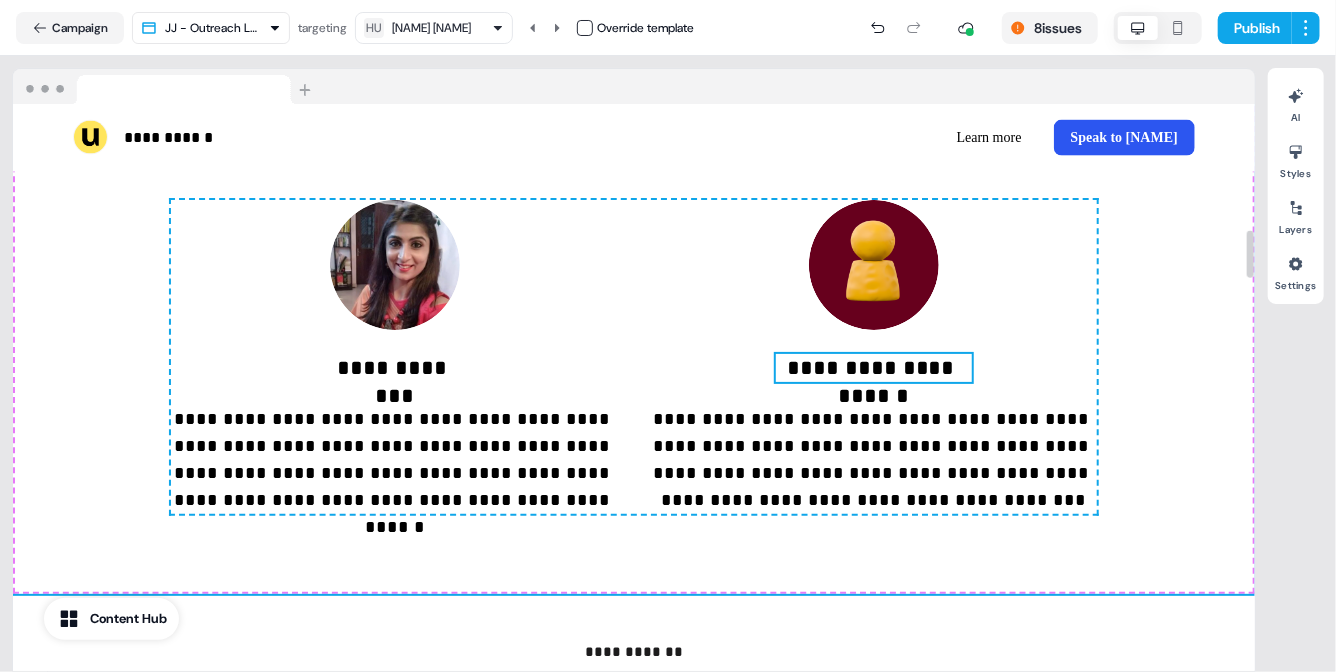 click on "**********" at bounding box center [874, 368] 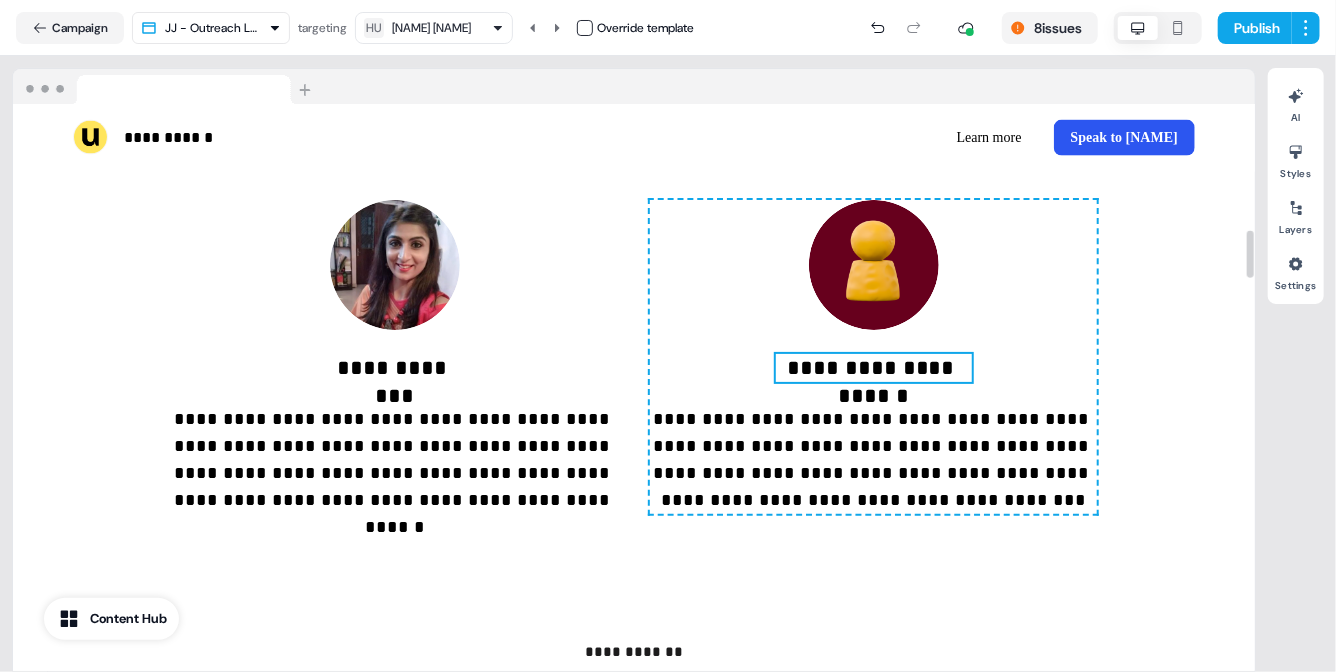 click on "**********" at bounding box center (874, 368) 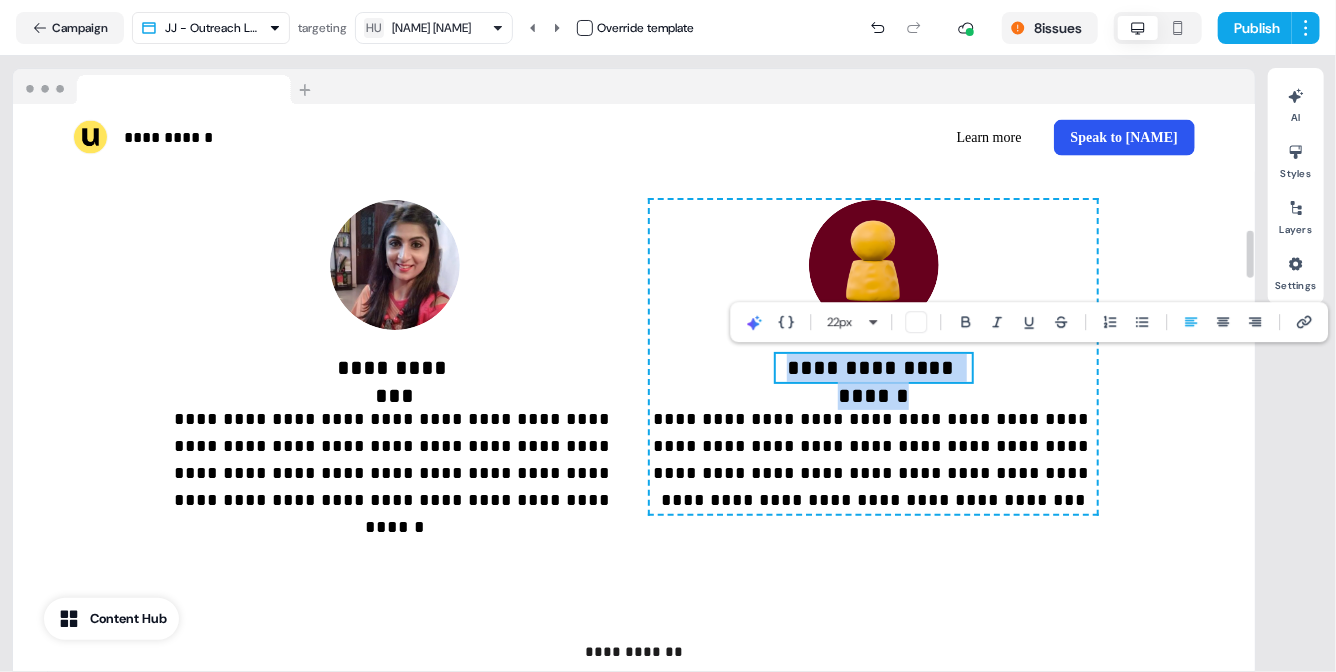click on "**********" at bounding box center (874, 368) 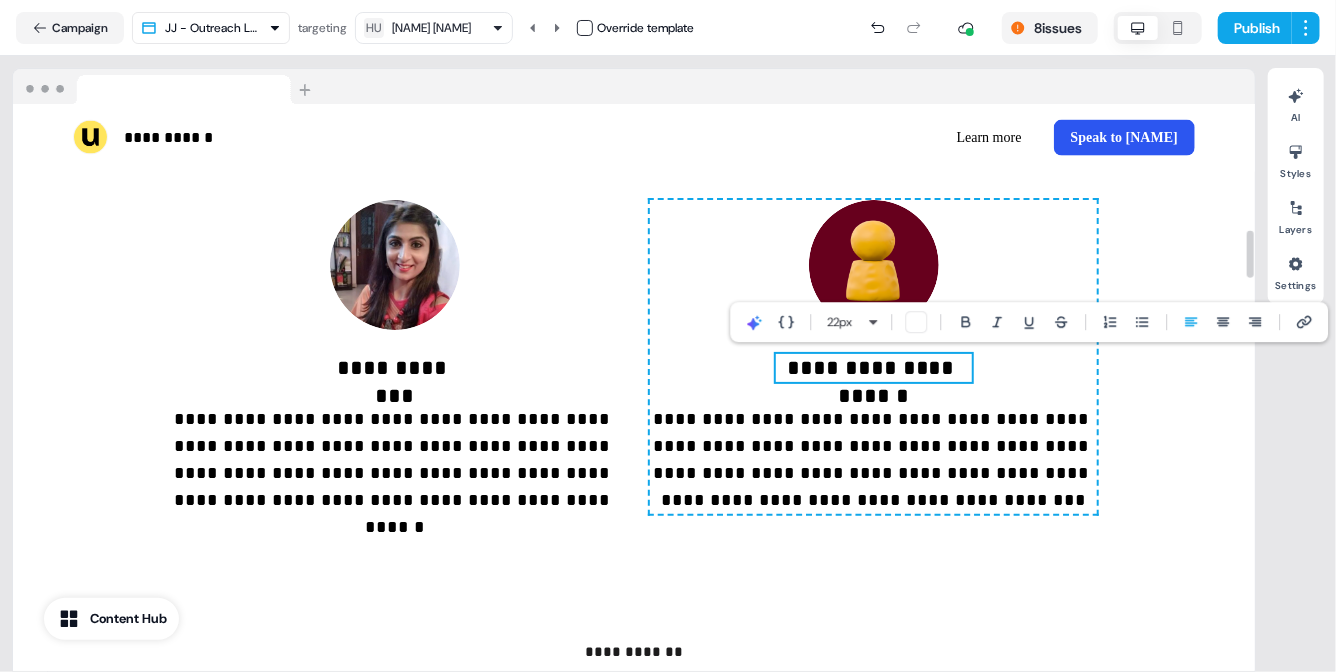 type 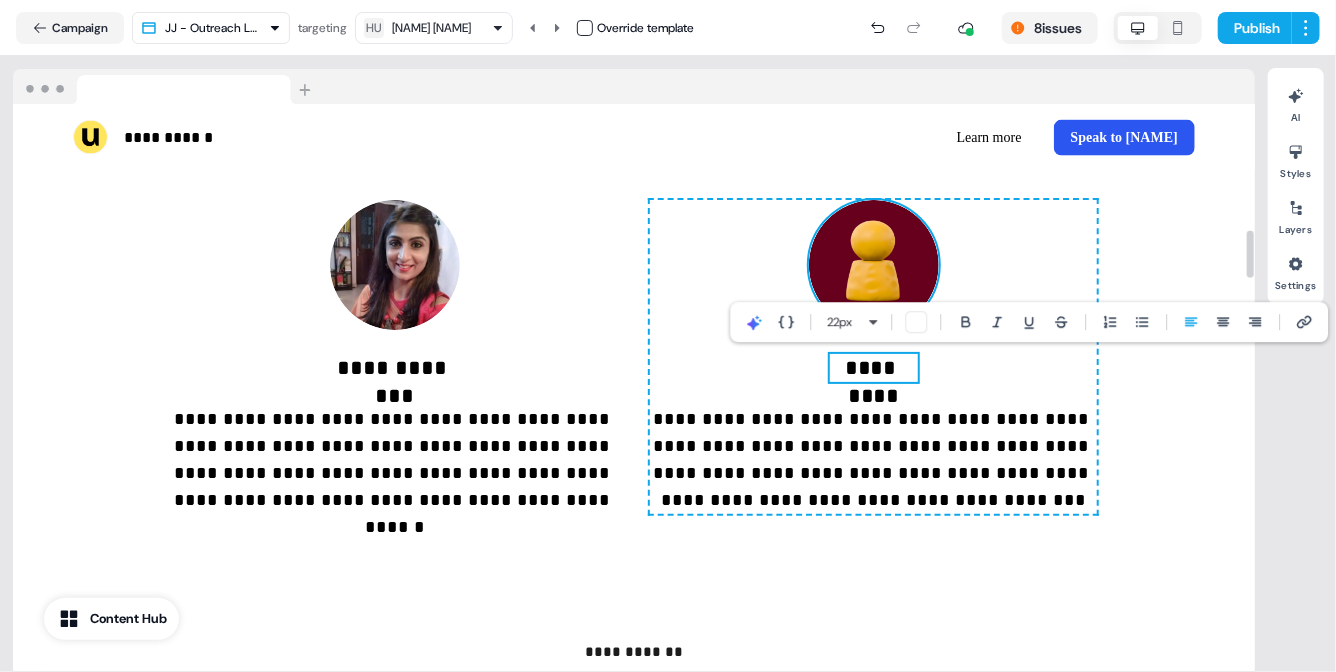 click at bounding box center [874, 265] 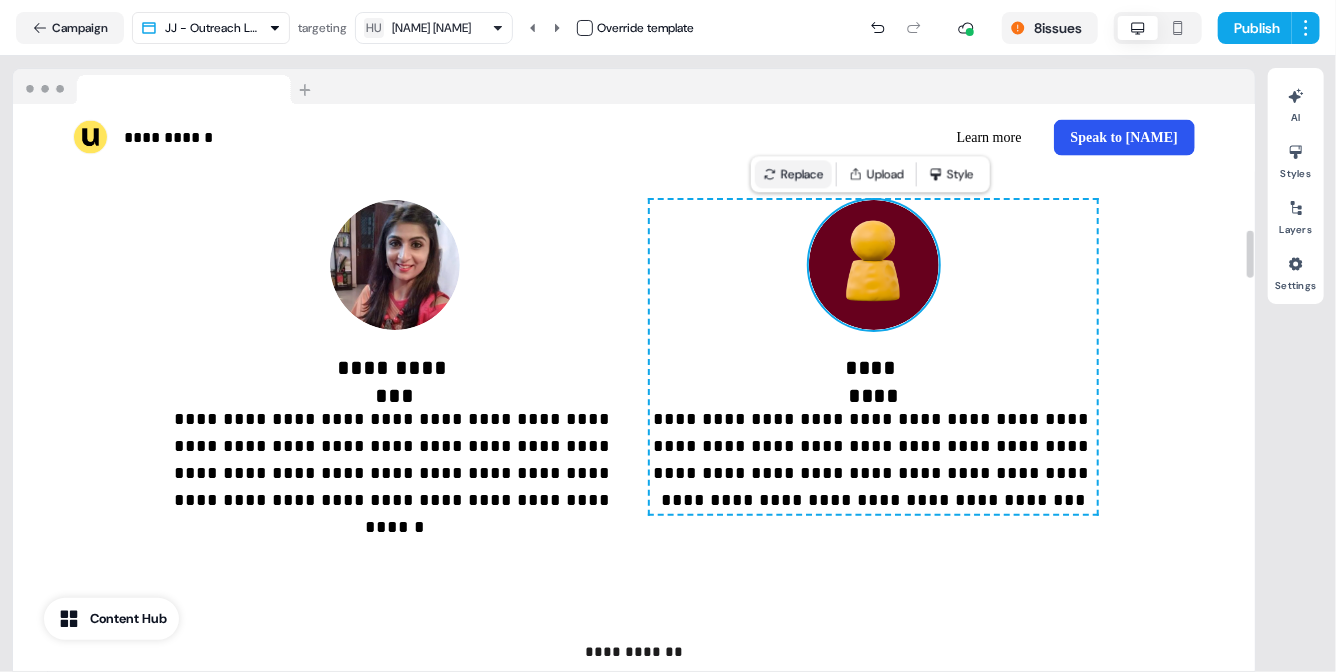 click on "Replace" at bounding box center (793, 174) 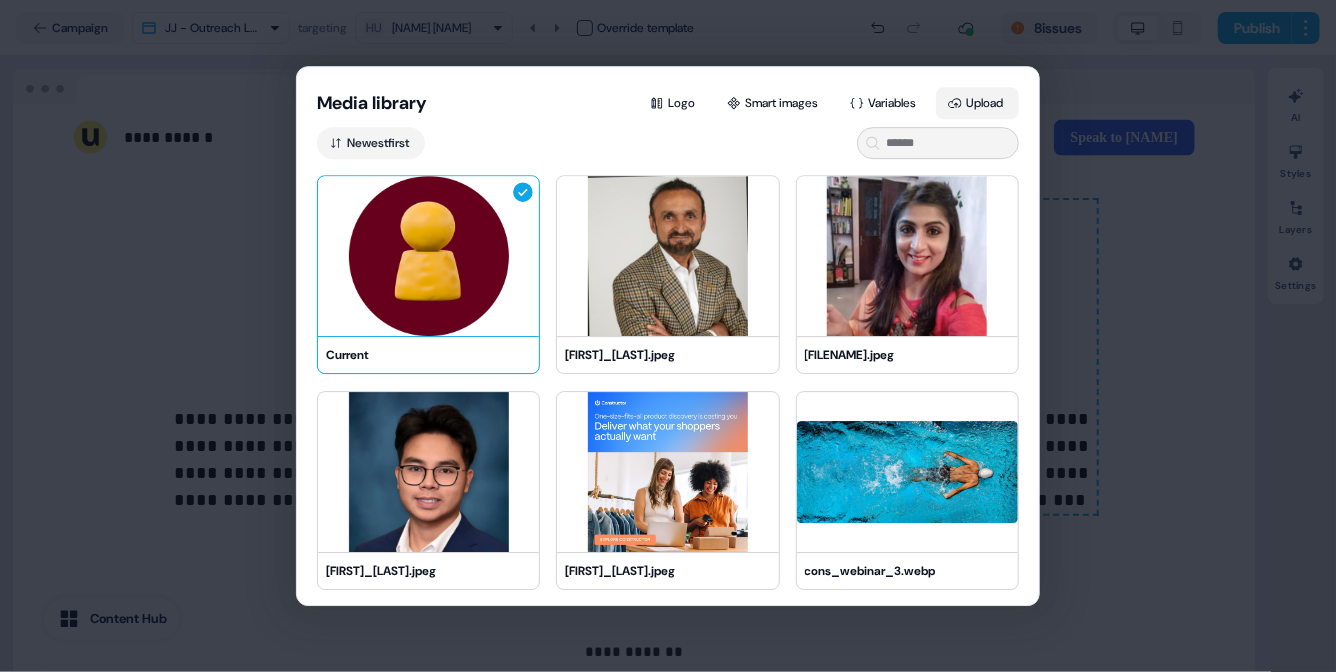 click on "Upload" at bounding box center (977, 103) 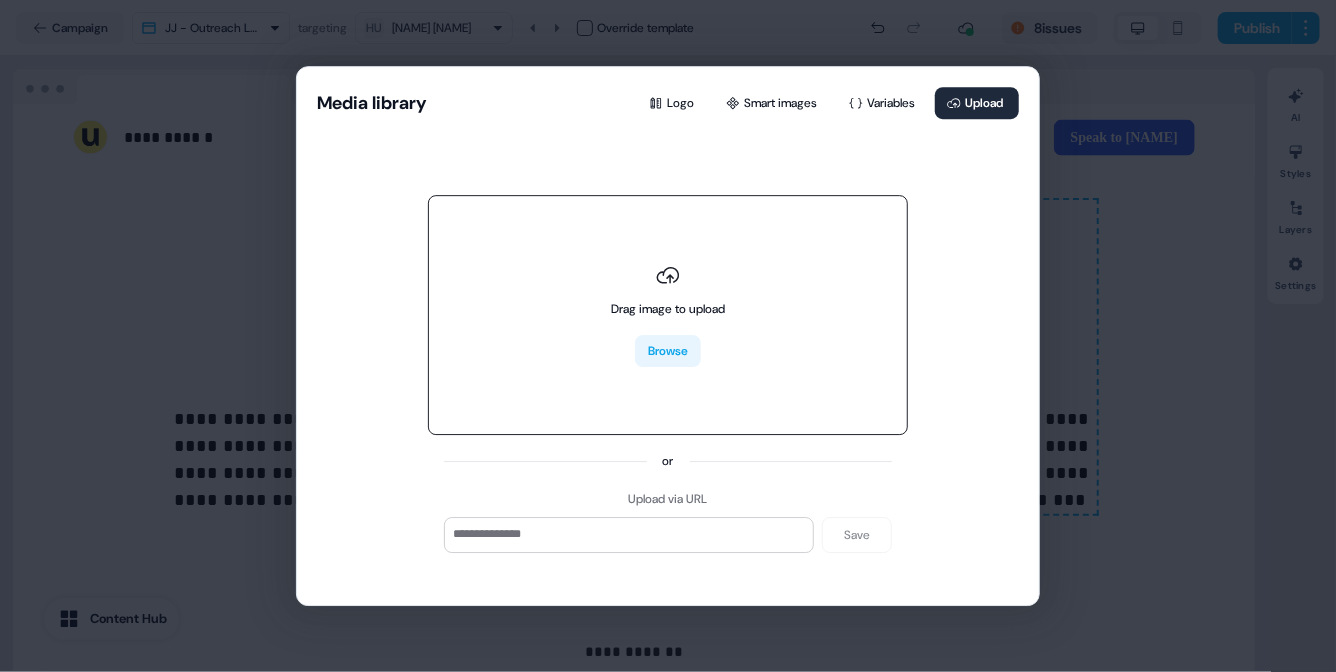 click on "Browse" at bounding box center (668, 351) 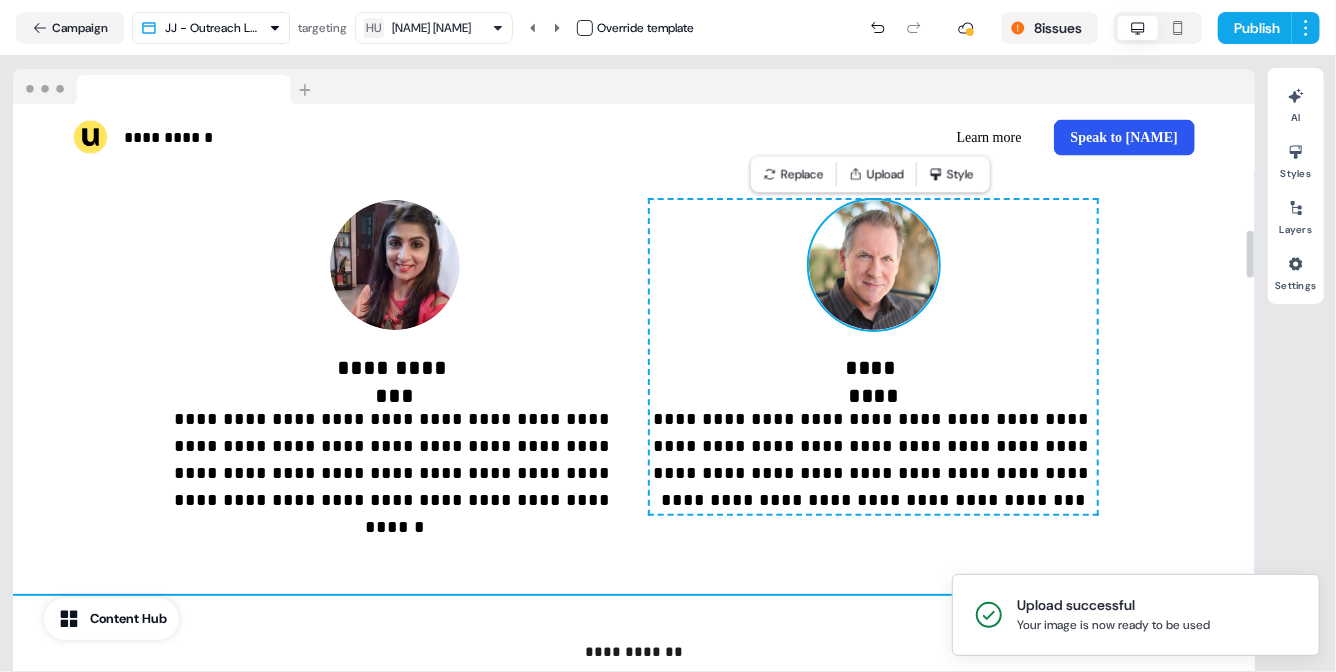 click on "**********" at bounding box center (394, 357) 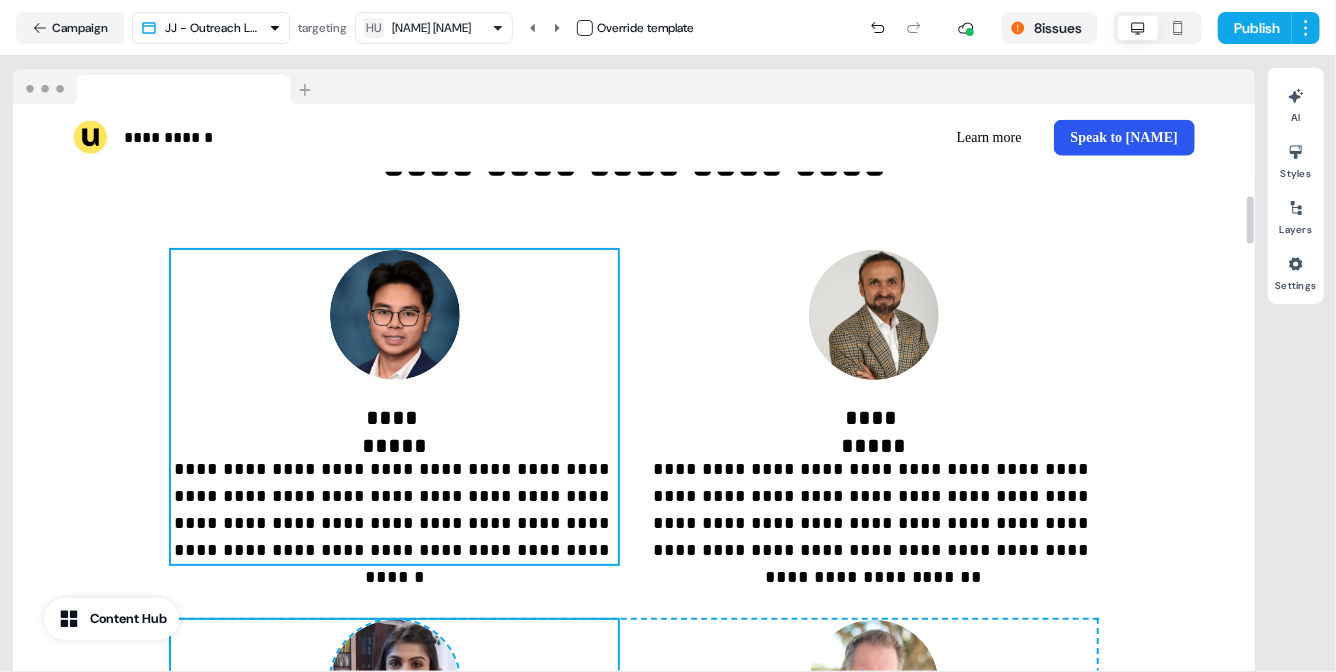 scroll, scrollTop: 1108, scrollLeft: 0, axis: vertical 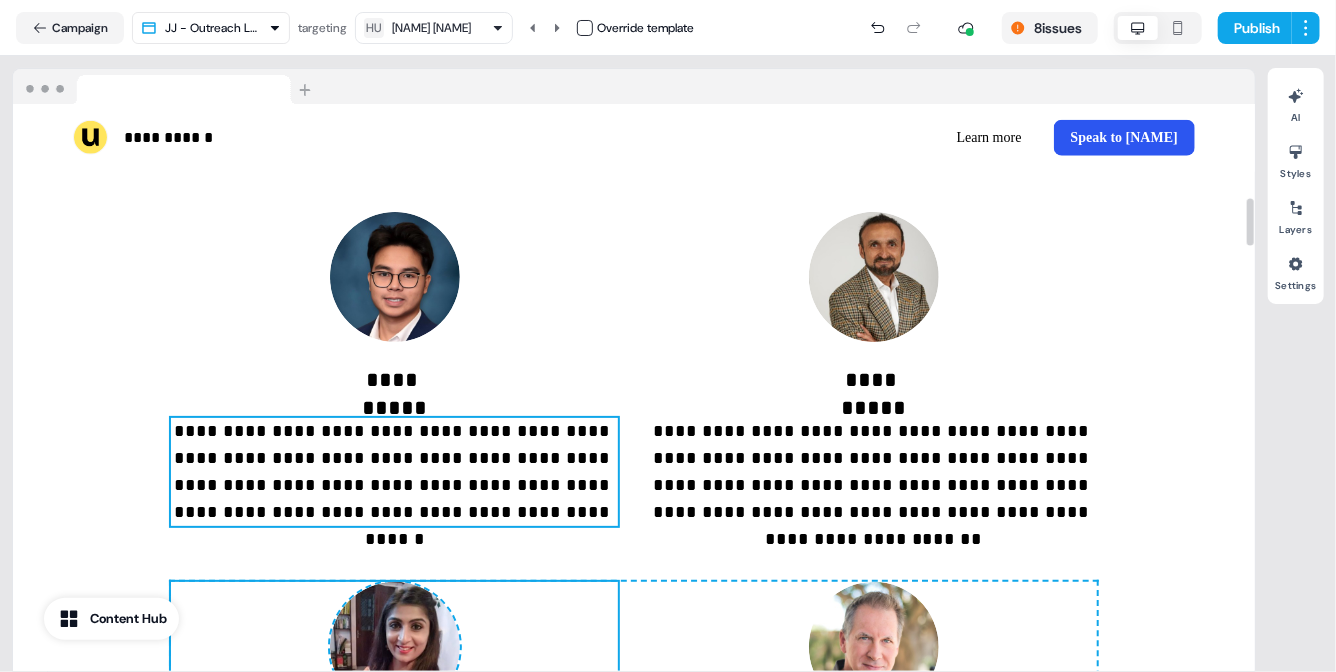click on "**********" at bounding box center [394, 472] 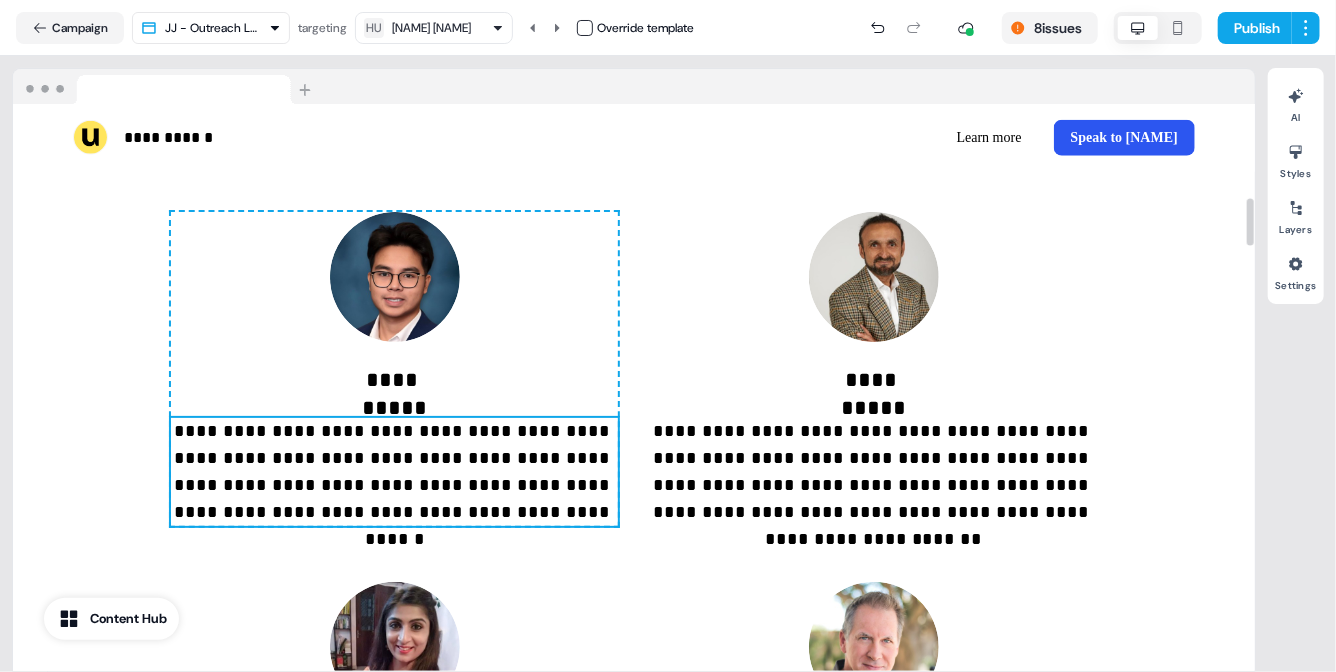 click on "**********" at bounding box center (394, 472) 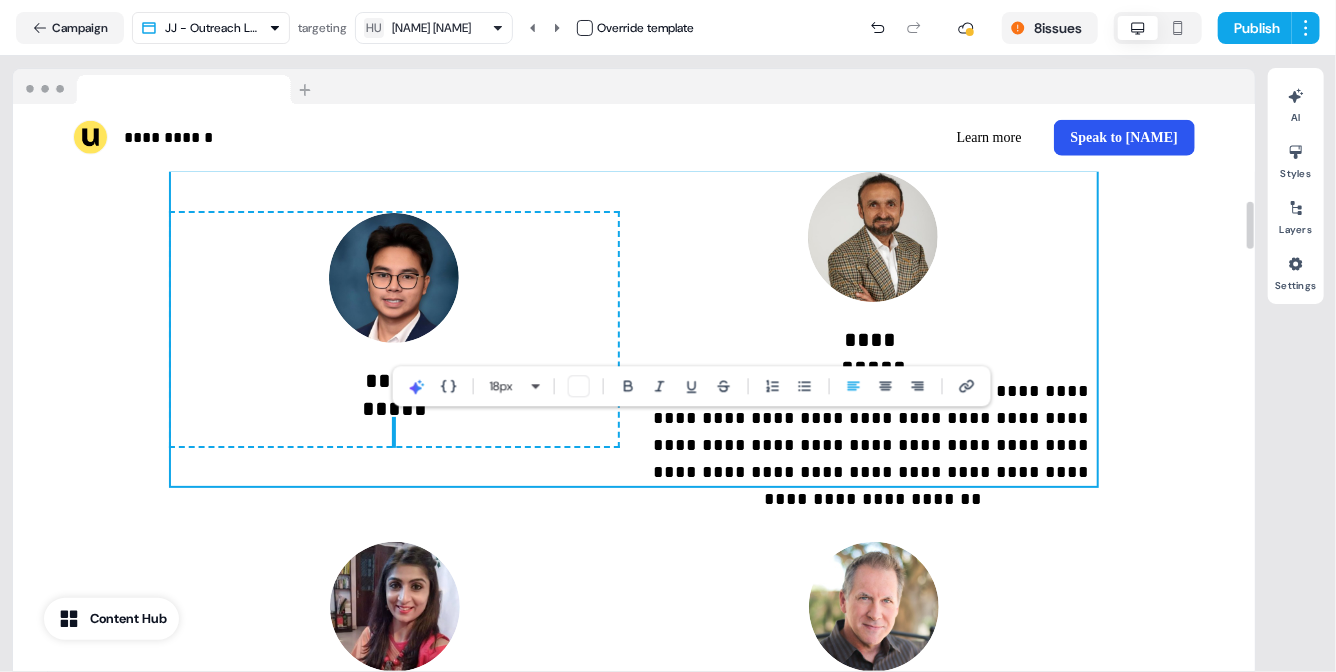 scroll, scrollTop: 1108, scrollLeft: 0, axis: vertical 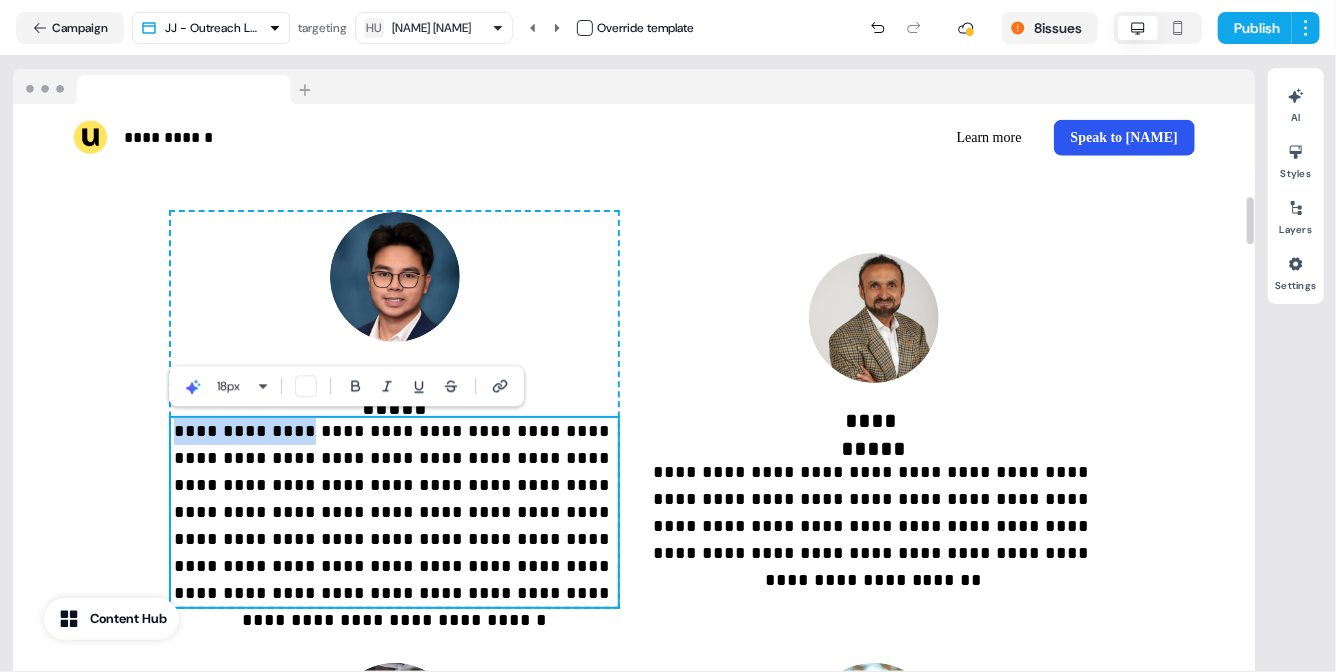 drag, startPoint x: 279, startPoint y: 434, endPoint x: 183, endPoint y: 435, distance: 96.00521 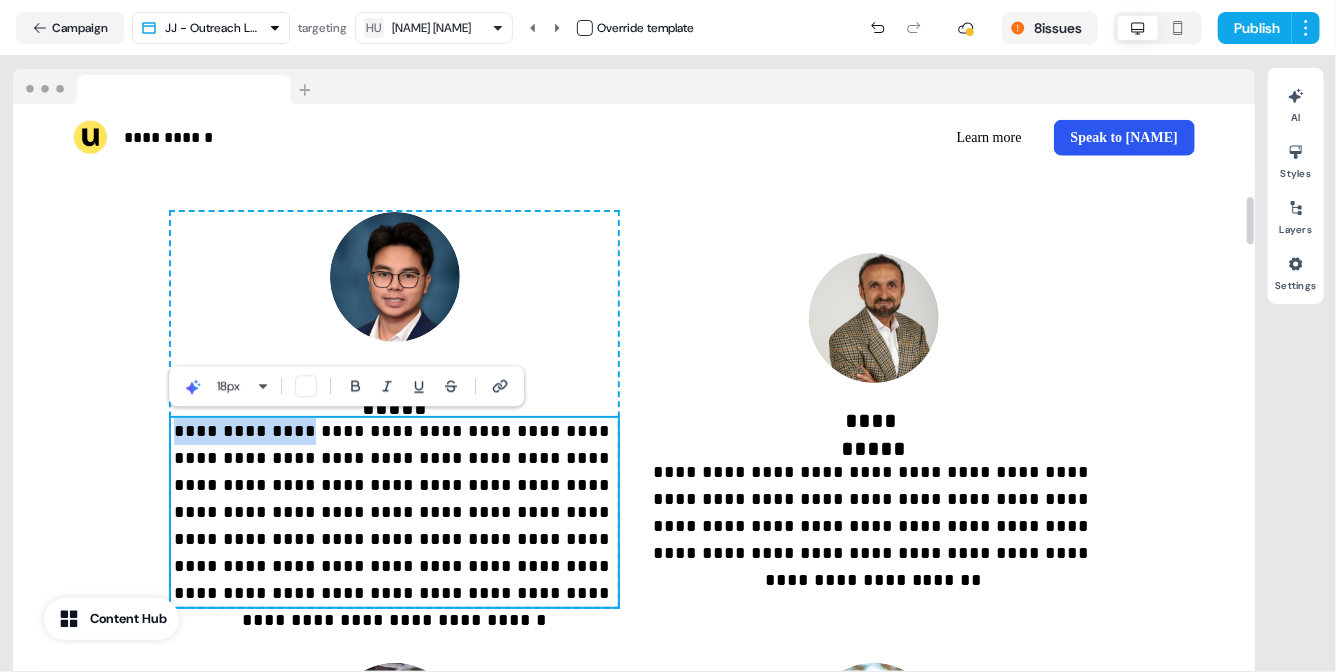 click on "**********" at bounding box center [394, 512] 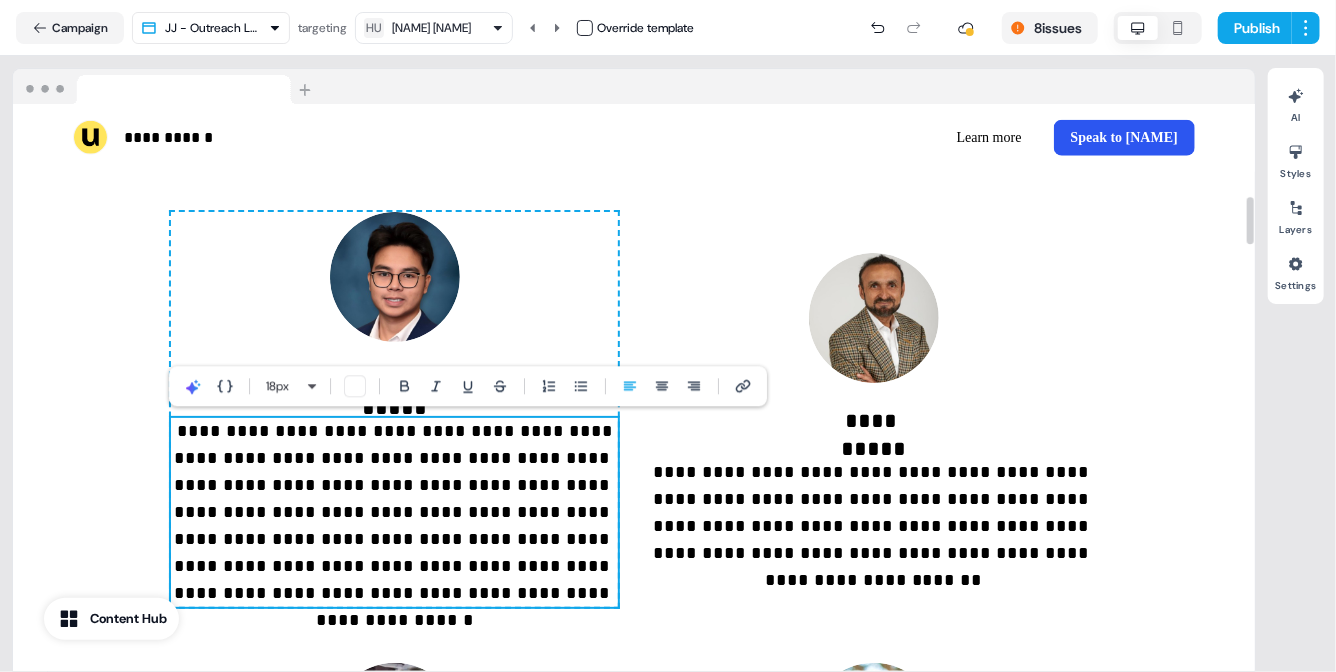 type 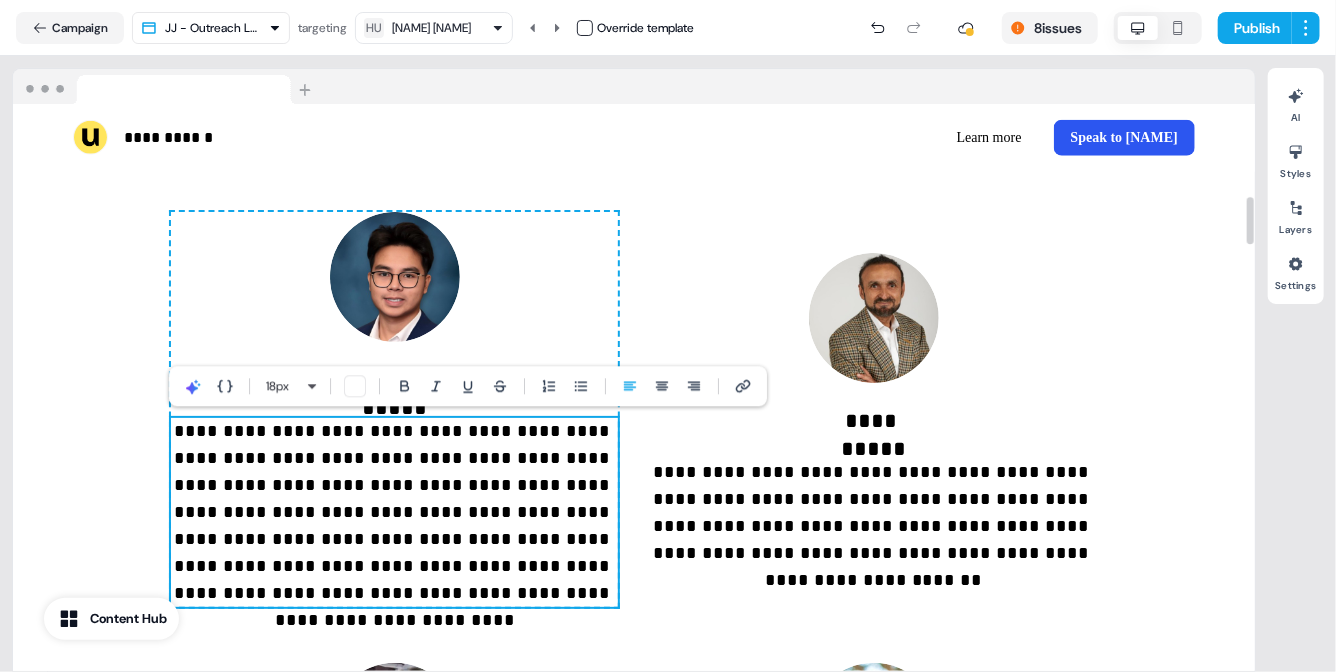 click on "**********" at bounding box center [394, 512] 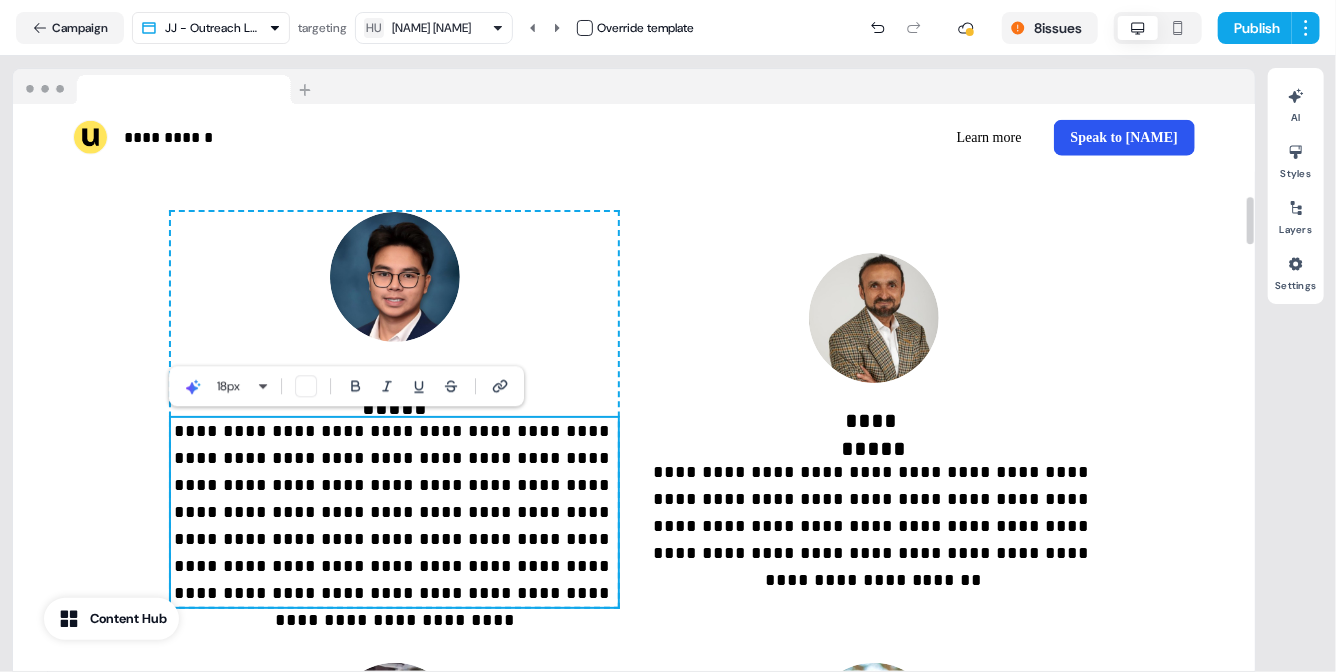 click on "**********" at bounding box center (394, 512) 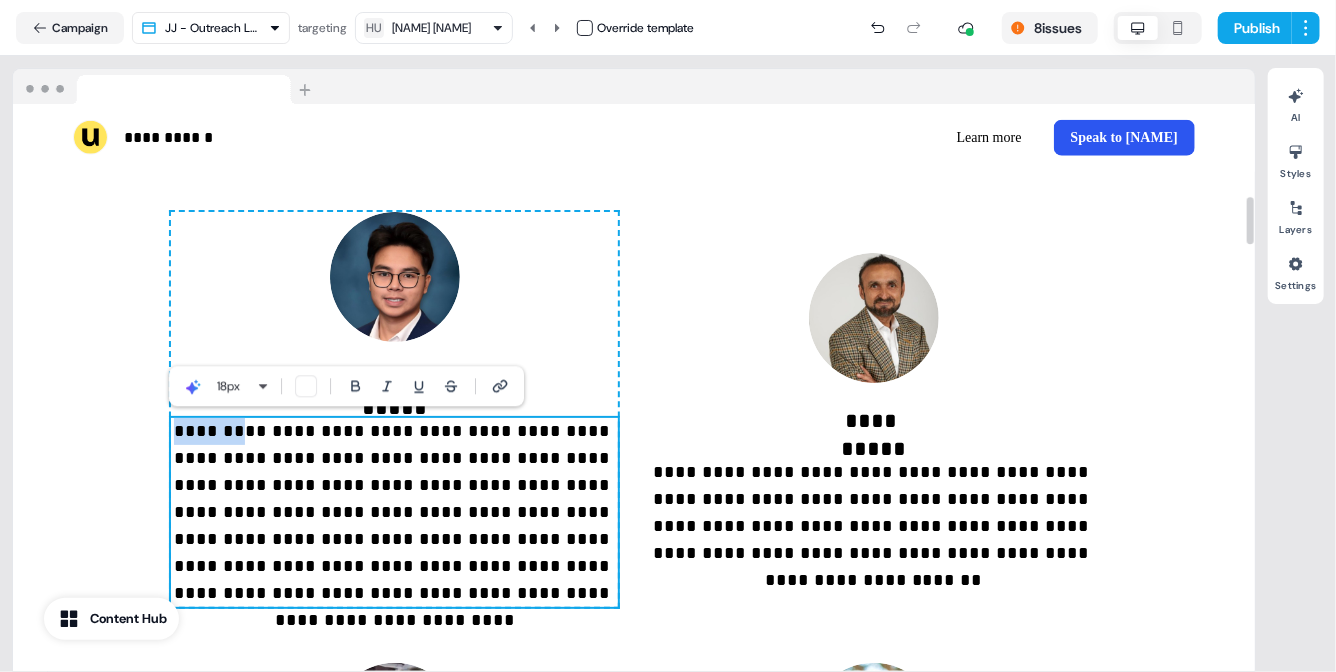 click on "**********" at bounding box center [394, 512] 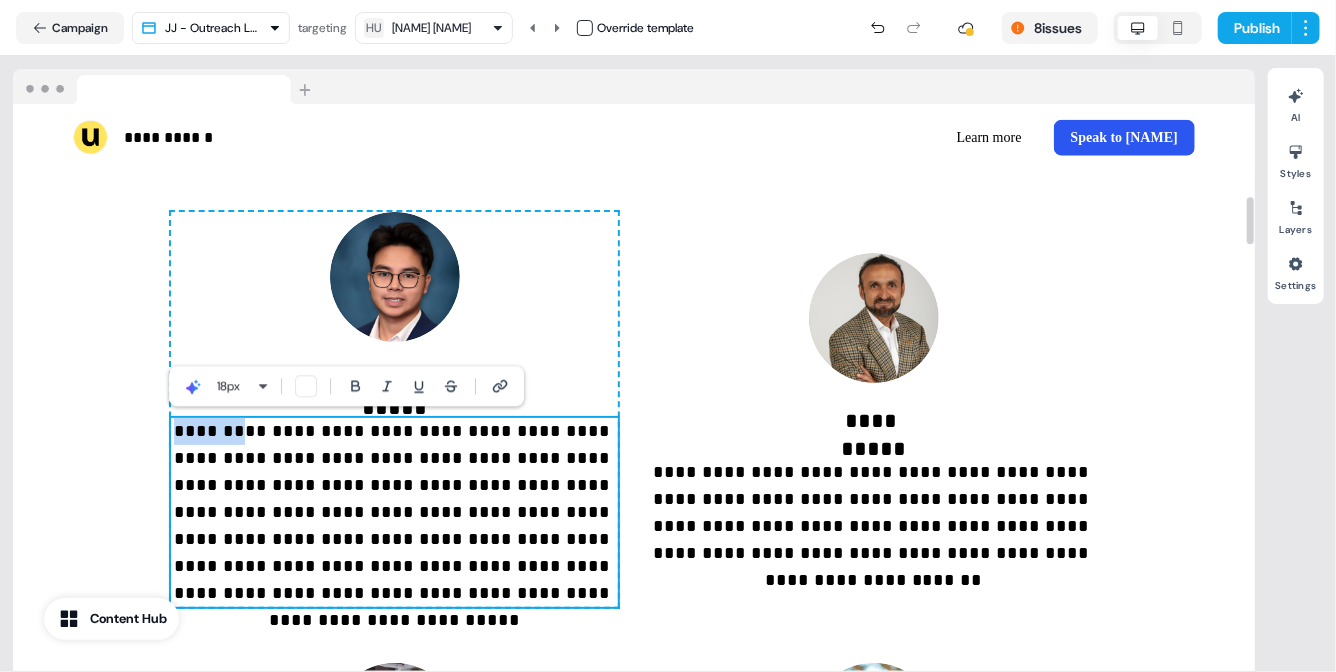 copy on "*******" 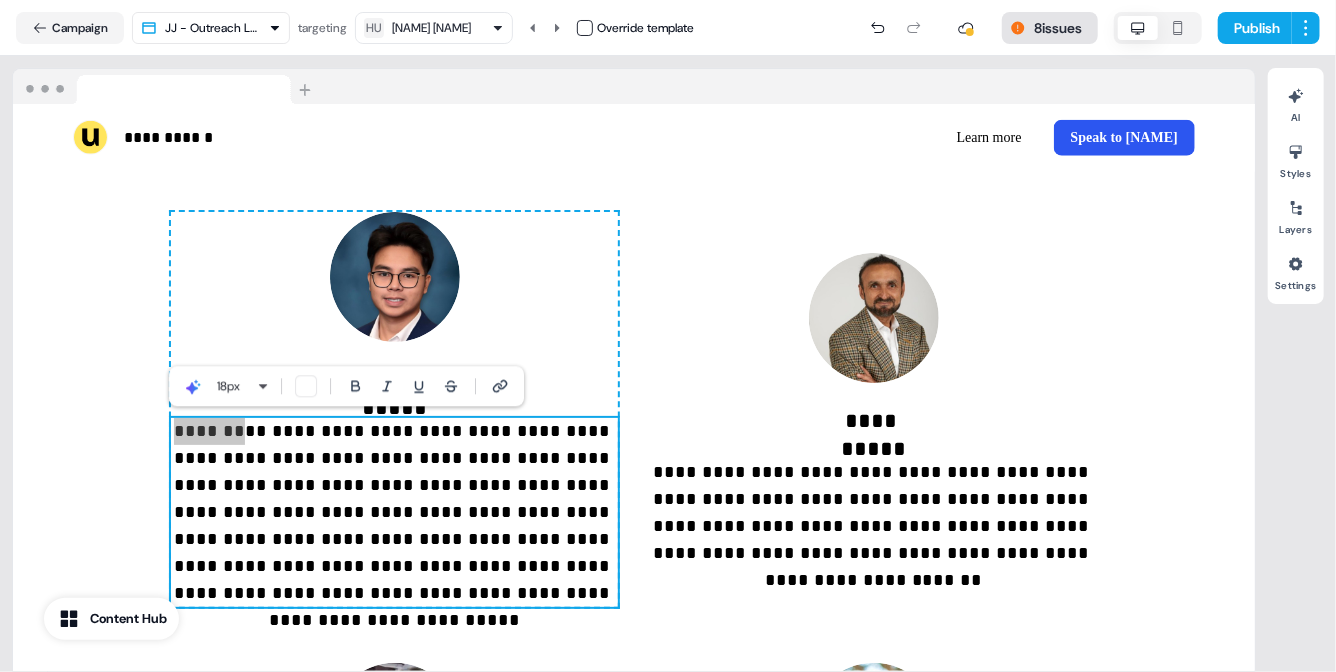 drag, startPoint x: 220, startPoint y: 438, endPoint x: 1077, endPoint y: 17, distance: 954.8246 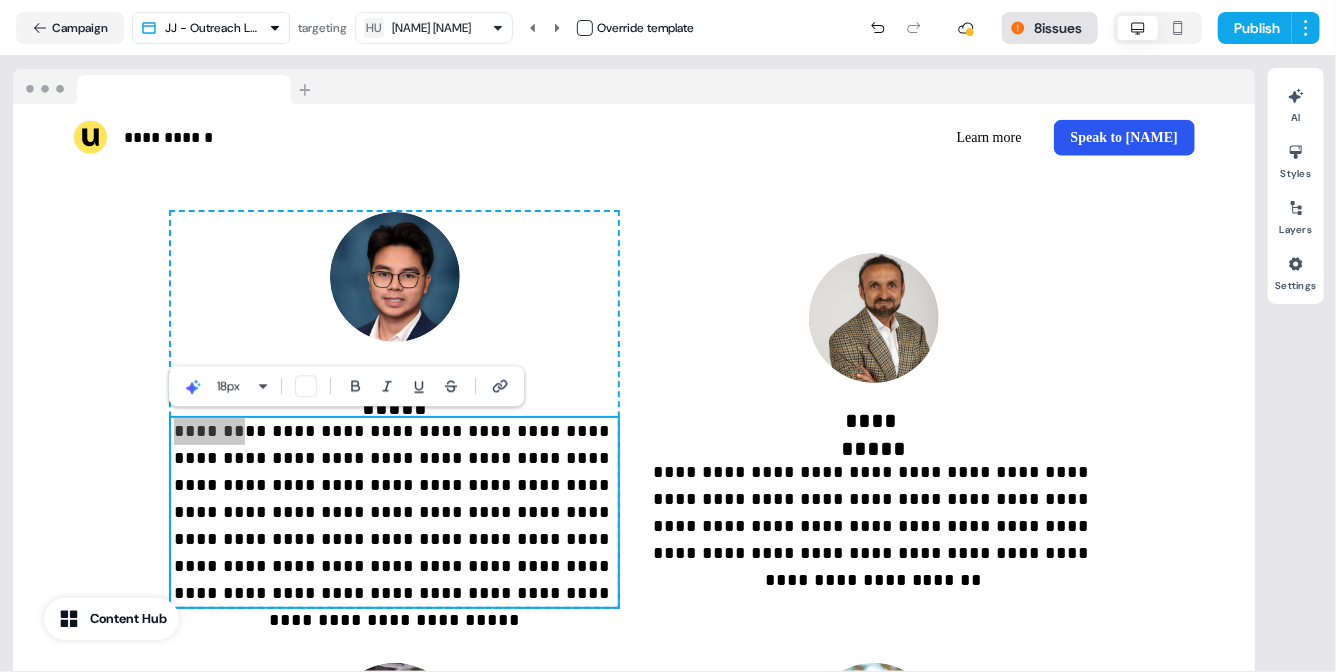 click on "**********" at bounding box center (668, 336) 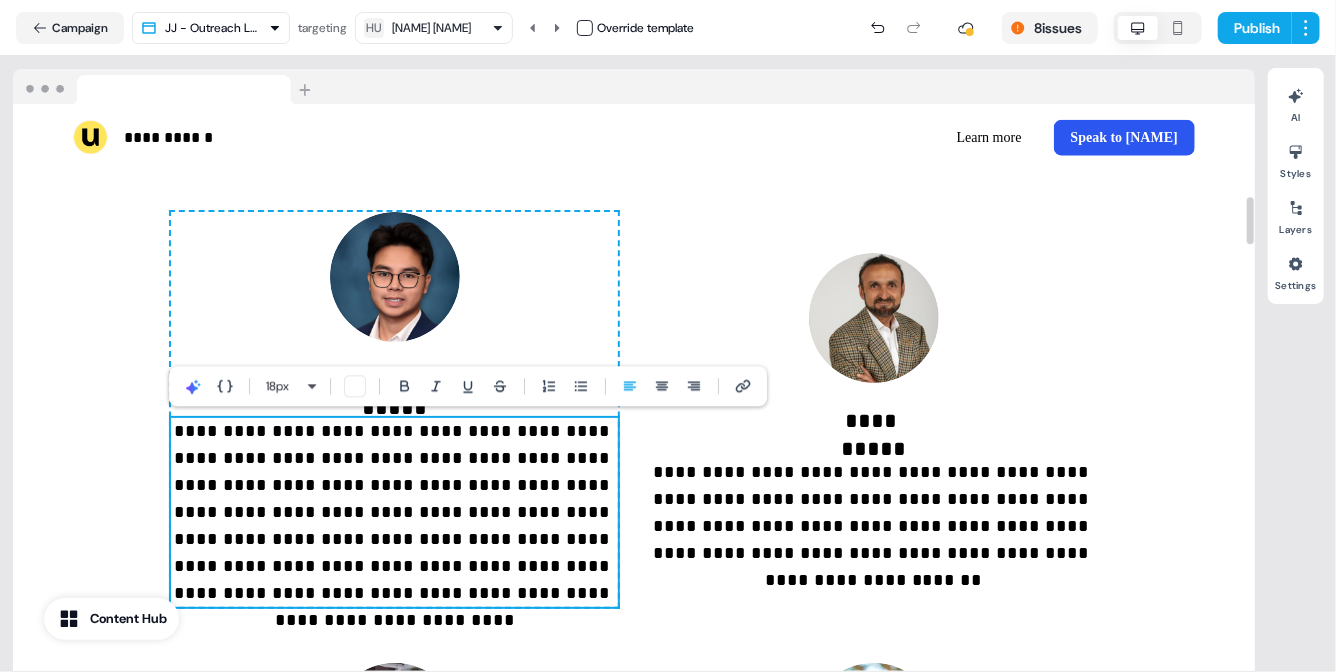 click on "**********" at bounding box center (394, 512) 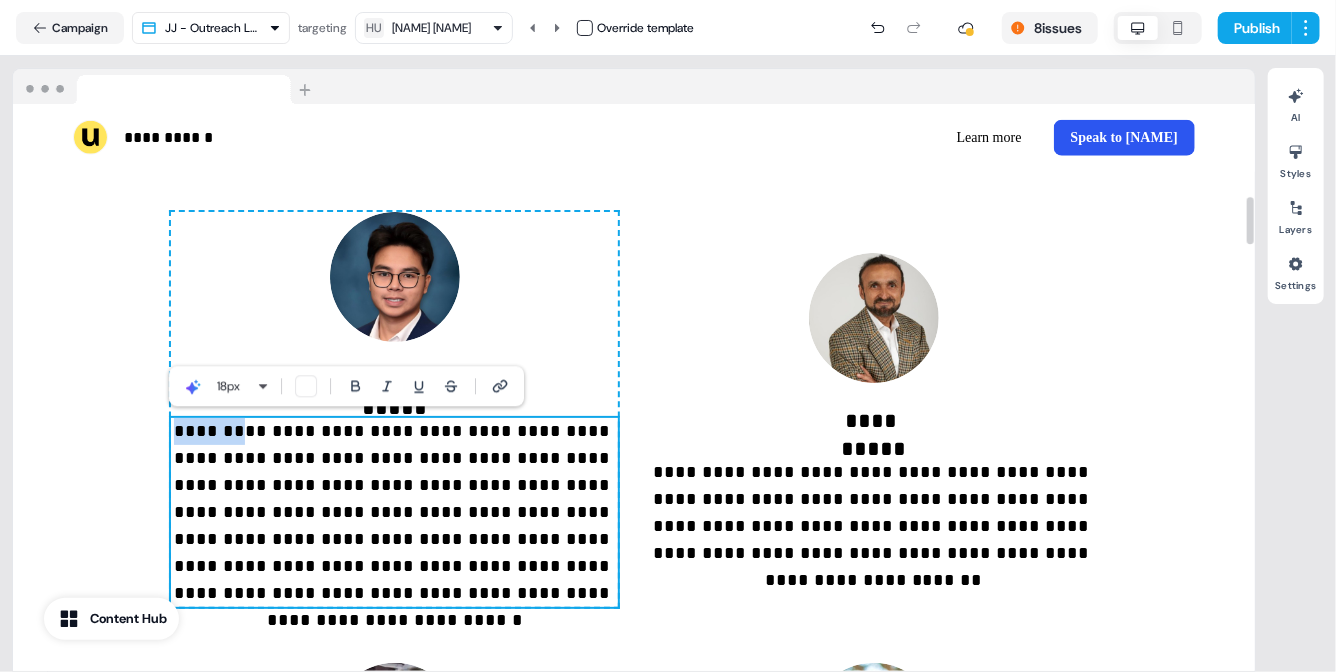 click on "**********" at bounding box center (394, 512) 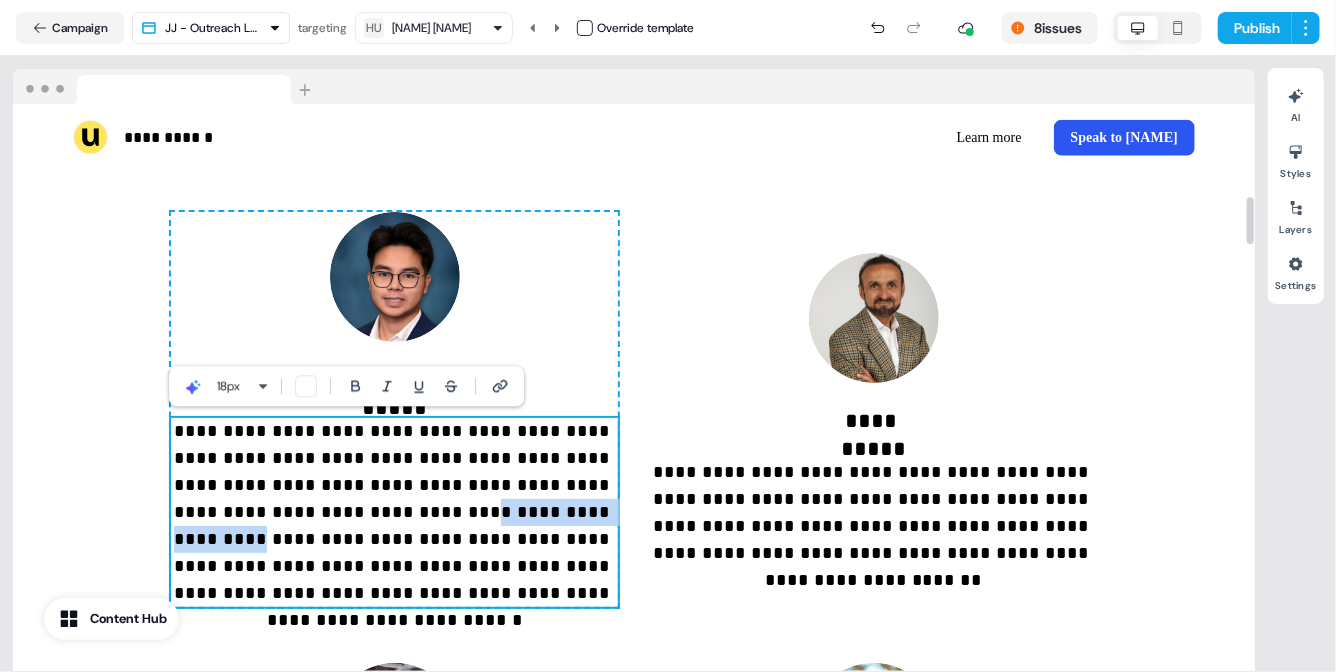 drag, startPoint x: 452, startPoint y: 514, endPoint x: 272, endPoint y: 512, distance: 180.01111 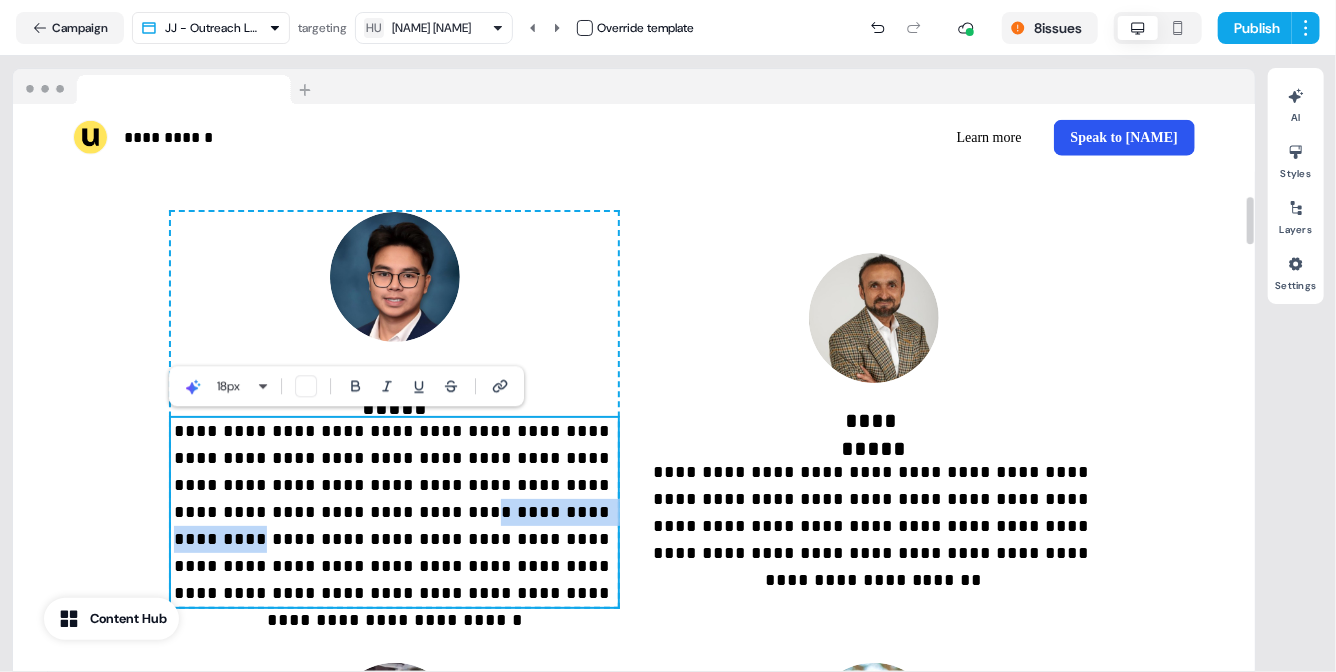 click on "**********" at bounding box center [394, 512] 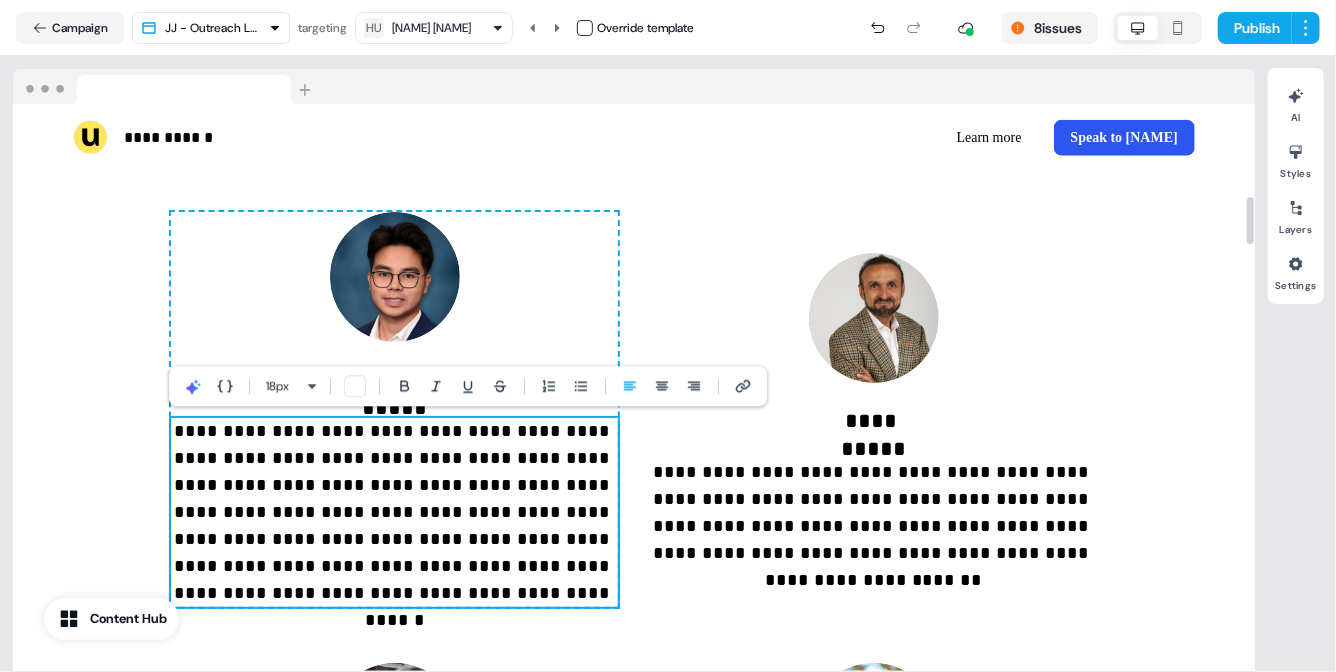 click on "**********" at bounding box center (394, 512) 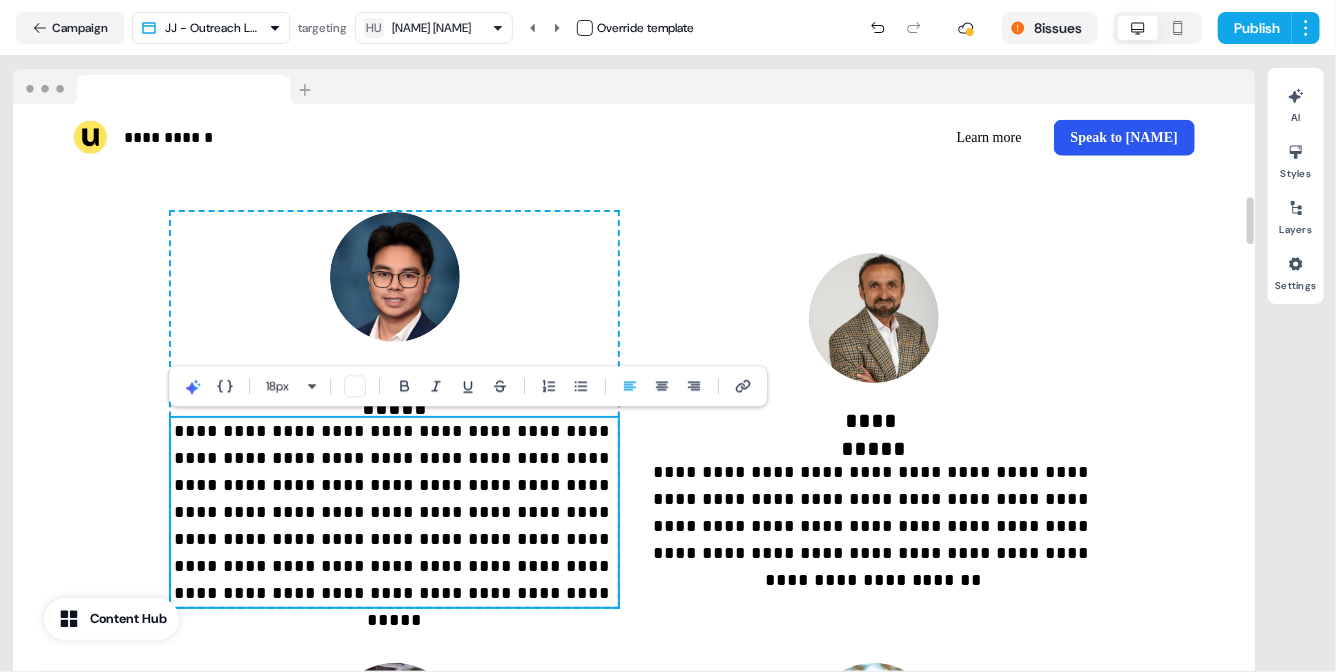 click on "**********" at bounding box center [394, 512] 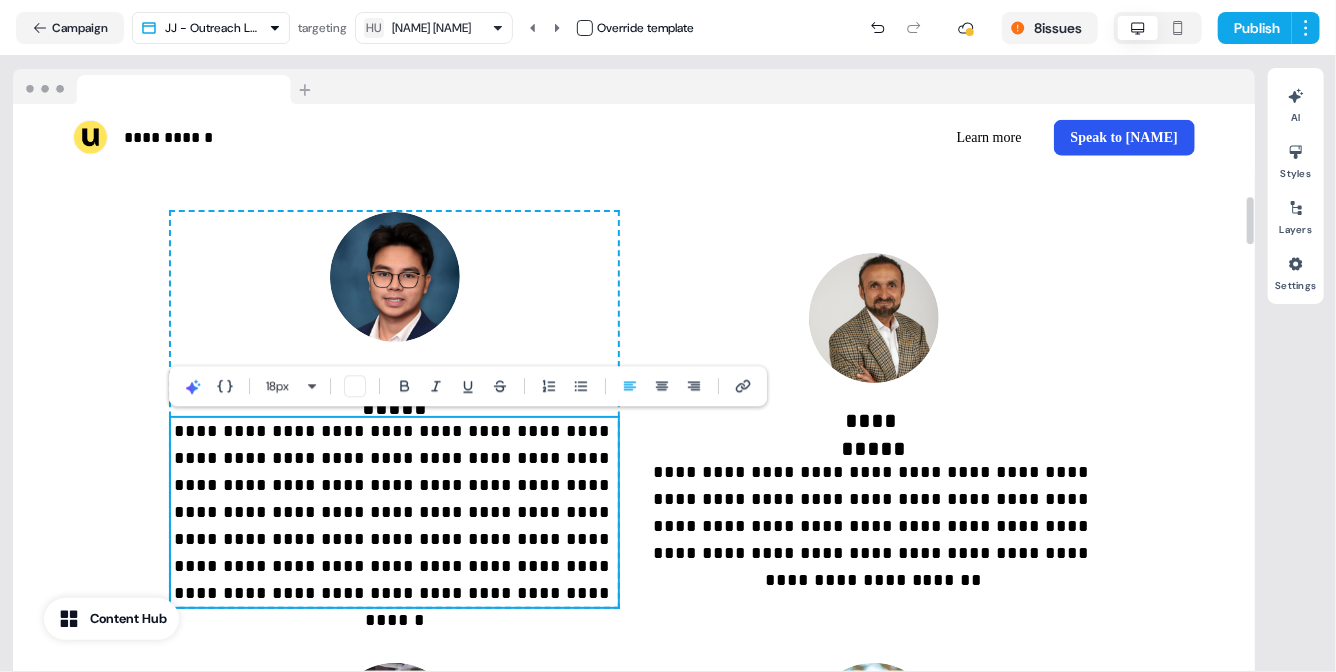 click on "**********" at bounding box center (394, 512) 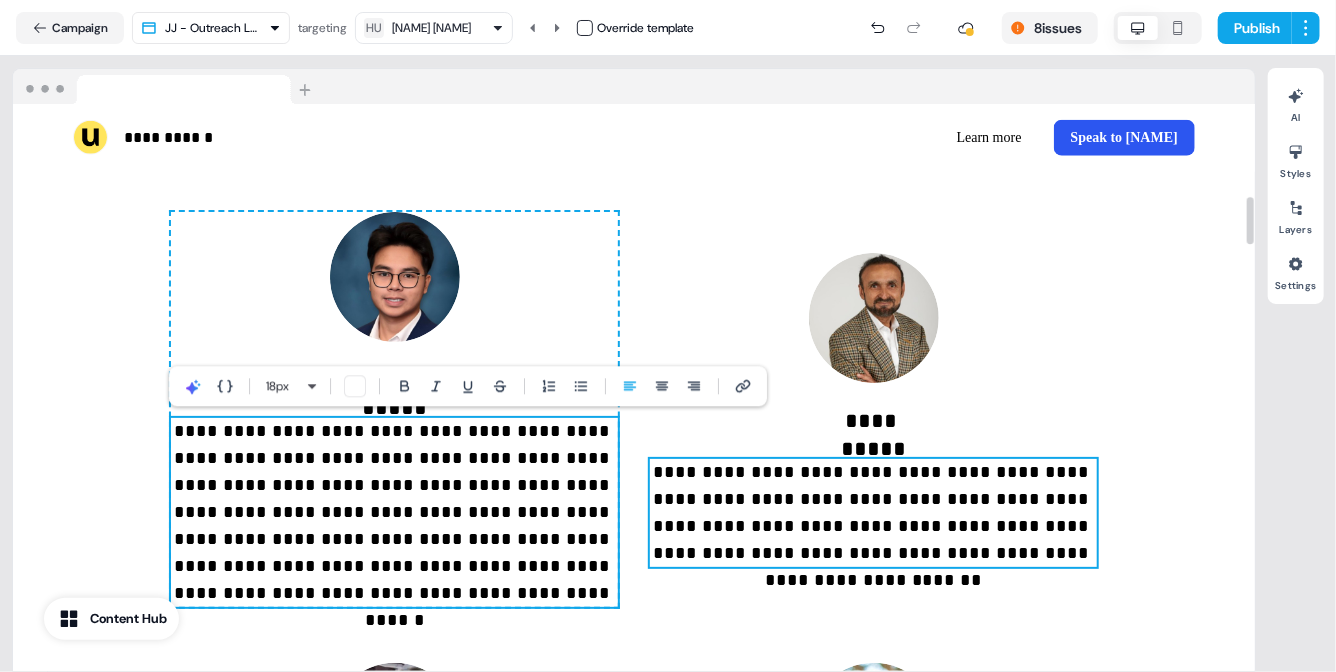 click on "**********" at bounding box center [873, 513] 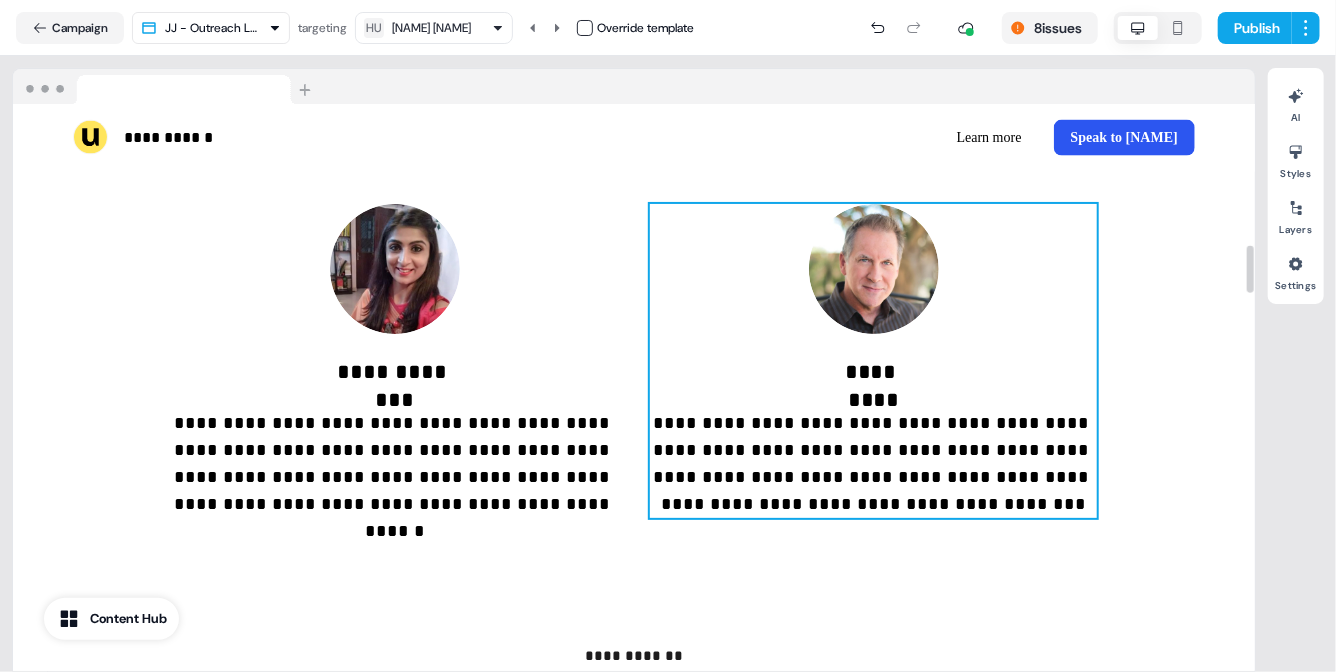 scroll, scrollTop: 1732, scrollLeft: 0, axis: vertical 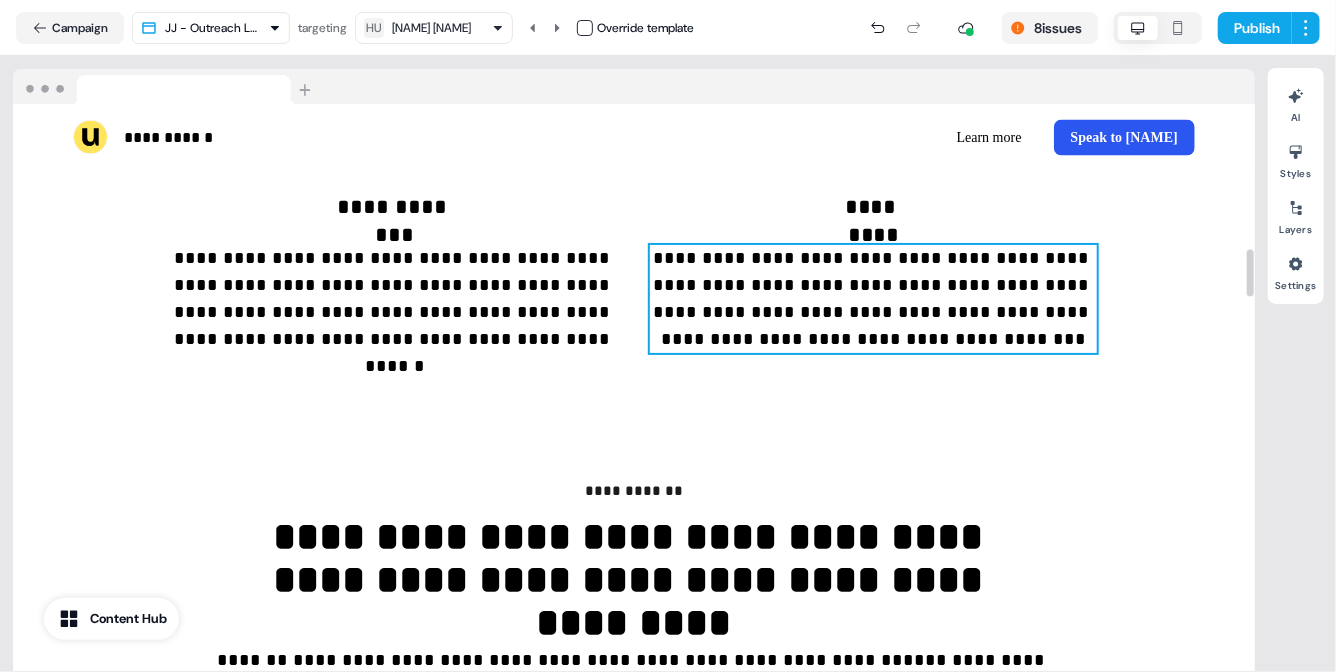 click on "**********" at bounding box center (873, 299) 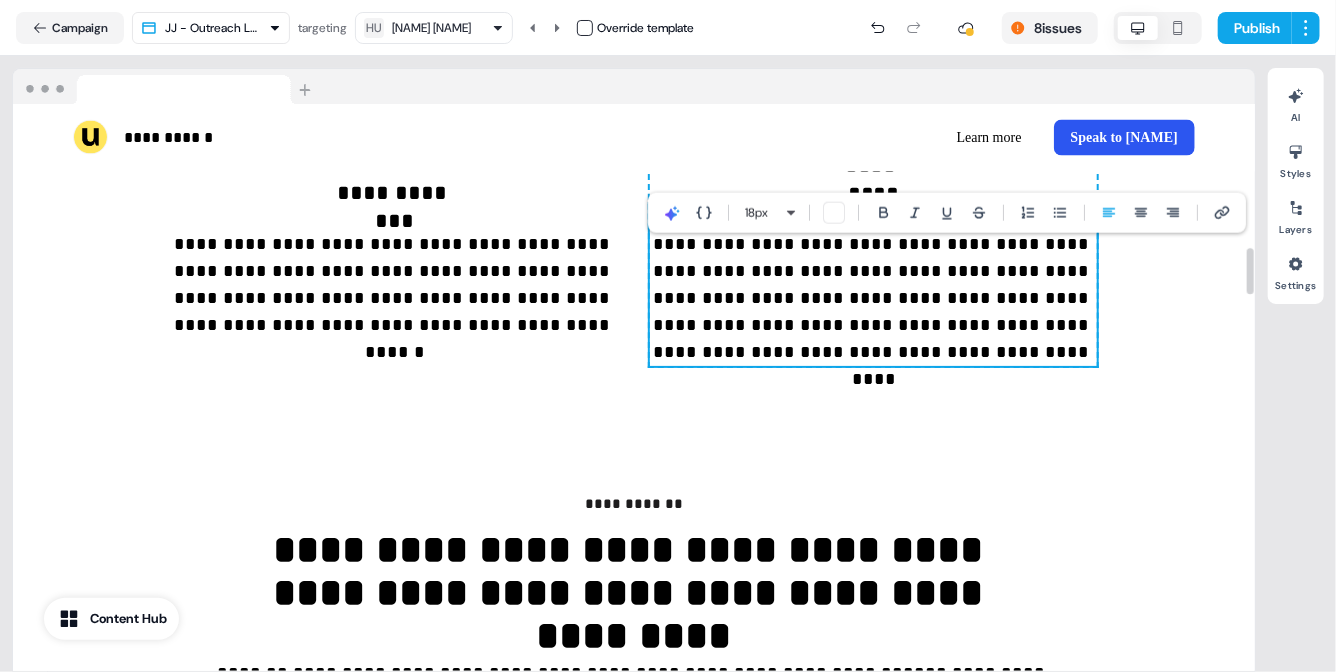 scroll, scrollTop: 1732, scrollLeft: 0, axis: vertical 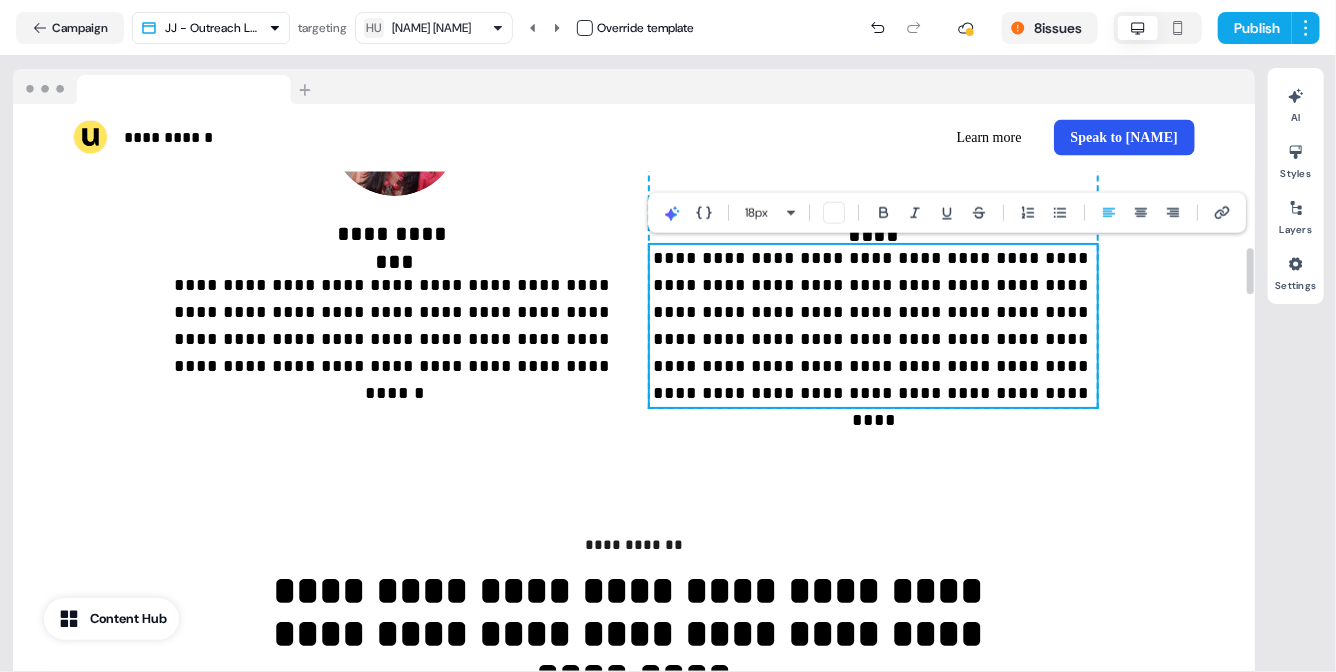 click on "**********" at bounding box center (873, 326) 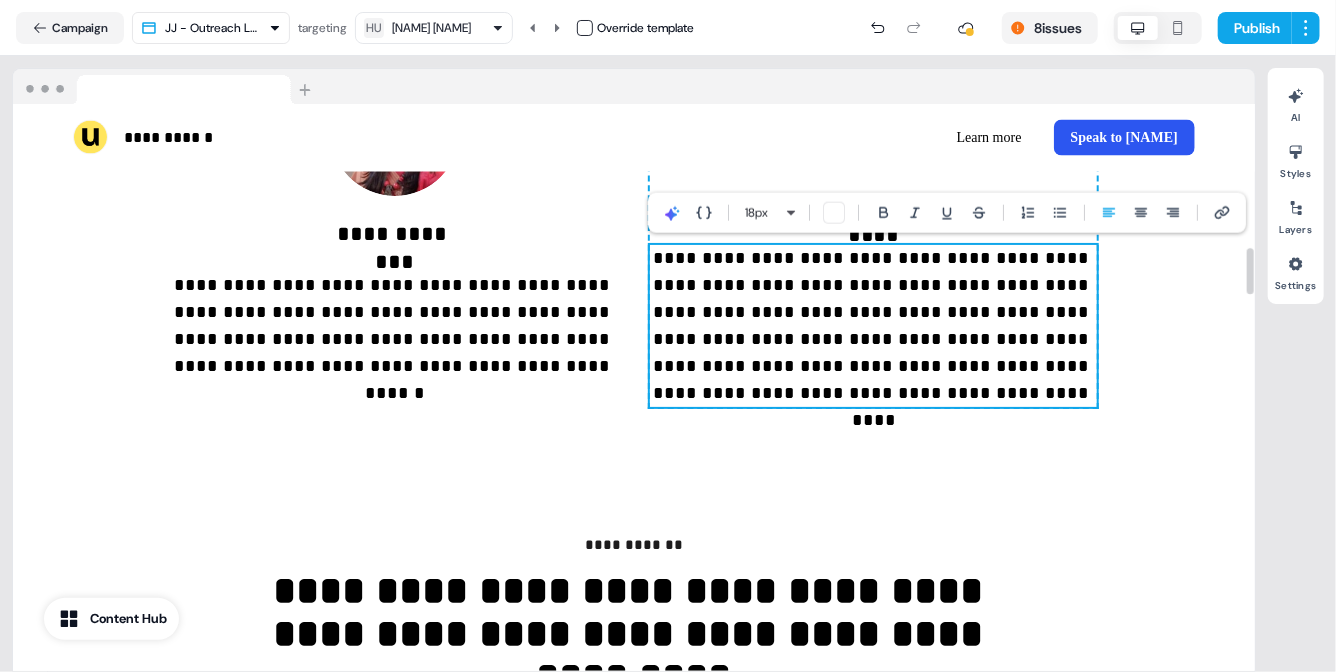 type 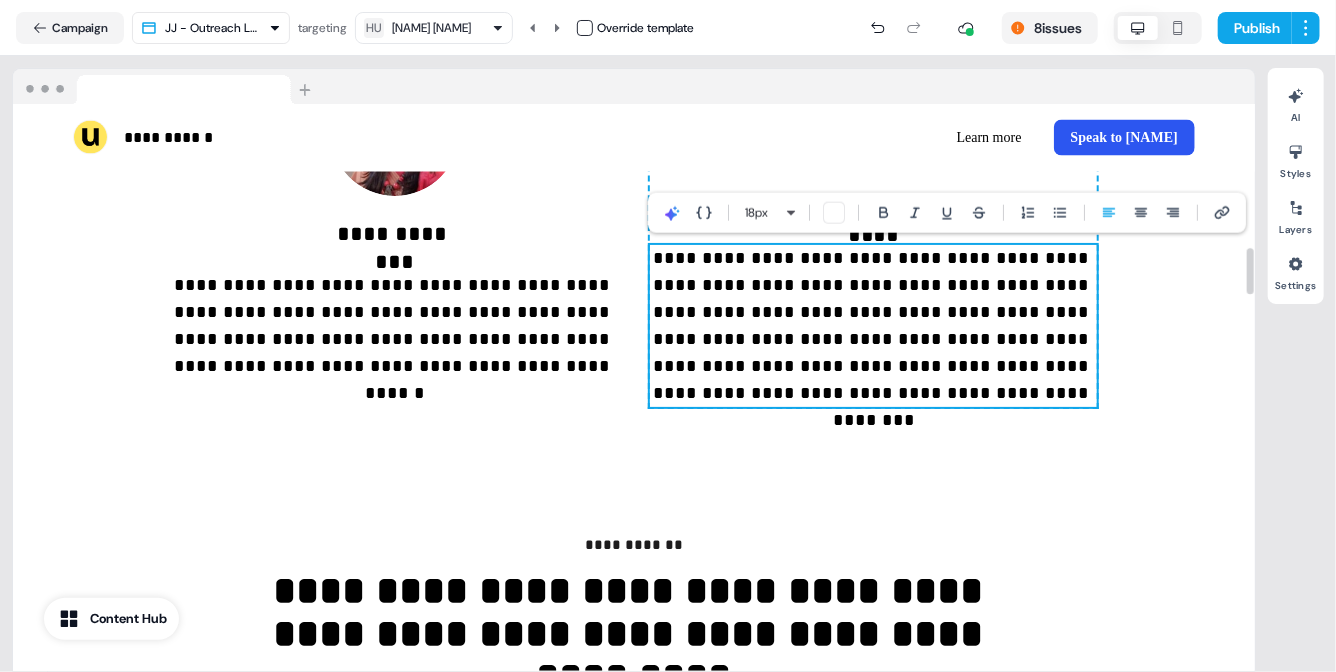 click on "**********" at bounding box center (873, 326) 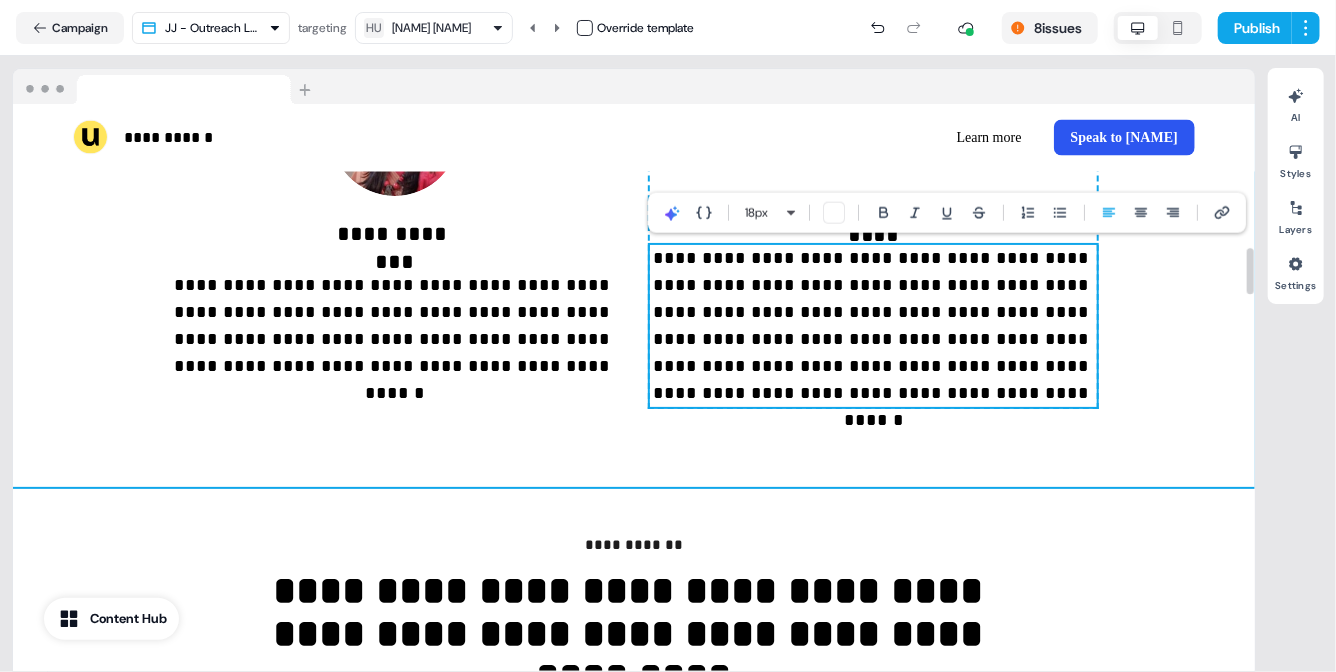 click on "**********" at bounding box center (634, -61) 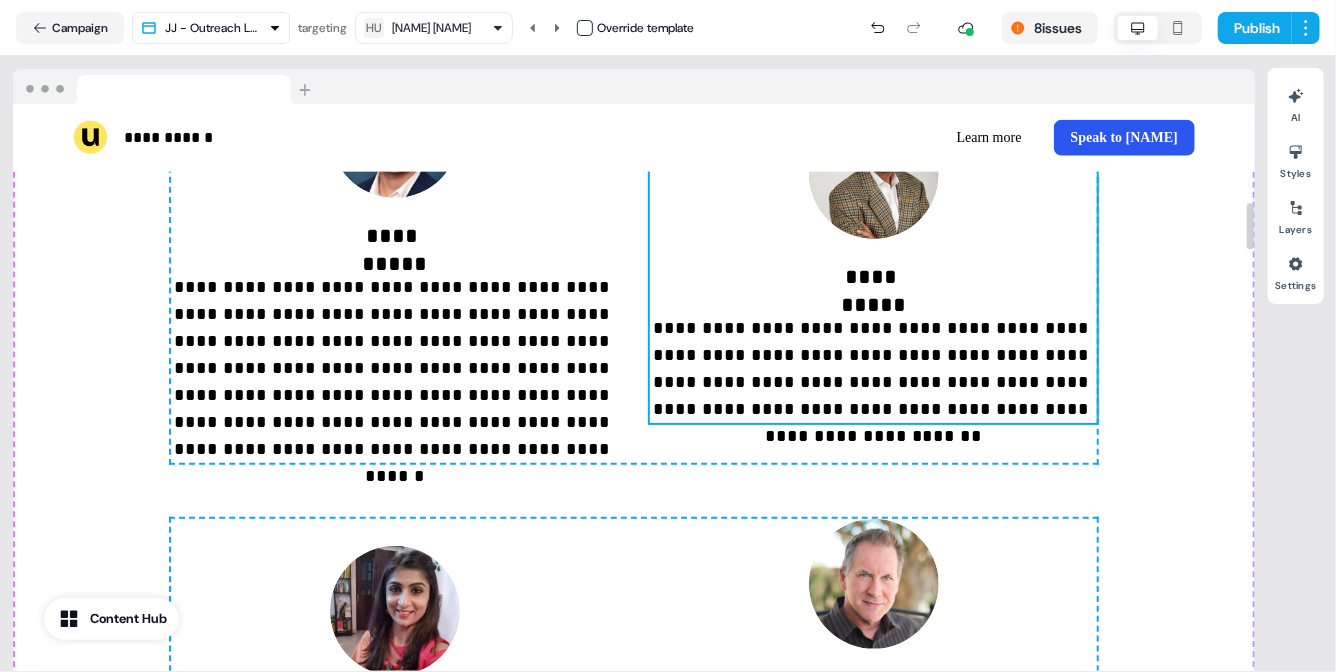 scroll, scrollTop: 1187, scrollLeft: 0, axis: vertical 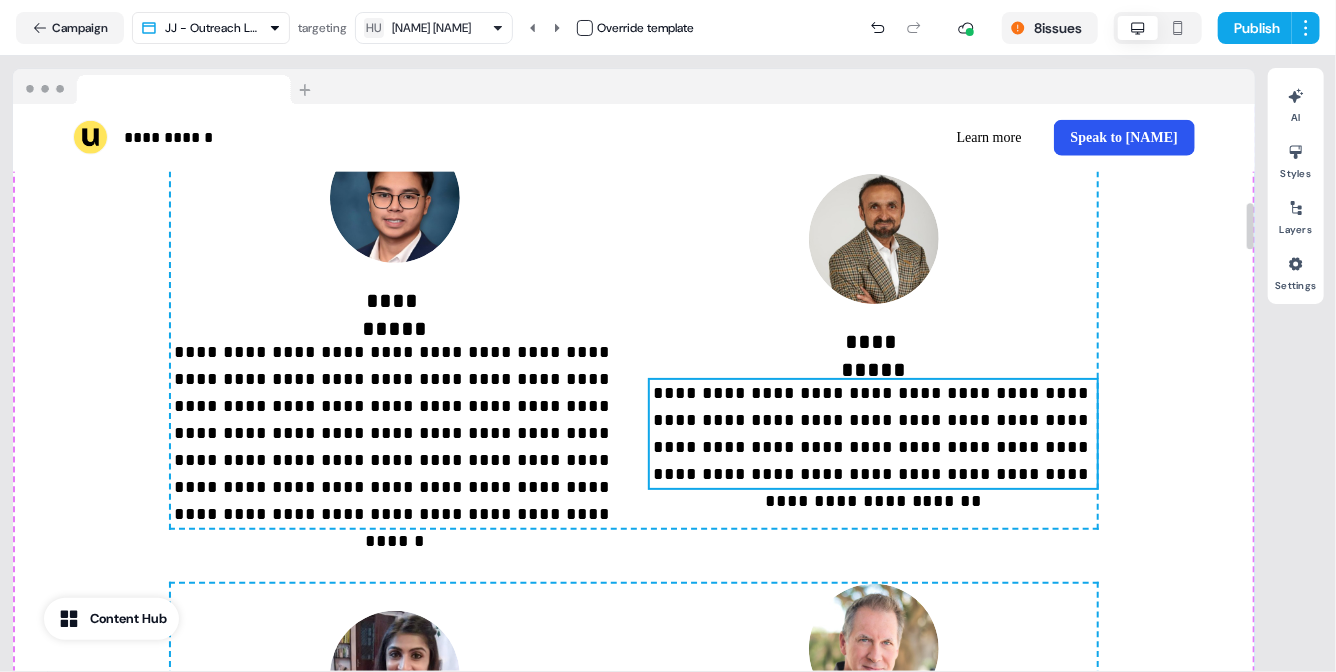 click on "**********" at bounding box center (873, 434) 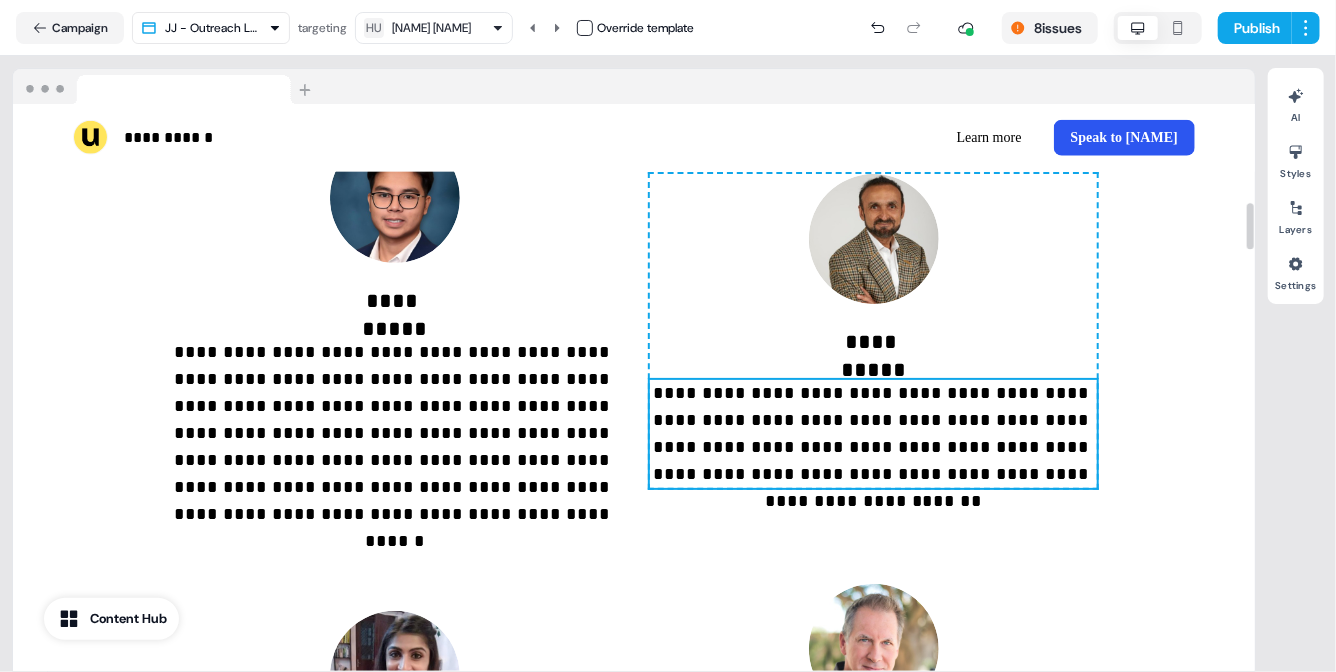 click on "**********" at bounding box center (873, 434) 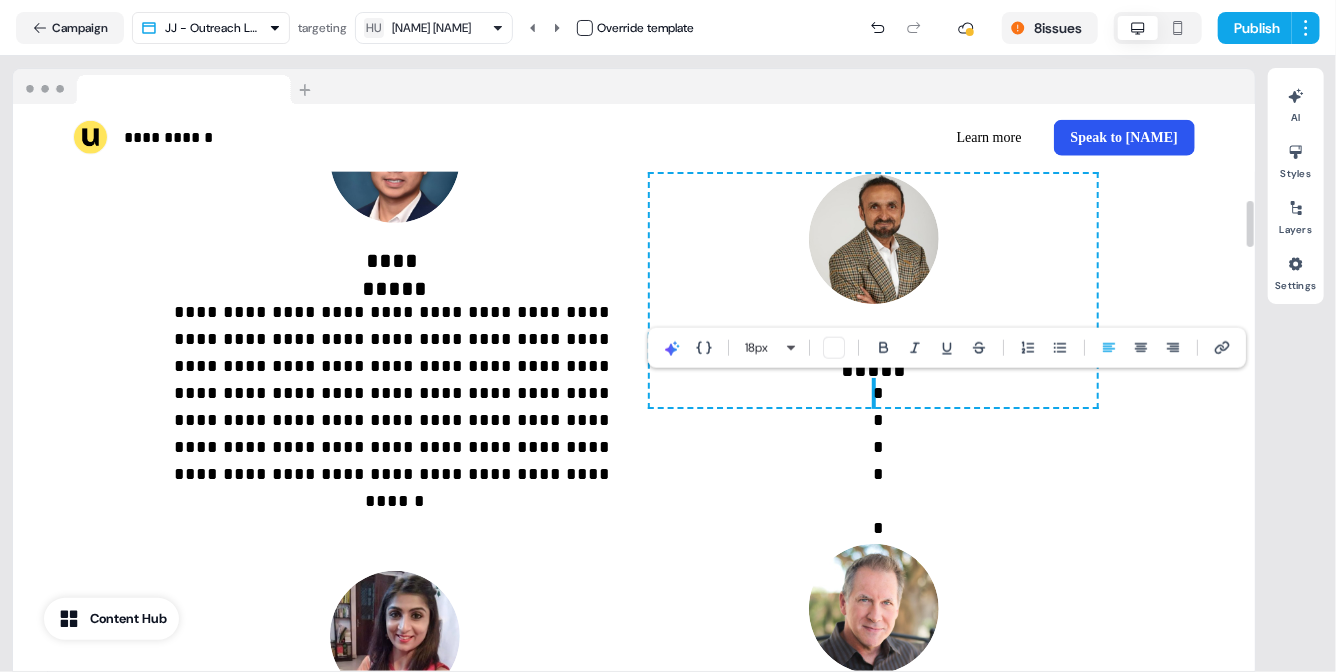 scroll, scrollTop: 1160, scrollLeft: 0, axis: vertical 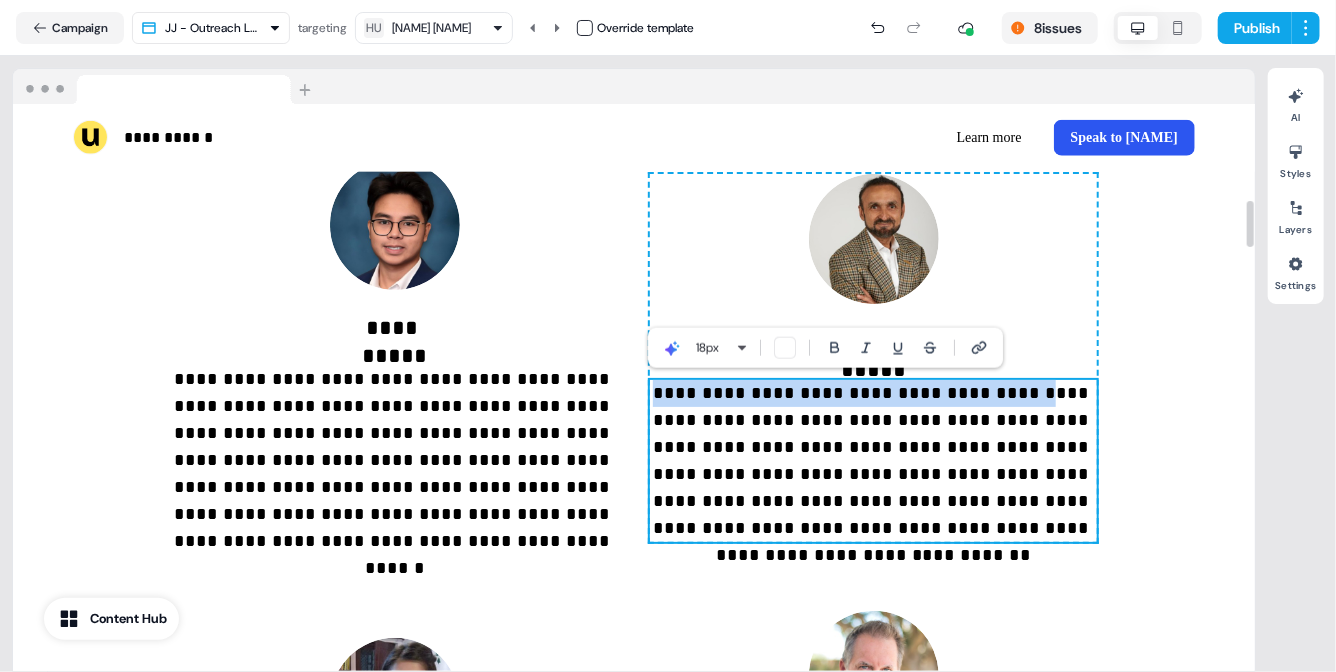 drag, startPoint x: 1015, startPoint y: 395, endPoint x: 668, endPoint y: 392, distance: 347.01297 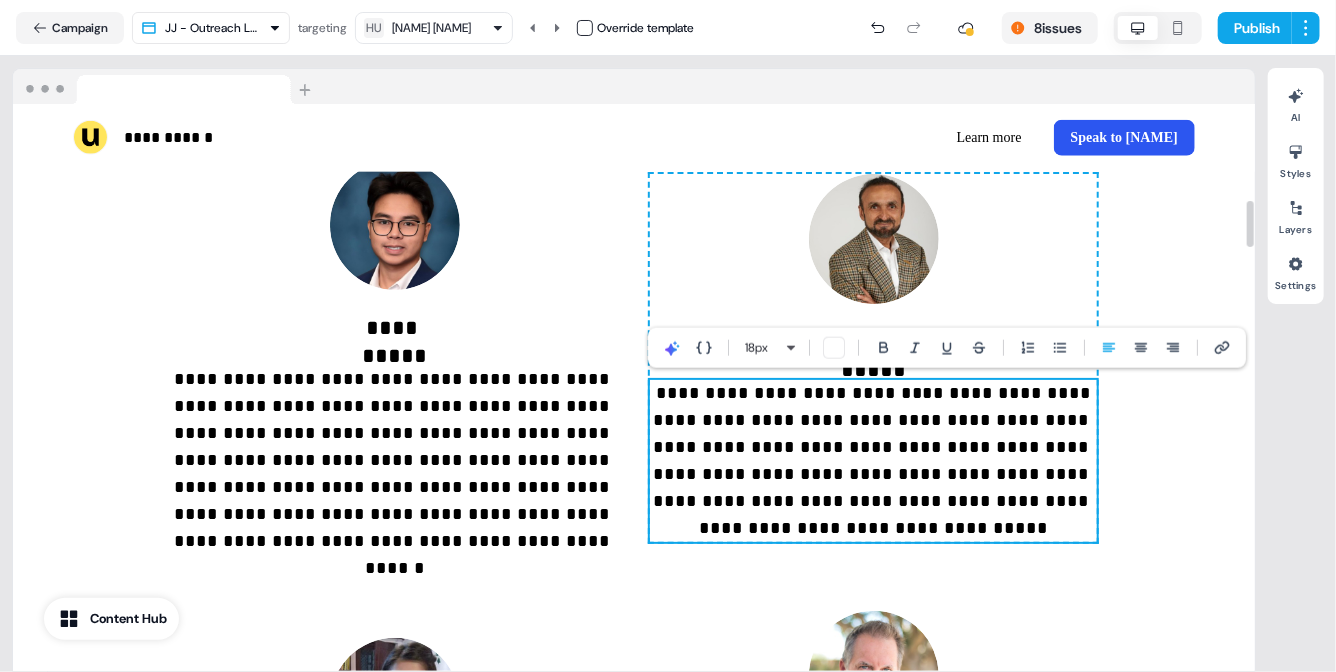 type 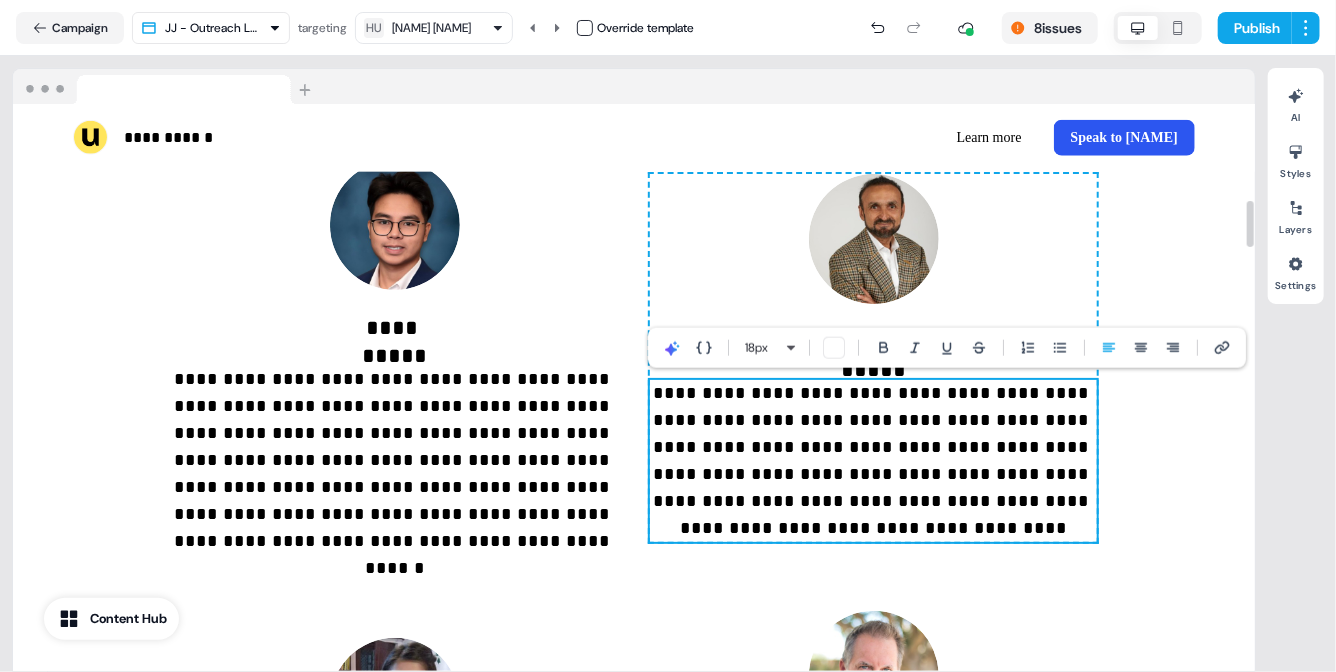 click on "**********" at bounding box center (873, 461) 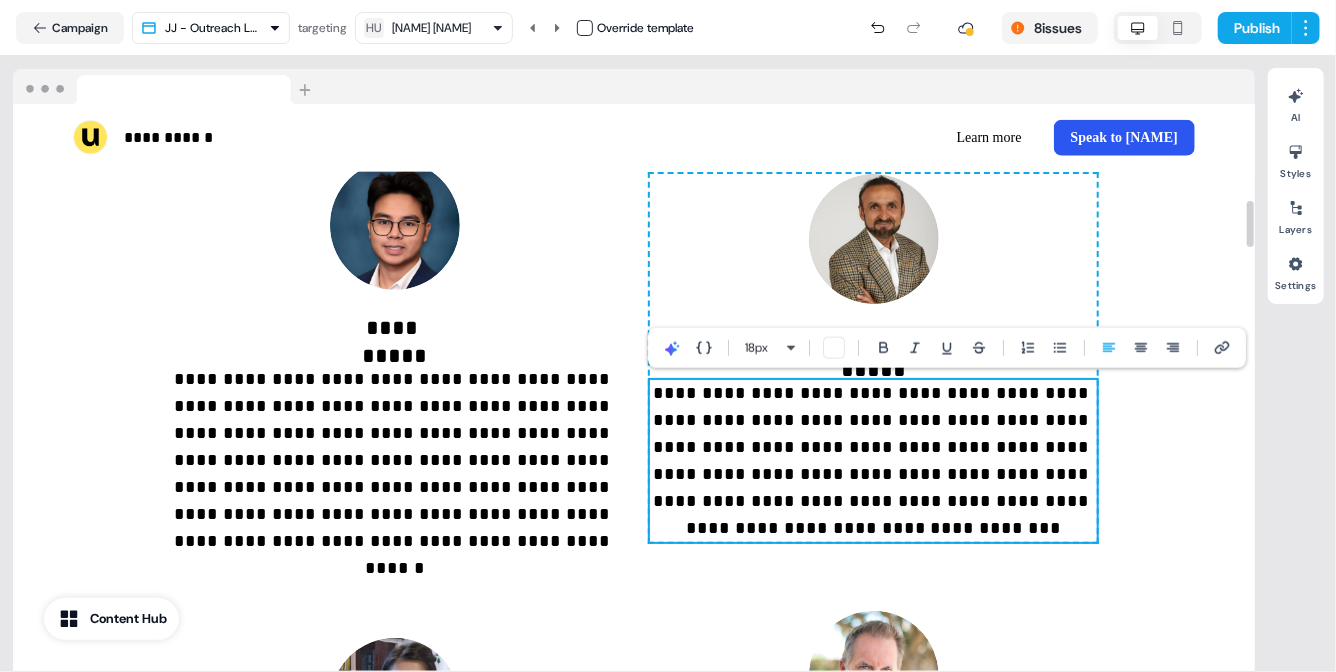 scroll, scrollTop: 1067, scrollLeft: 0, axis: vertical 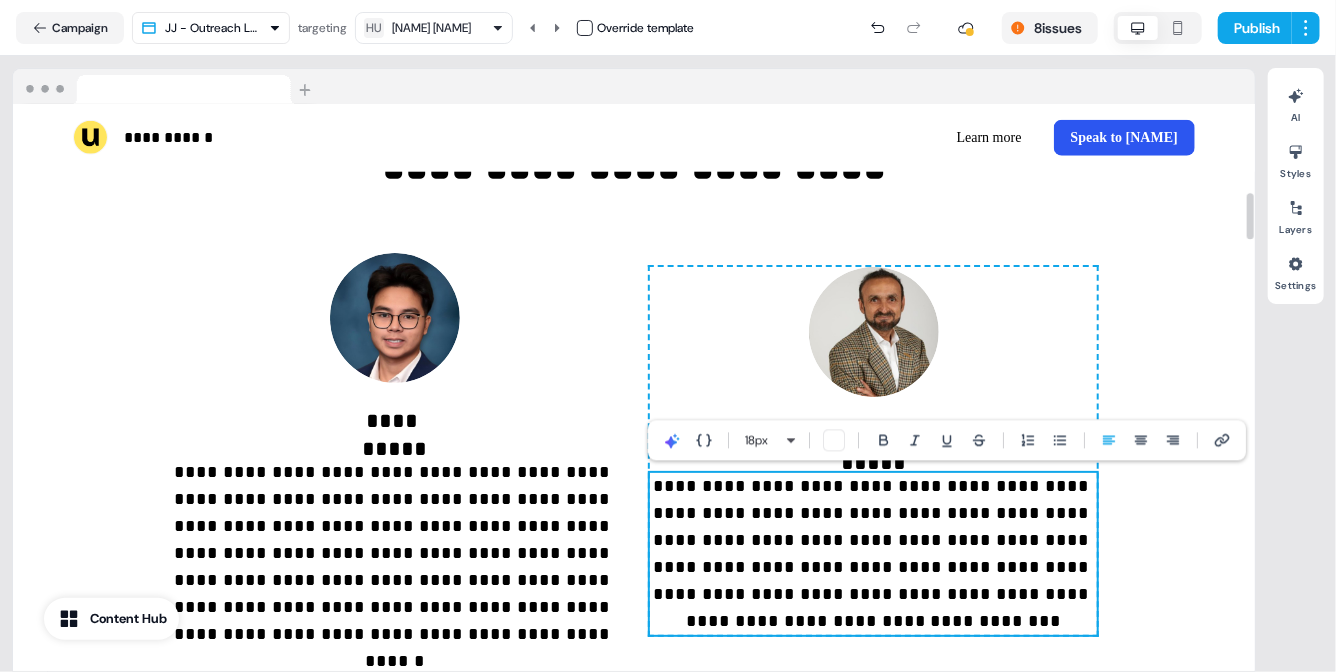 click on "**********" at bounding box center (873, 554) 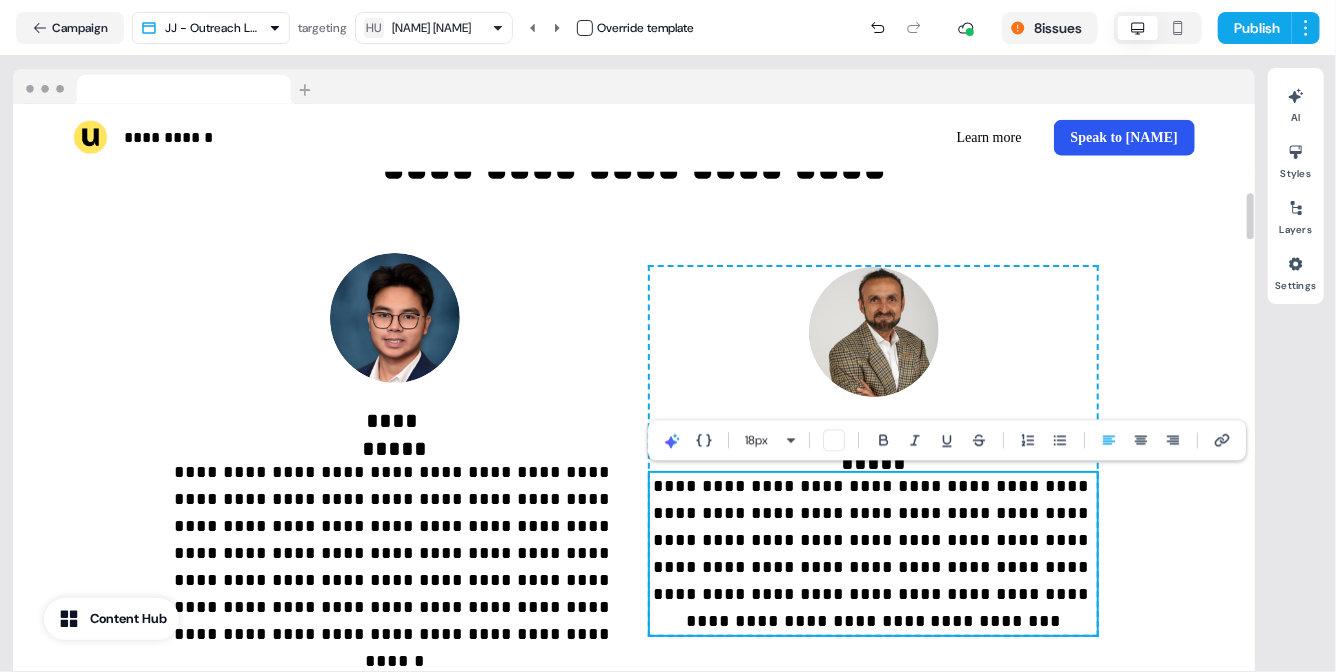 scroll, scrollTop: 1054, scrollLeft: 0, axis: vertical 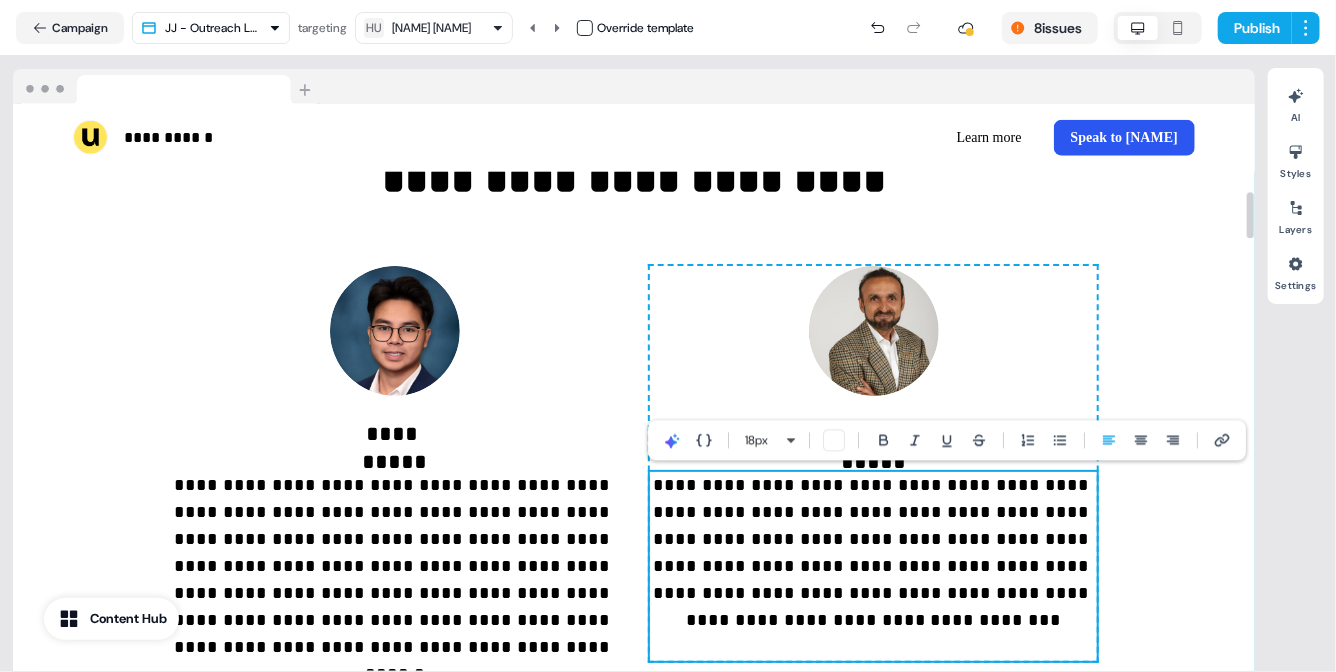 click on "**********" at bounding box center [634, 617] 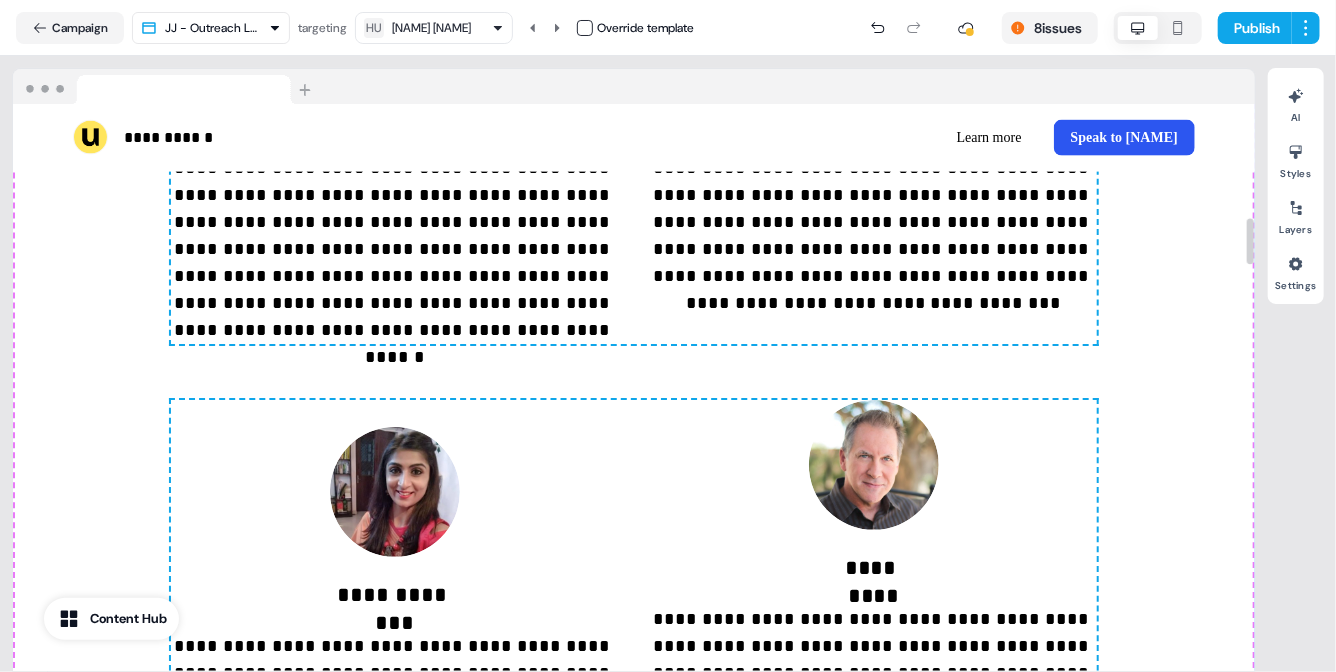 scroll, scrollTop: 1590, scrollLeft: 0, axis: vertical 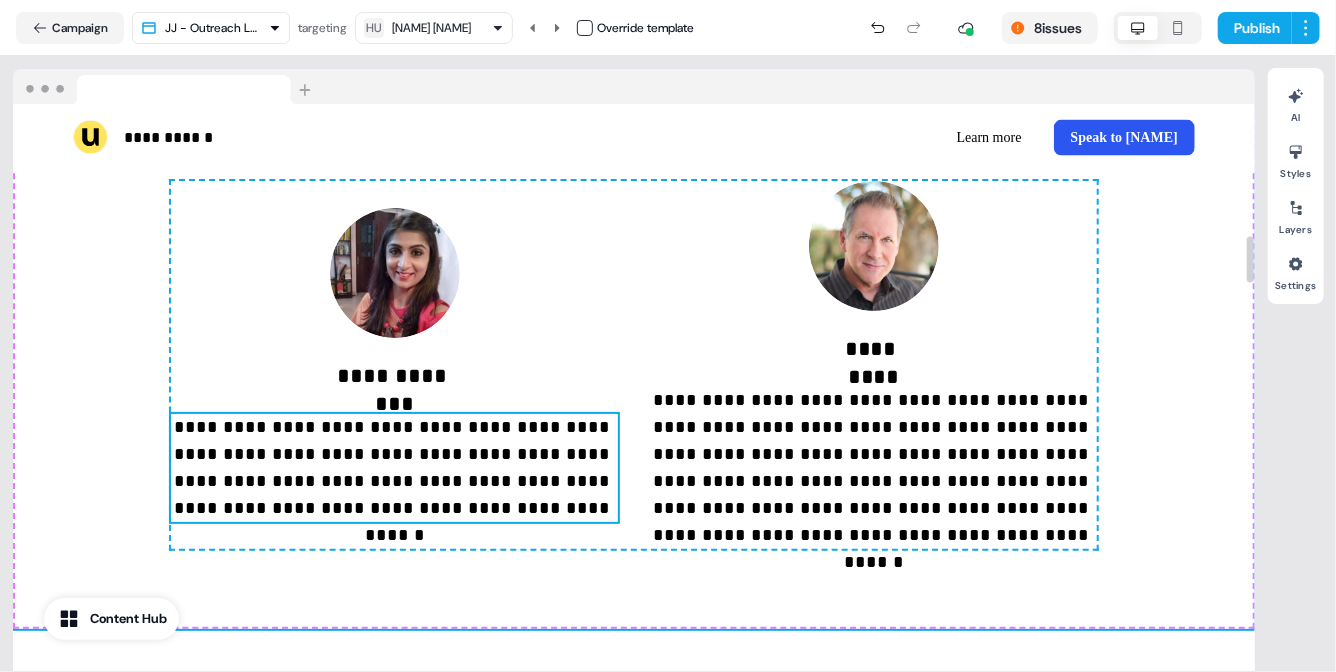 click on "**********" at bounding box center [394, 468] 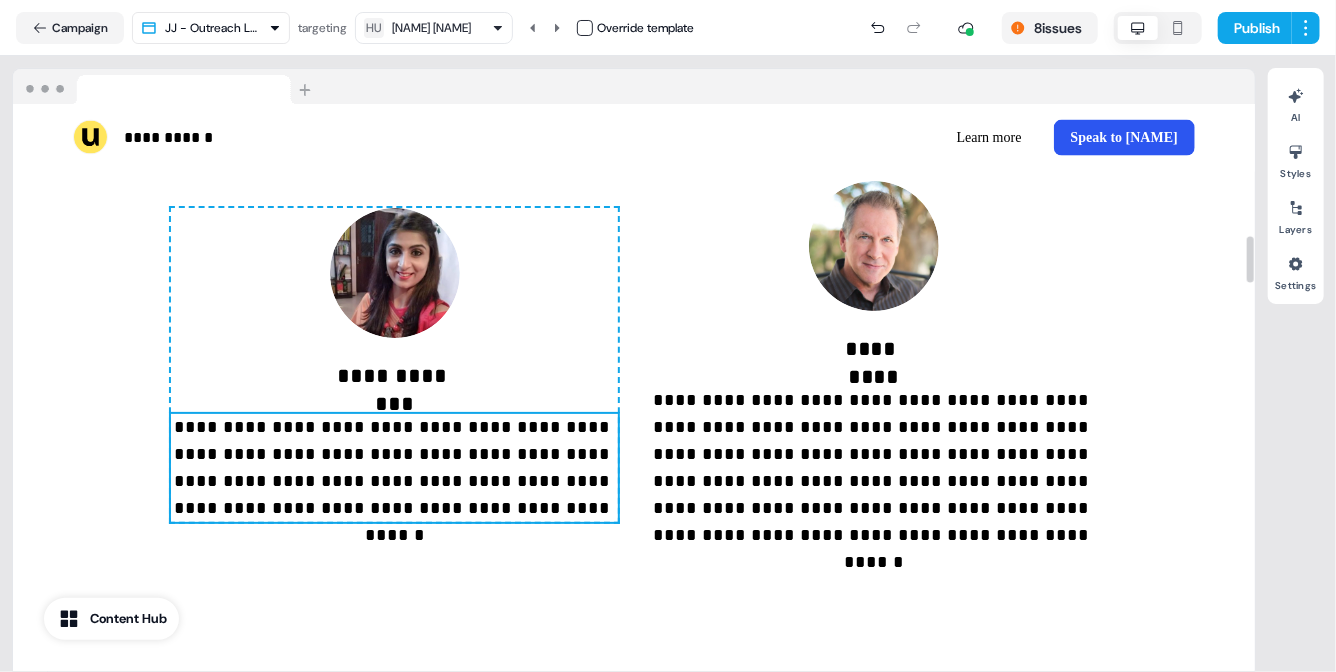 click on "**********" at bounding box center (394, 468) 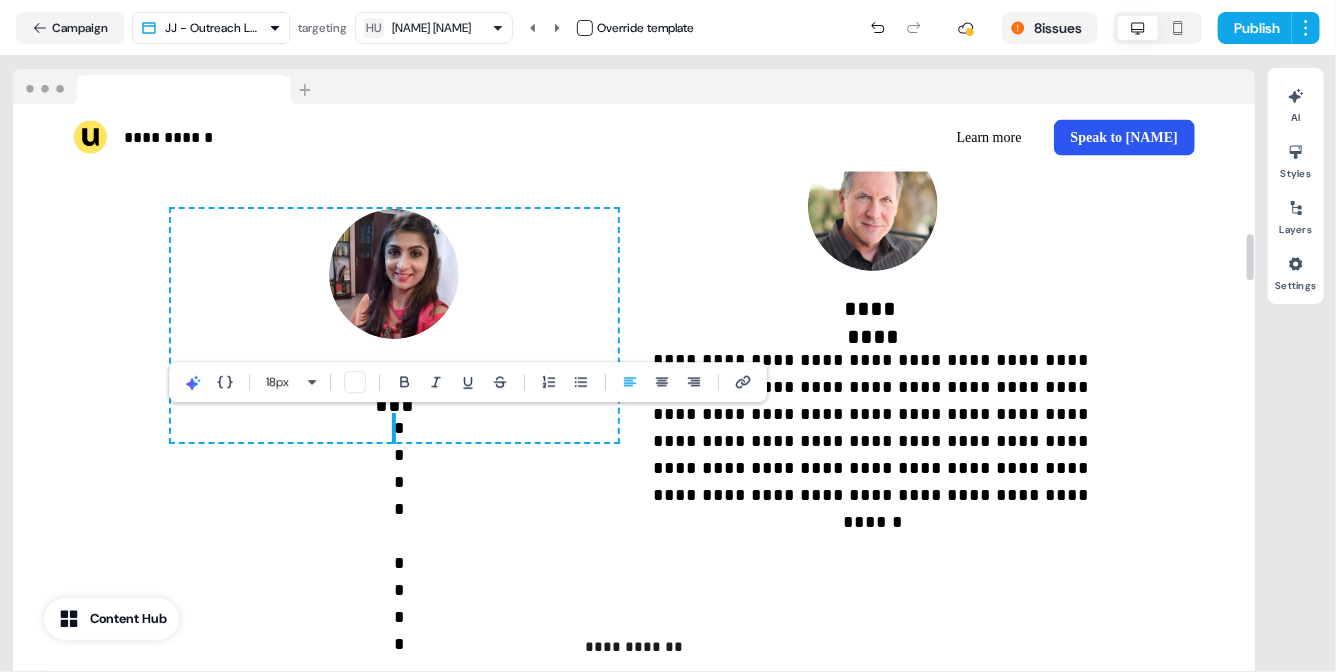 scroll, scrollTop: 1563, scrollLeft: 0, axis: vertical 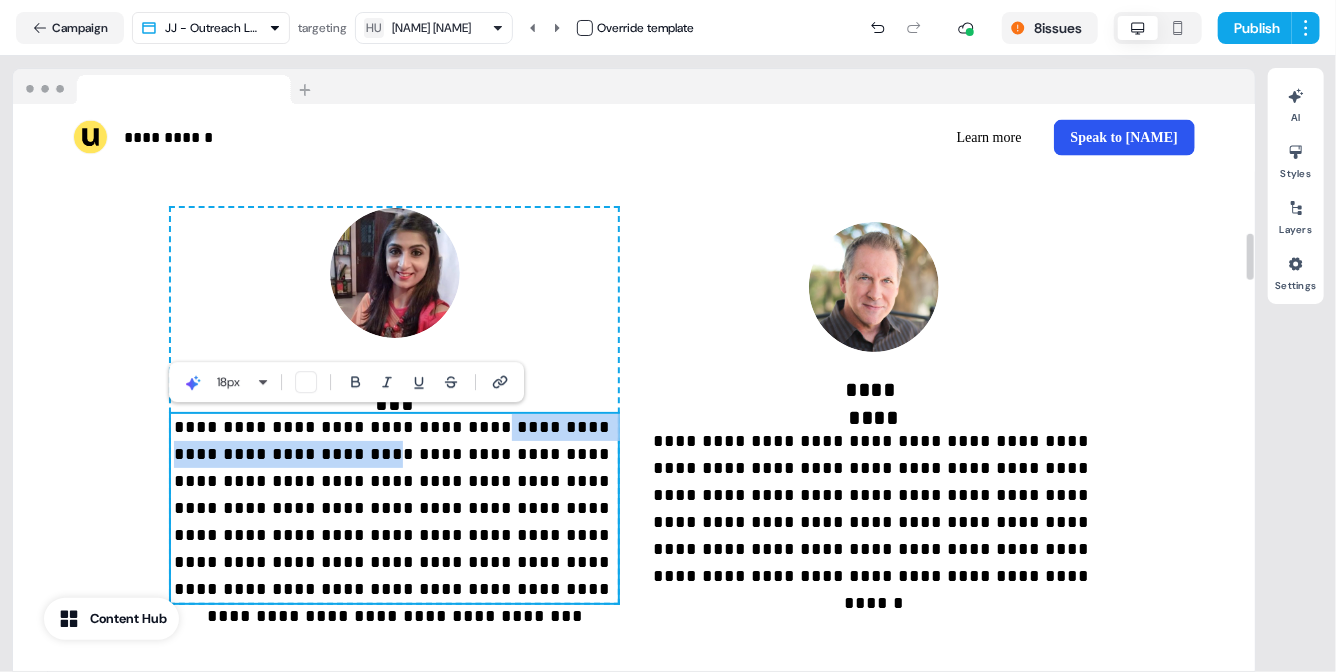 drag, startPoint x: 302, startPoint y: 454, endPoint x: 454, endPoint y: 440, distance: 152.64337 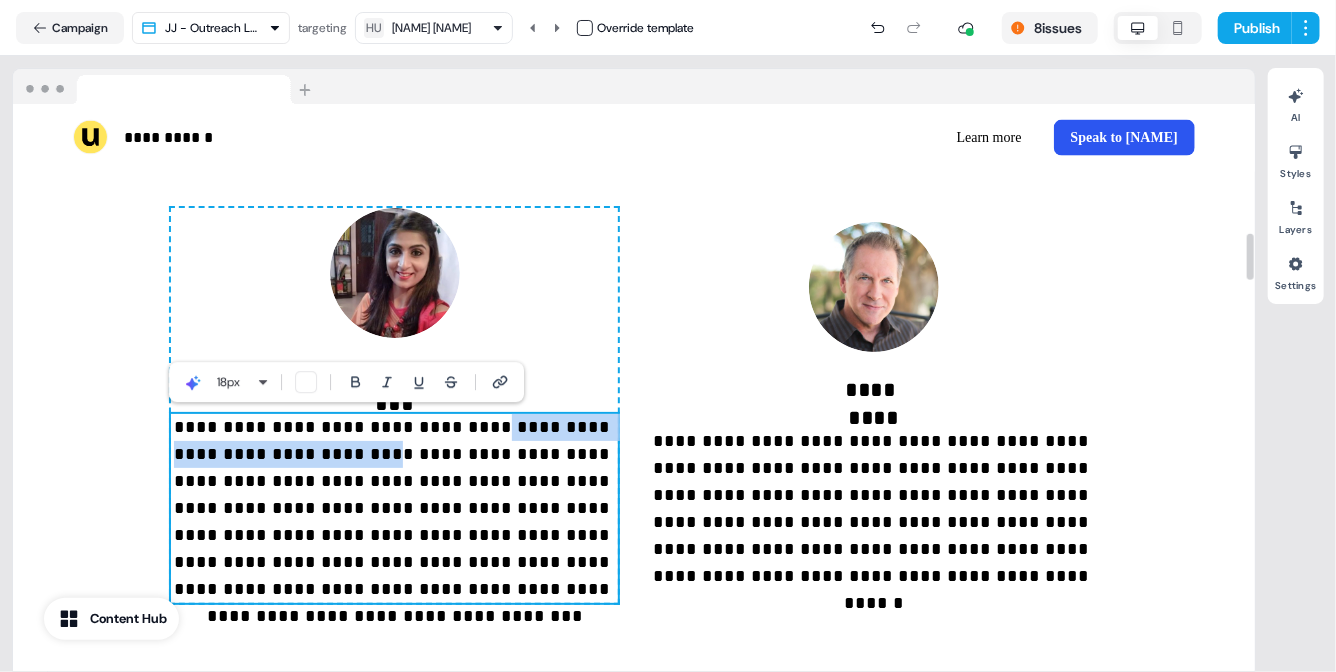 click on "**********" at bounding box center (394, 508) 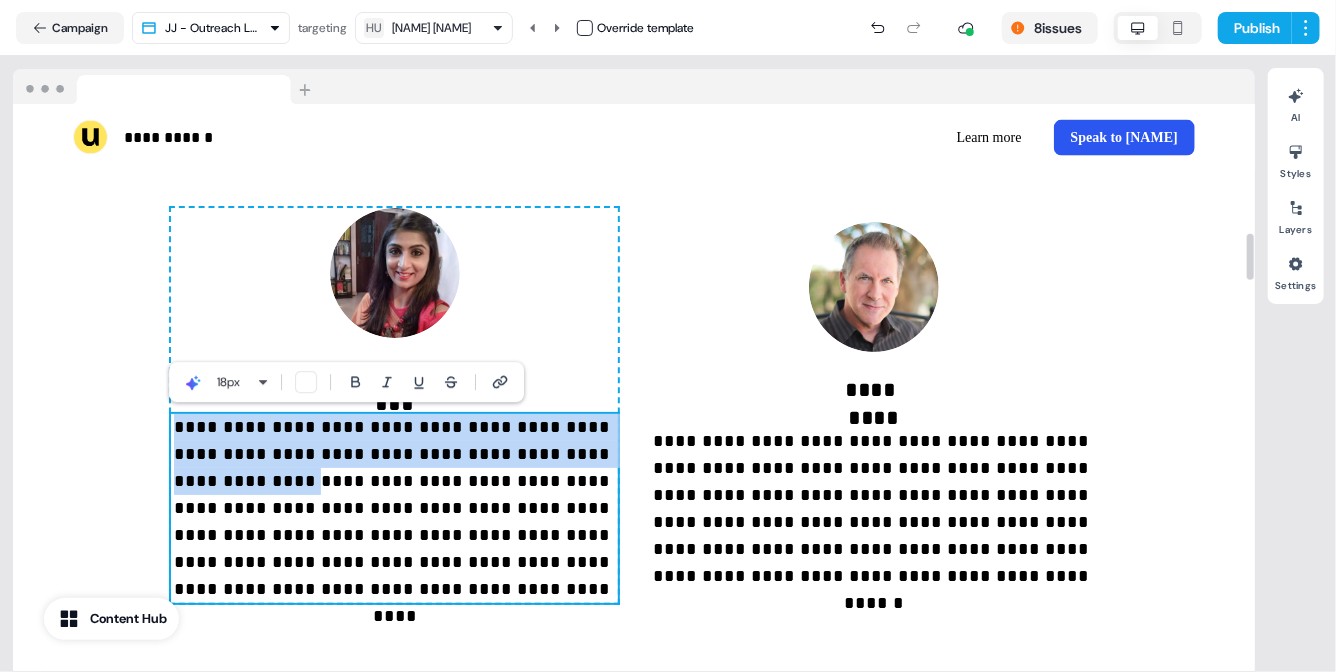 drag, startPoint x: 248, startPoint y: 482, endPoint x: 183, endPoint y: 431, distance: 82.61961 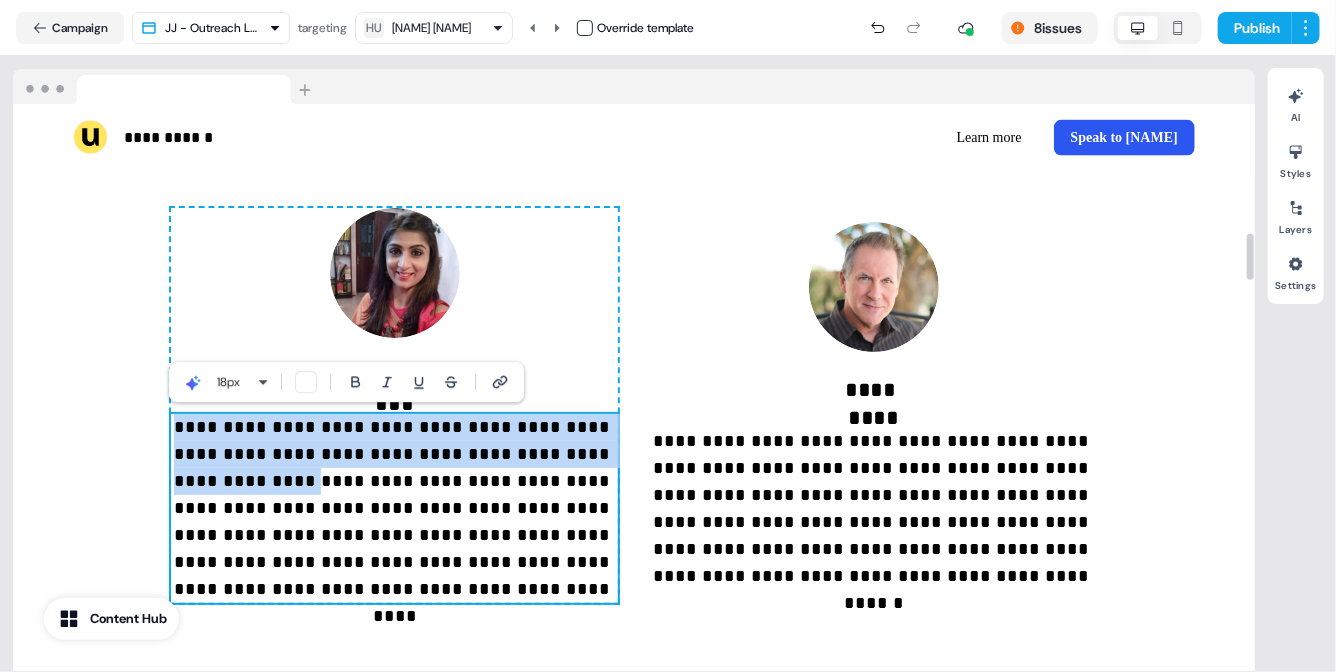 click on "**********" at bounding box center (394, 508) 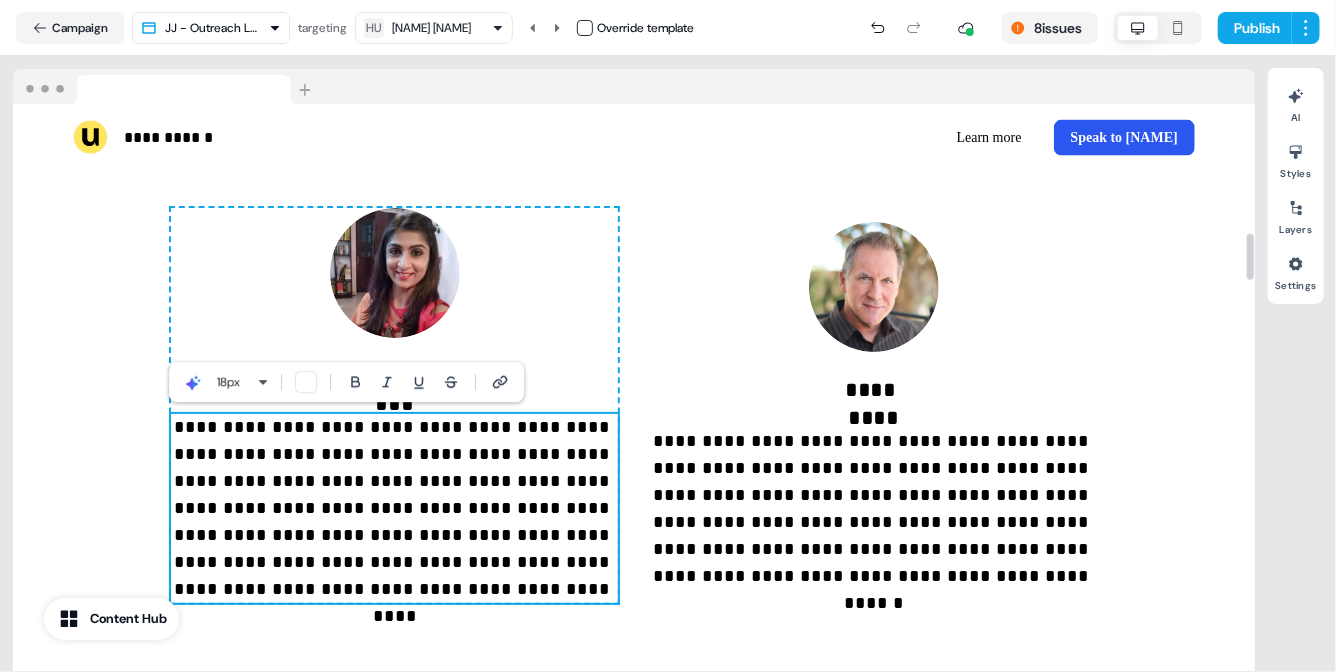 scroll, scrollTop: 1576, scrollLeft: 0, axis: vertical 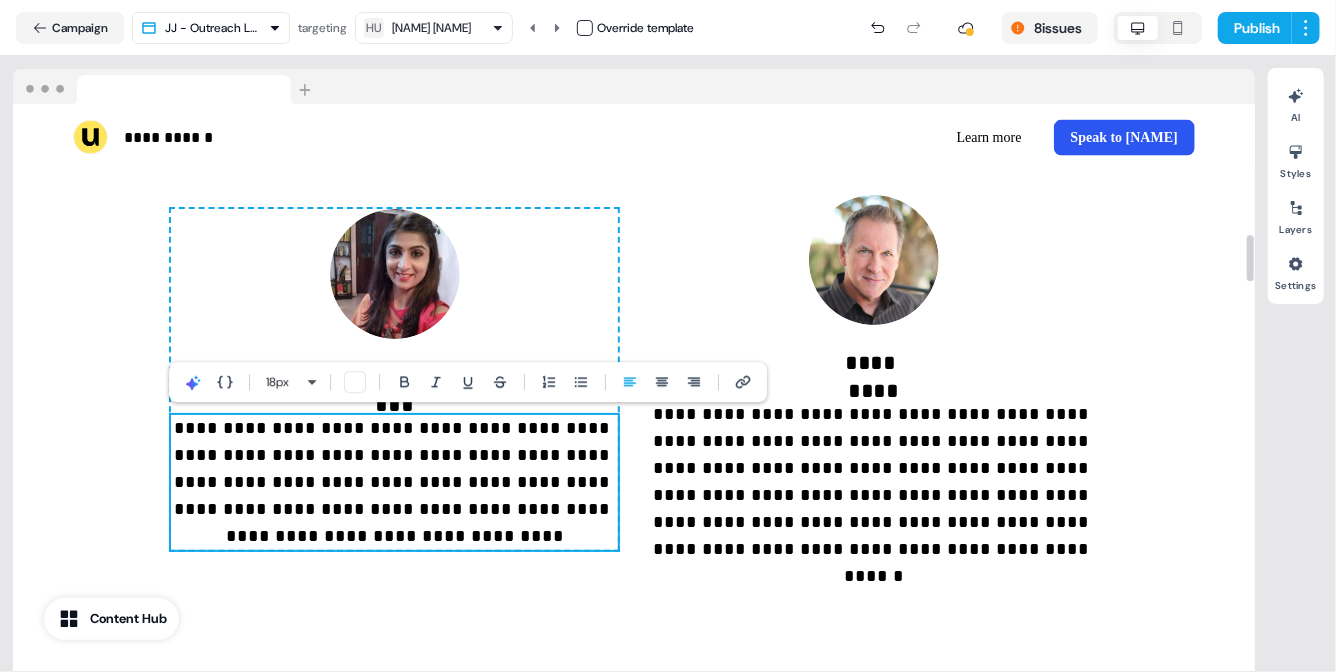 type 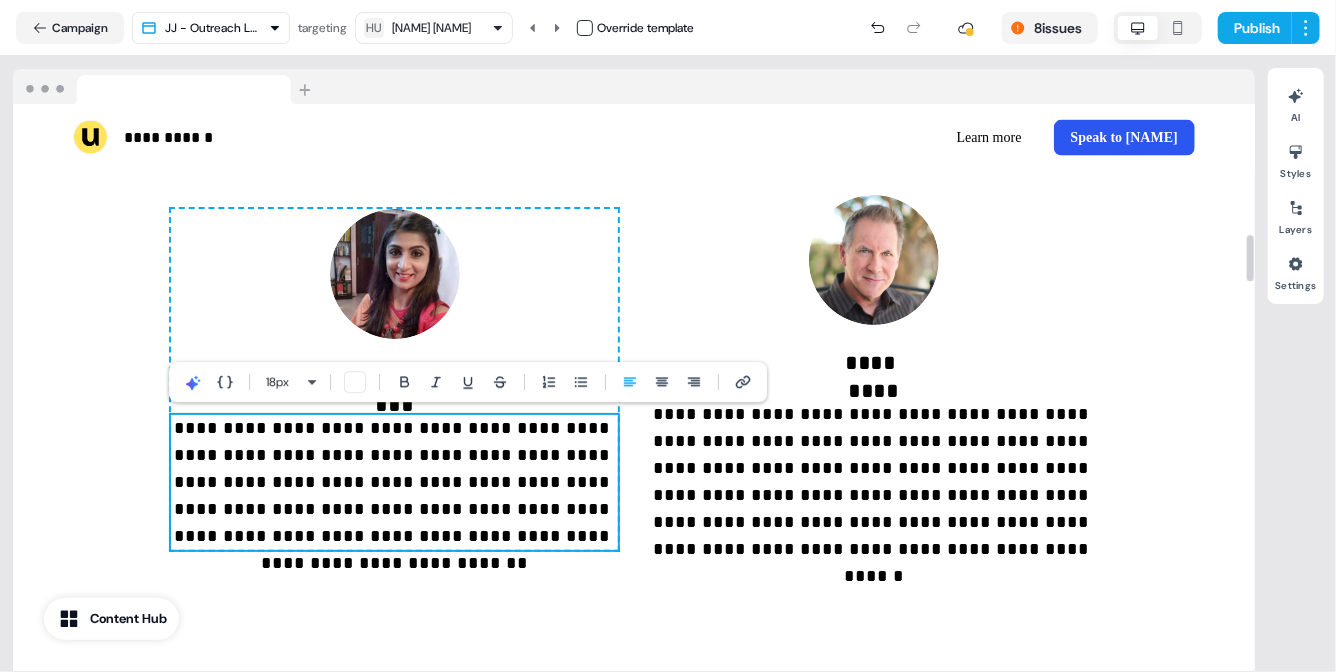 scroll, scrollTop: 1563, scrollLeft: 0, axis: vertical 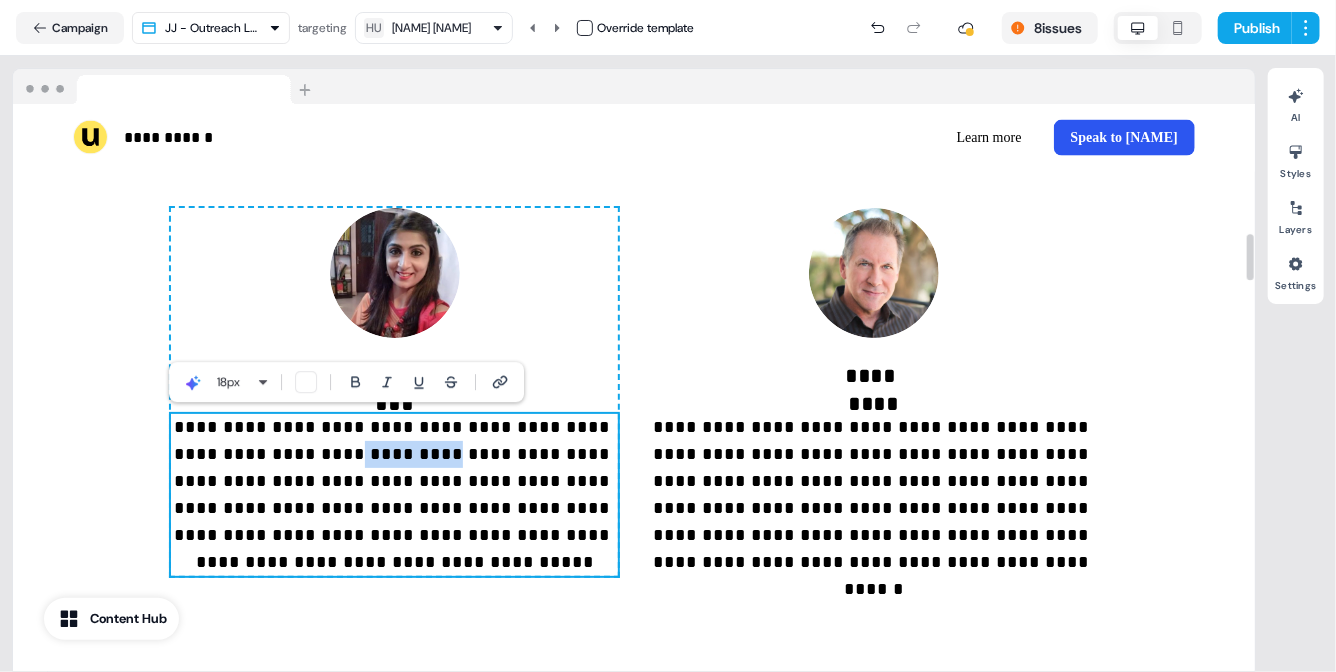 drag, startPoint x: 410, startPoint y: 458, endPoint x: 326, endPoint y: 458, distance: 84 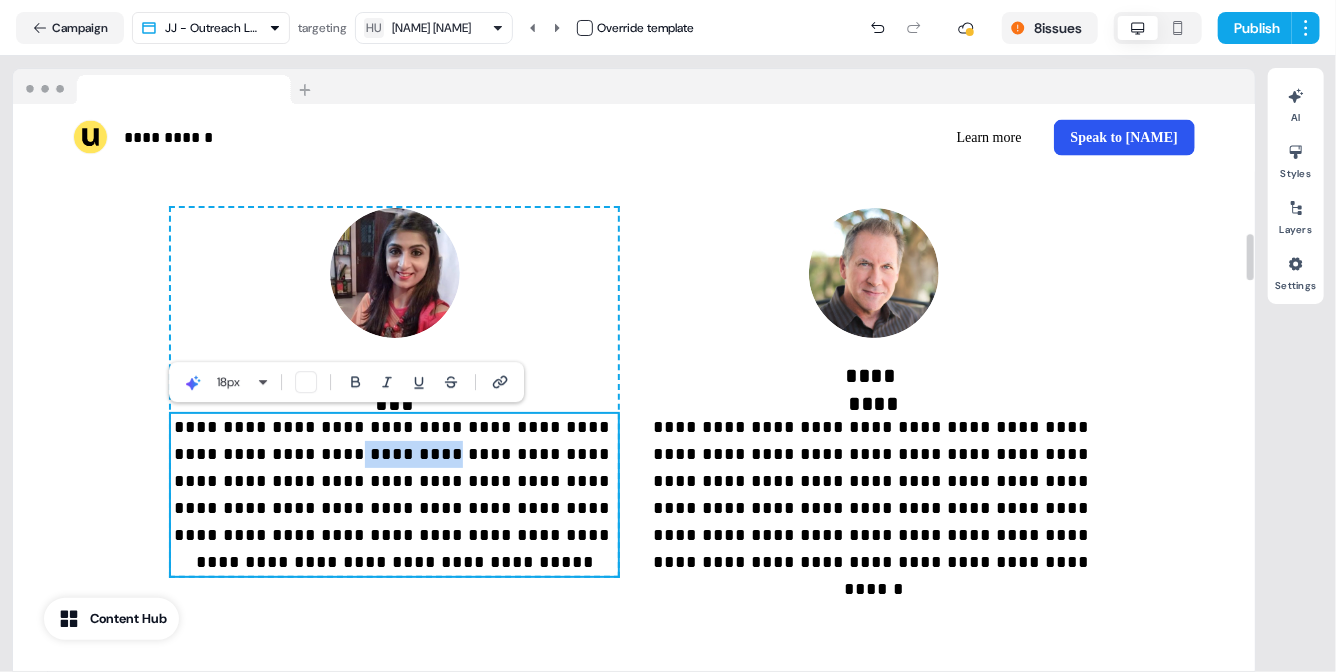 click on "**********" at bounding box center [394, 495] 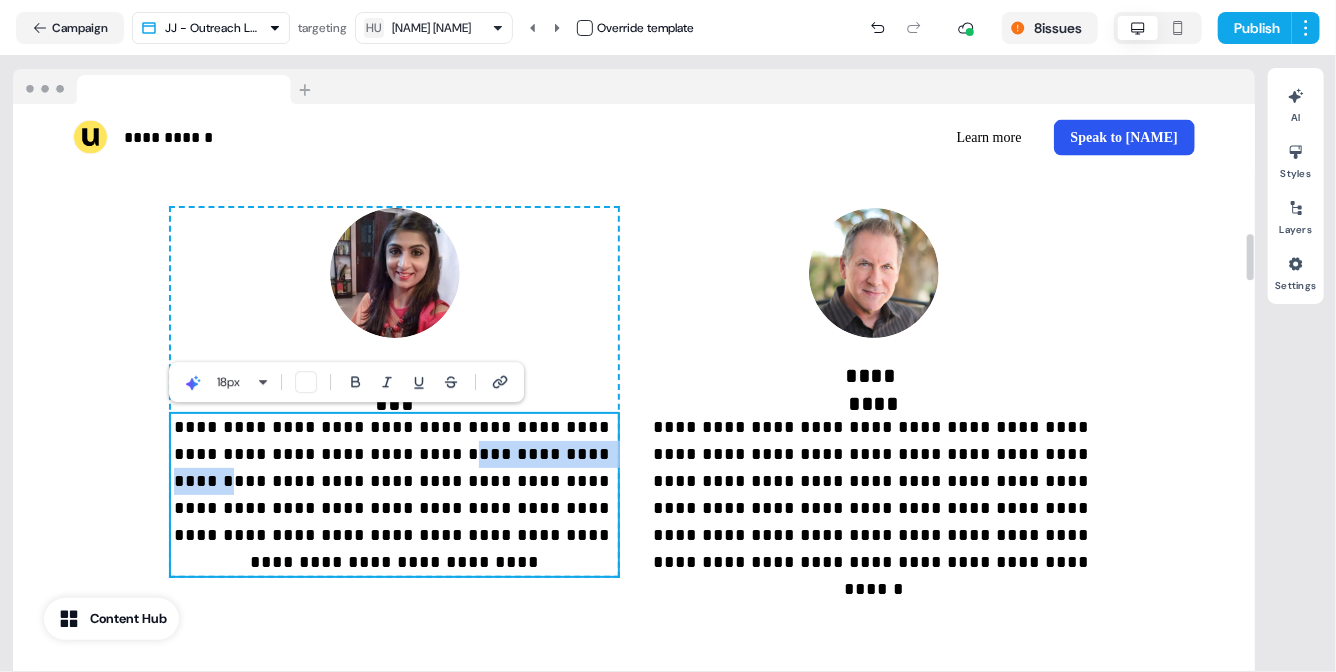 drag, startPoint x: 577, startPoint y: 454, endPoint x: 416, endPoint y: 451, distance: 161.02795 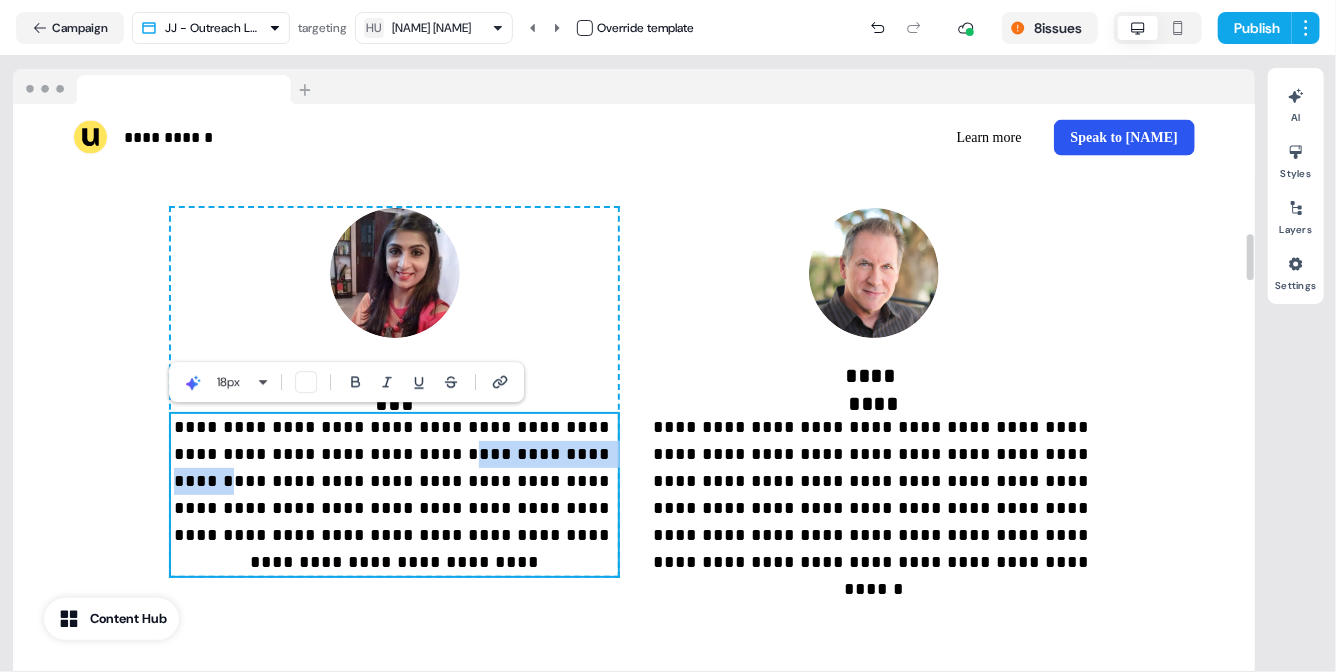 click on "**********" at bounding box center (394, 495) 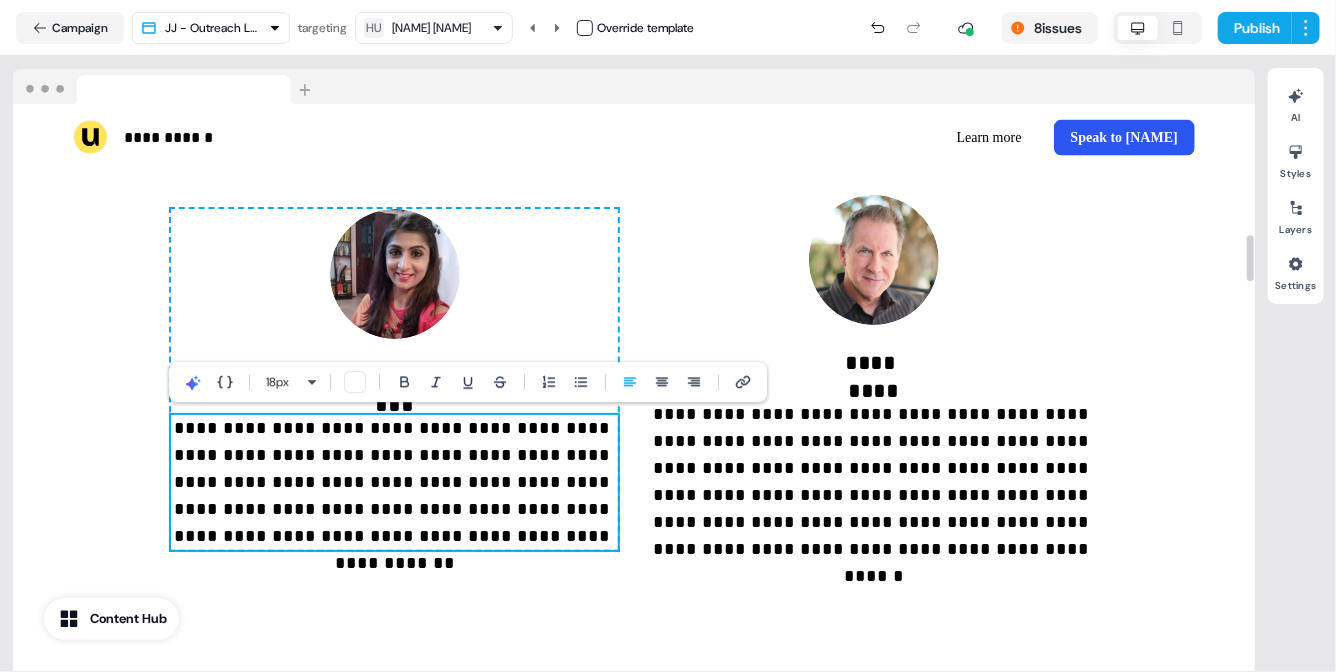 click on "**********" at bounding box center (394, 482) 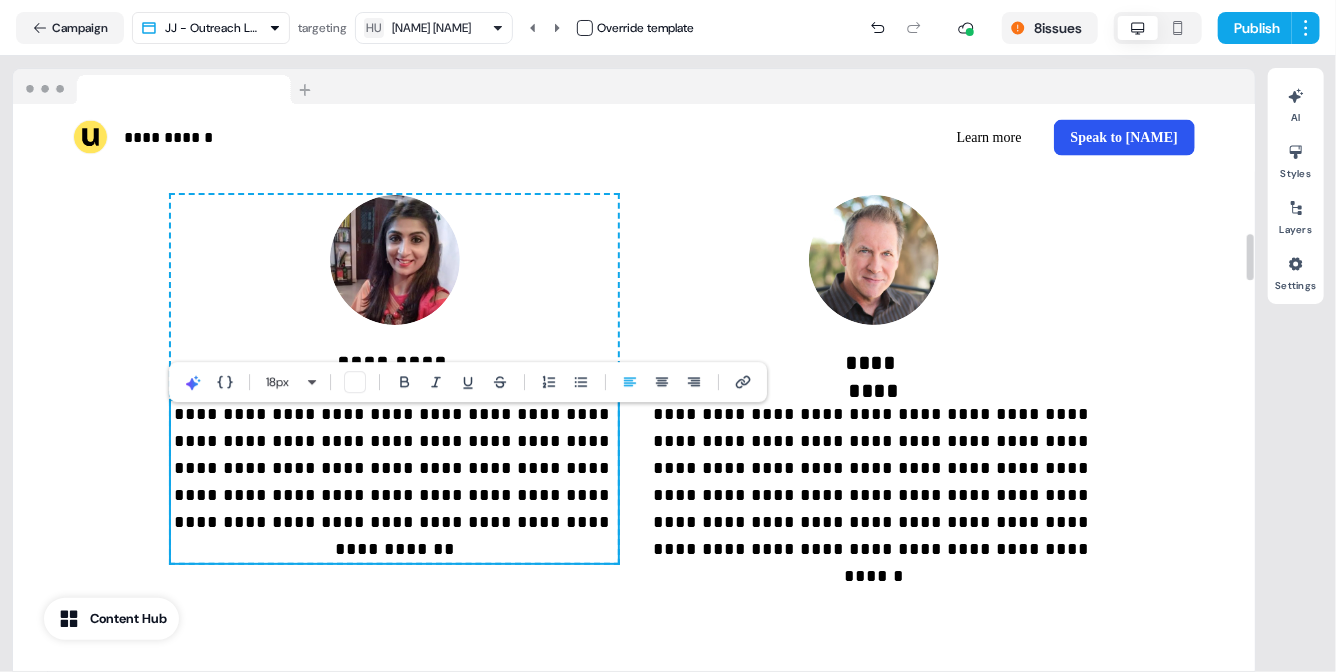 scroll, scrollTop: 1563, scrollLeft: 0, axis: vertical 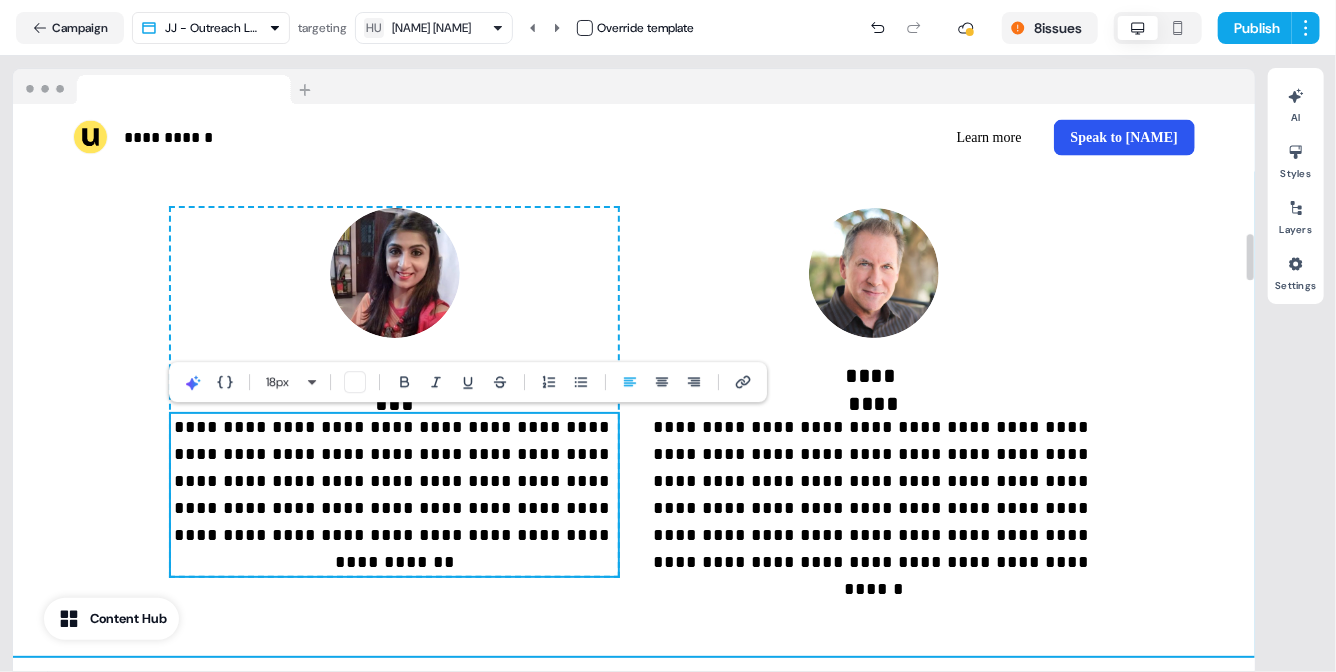 click on "**********" at bounding box center [634, 108] 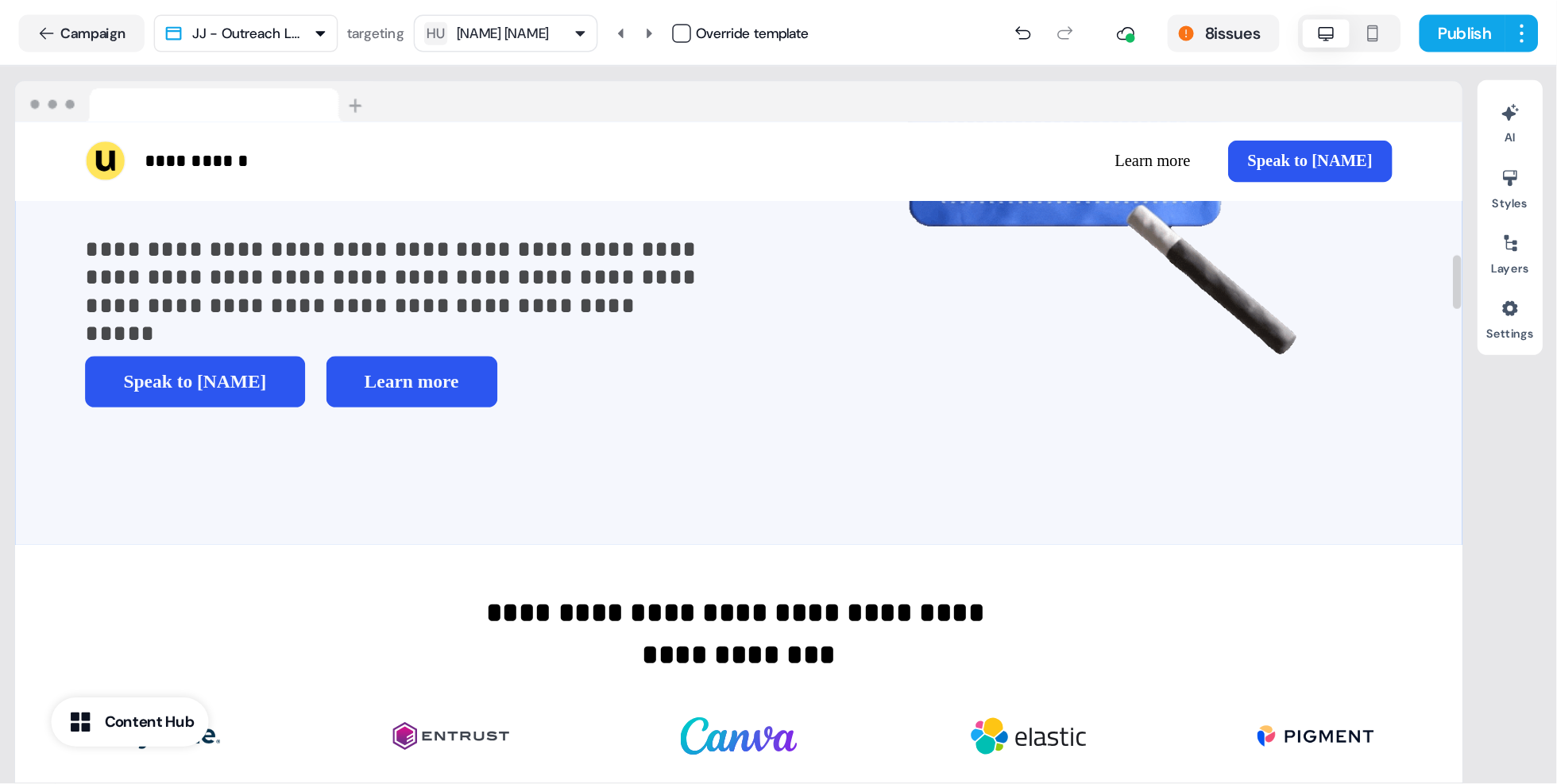 scroll, scrollTop: 0, scrollLeft: 0, axis: both 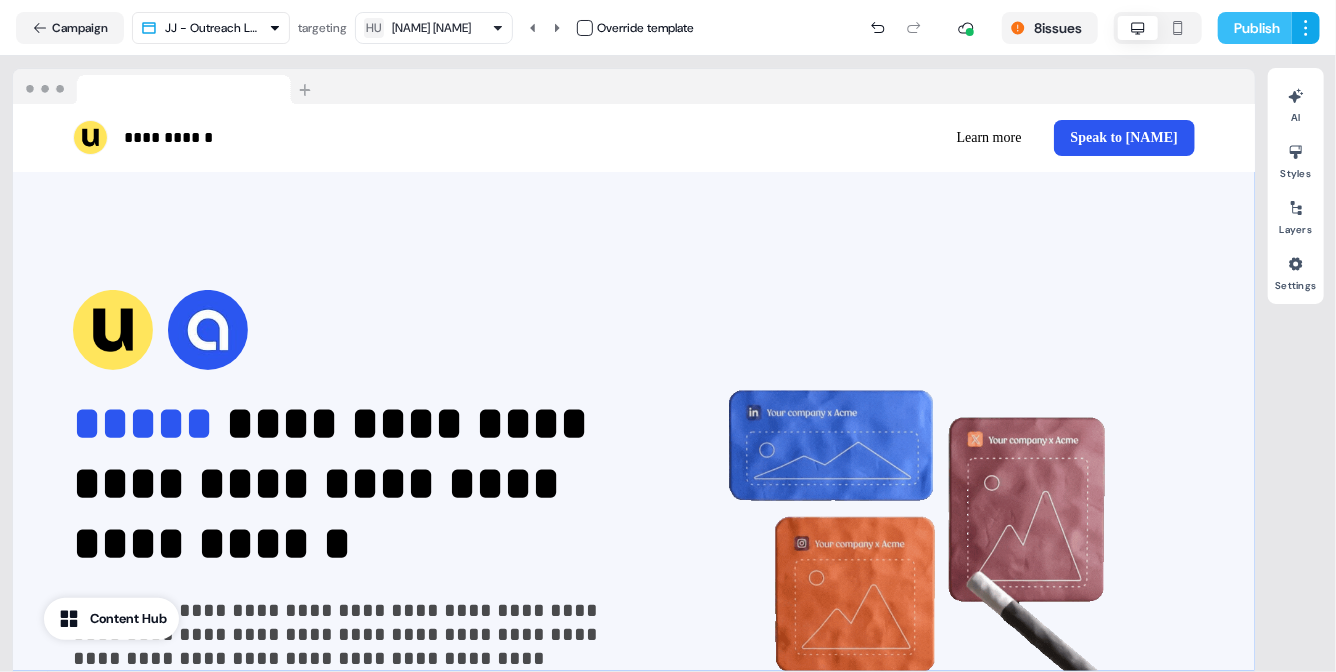 click on "Publish" at bounding box center [1255, 28] 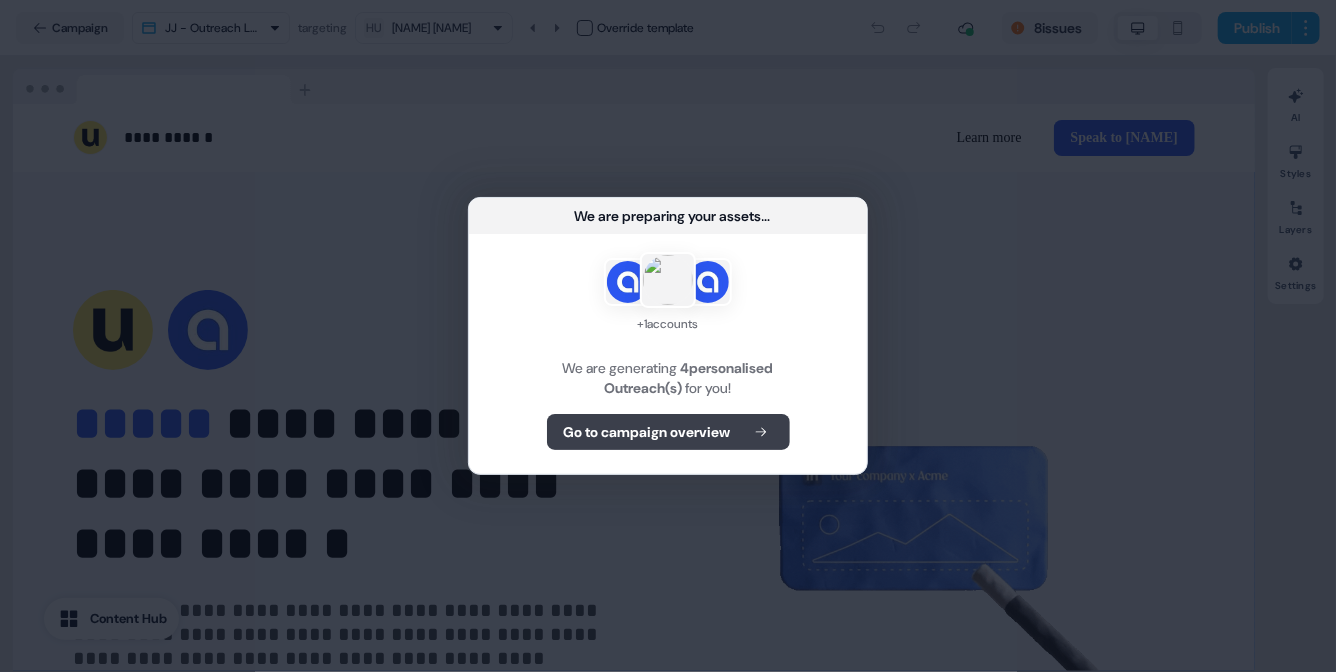click on "Go to campaign overview" at bounding box center (647, 432) 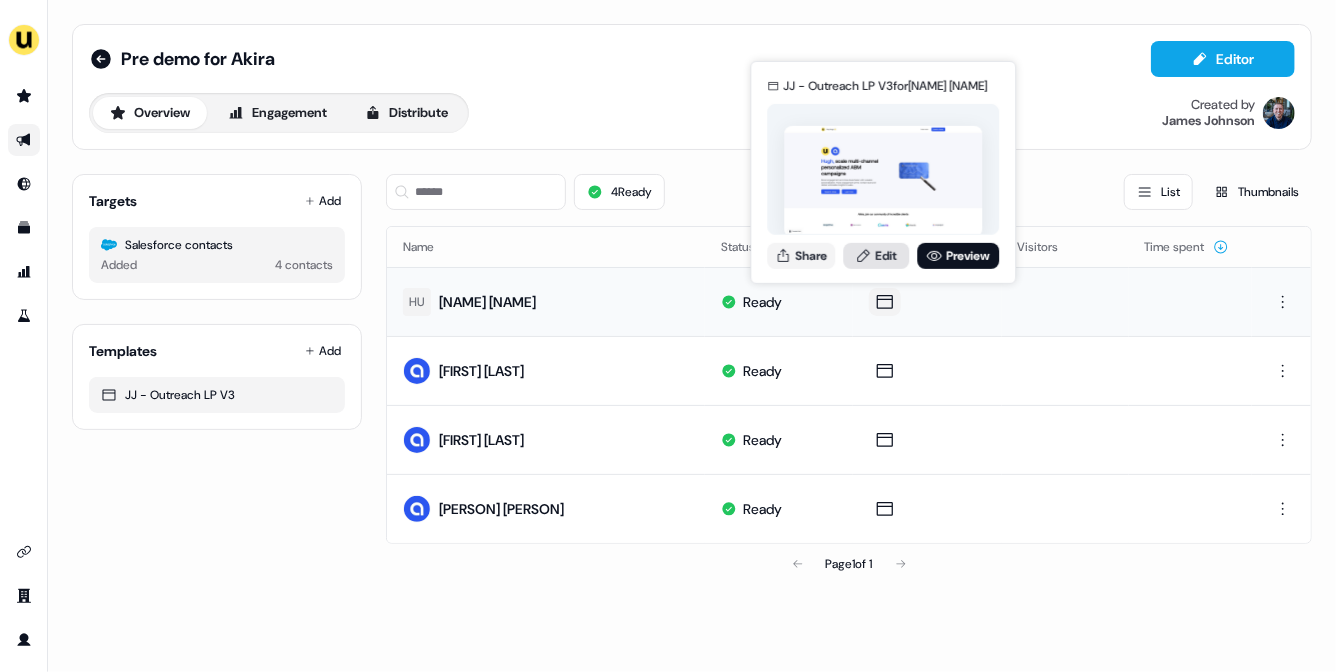 click on "Edit" at bounding box center (876, 255) 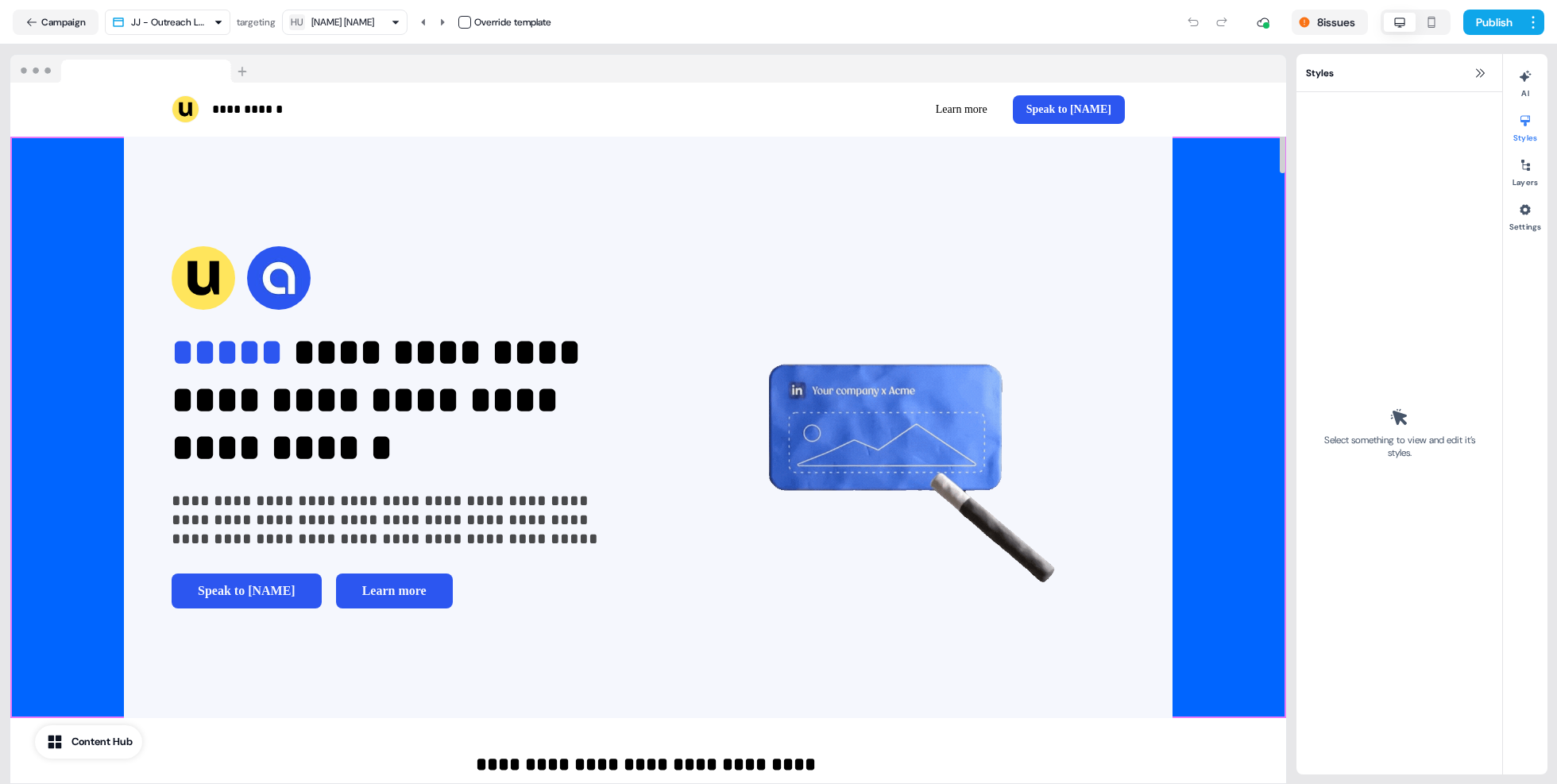 click on "**********" at bounding box center [648, 427] 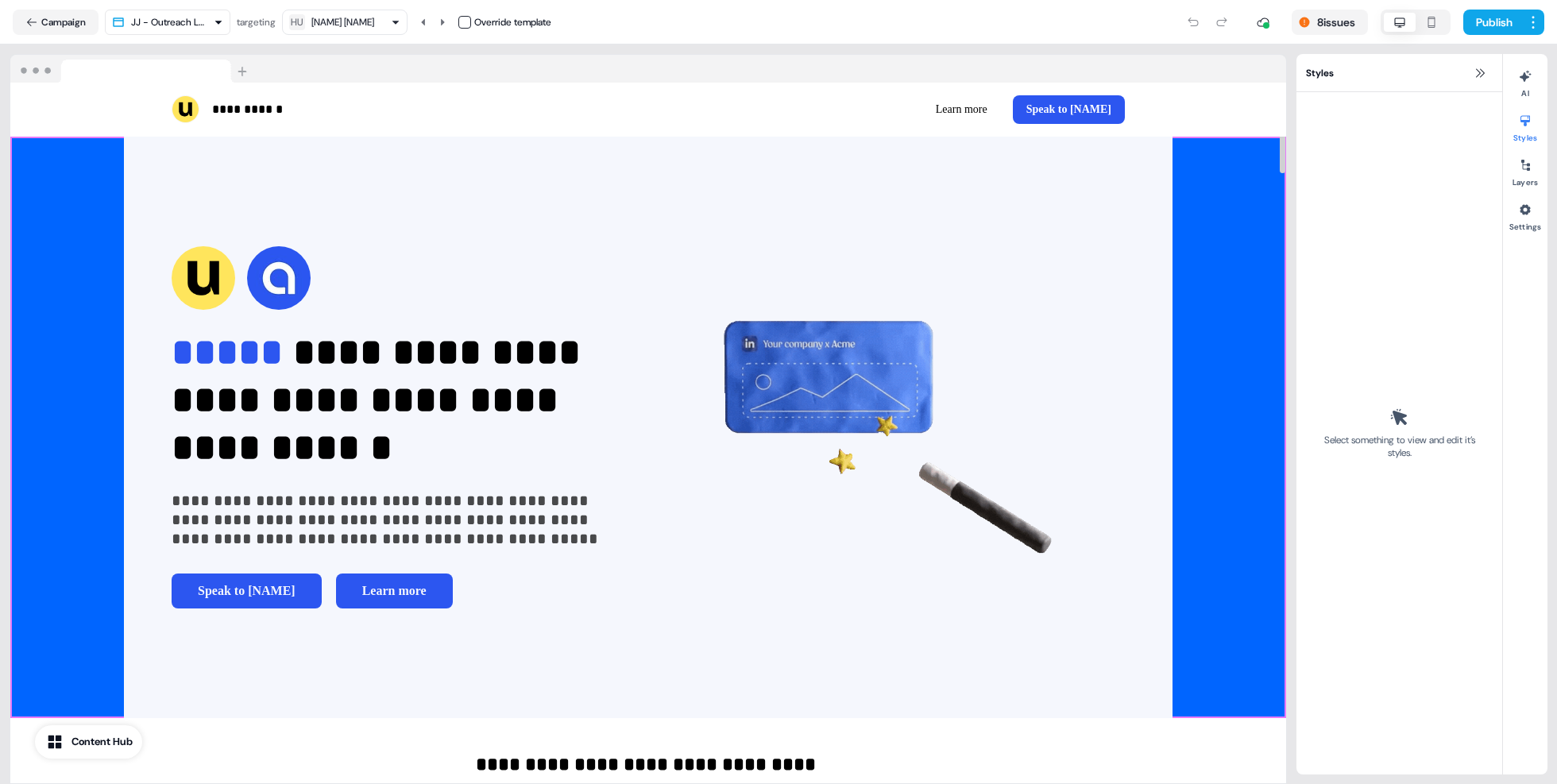 click on "**********" at bounding box center (648, 427) 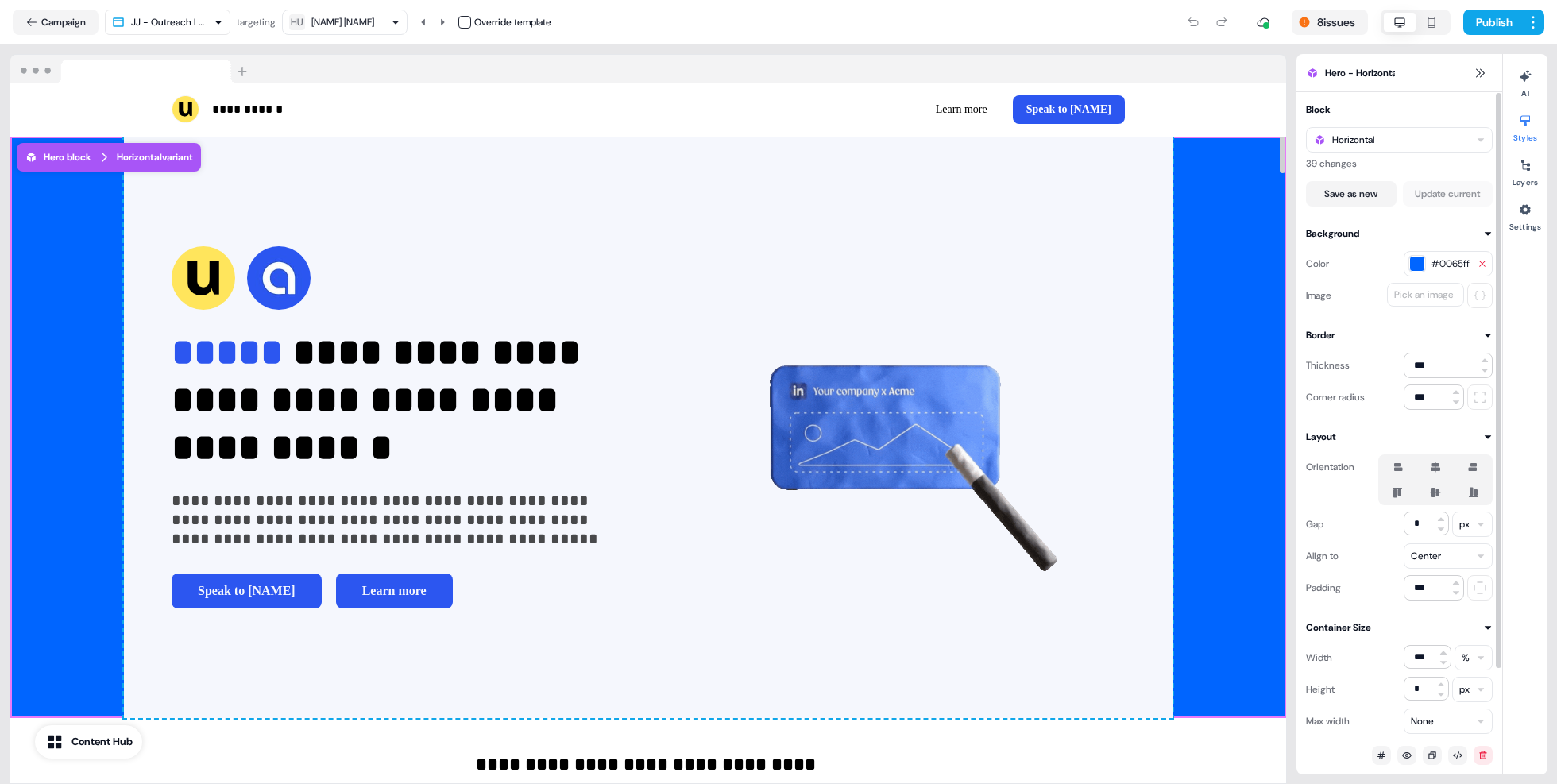 click 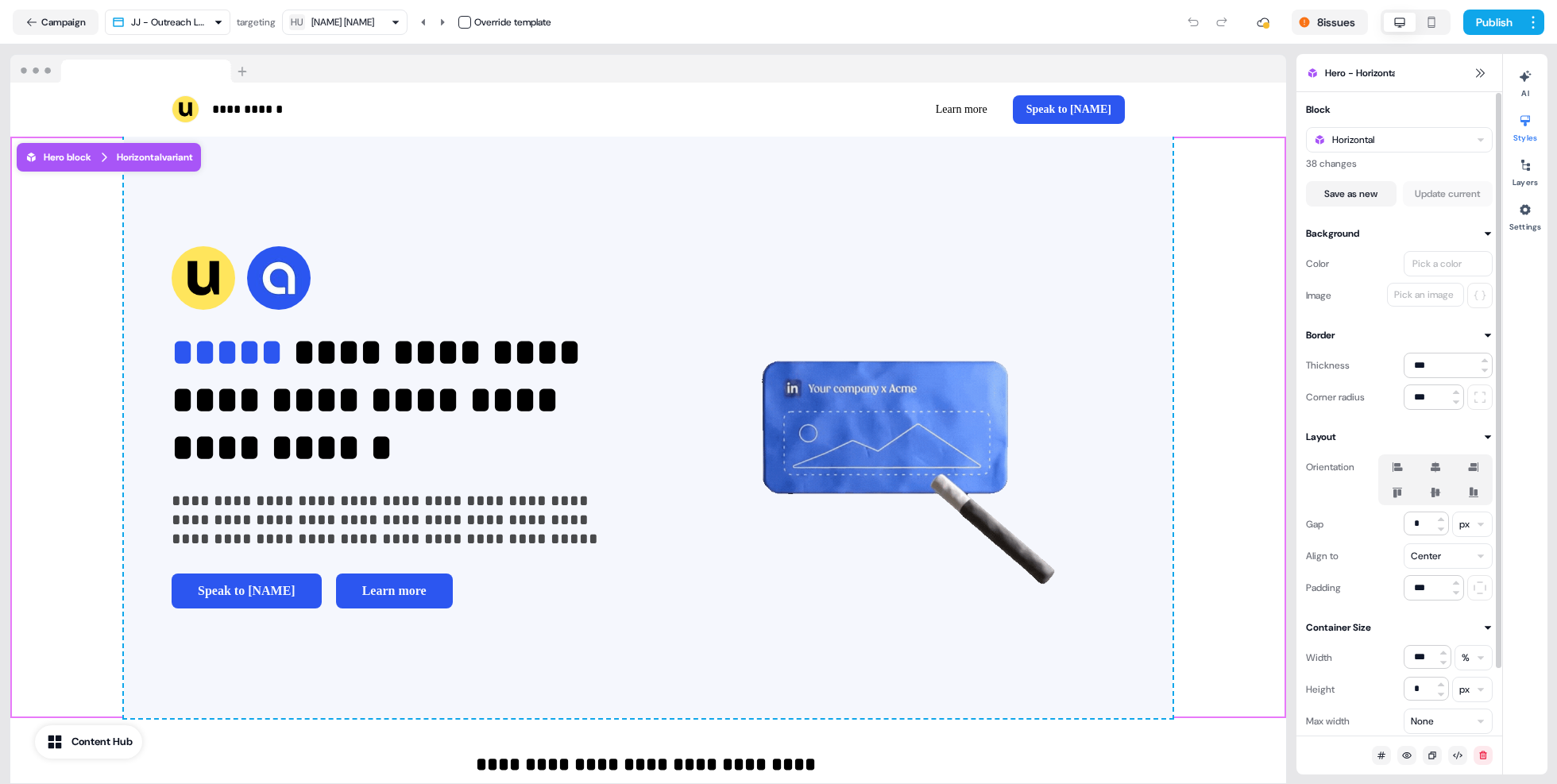click on "Pick a color" at bounding box center (1437, 264) 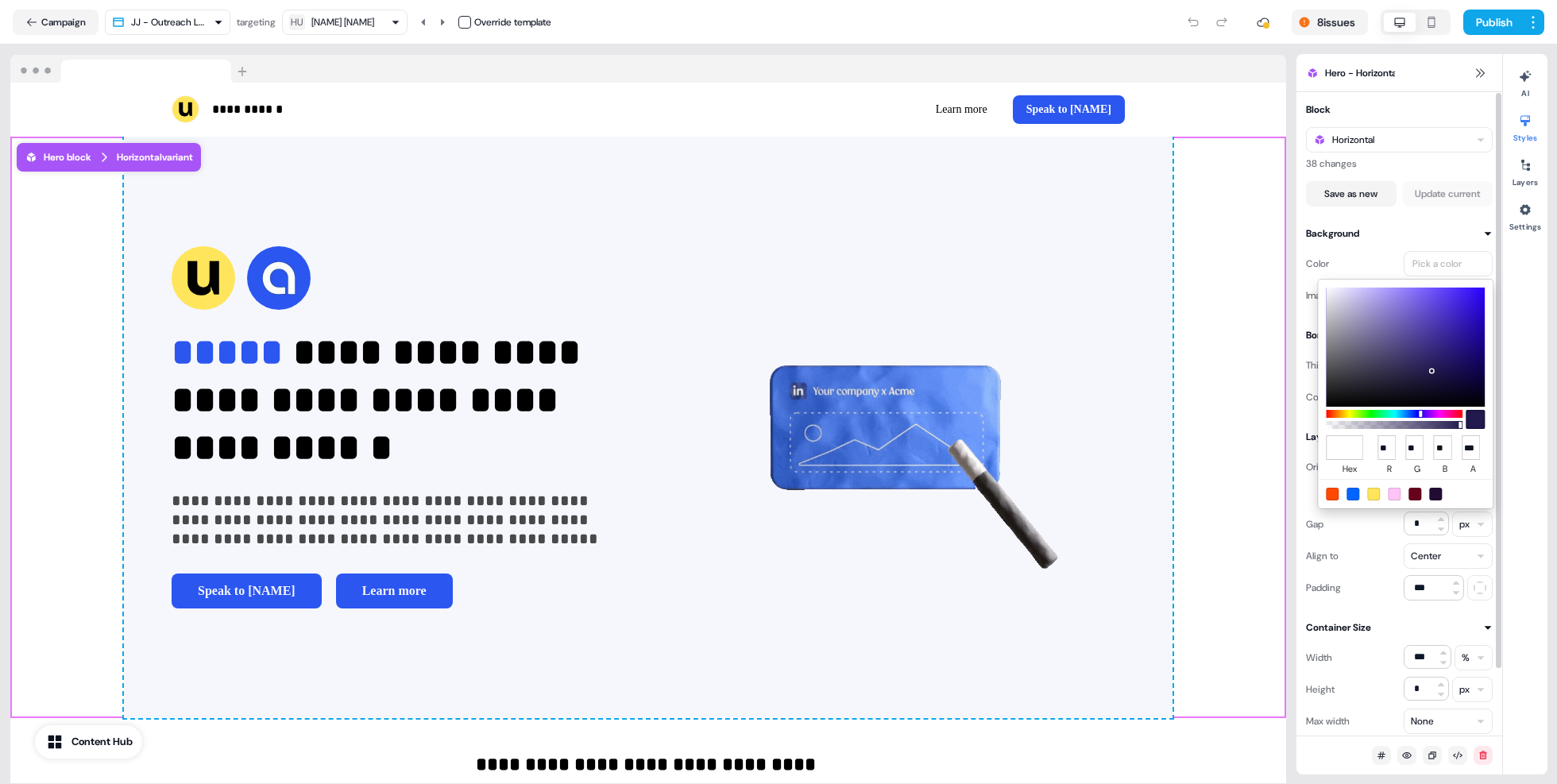 type on "*******" 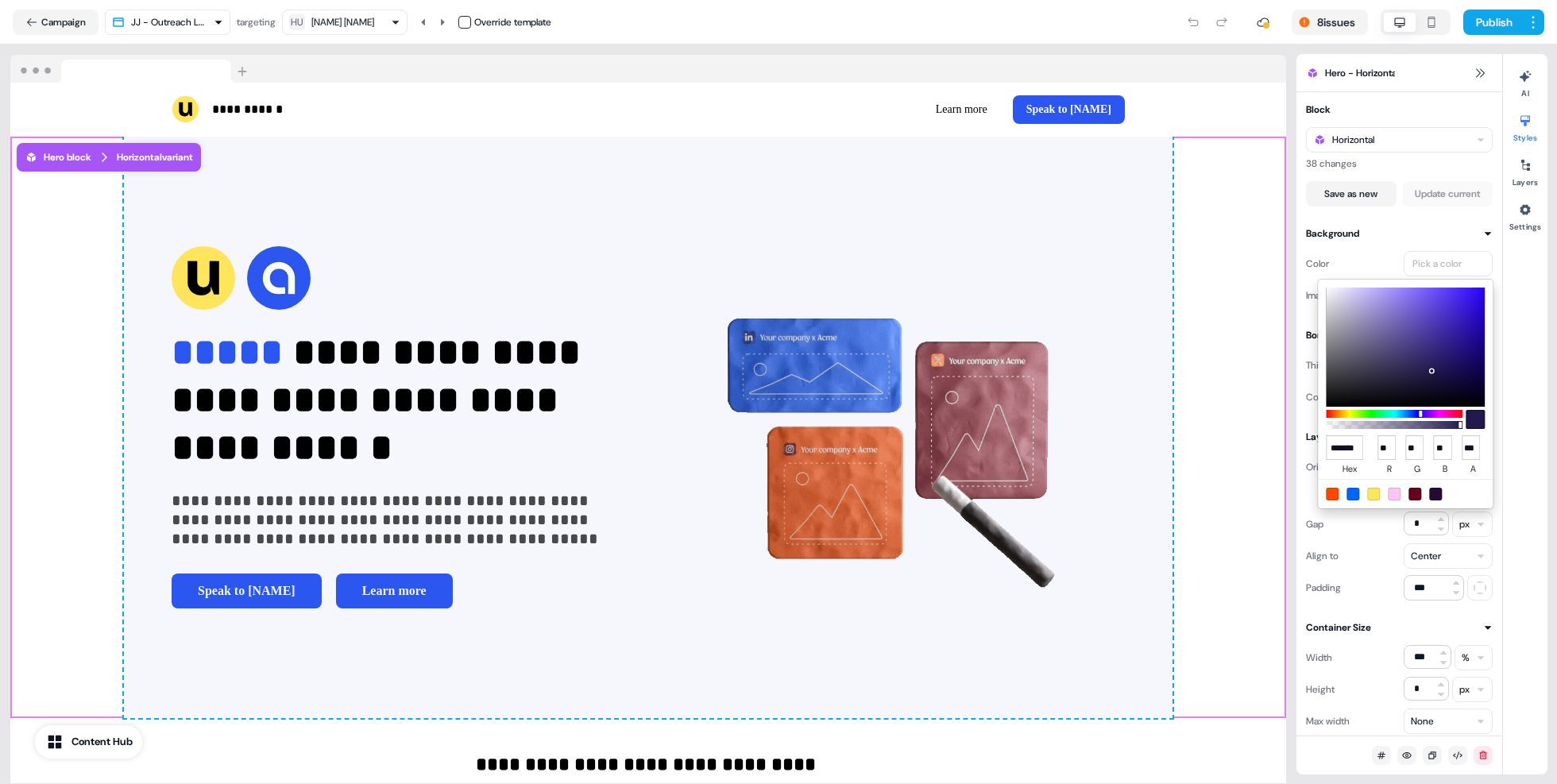 type on "***" 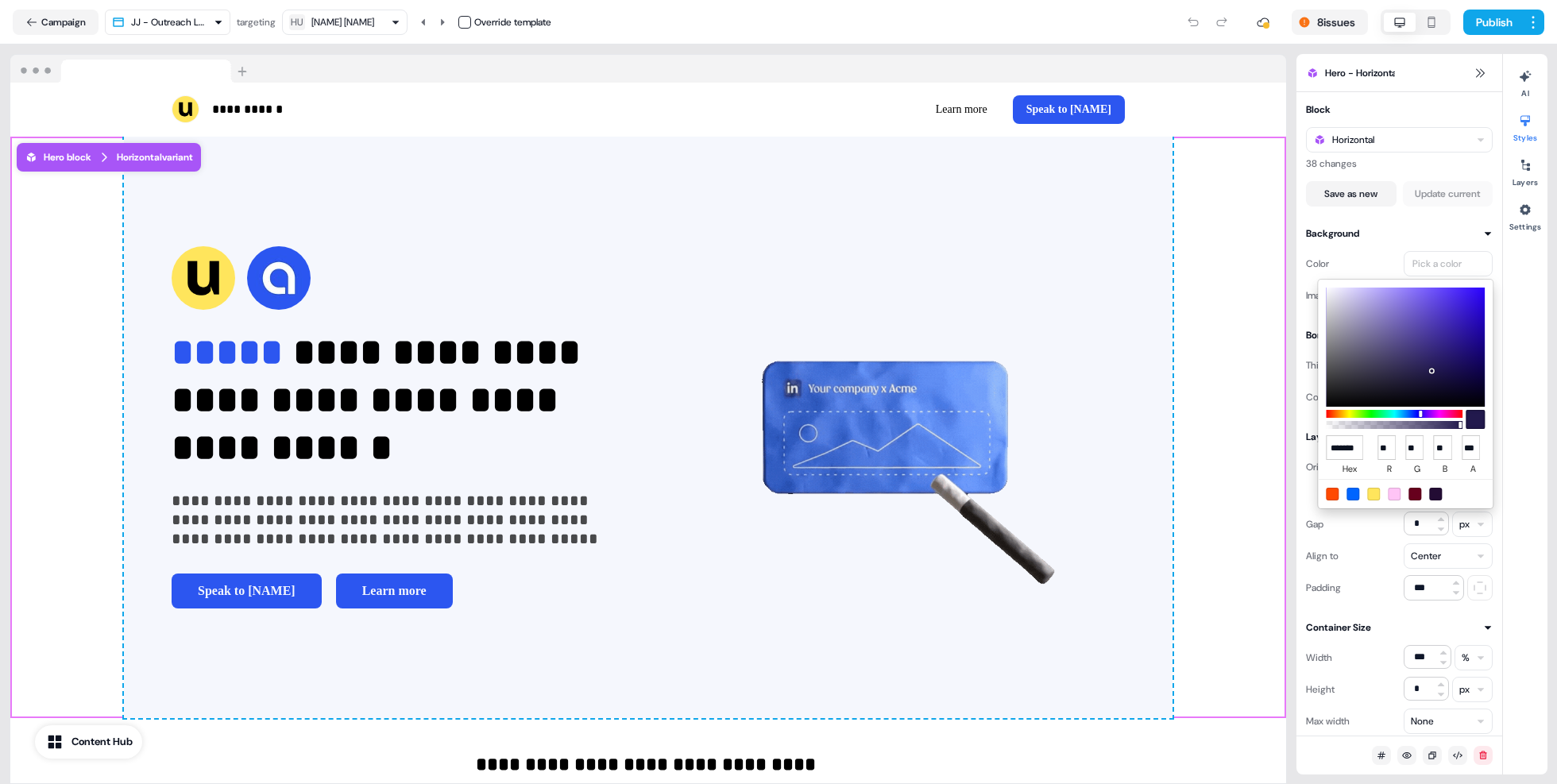 type on "***" 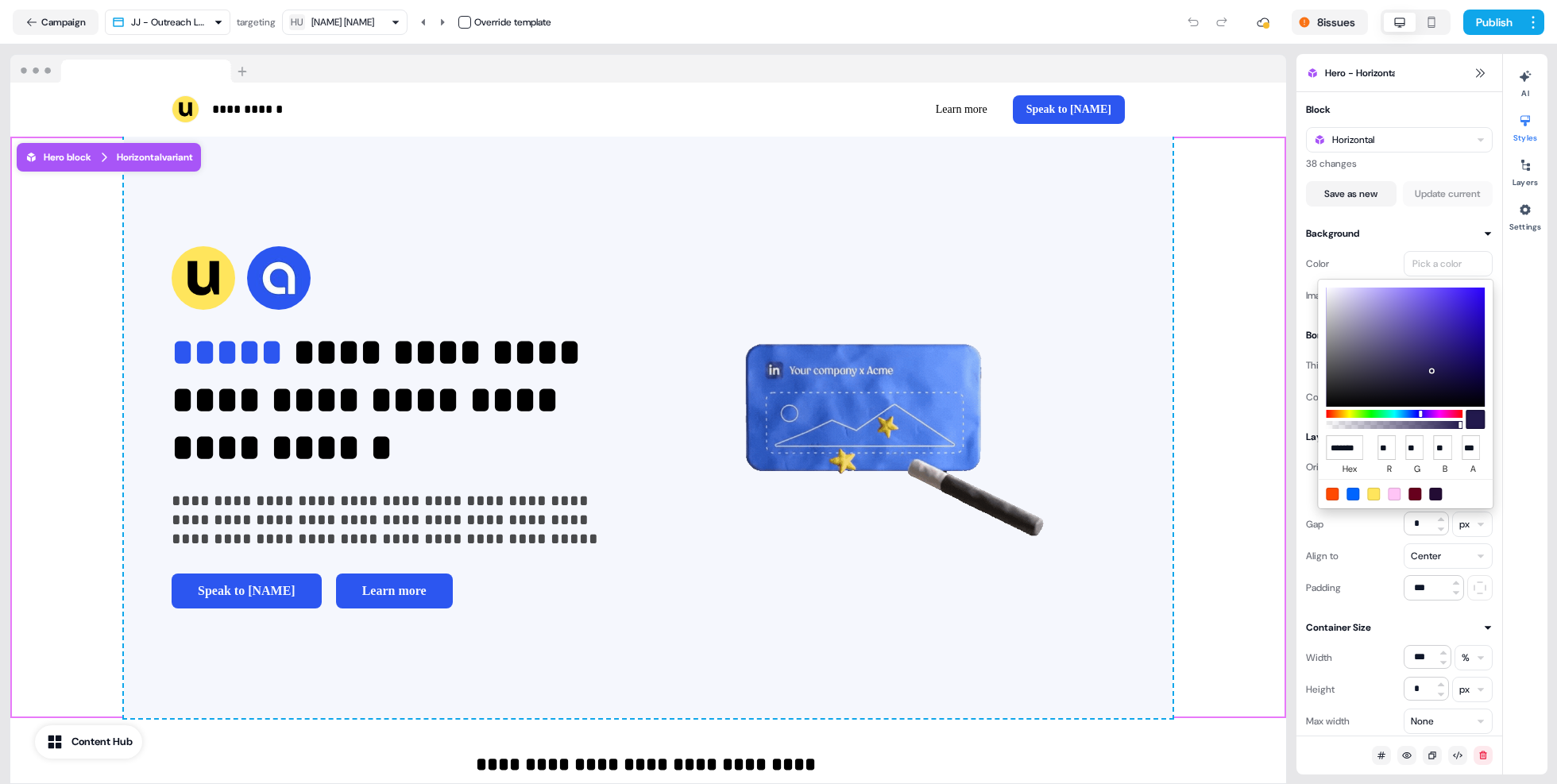 type on "***" 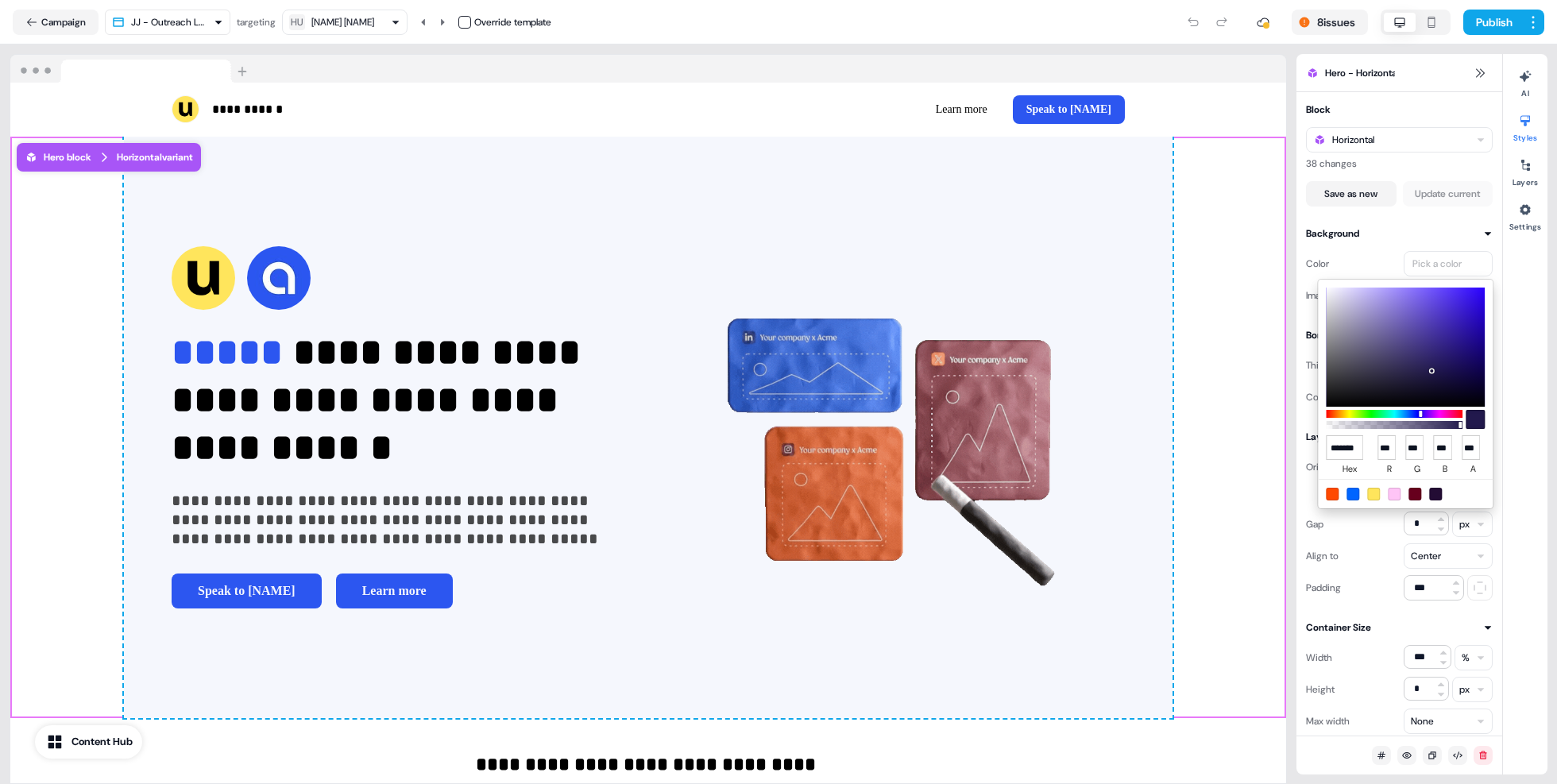 scroll, scrollTop: 0, scrollLeft: 3, axis: horizontal 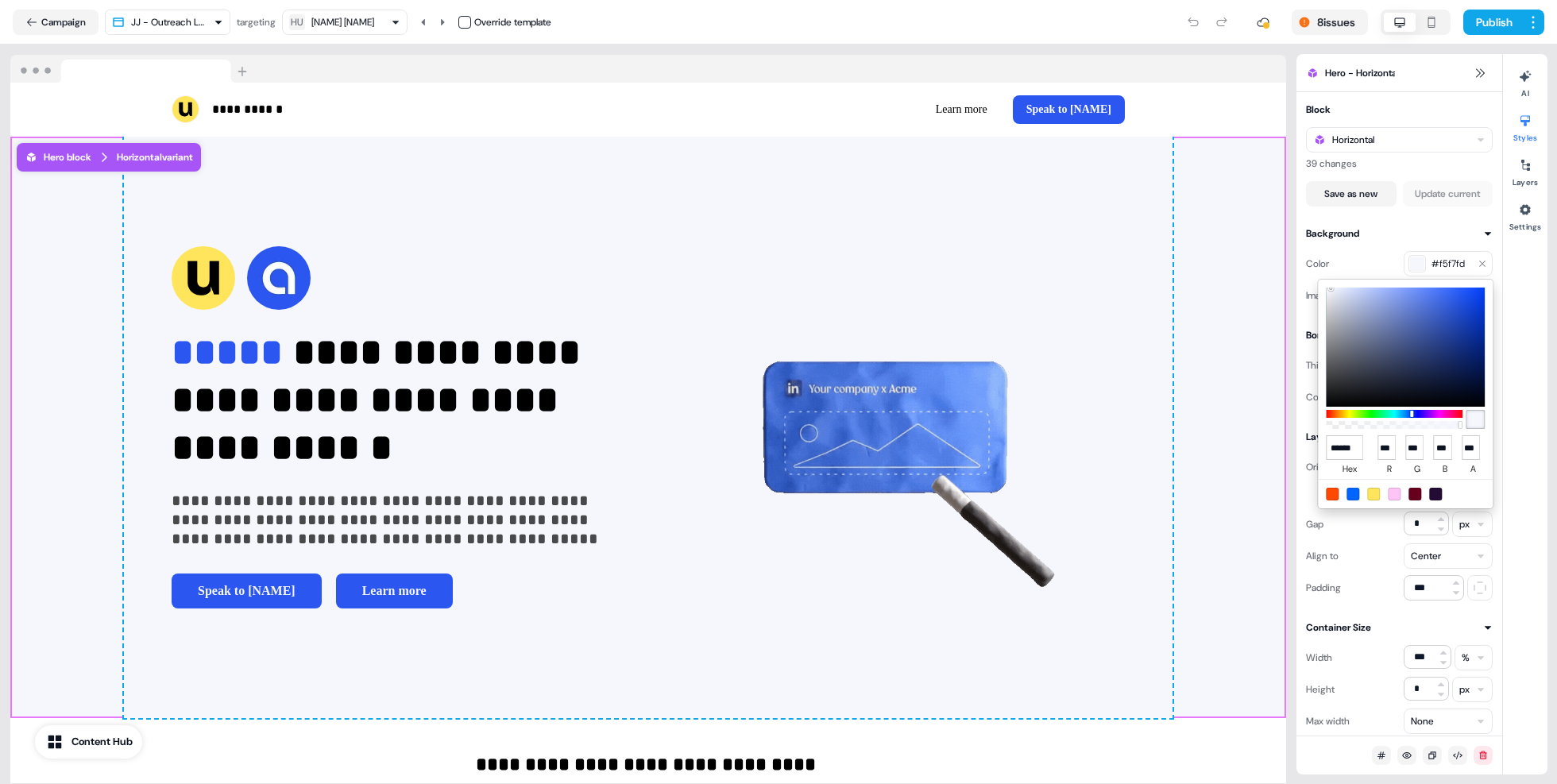 click on "**********" at bounding box center [778, 392] 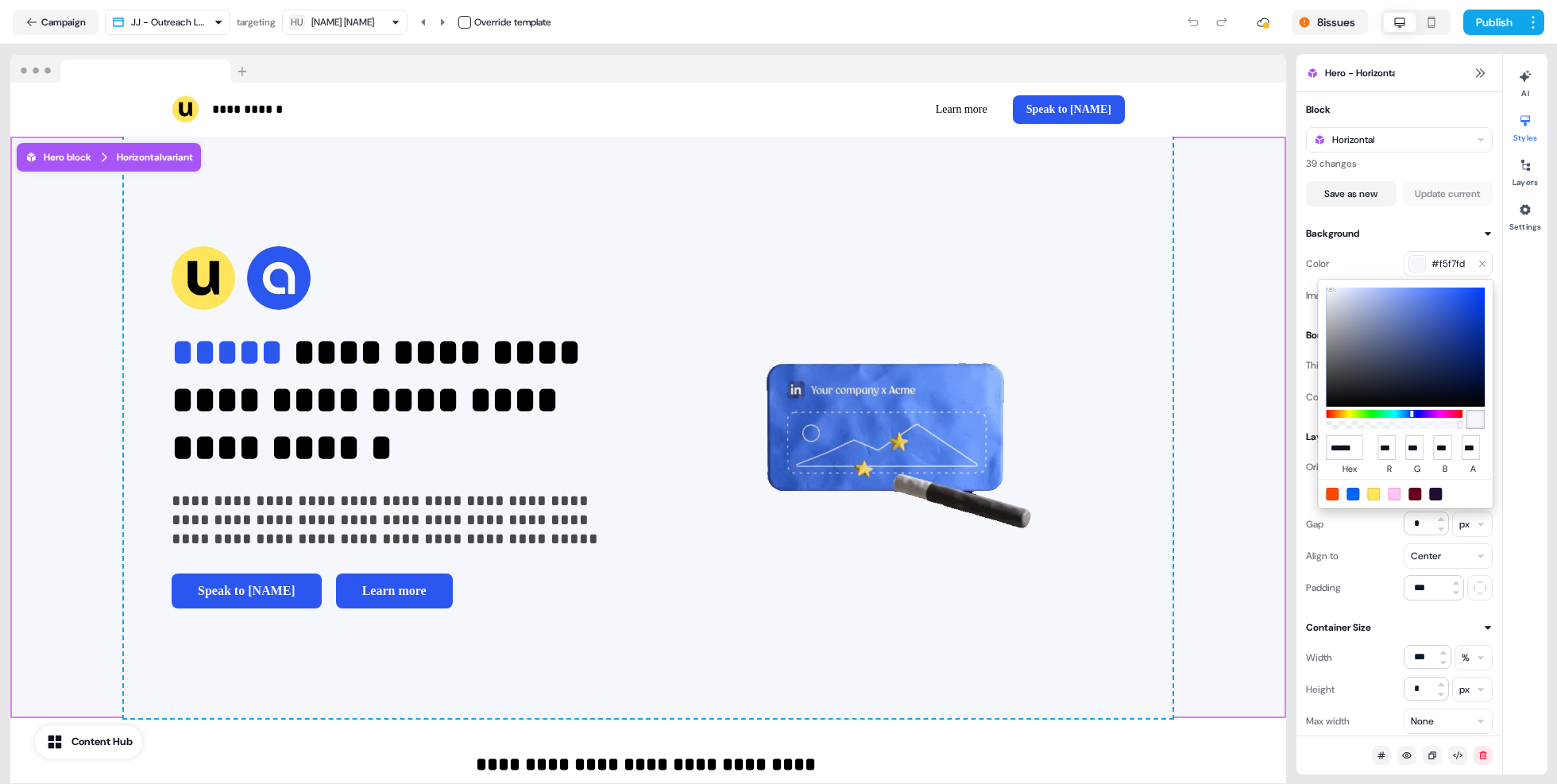 scroll, scrollTop: 0, scrollLeft: 0, axis: both 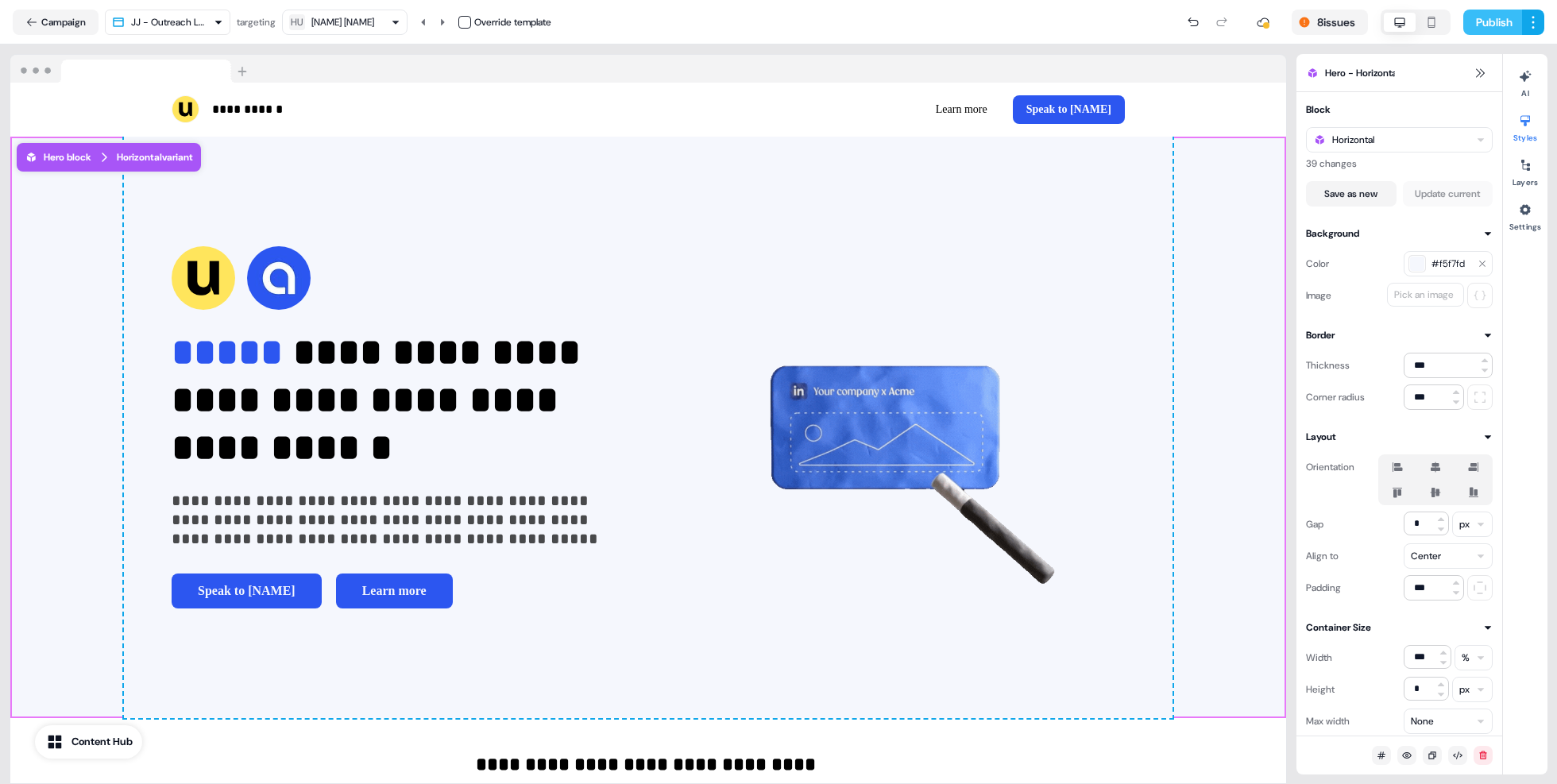 click on "Publish" at bounding box center [1493, 22] 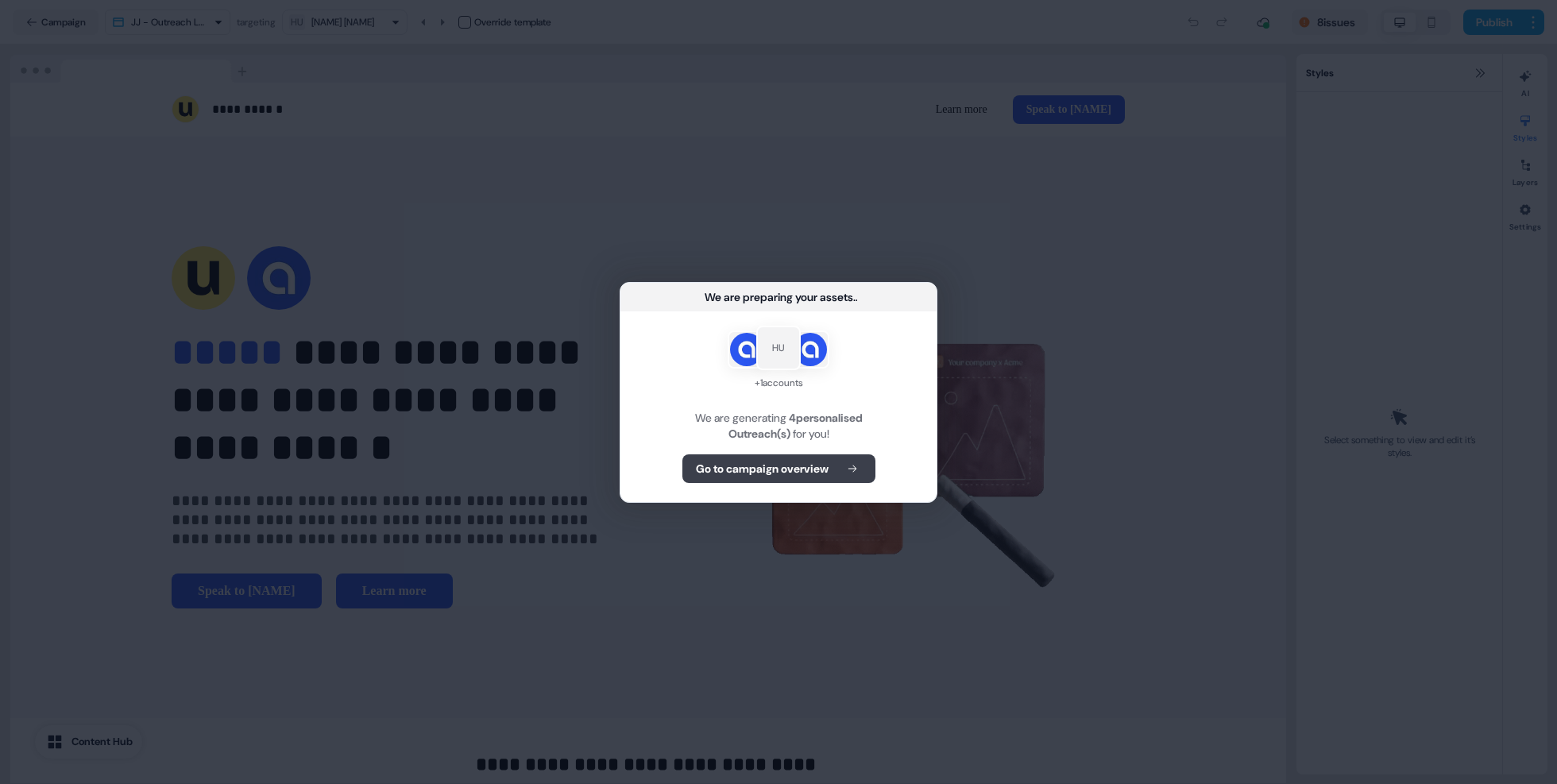 click on "Go to campaign overview" at bounding box center [762, 469] 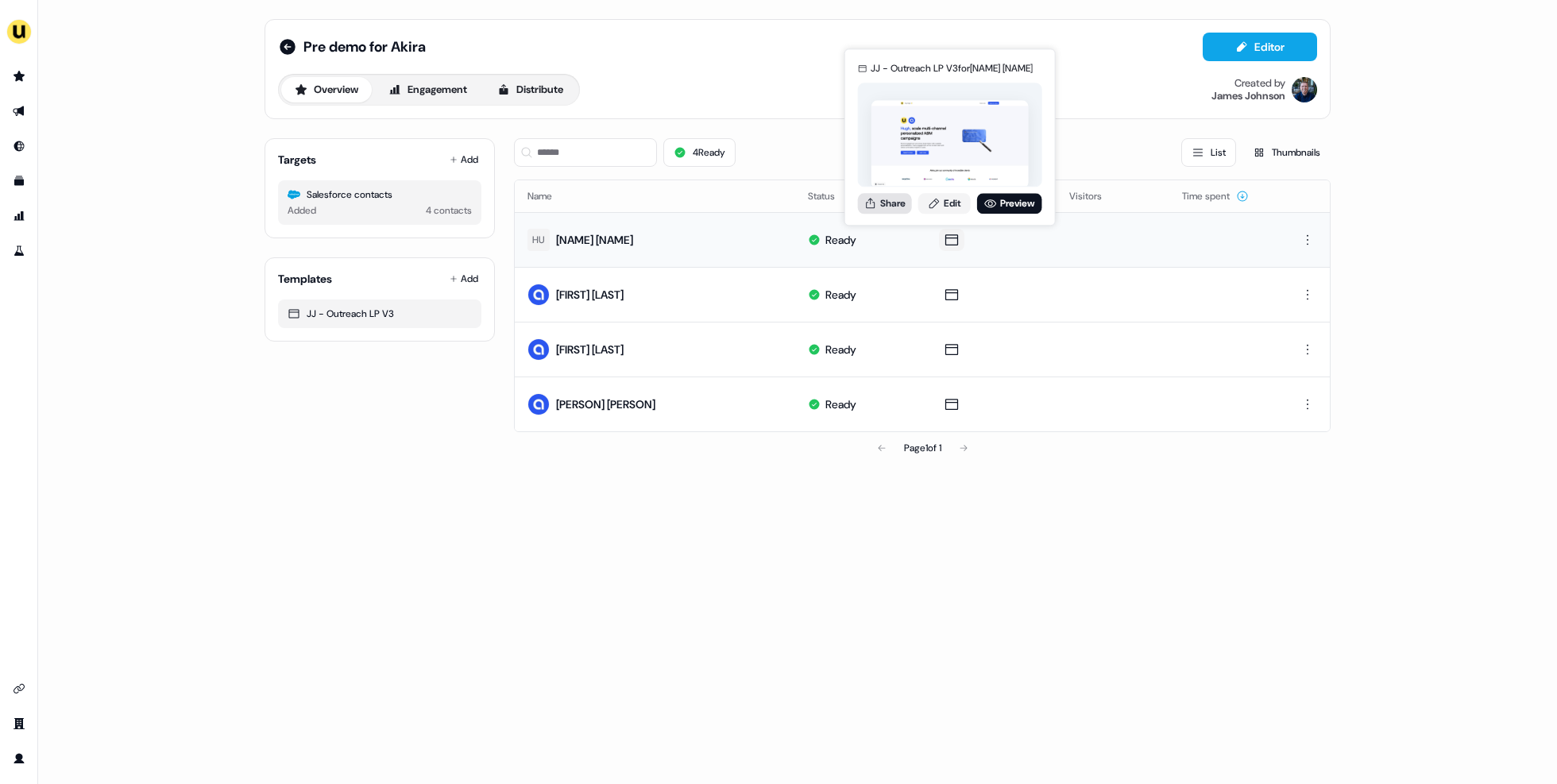 click on "Share" at bounding box center [885, 203] 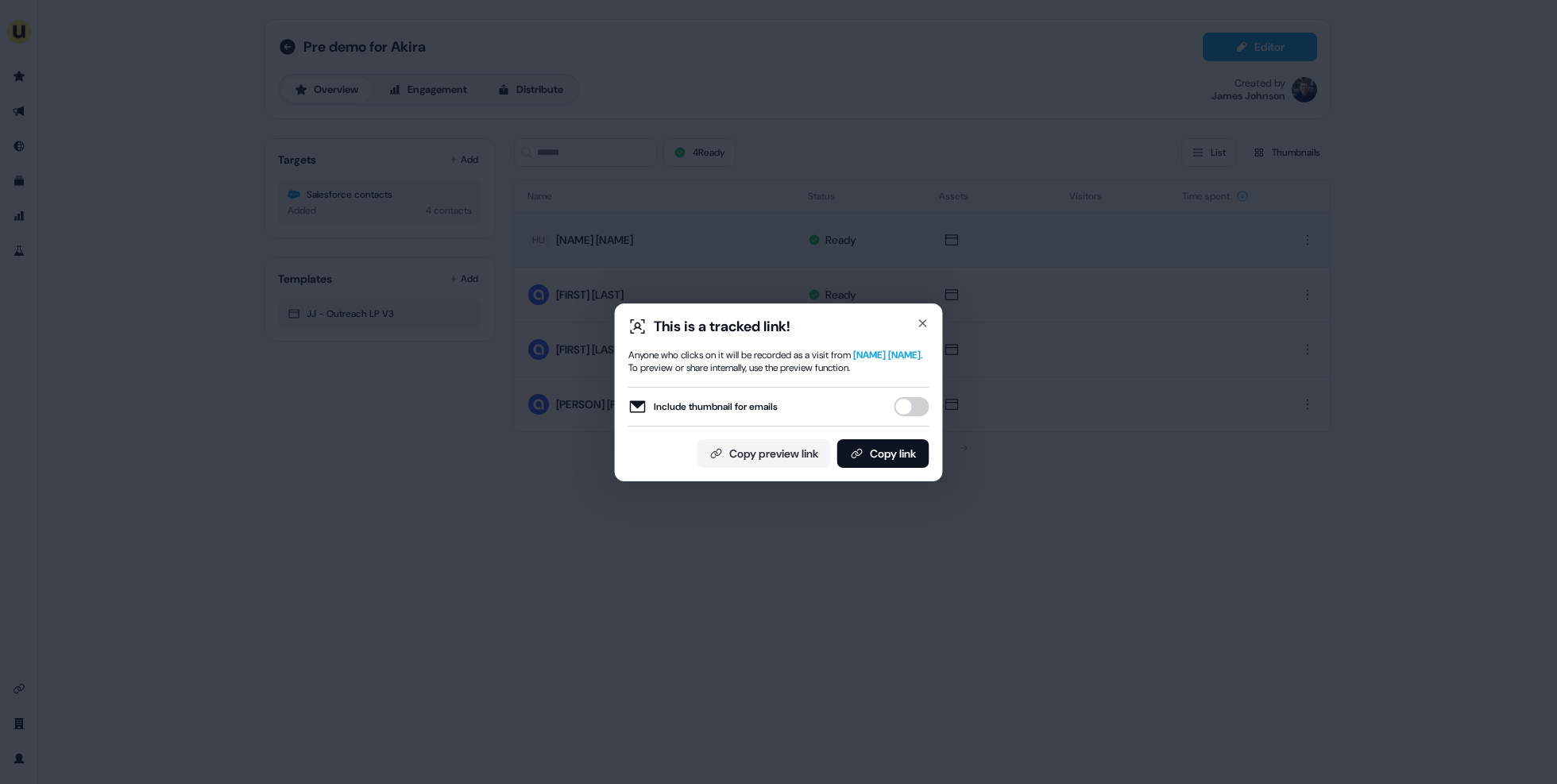 click on "Include thumbnail for emails" at bounding box center [912, 407] 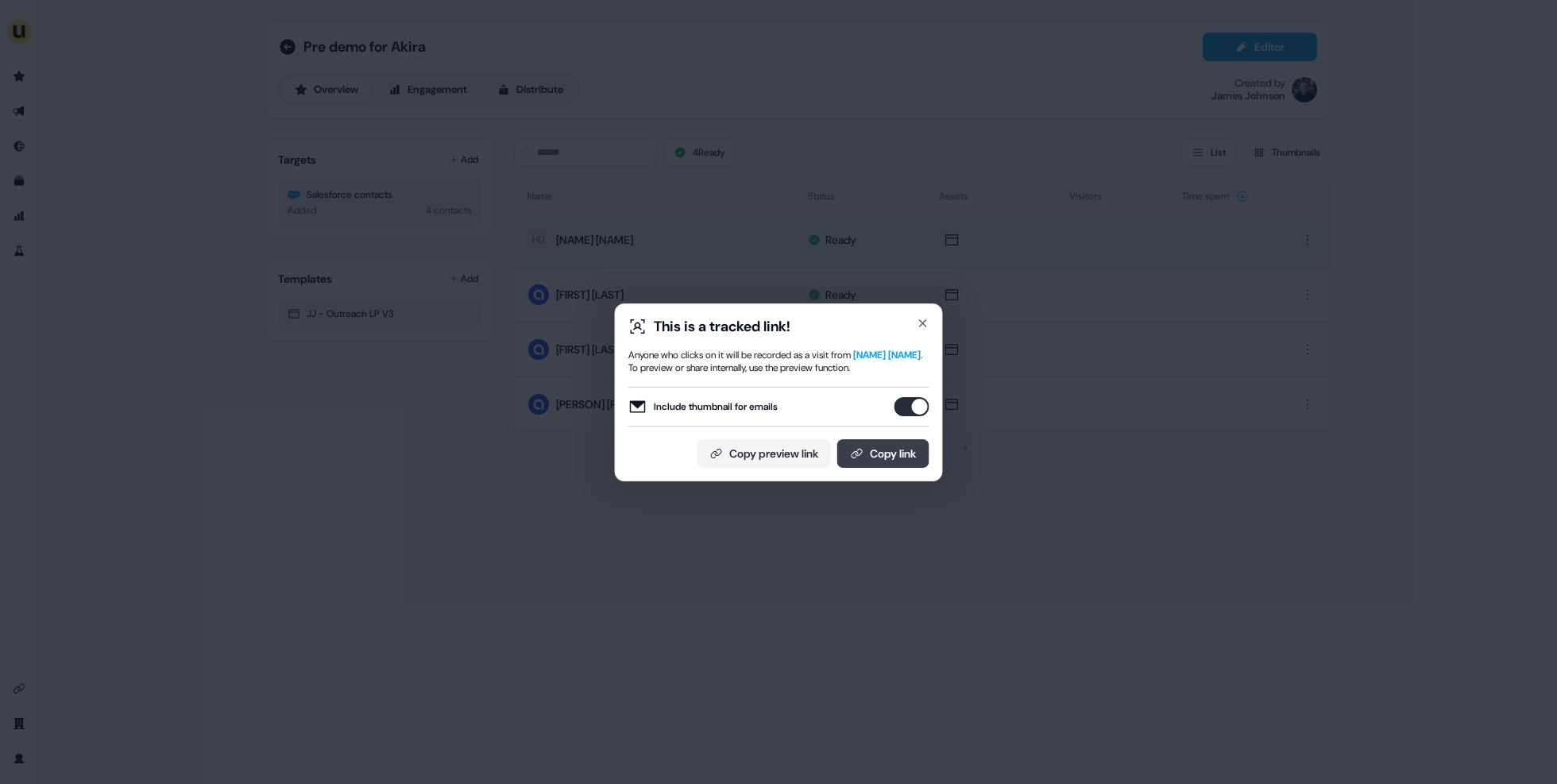 click on "Copy link" at bounding box center (883, 454) 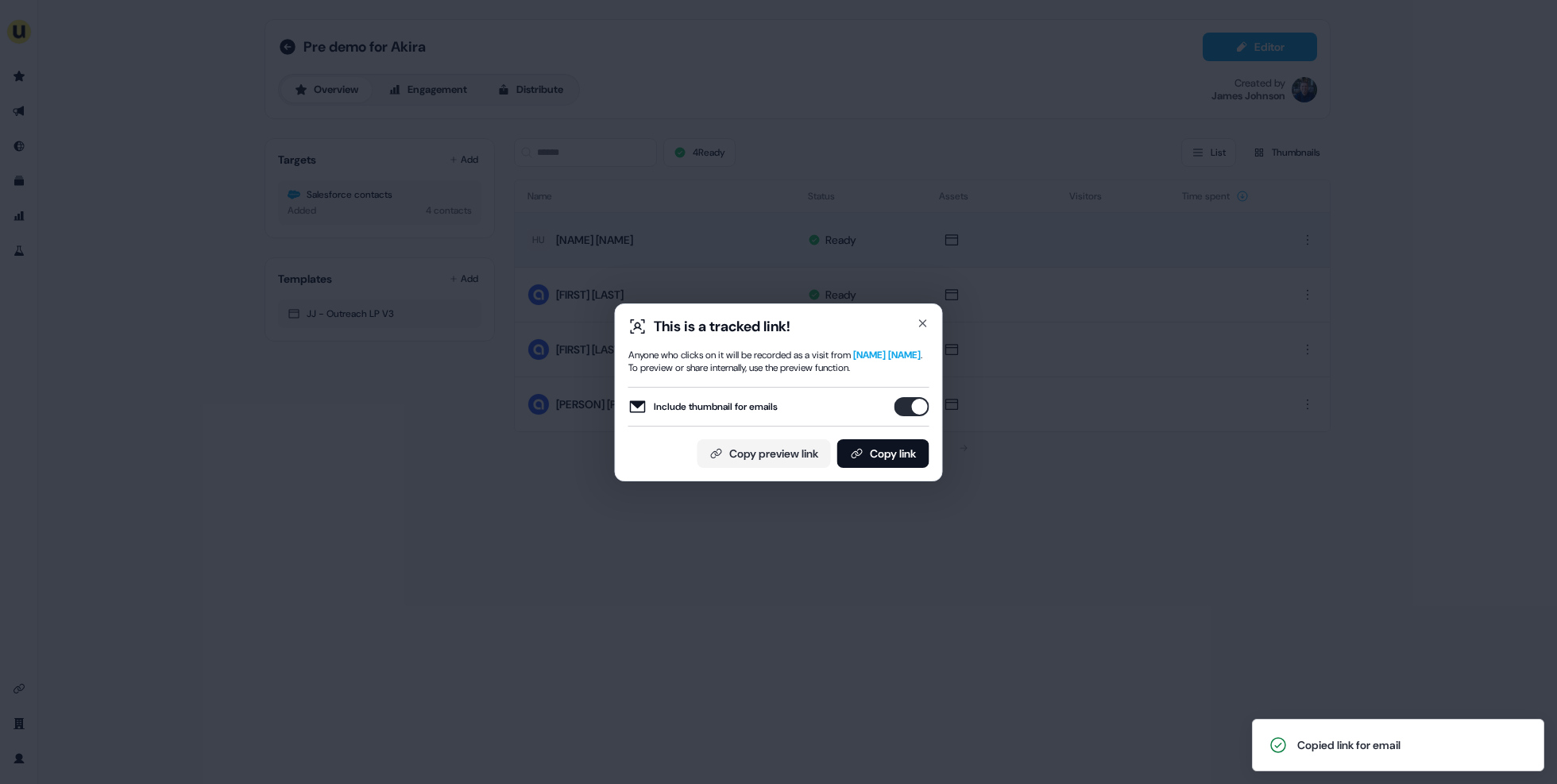 click on "This is a tracked link! Anyone who clicks on it will be recorded as a visit from [FIRST] [LAST]. To preview or share internally, use the preview function. Include thumbnail for emails Copy preview link Copy link Close" at bounding box center (778, 392) 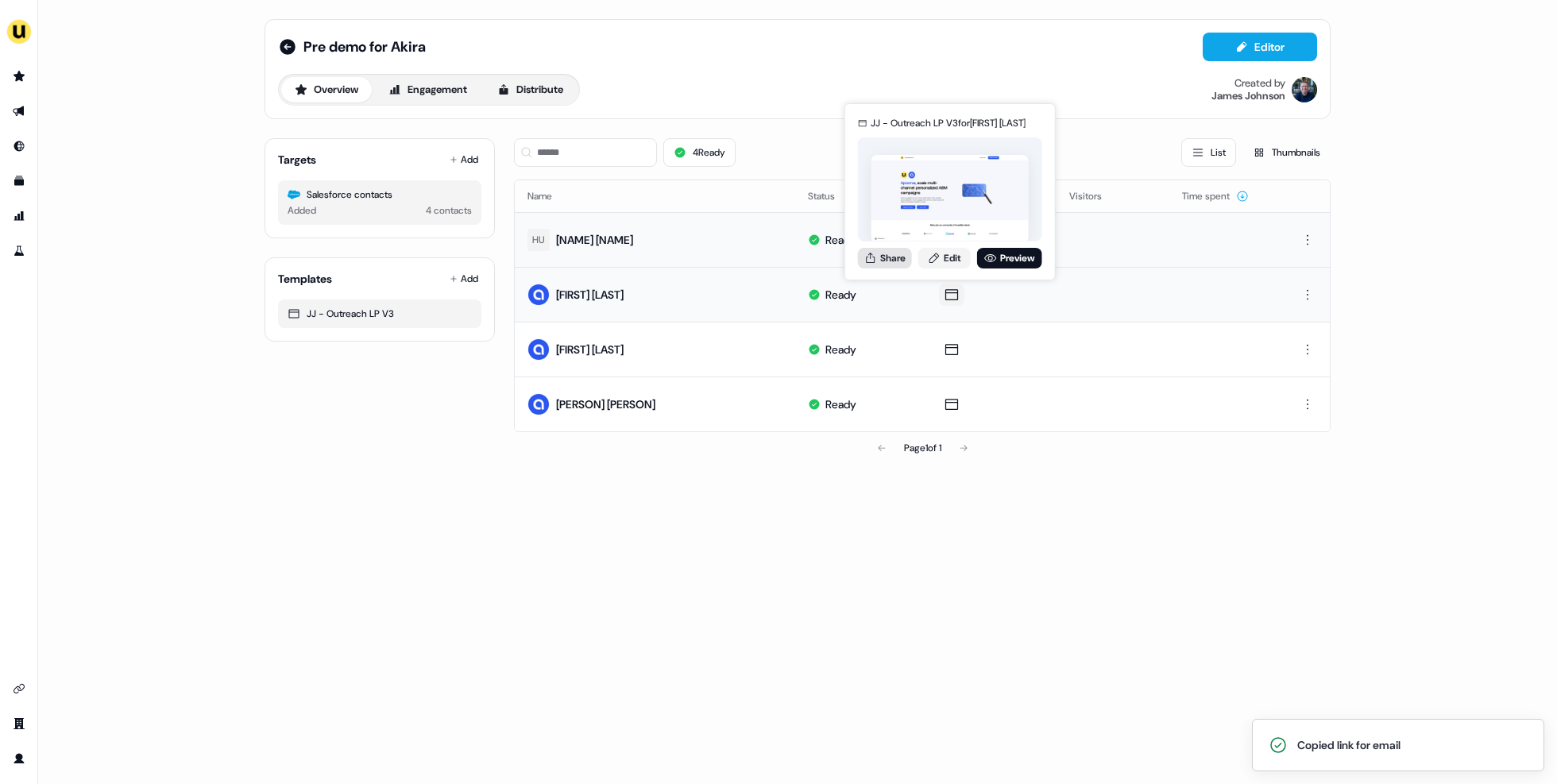 click on "Share" at bounding box center [885, 258] 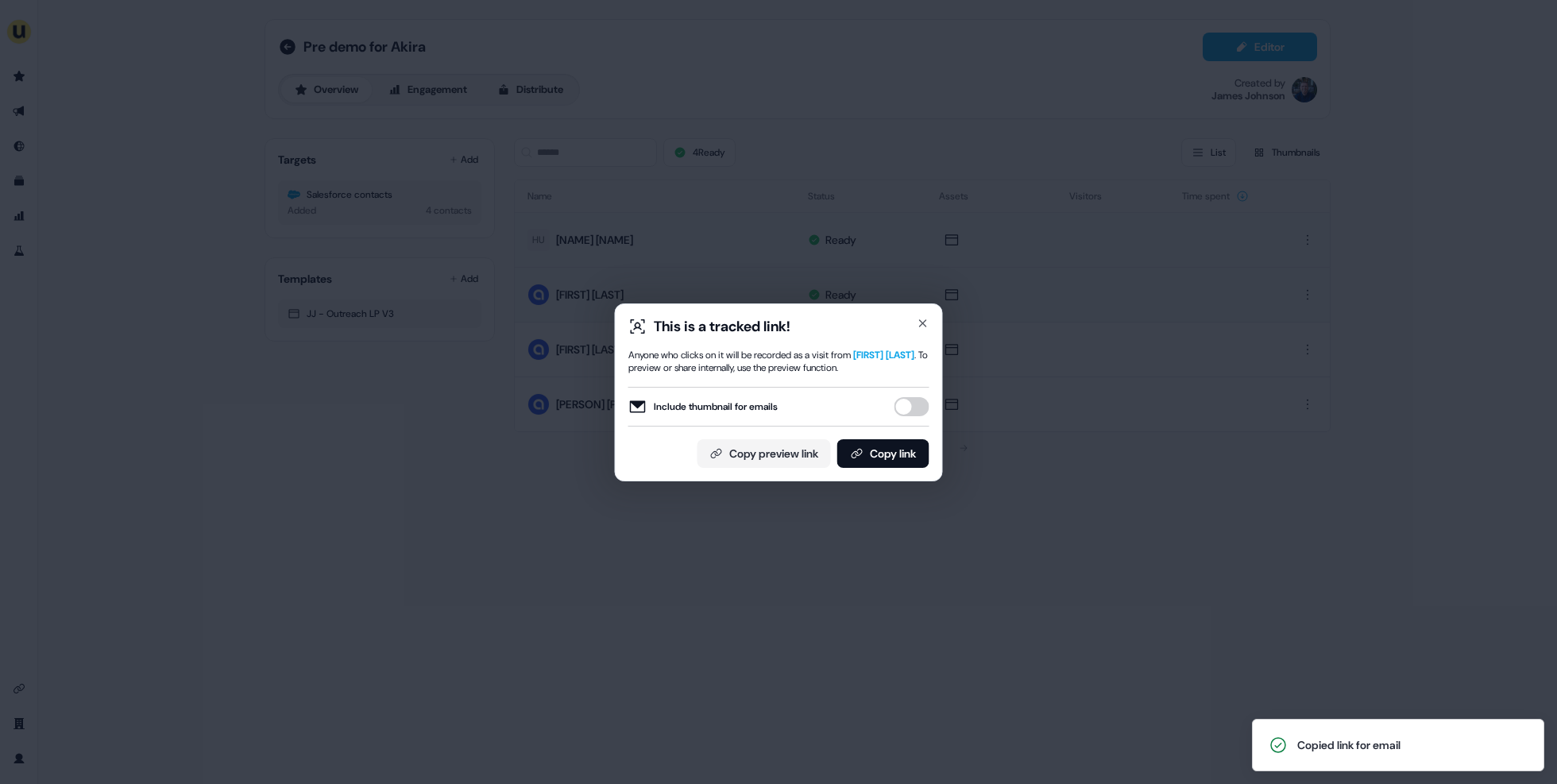 click on "Include thumbnail for emails" at bounding box center [912, 407] 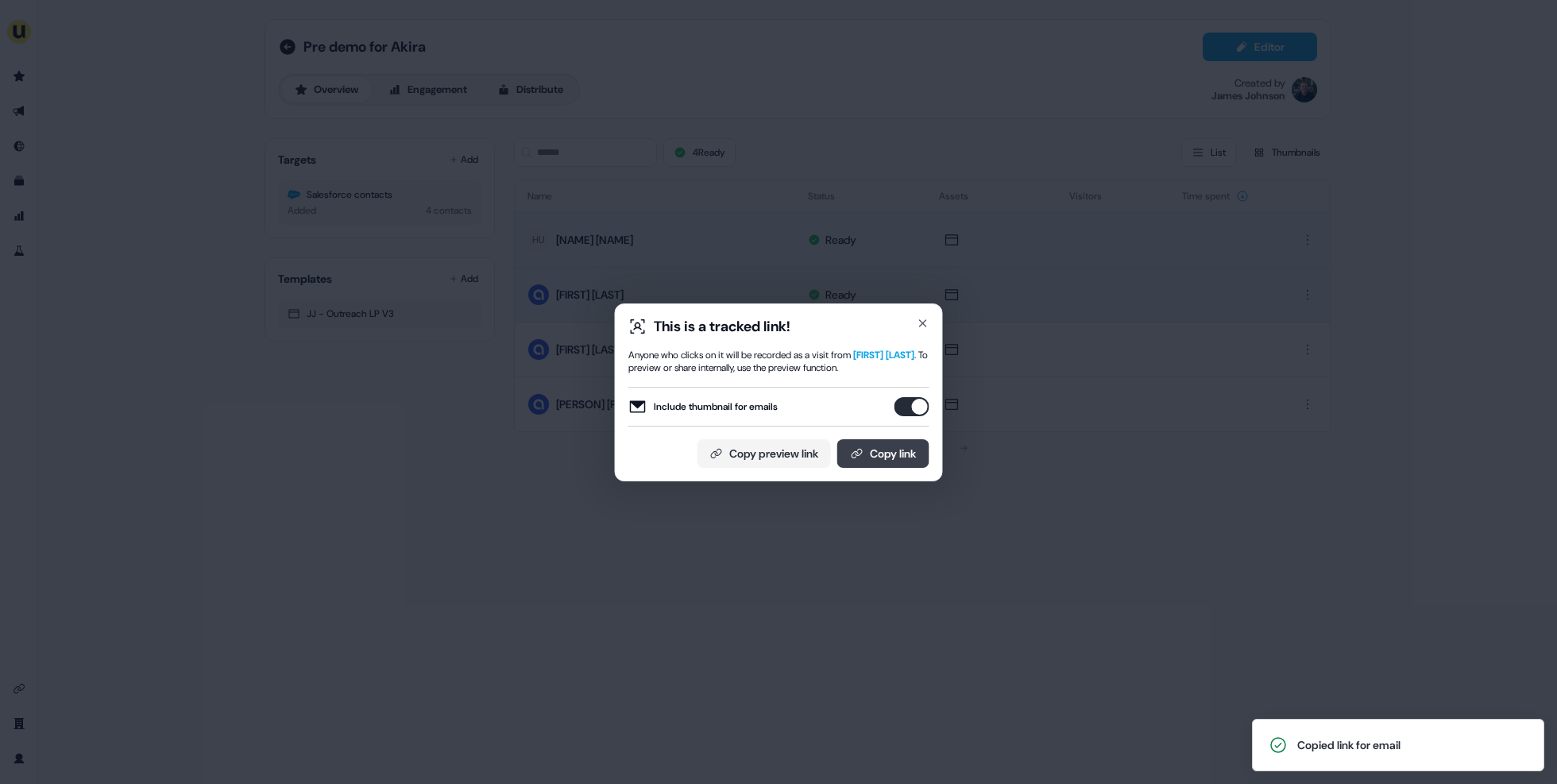 click on "Copy link" at bounding box center (883, 454) 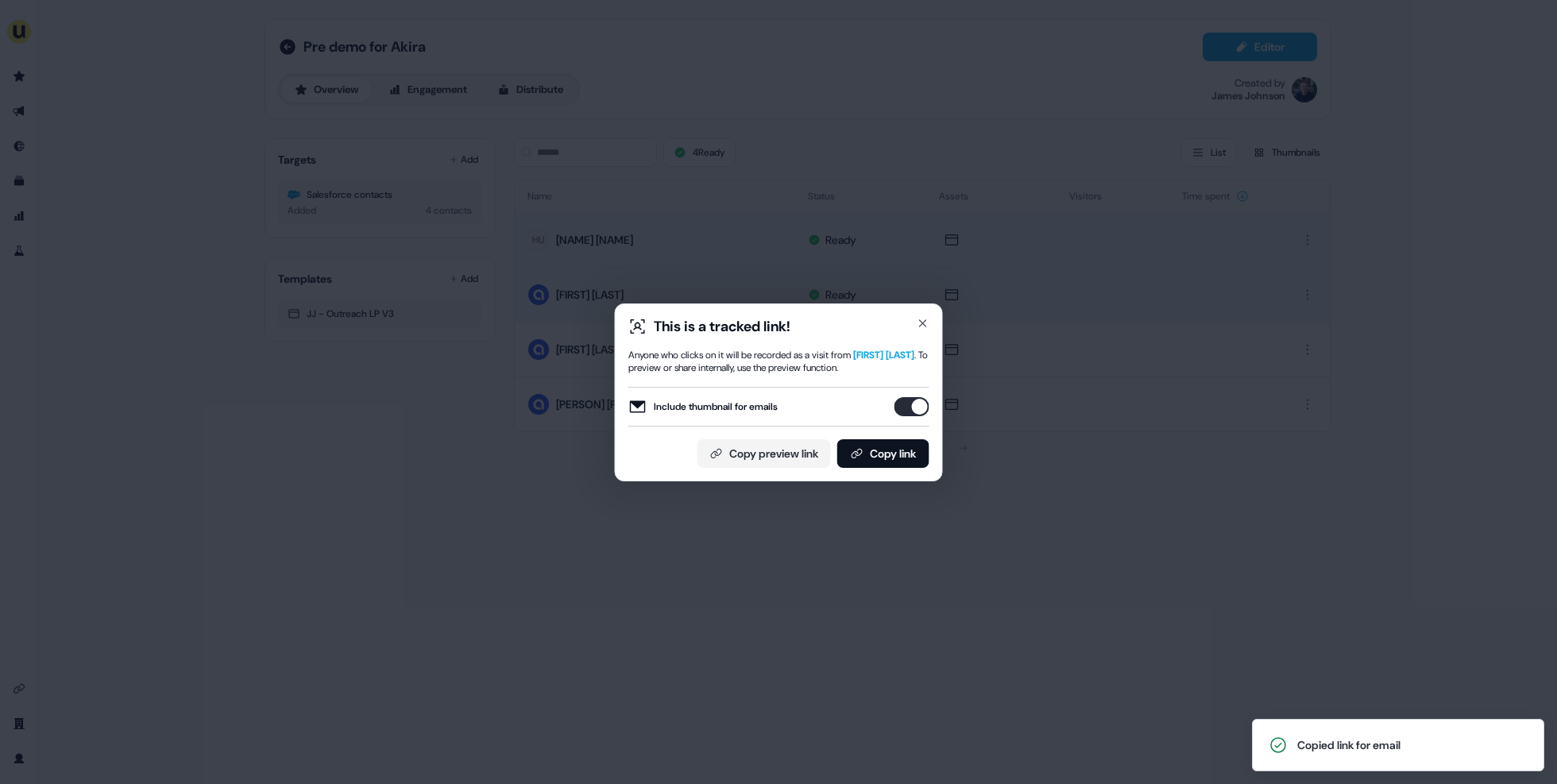 click on "This is a tracked link! Anyone who clicks on it will be recorded as a visit from   [FIRST] [LAST] . To preview or share internally, use the preview function. Include thumbnail for emails Copy preview link Copy link Close" at bounding box center [778, 392] 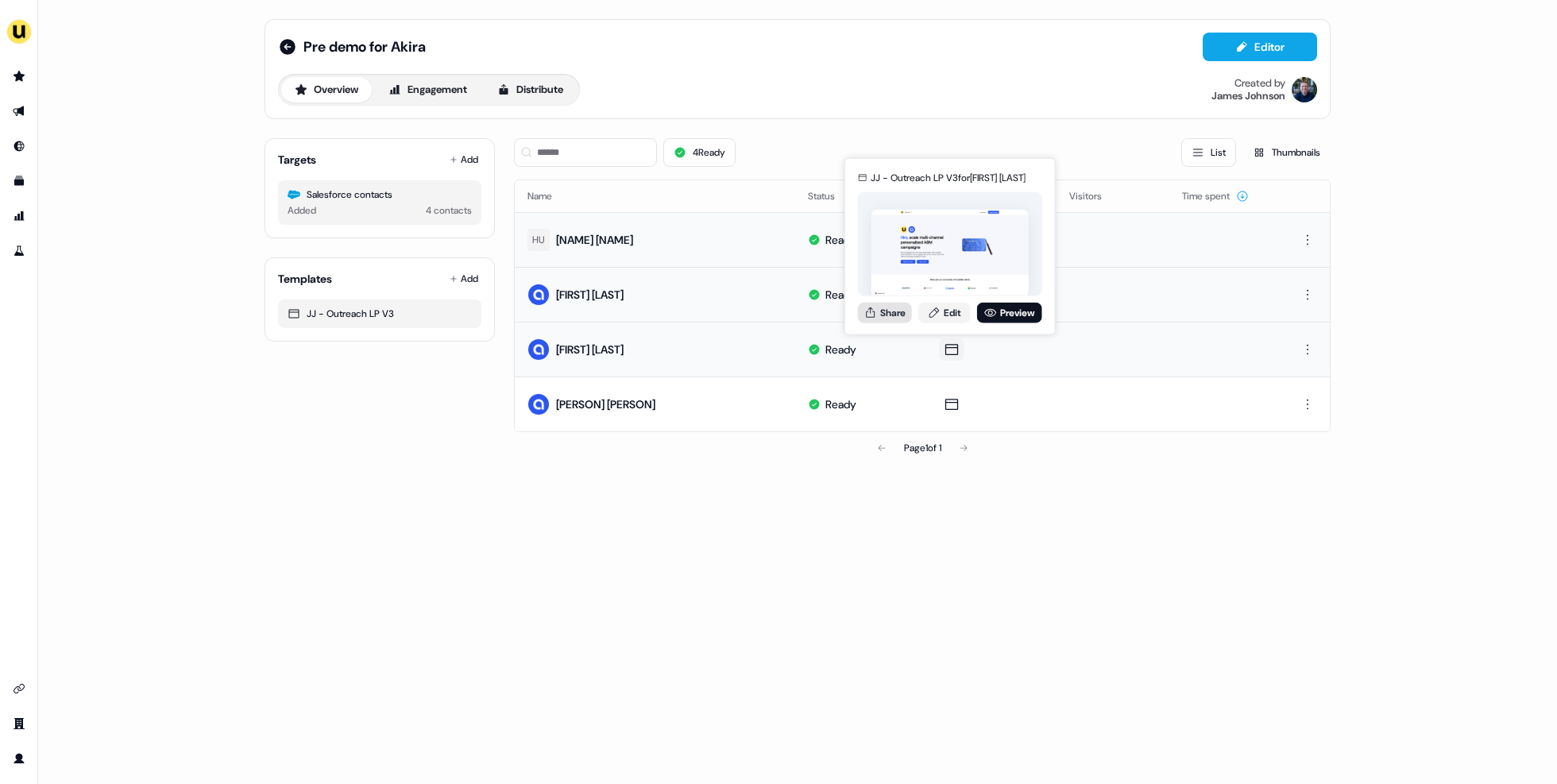 click on "Share" at bounding box center [885, 312] 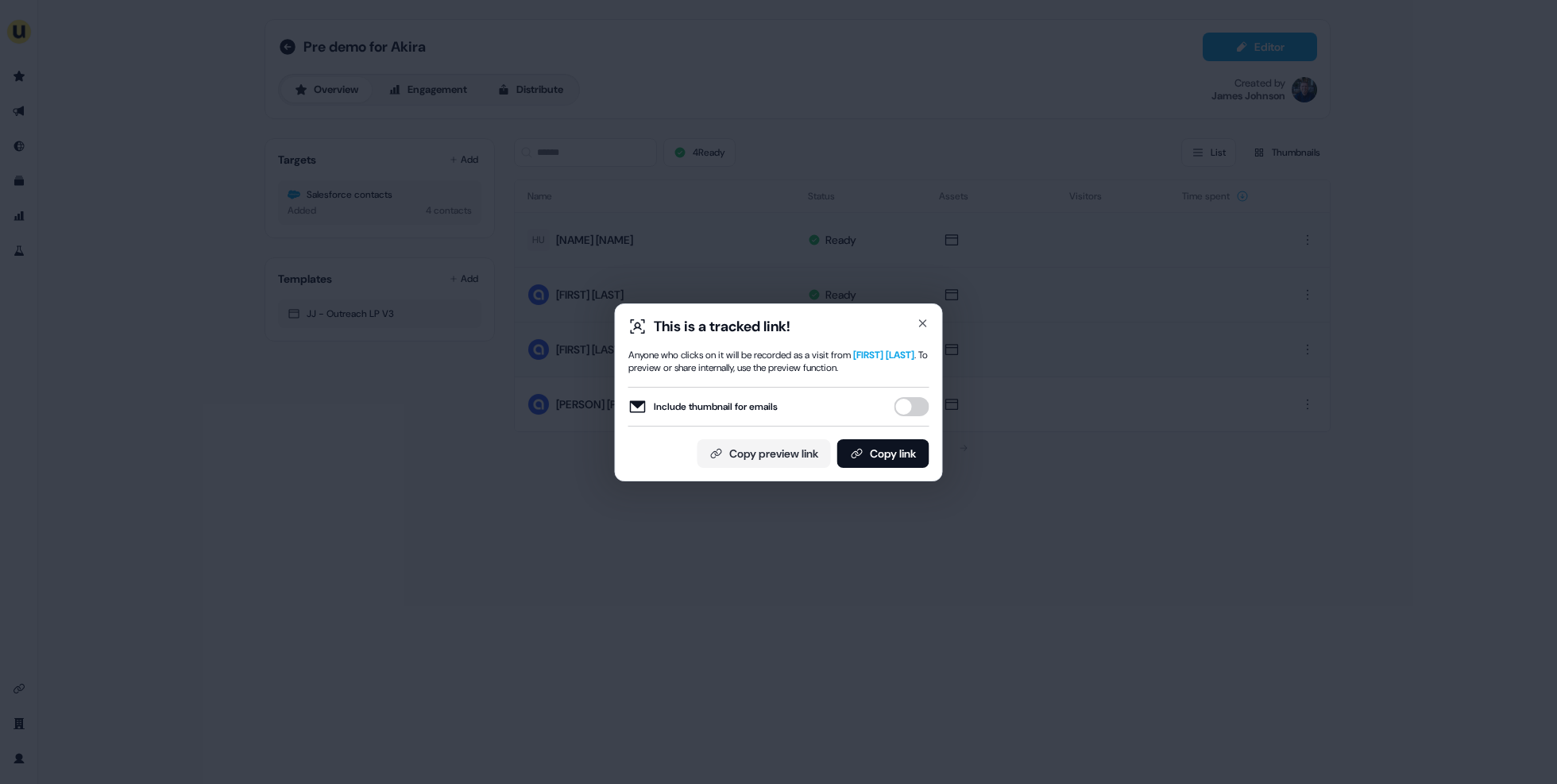 click on "Include thumbnail for emails" at bounding box center (912, 407) 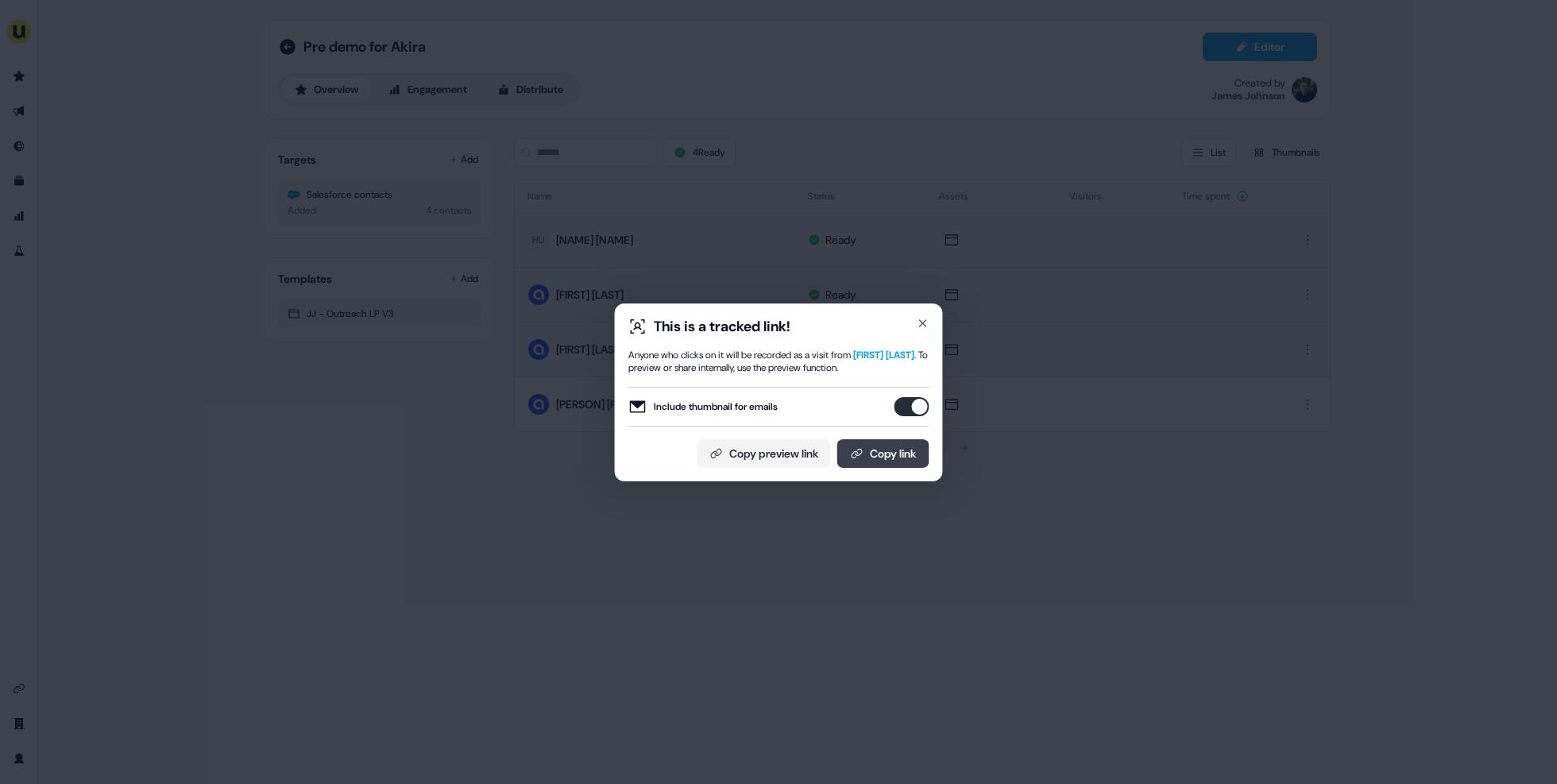click on "Copy link" at bounding box center (883, 454) 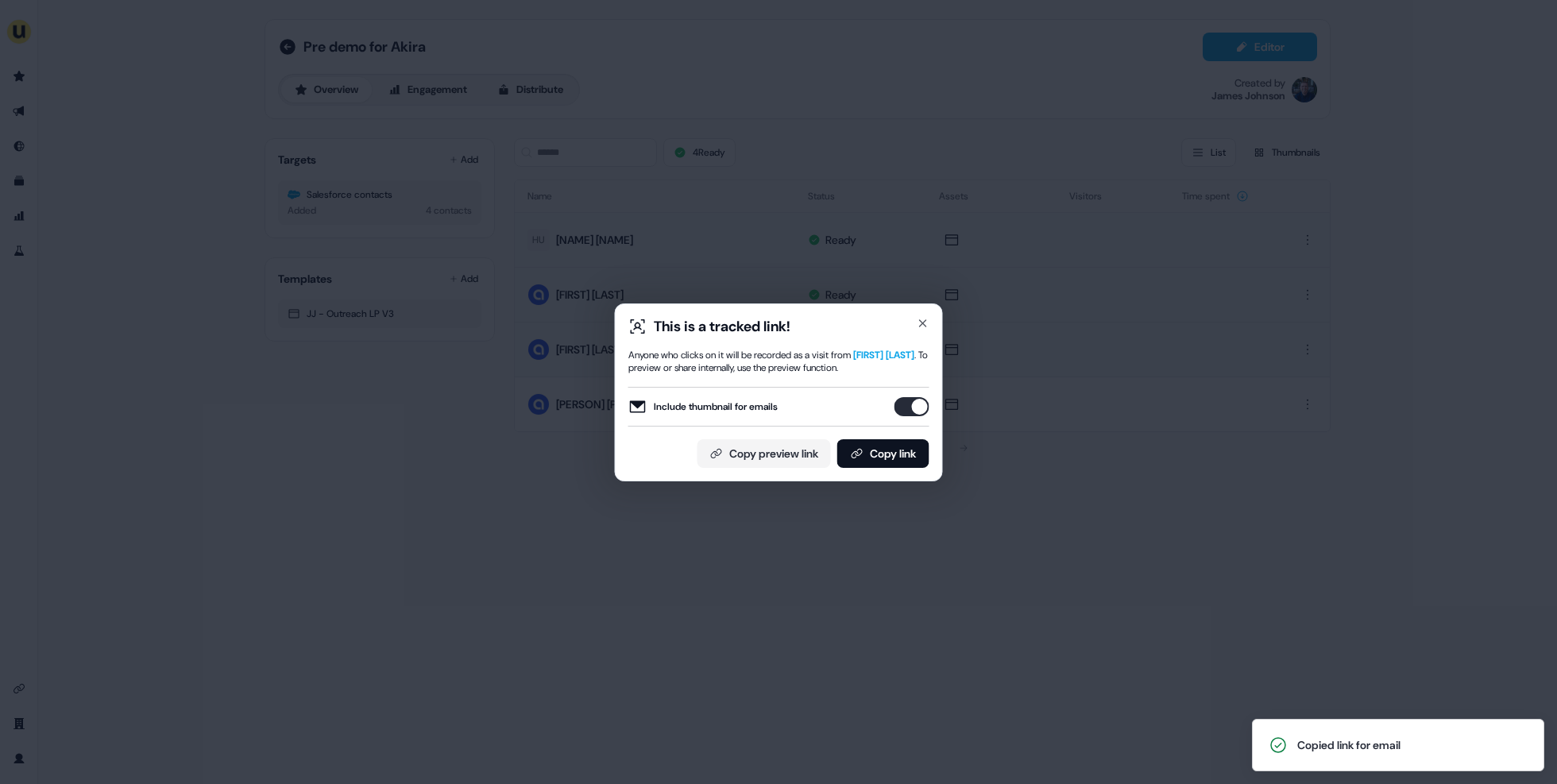 click on "This is a tracked link! Anyone who clicks on it will be recorded as a visit from   [FIRST] [LAST] . To preview or share internally, use the preview function. Include thumbnail for emails Copy preview link Copy link Close" at bounding box center [778, 392] 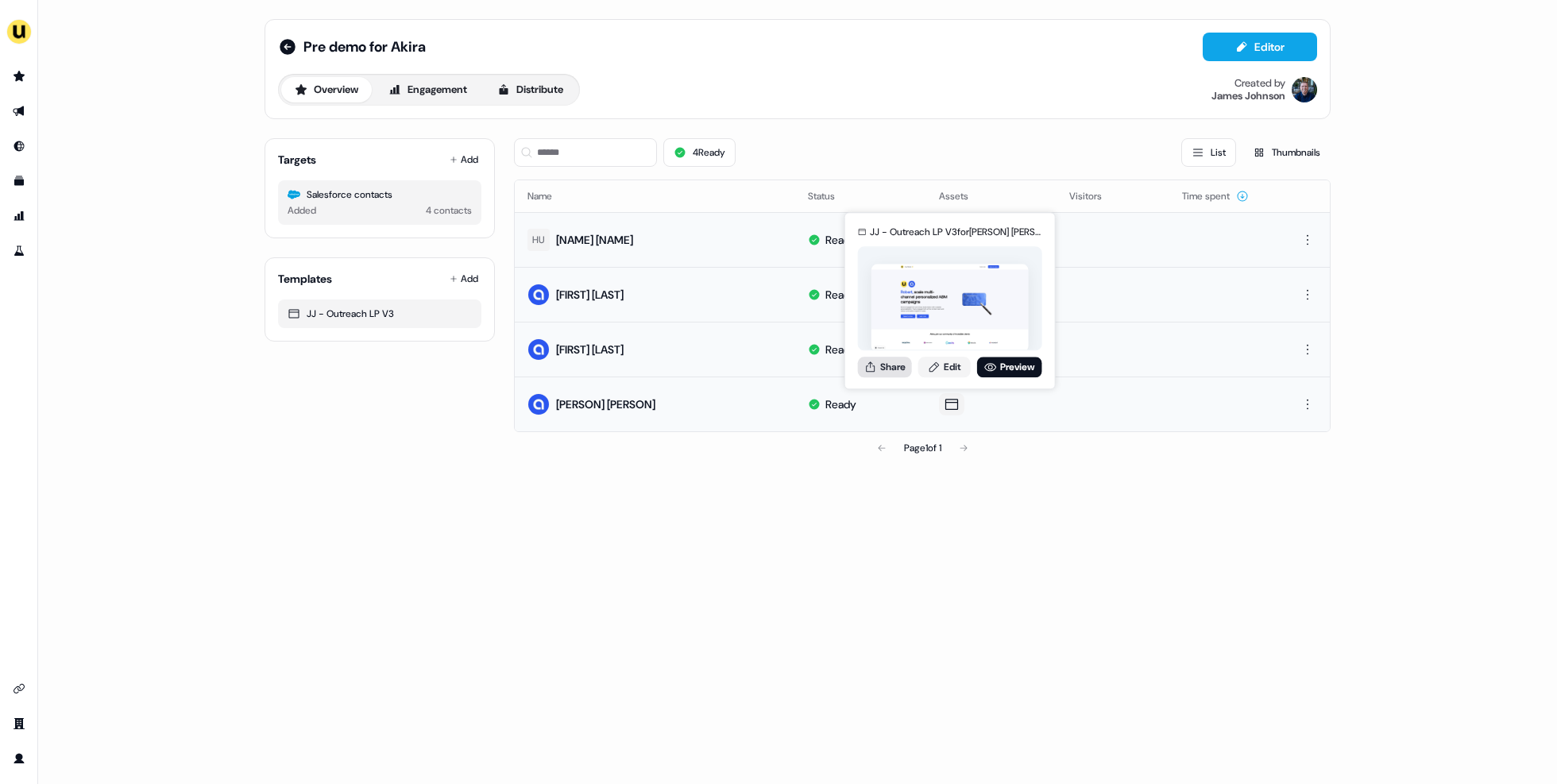 click on "Share" at bounding box center (885, 367) 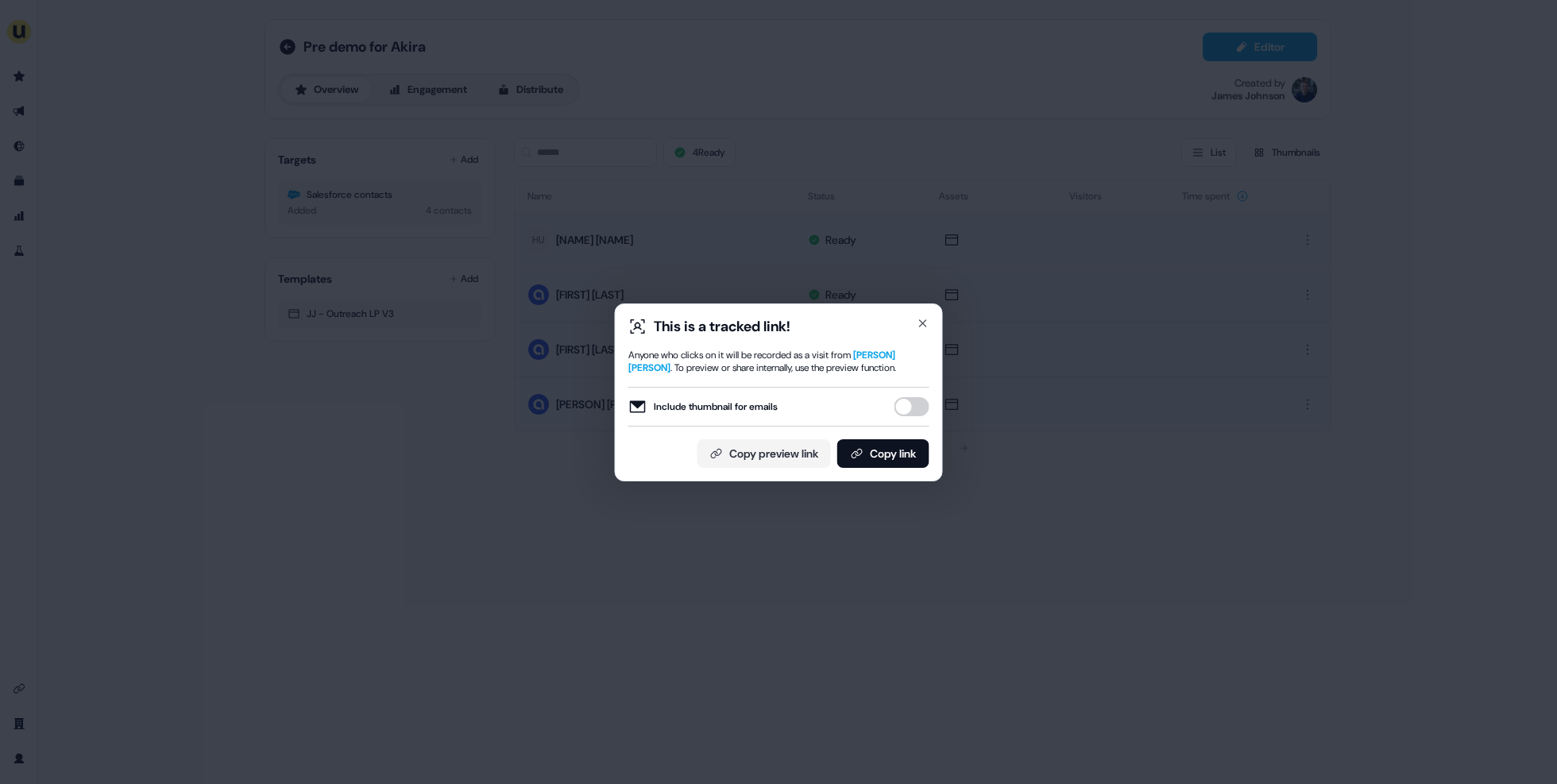 click on "Include thumbnail for emails" at bounding box center [912, 407] 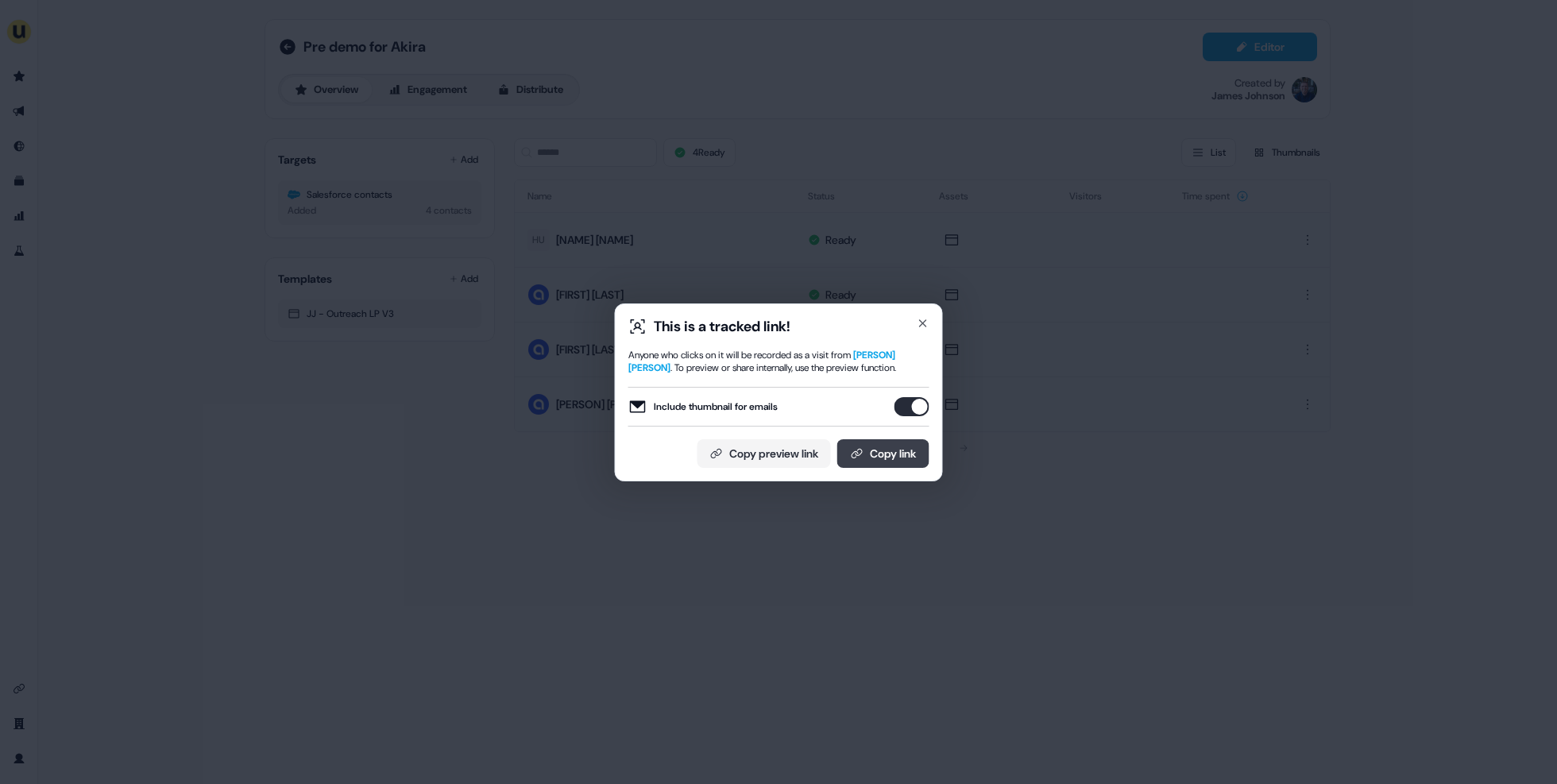 click on "Copy link" at bounding box center (883, 454) 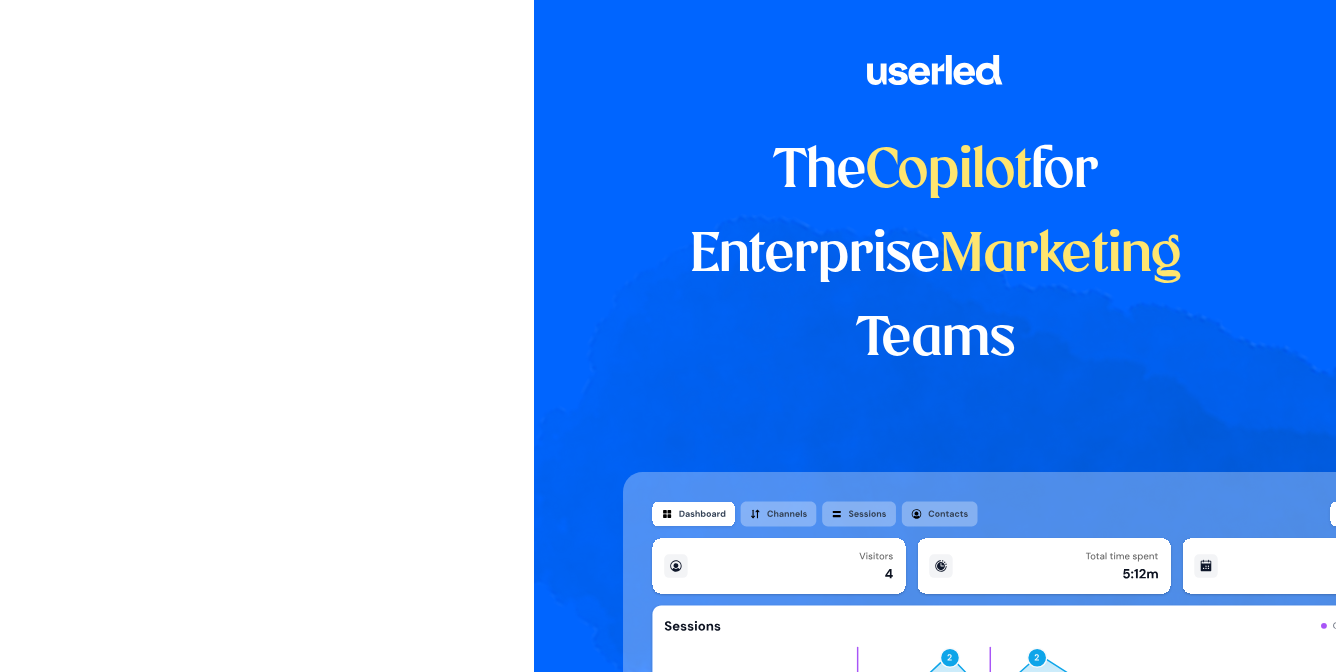 scroll, scrollTop: 0, scrollLeft: 0, axis: both 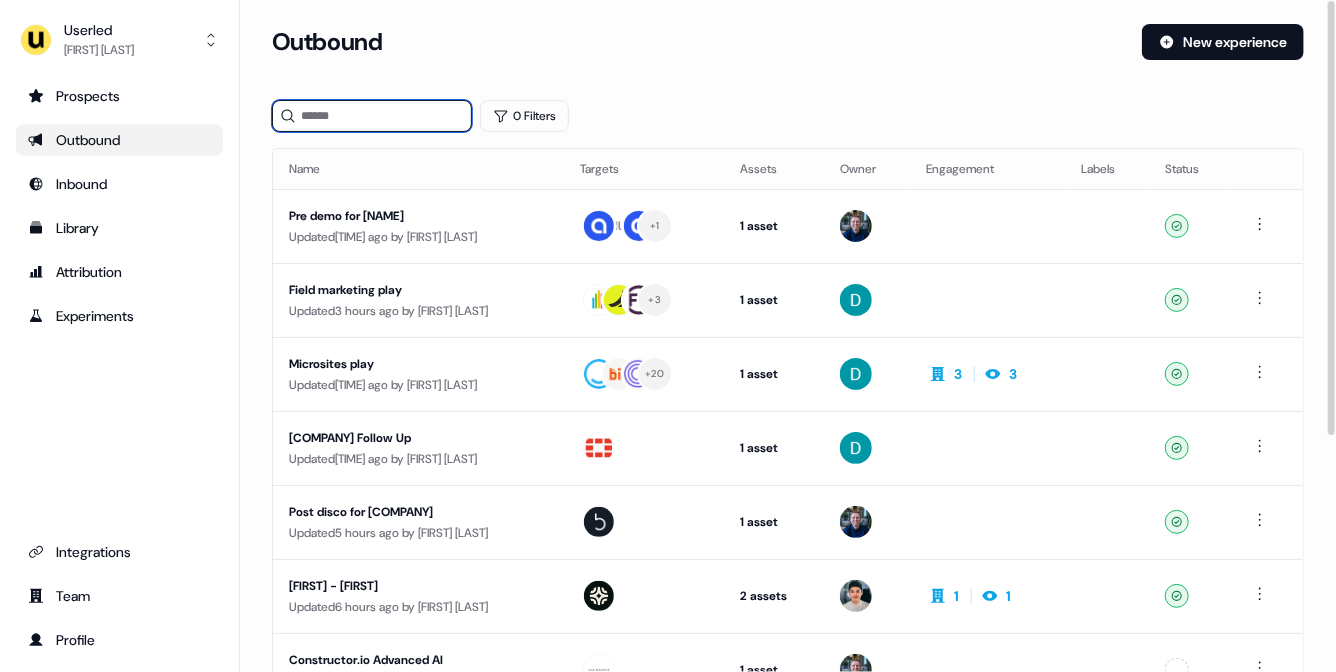 click at bounding box center [372, 116] 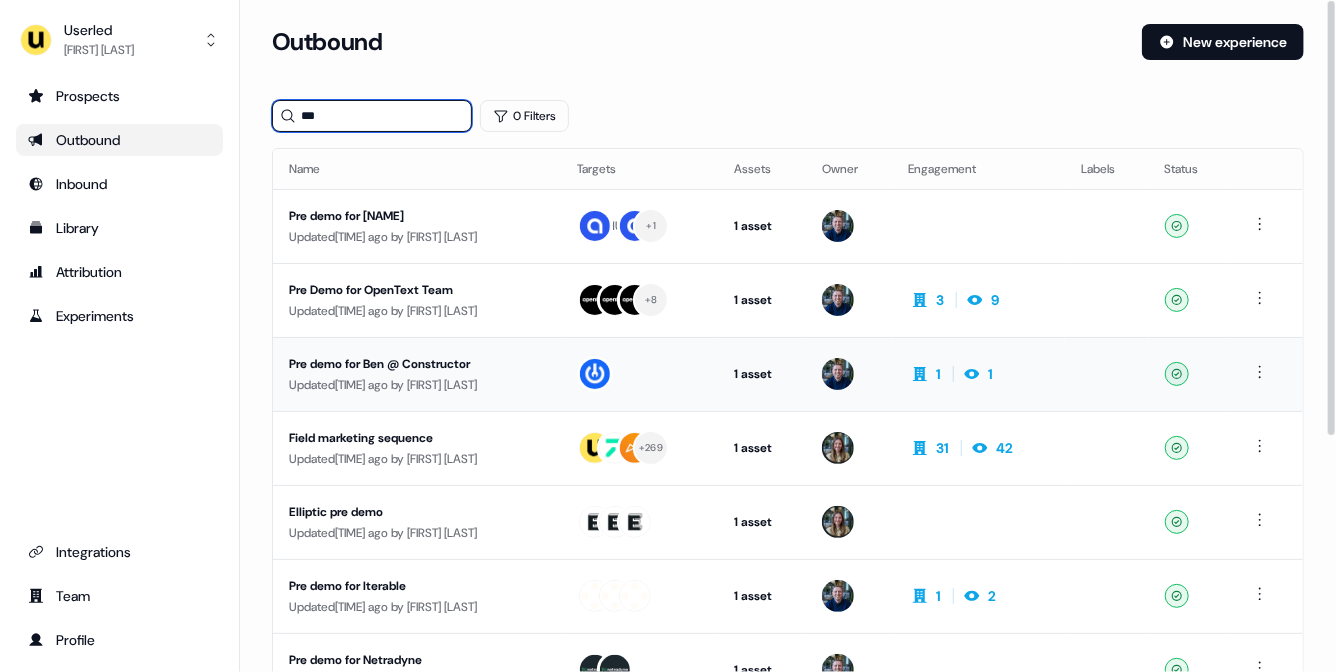 type on "***" 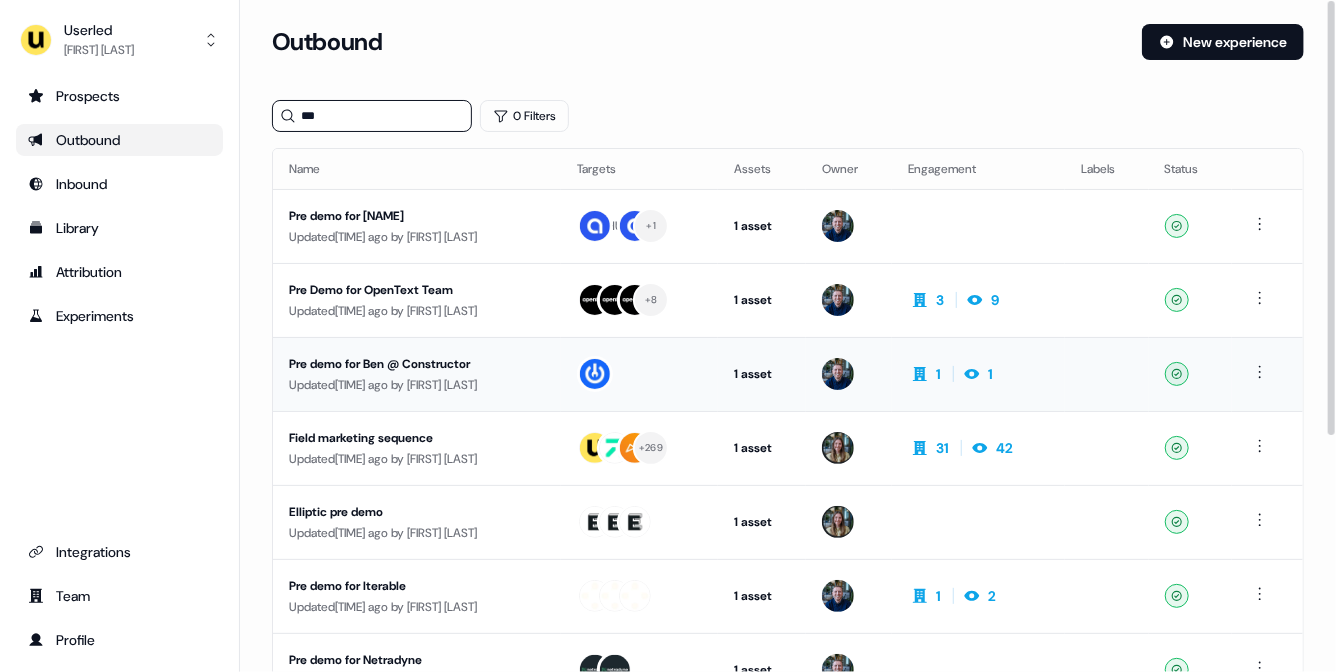 click on "Pre demo for Ben @ Constructor" at bounding box center (417, 364) 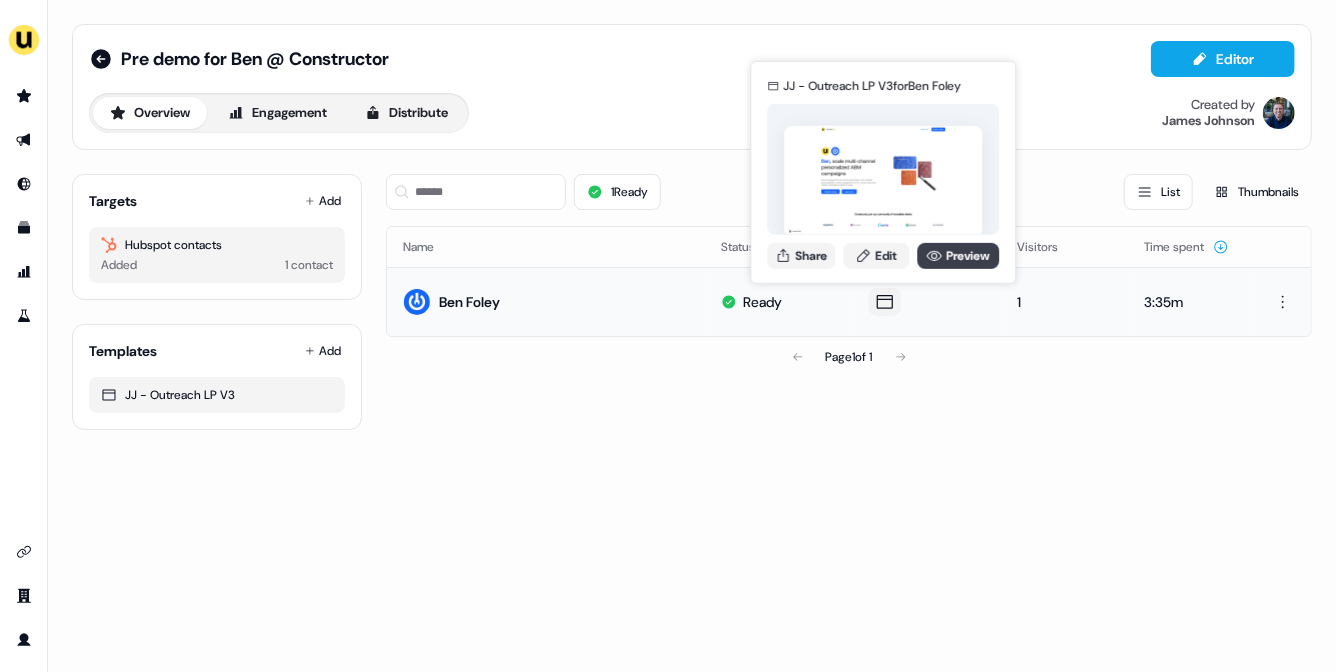 click 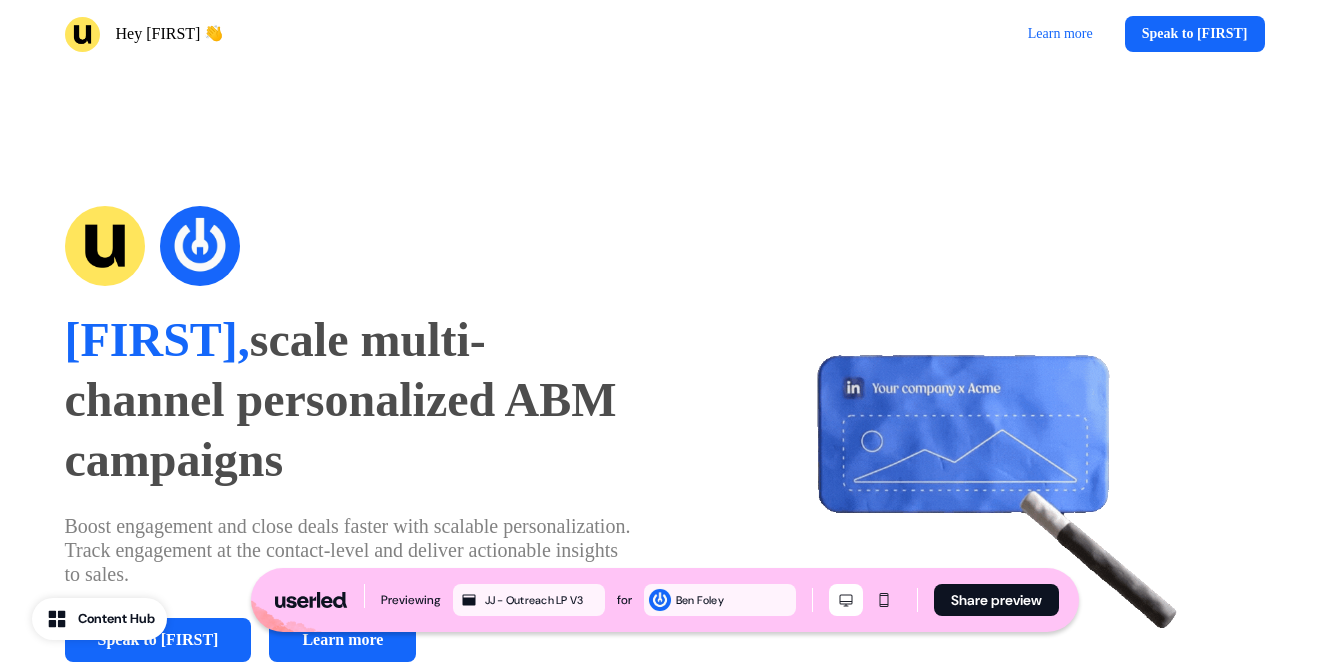 scroll, scrollTop: 0, scrollLeft: 0, axis: both 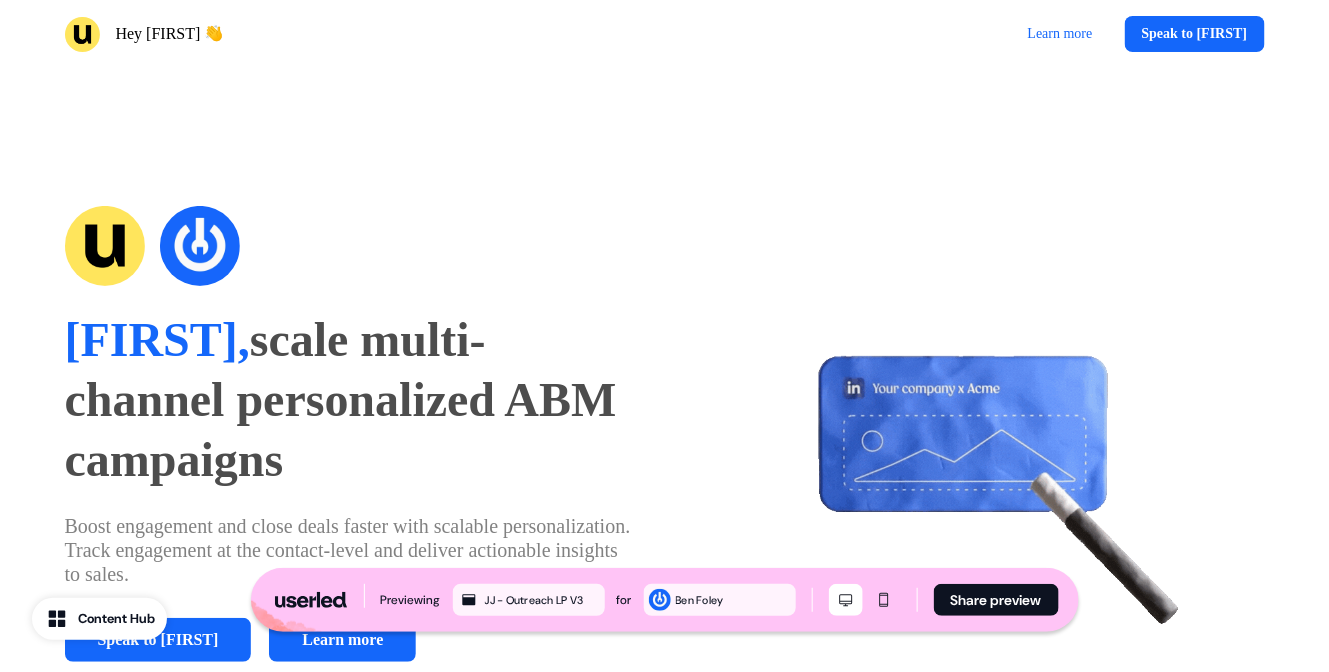 drag, startPoint x: 176, startPoint y: 347, endPoint x: 325, endPoint y: 459, distance: 186.4001 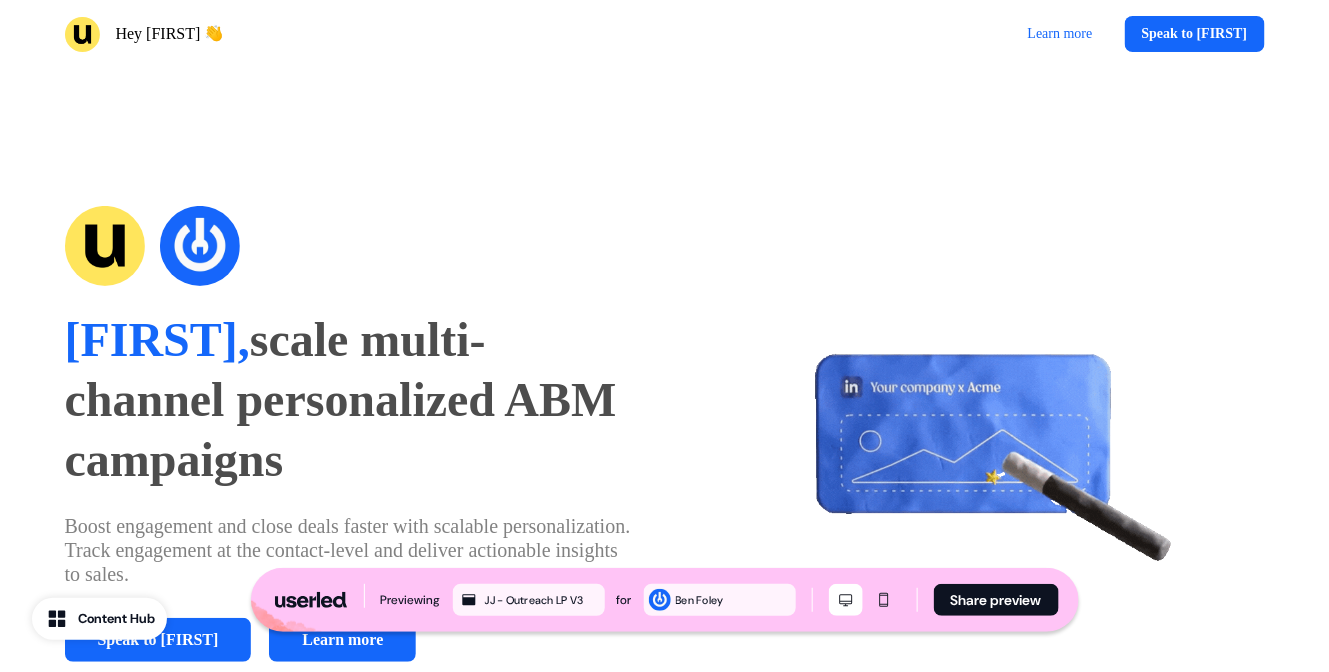 click on "Ben,  scale multi-channel personalized ABM campaigns" at bounding box center (351, 400) 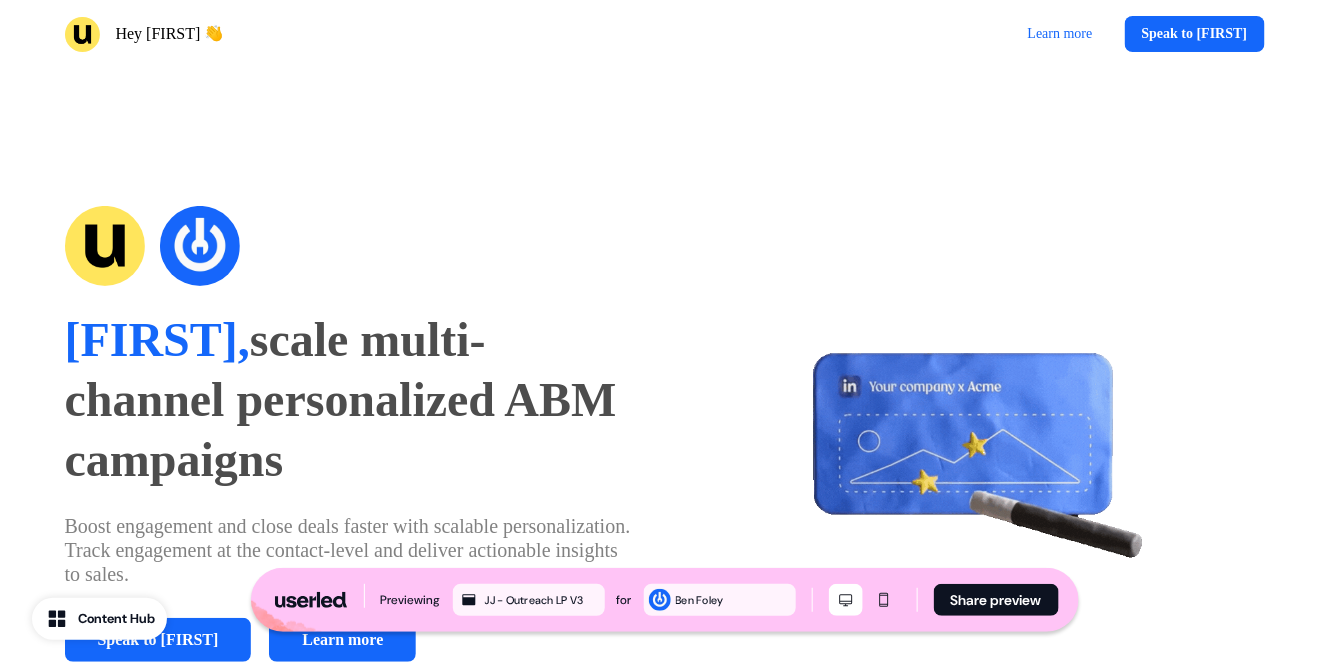 copy on "scale multi-channel personalized ABM campaigns" 